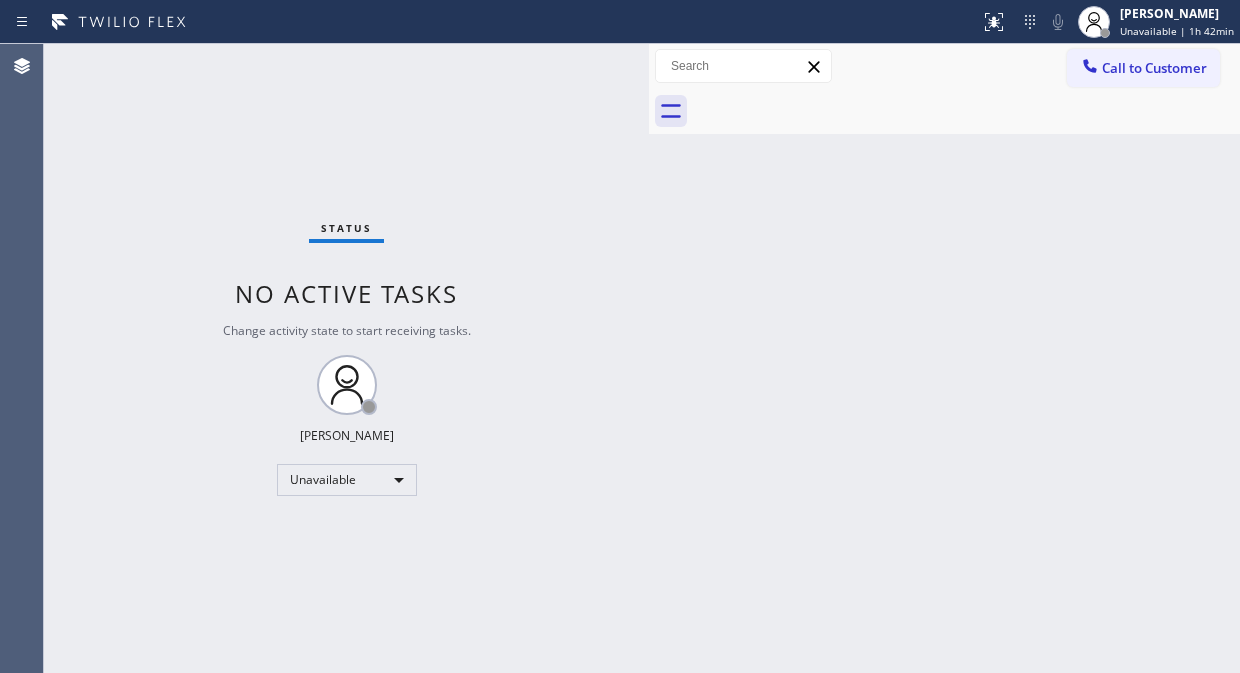 scroll, scrollTop: 0, scrollLeft: 0, axis: both 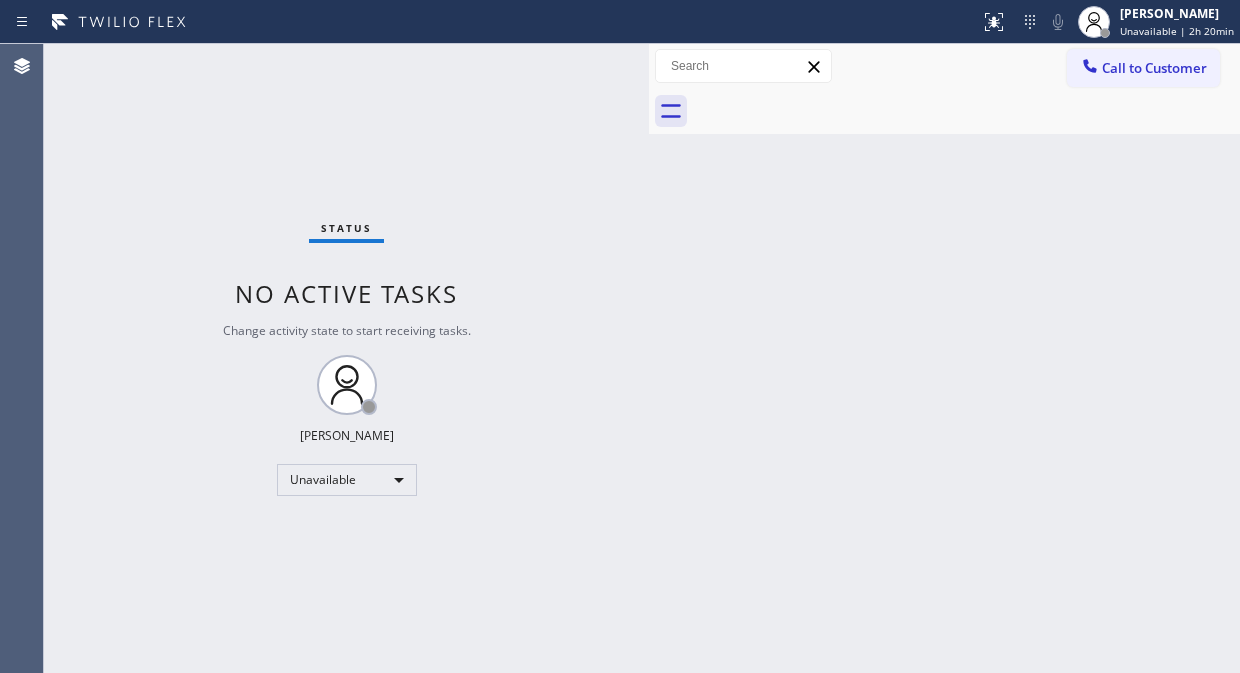 click on "Call to Customer" at bounding box center [1154, 68] 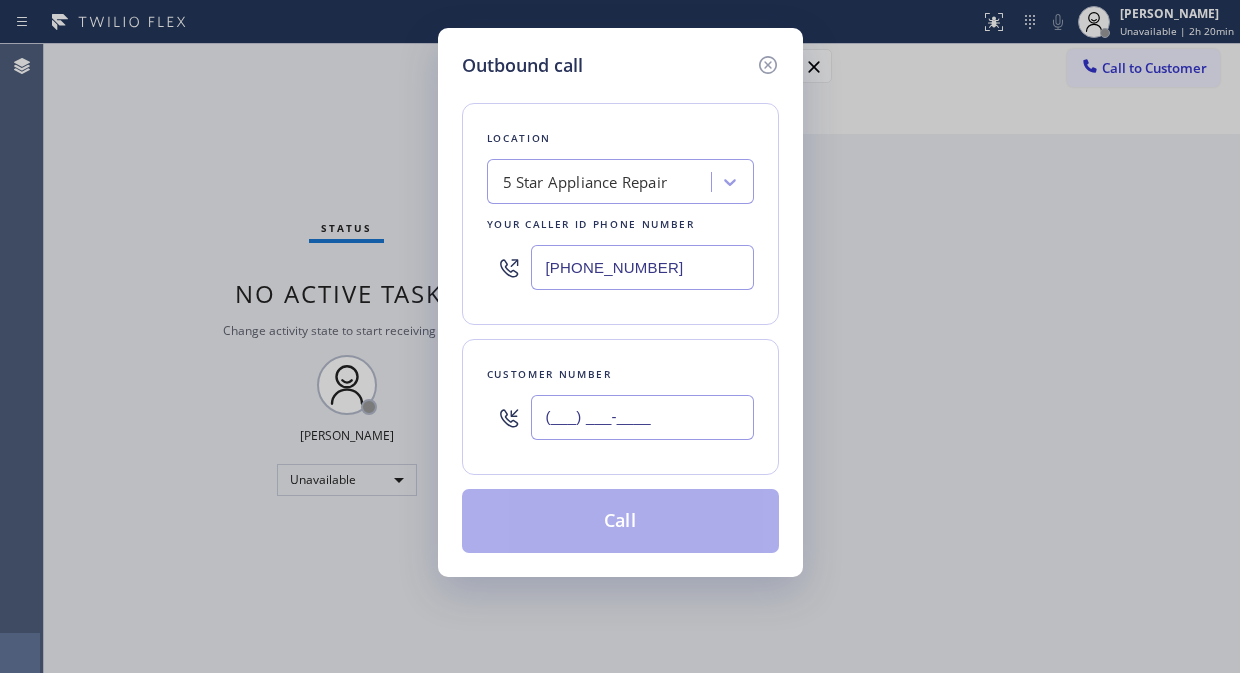 click on "(___) ___-____" at bounding box center [642, 417] 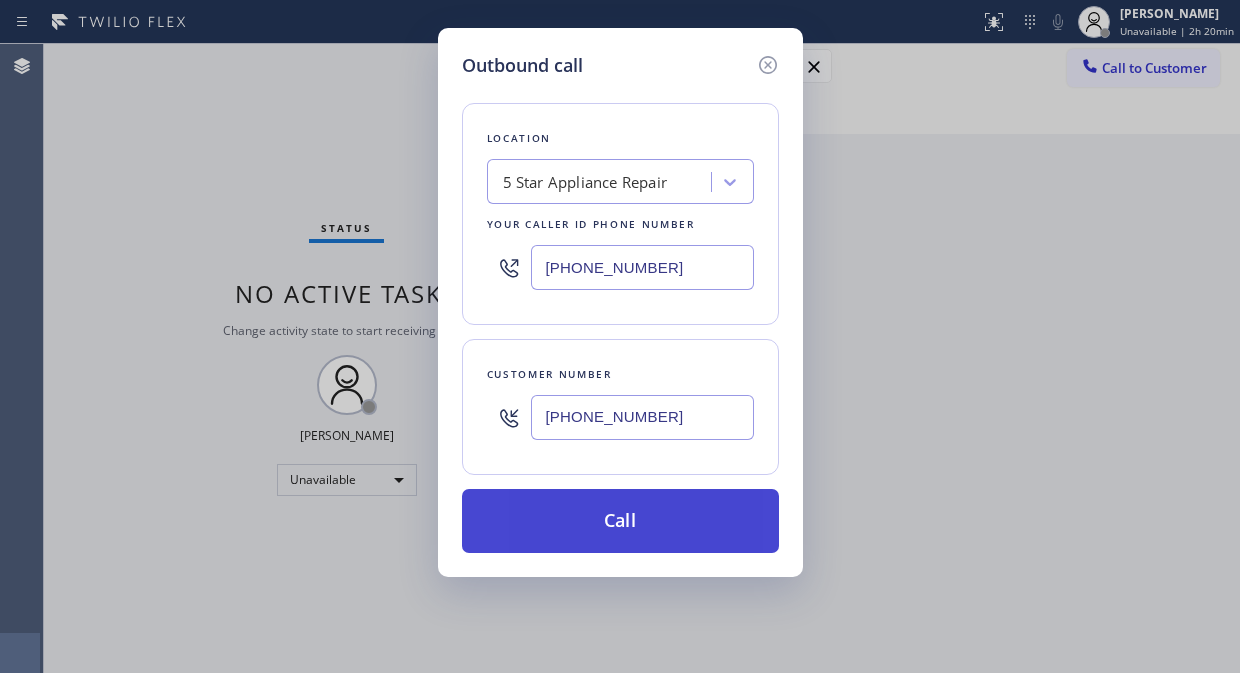 type on "[PHONE_NUMBER]" 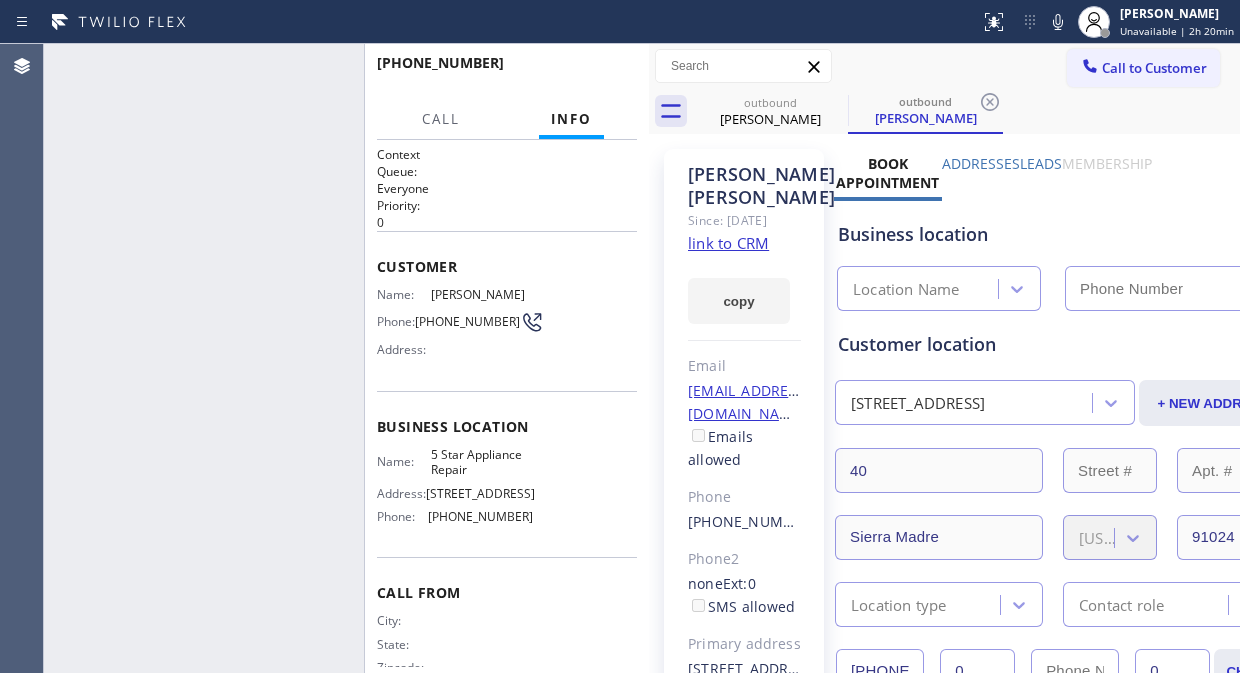 type on "[PHONE_NUMBER]" 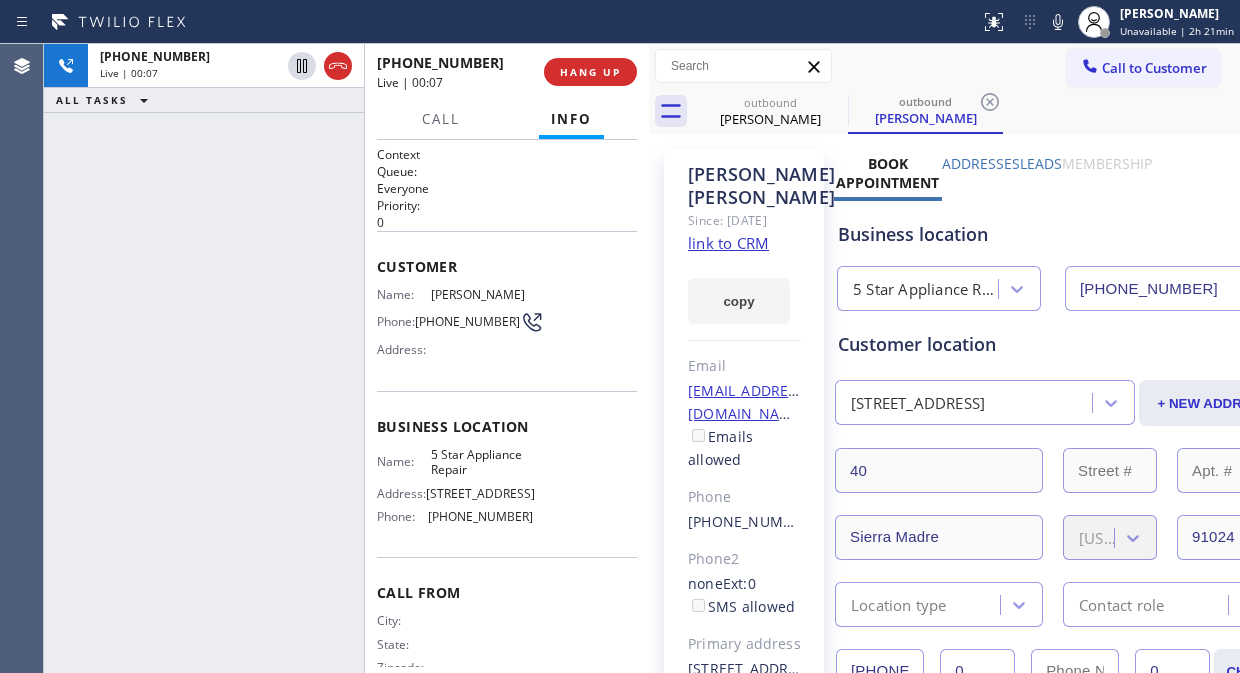 click on "link to CRM" 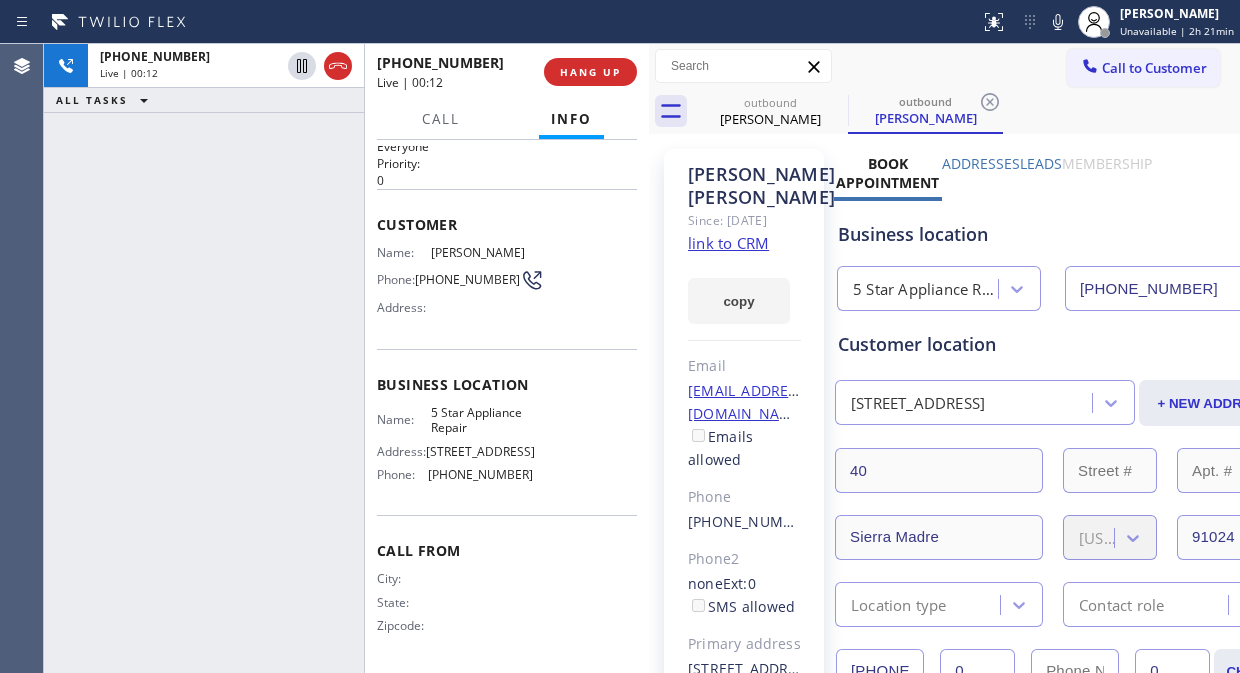 scroll, scrollTop: 62, scrollLeft: 0, axis: vertical 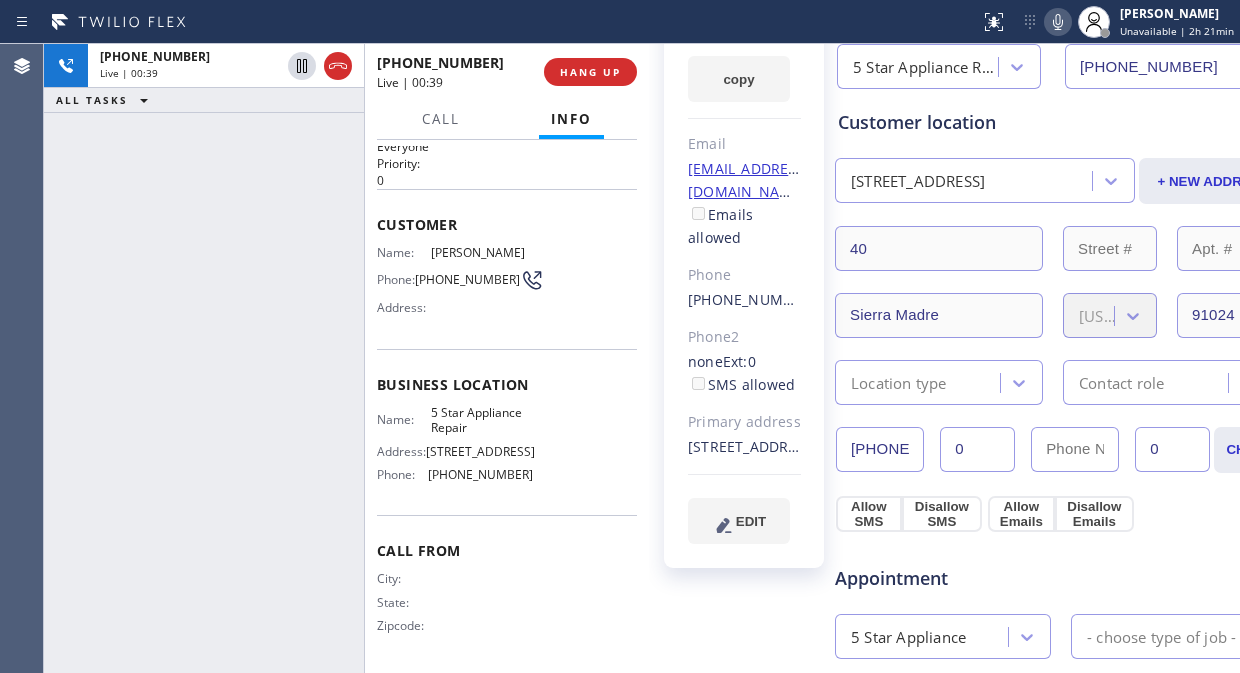 click 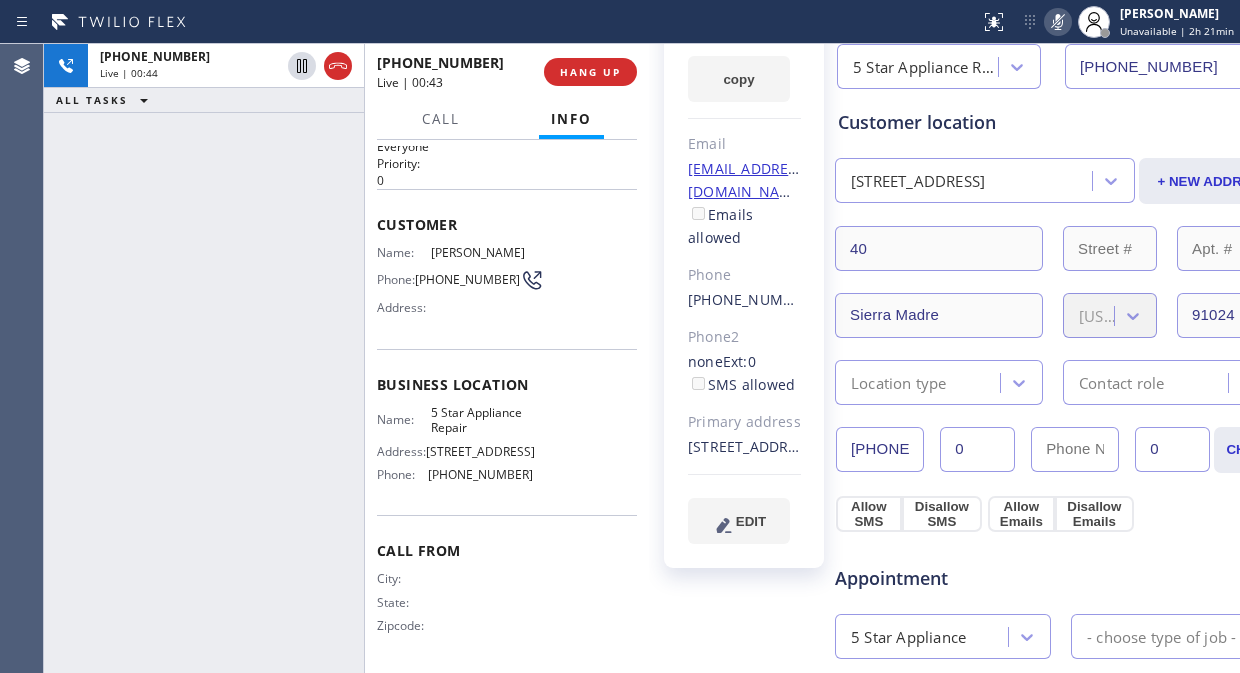click 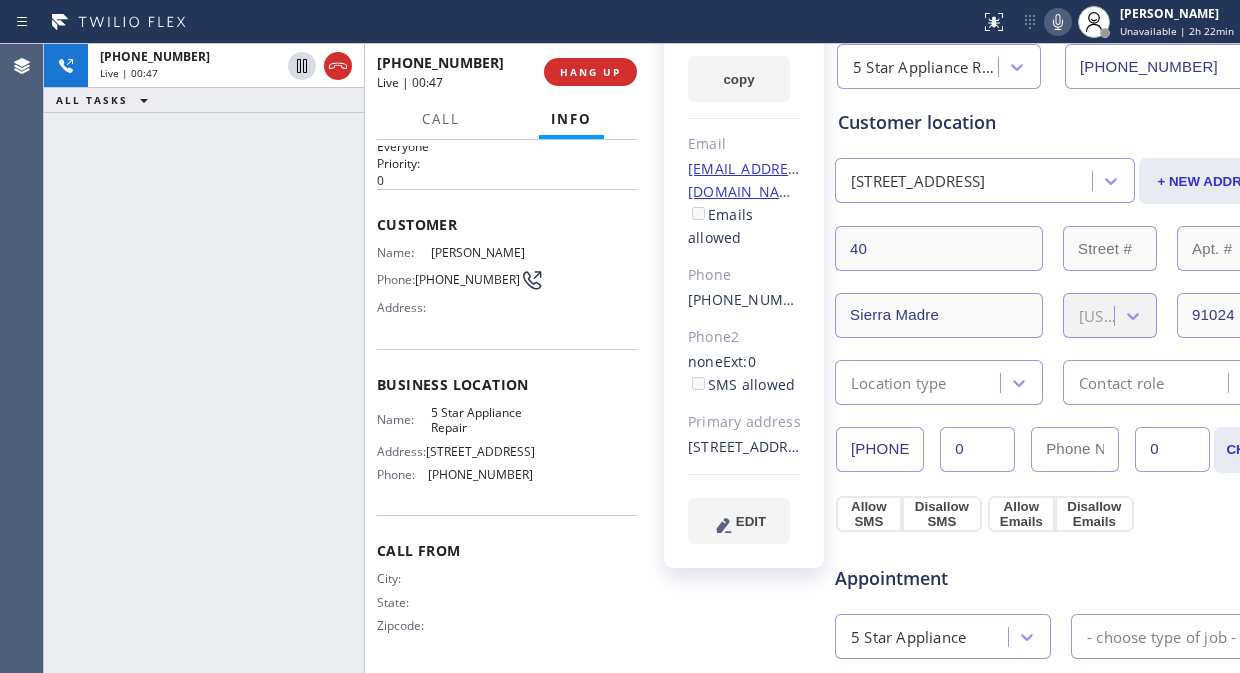 click 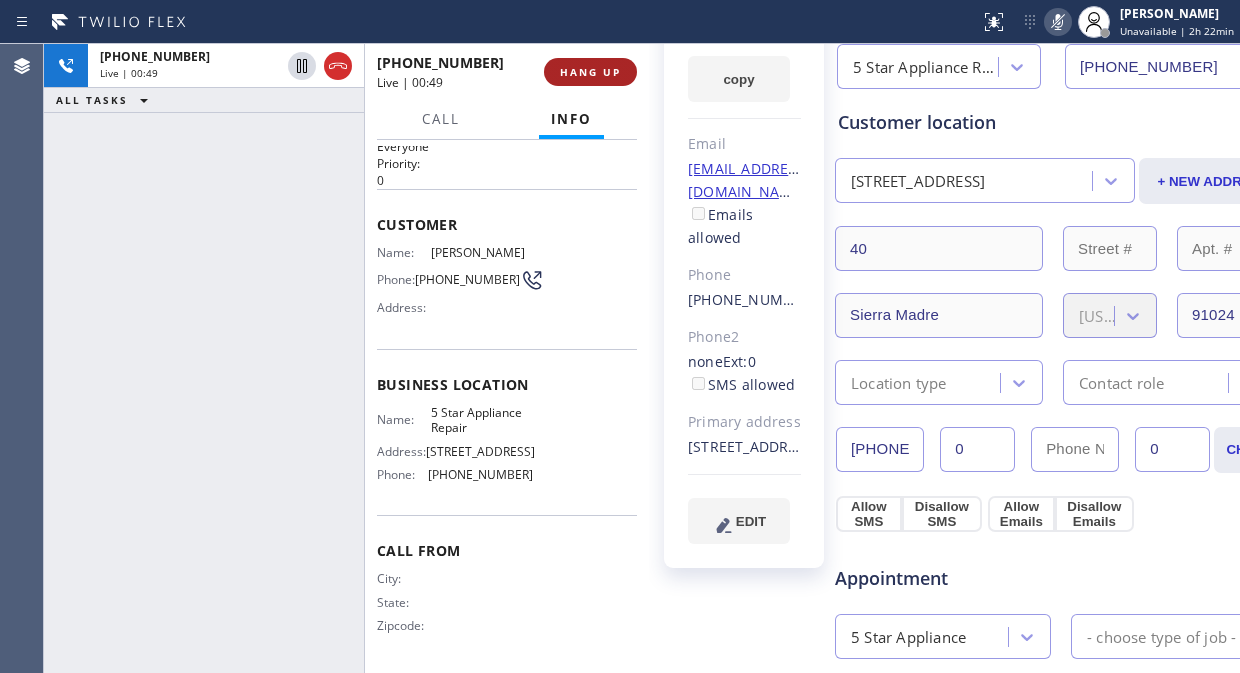 click on "HANG UP" at bounding box center [590, 72] 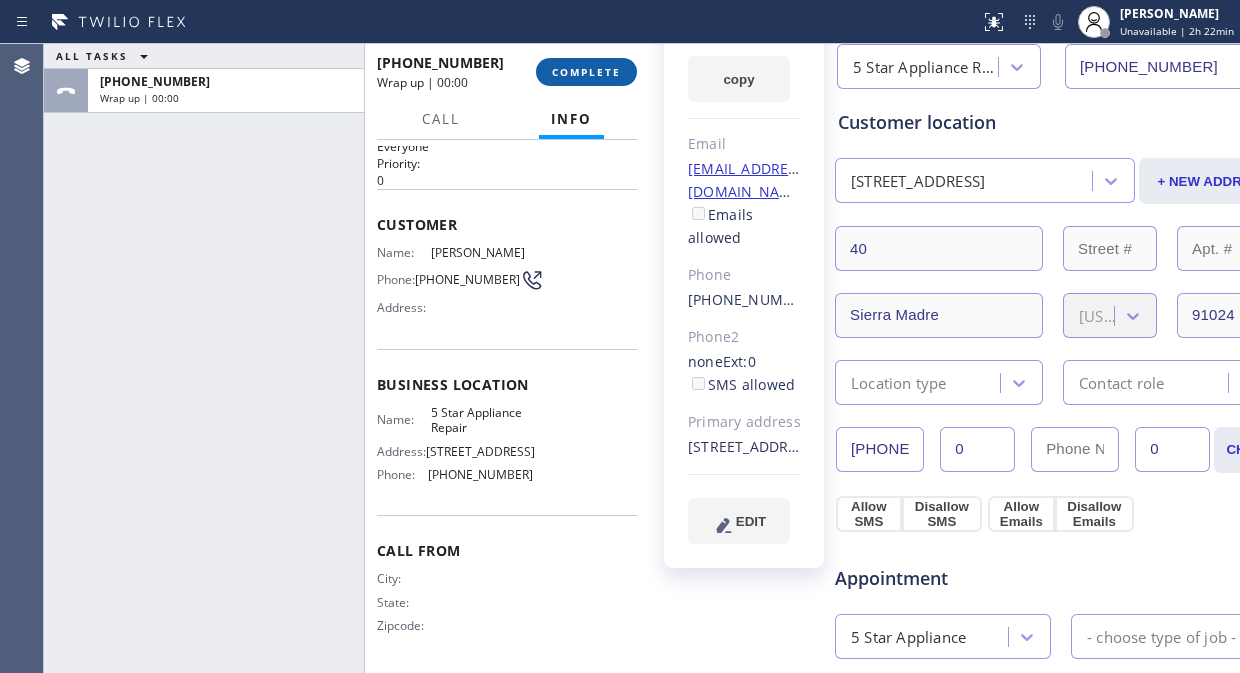 click on "COMPLETE" at bounding box center [586, 72] 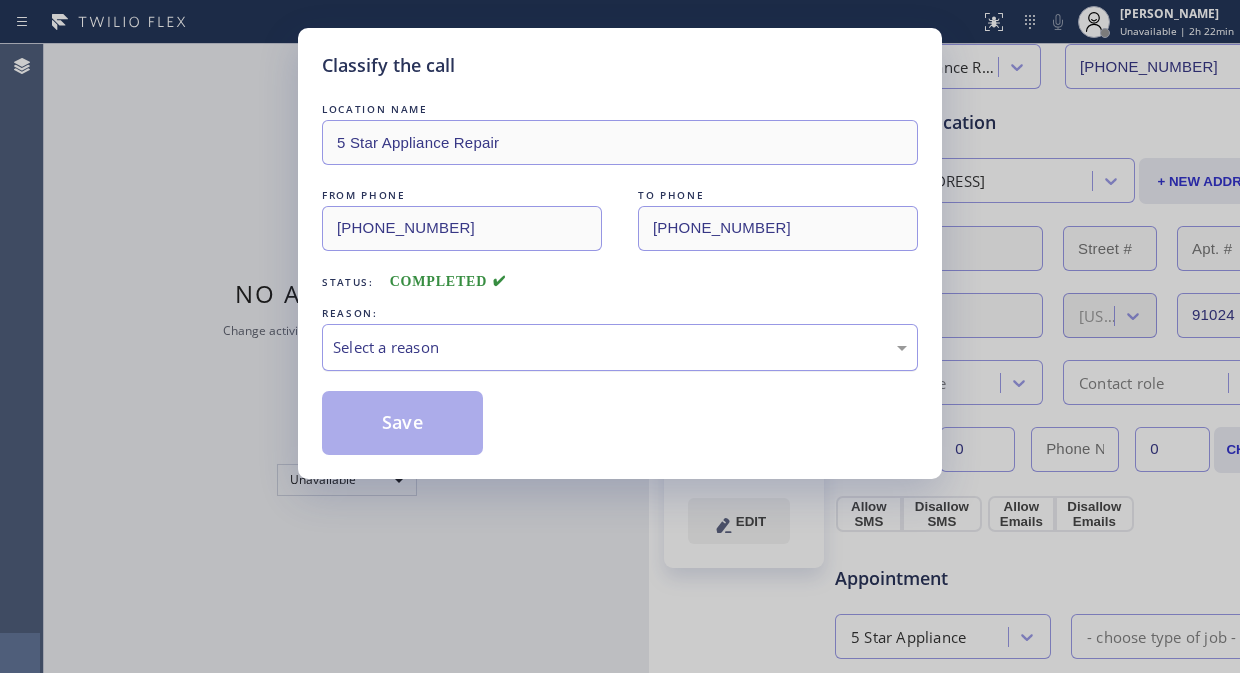 click on "Select a reason" at bounding box center [620, 347] 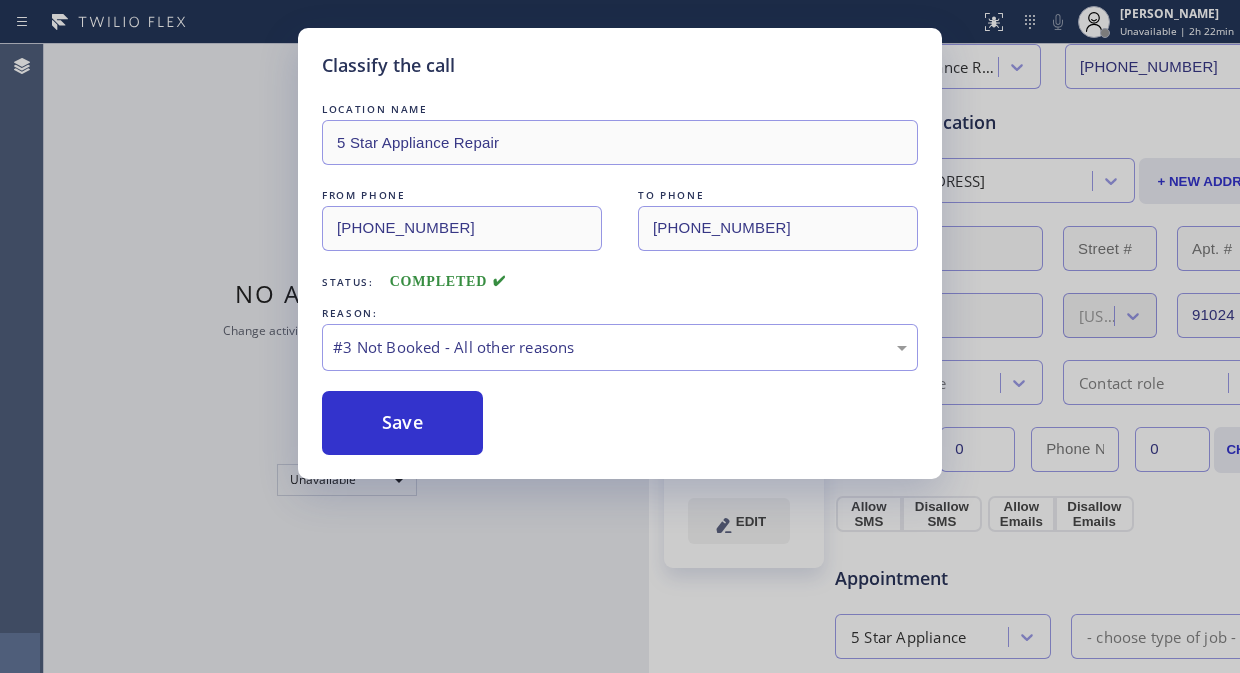 click on "Save" at bounding box center (402, 423) 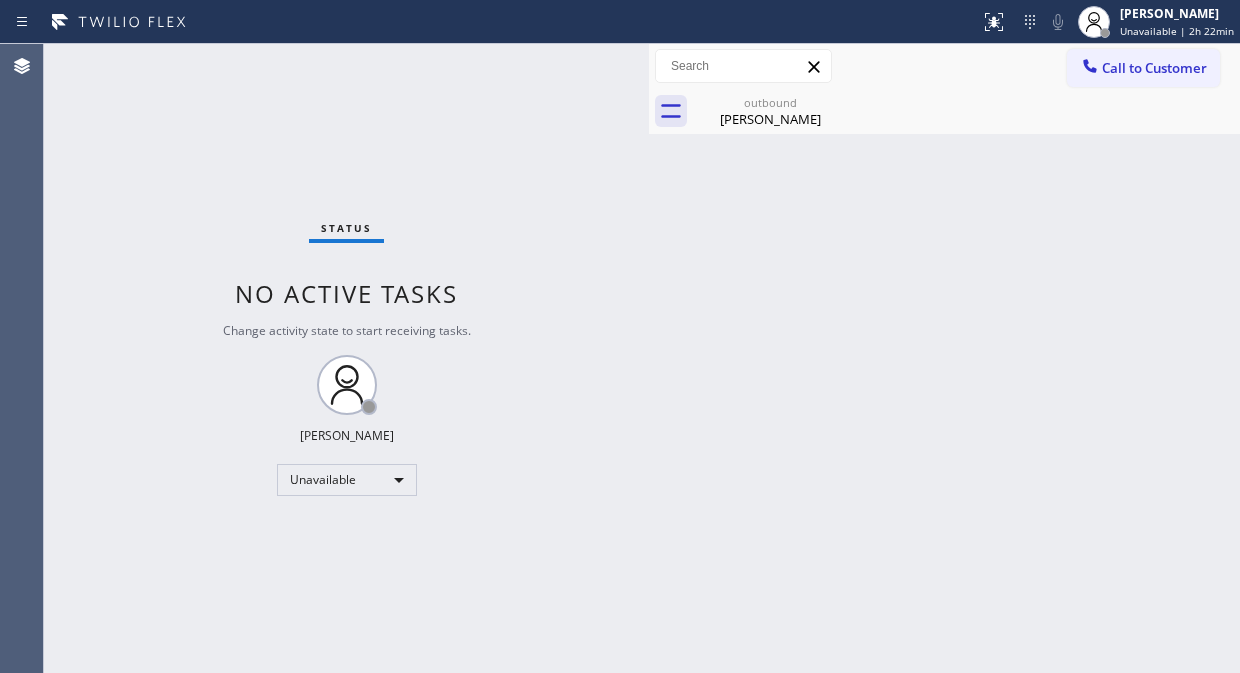 scroll, scrollTop: 0, scrollLeft: 0, axis: both 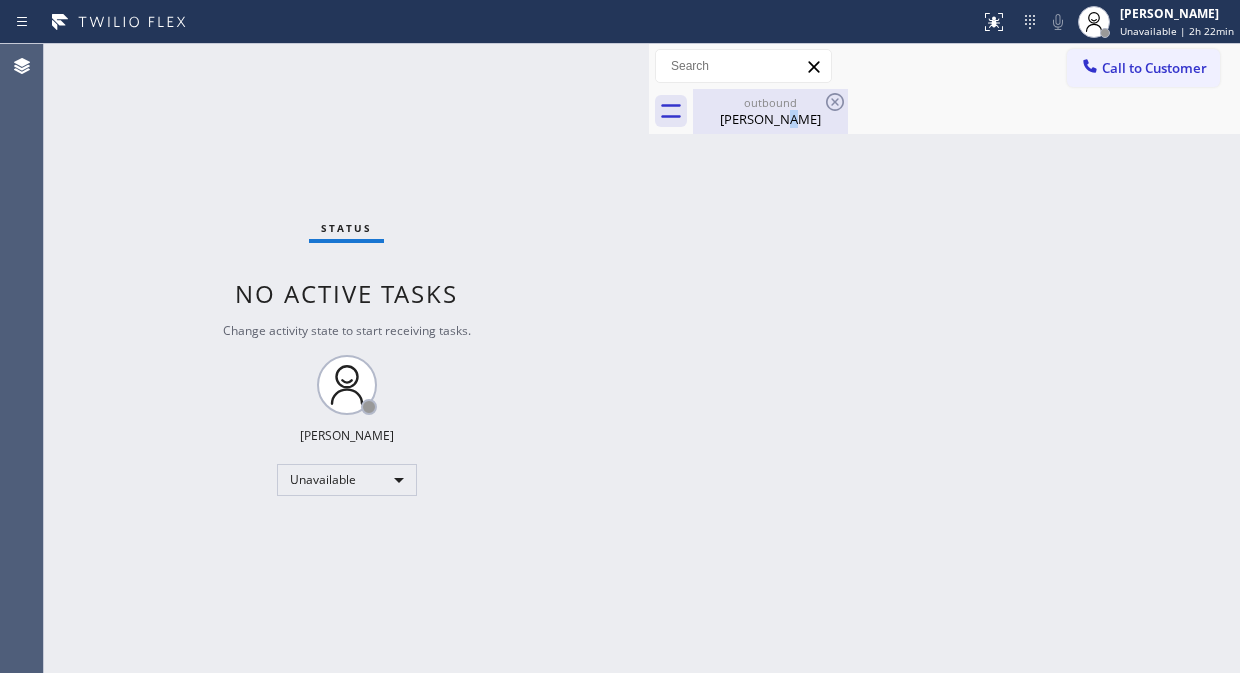 drag, startPoint x: 770, startPoint y: 111, endPoint x: 811, endPoint y: 108, distance: 41.109608 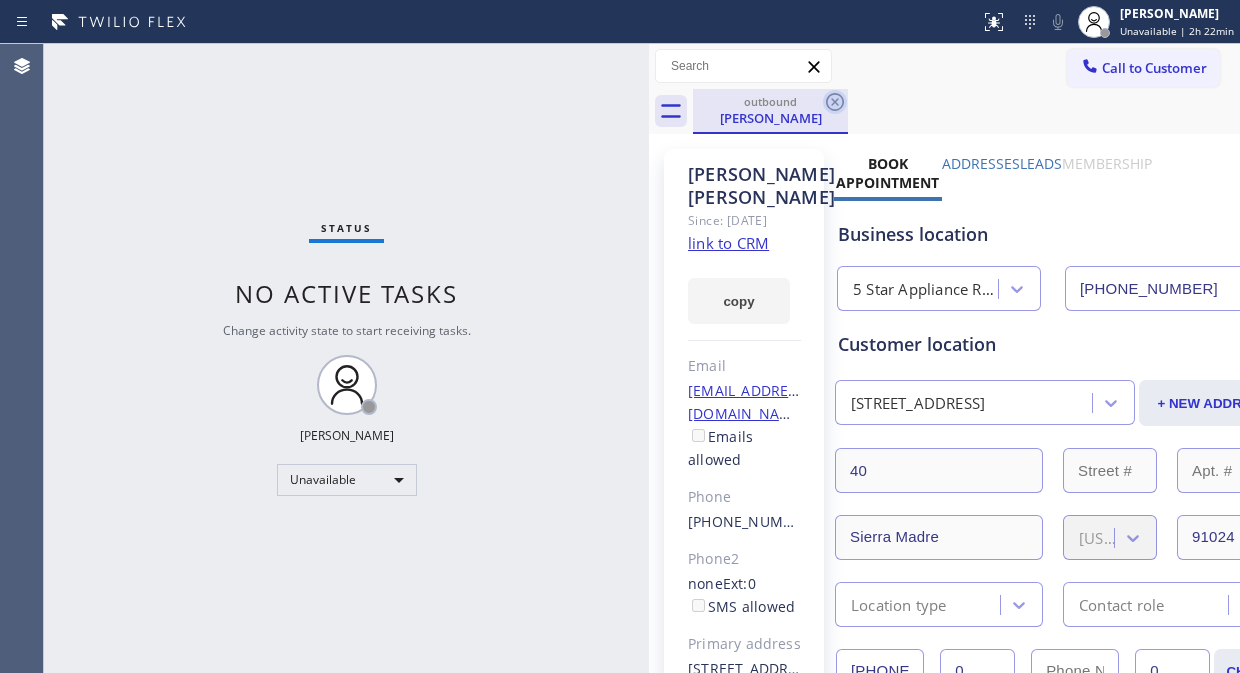 click 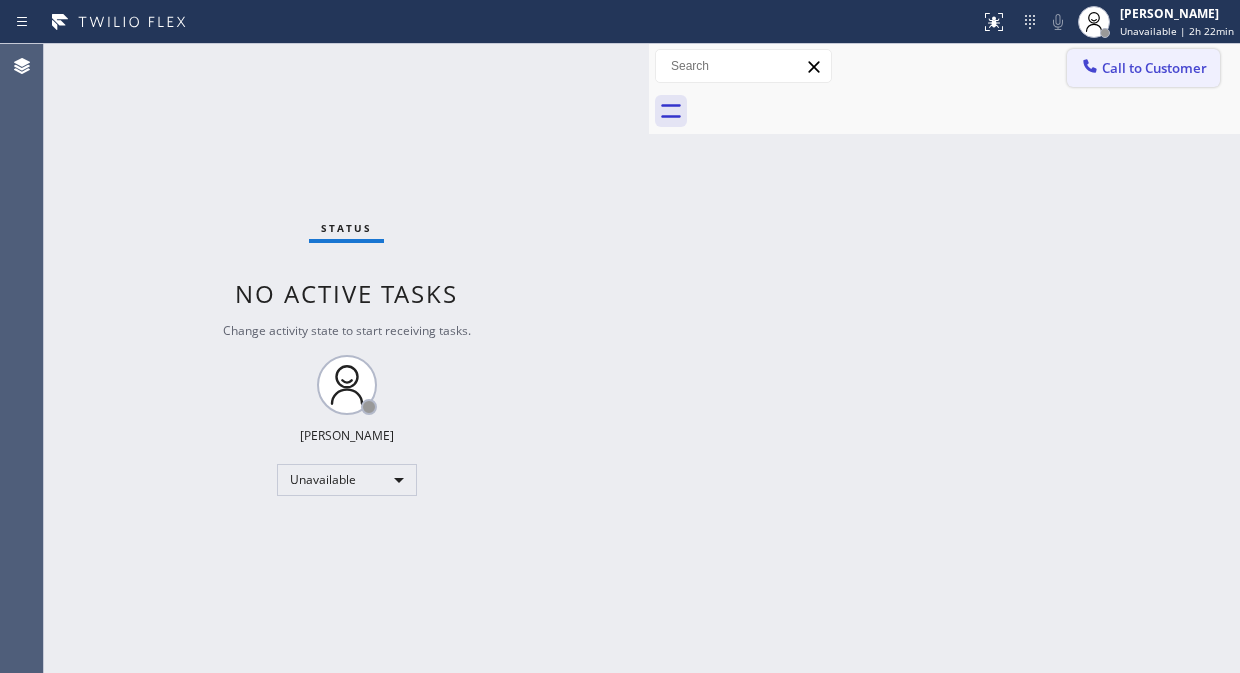 click on "Call to Customer" at bounding box center (1154, 68) 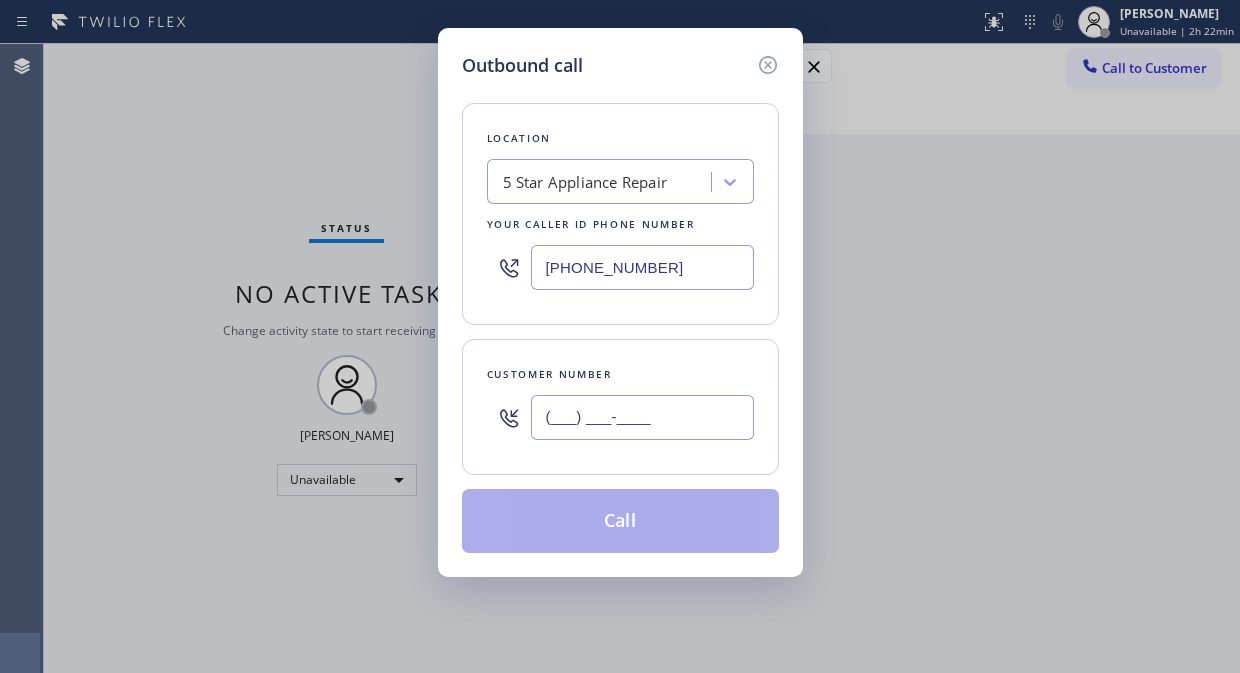 click on "(___) ___-____" at bounding box center [642, 417] 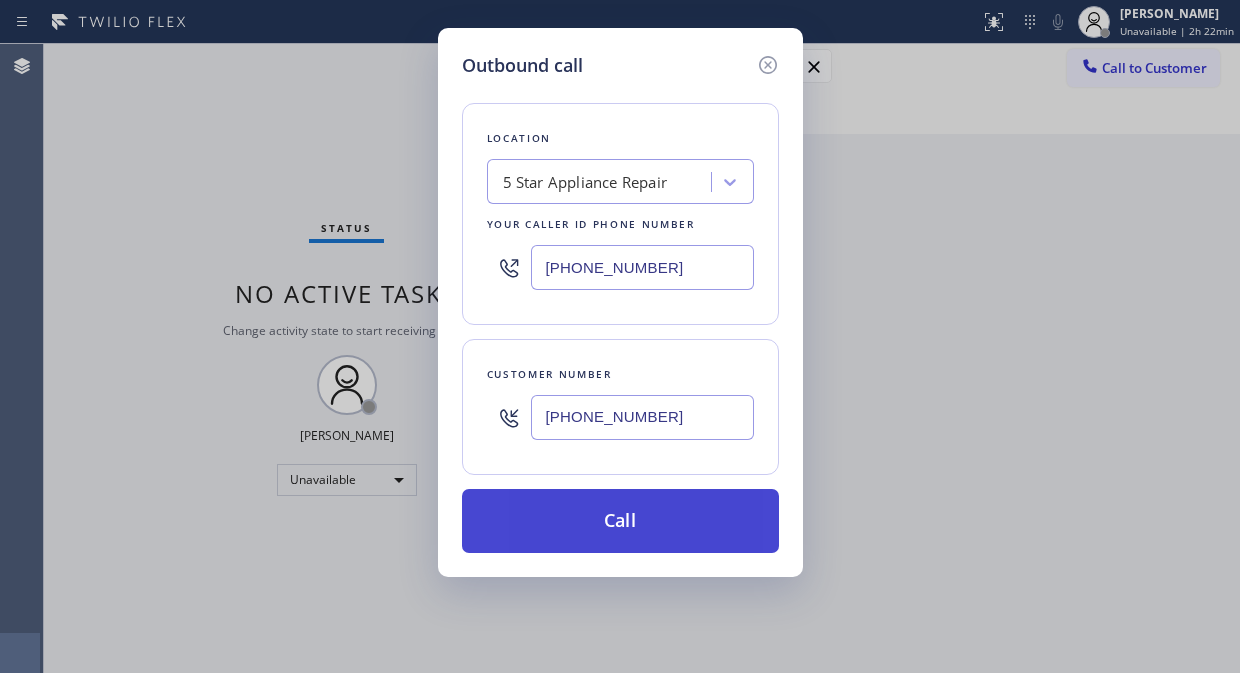 type on "[PHONE_NUMBER]" 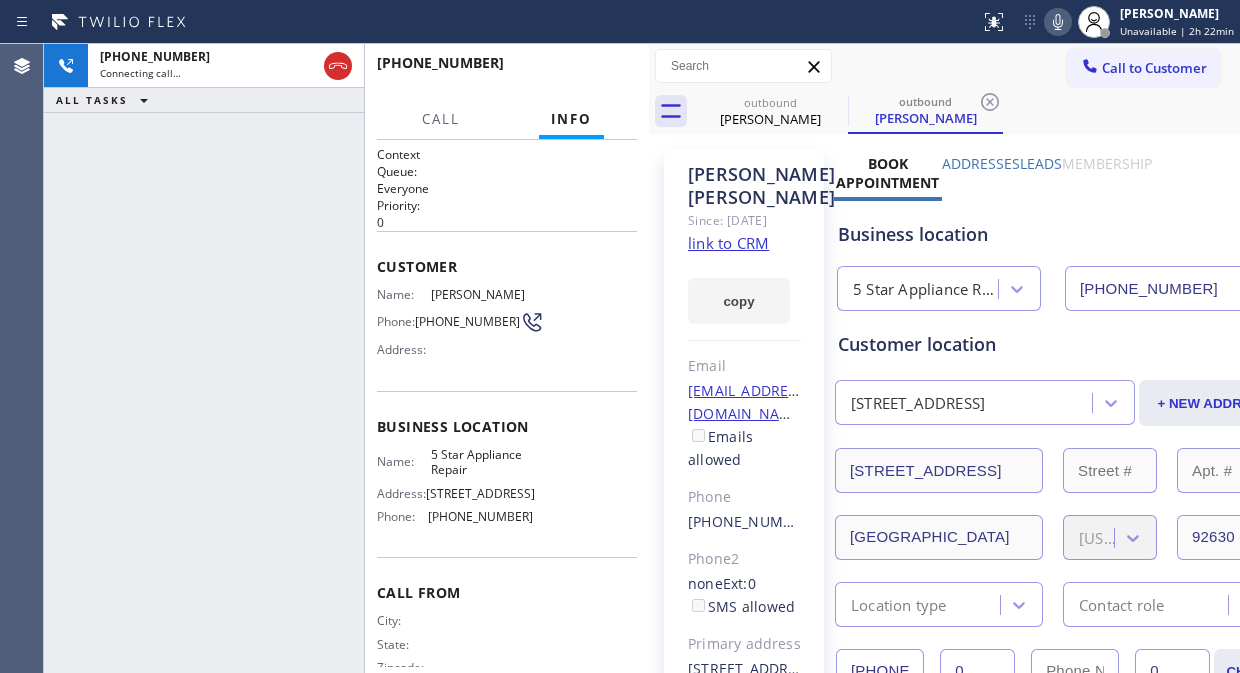 type on "[PHONE_NUMBER]" 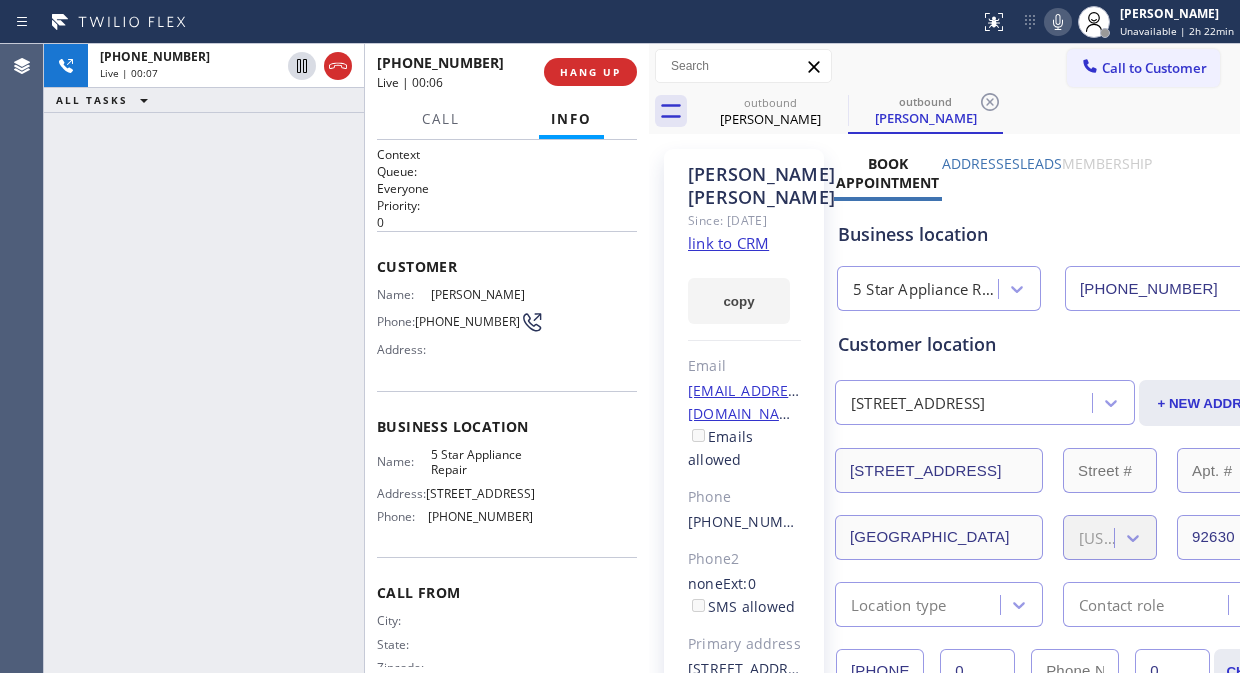 click on "Live | 00:07" at bounding box center (190, 73) 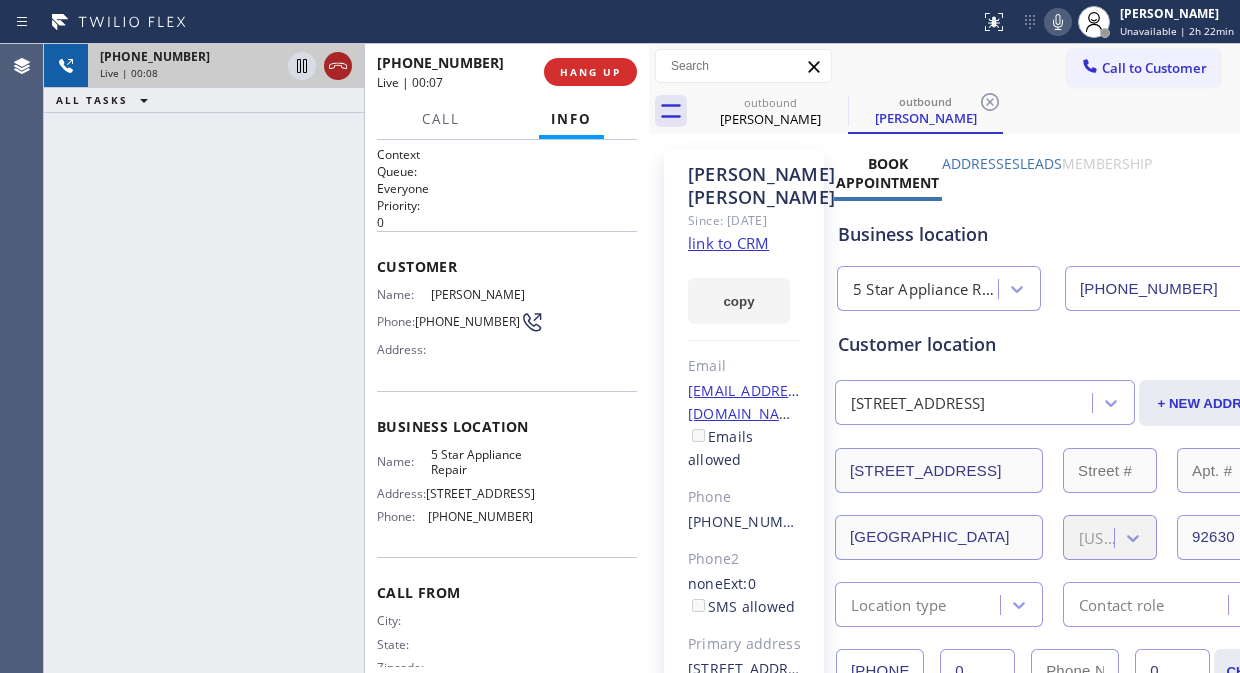 click 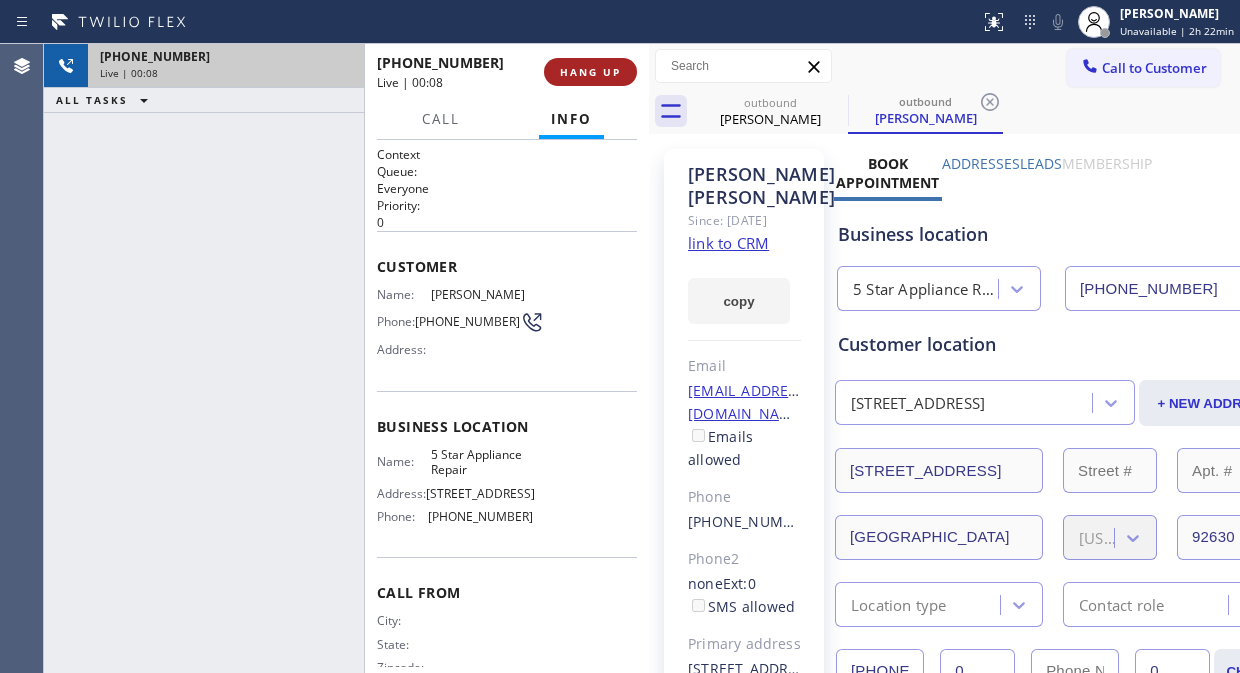 click on "HANG UP" at bounding box center (590, 72) 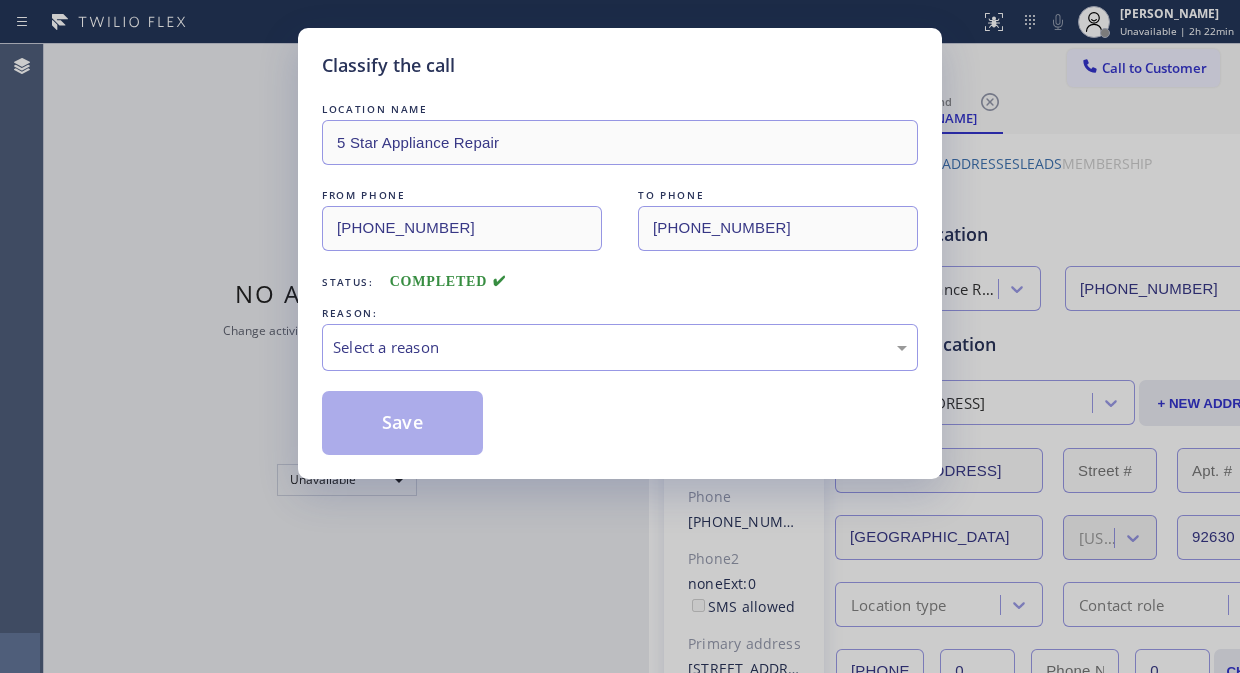 click on "Classify the call" at bounding box center (620, 65) 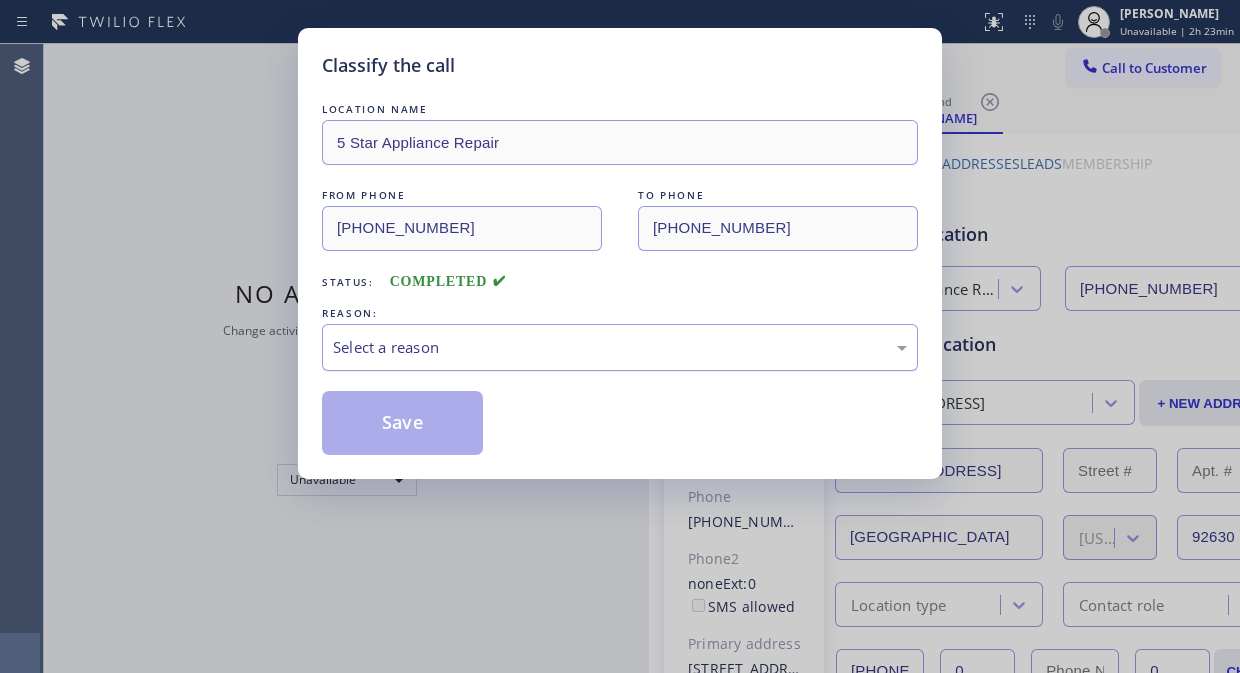 click on "Select a reason" at bounding box center [620, 347] 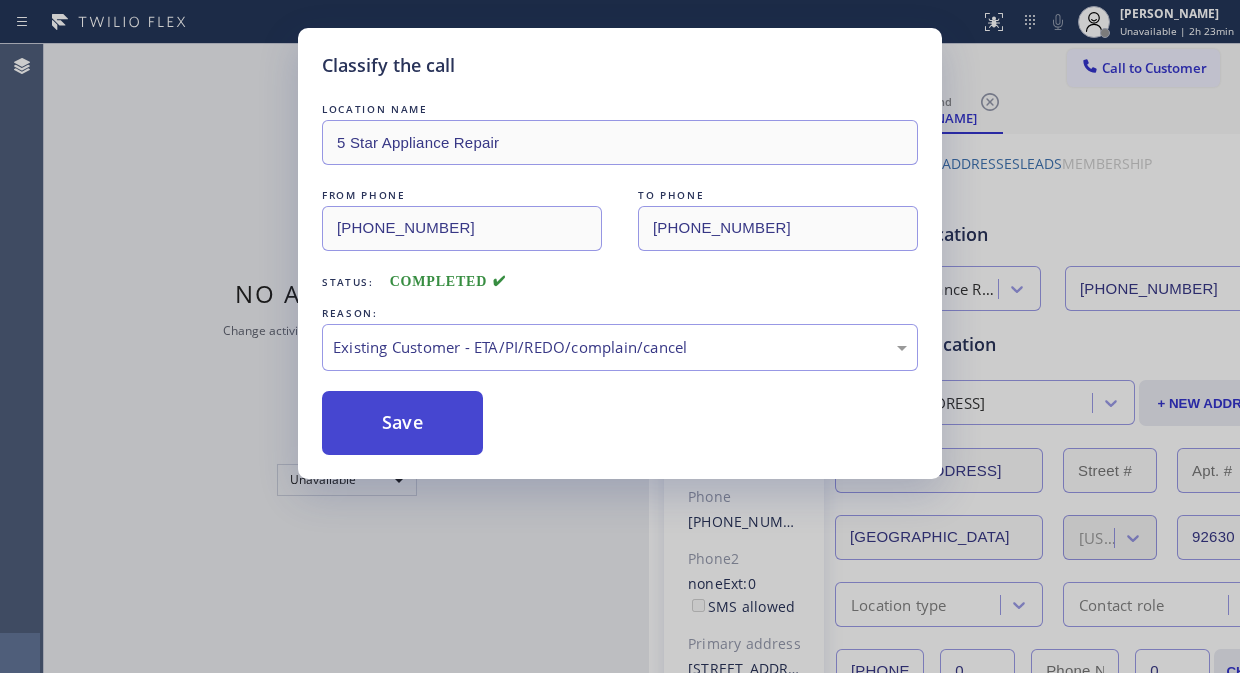 click on "Save" at bounding box center (402, 423) 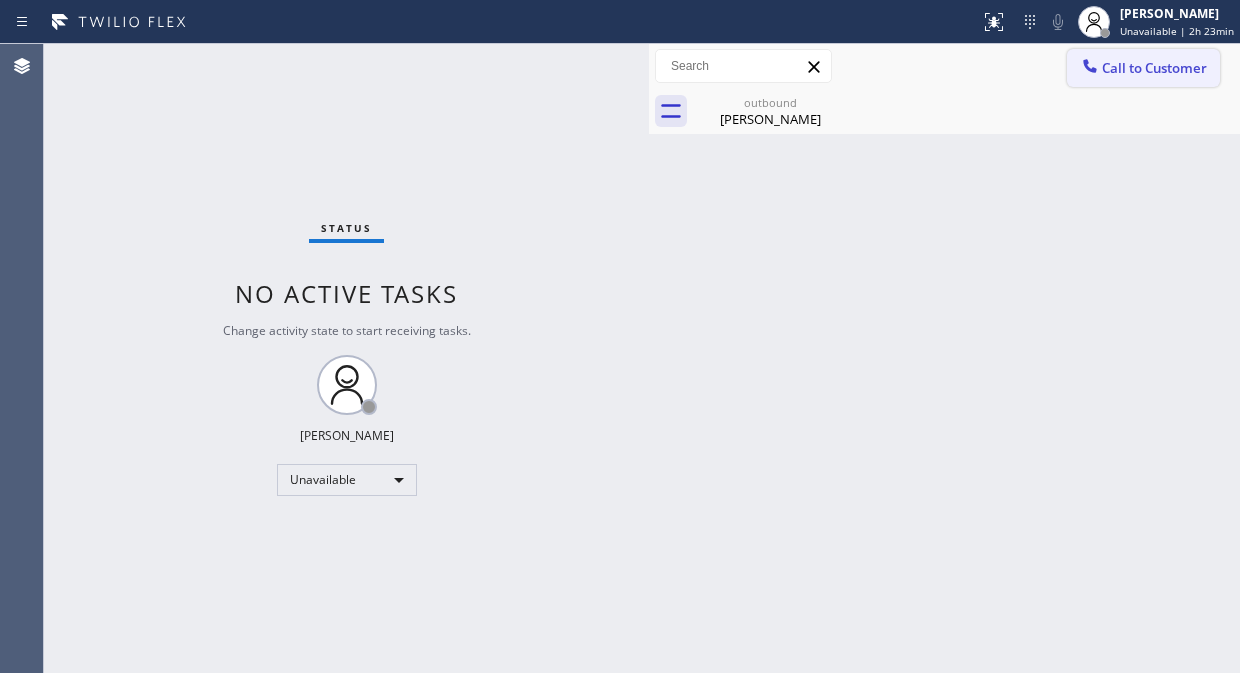 click on "Call to Customer" at bounding box center [1143, 68] 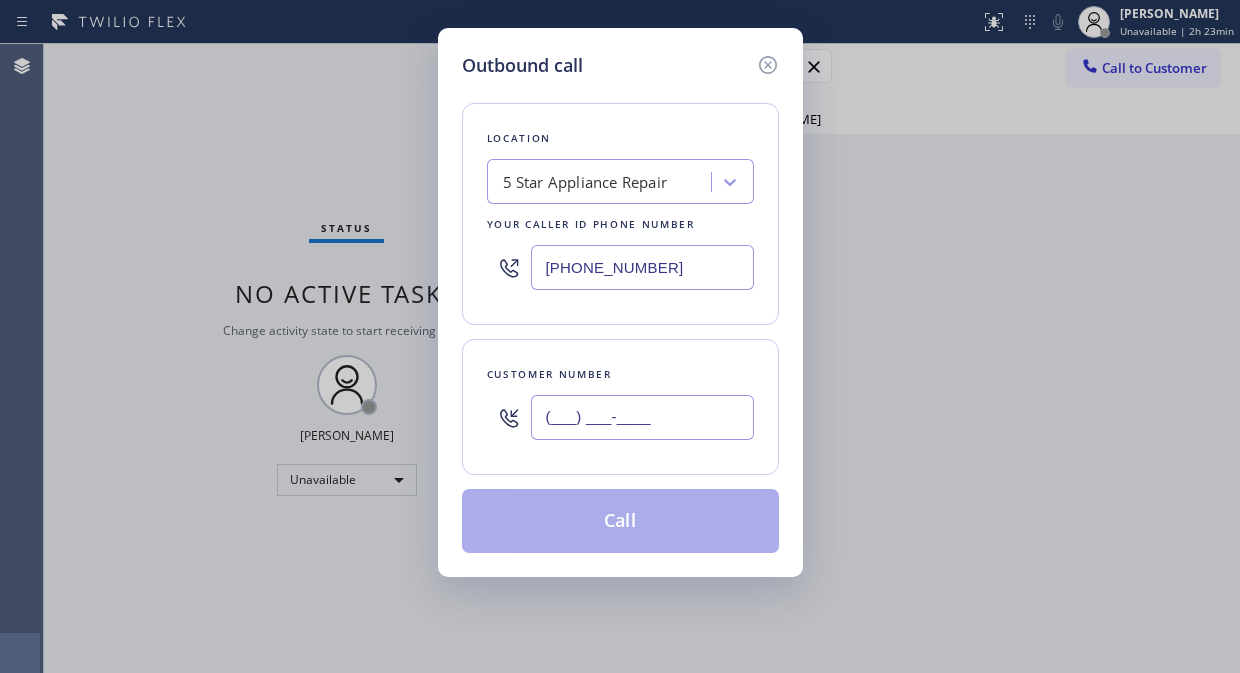 click on "(___) ___-____" at bounding box center [642, 417] 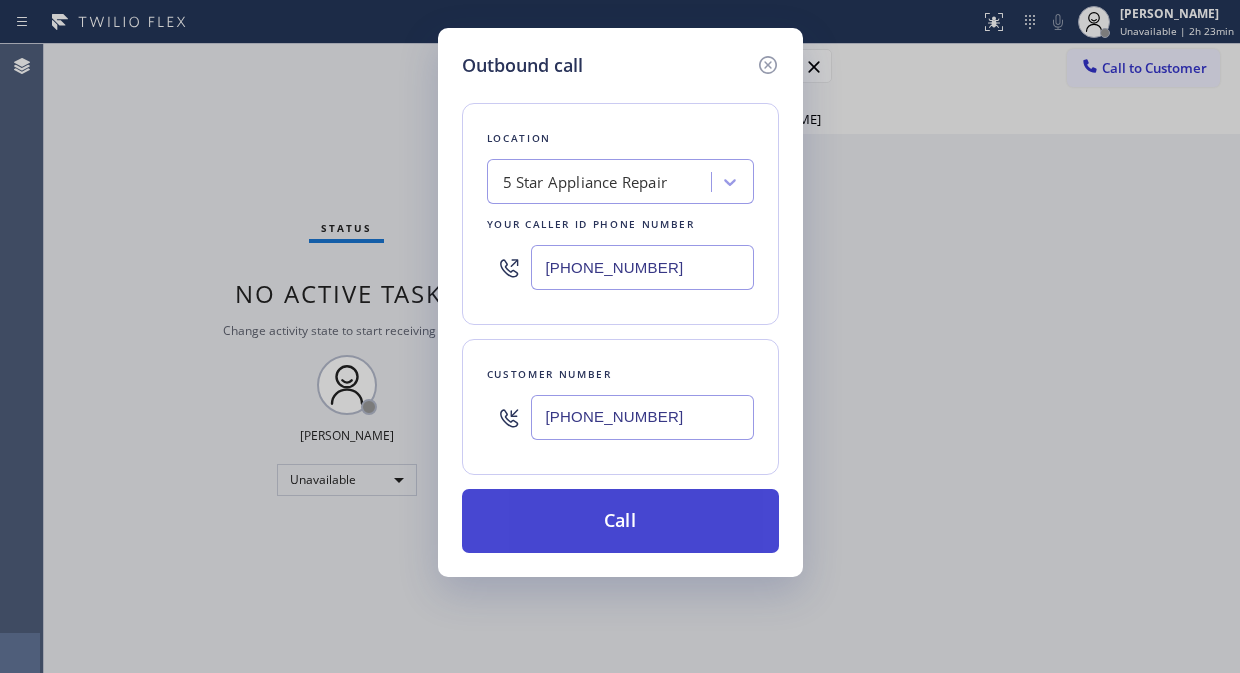 type on "[PHONE_NUMBER]" 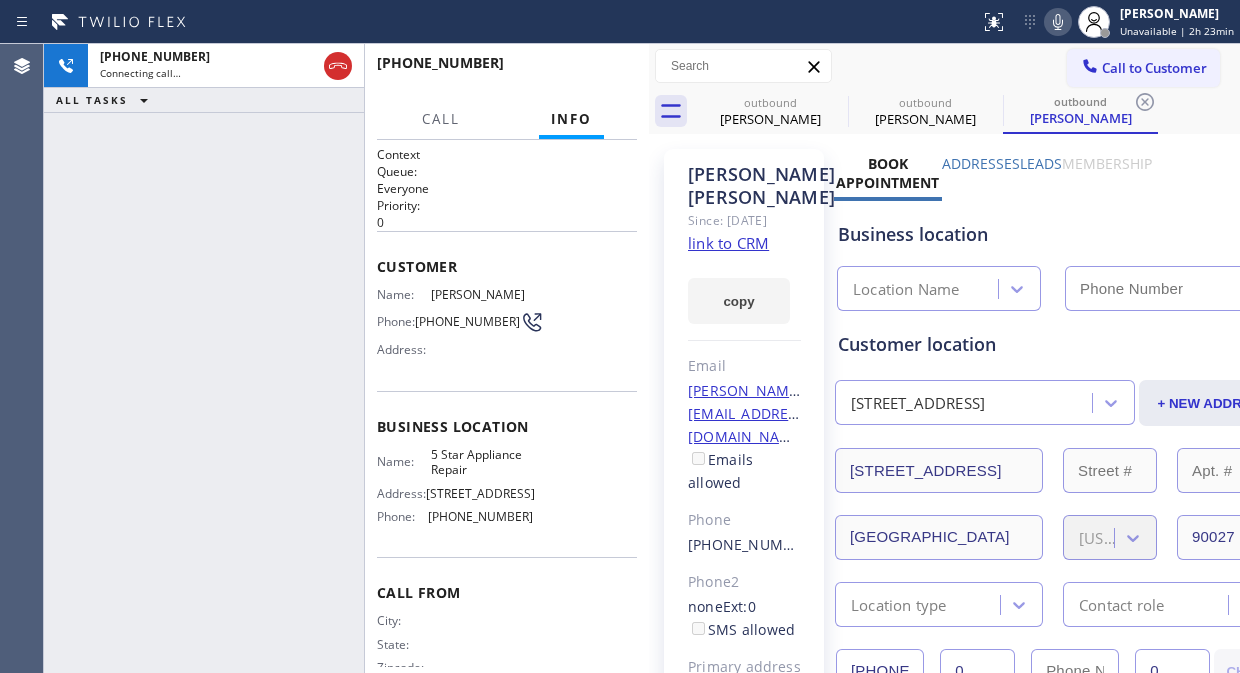 type on "[PHONE_NUMBER]" 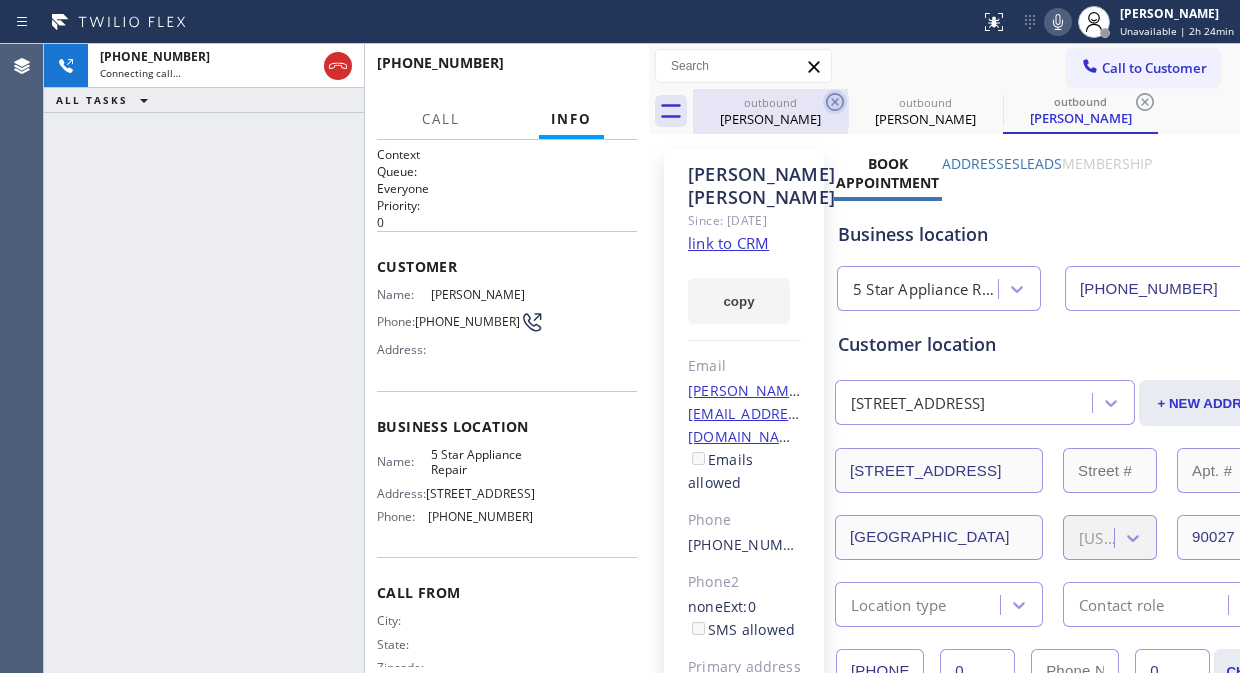 click 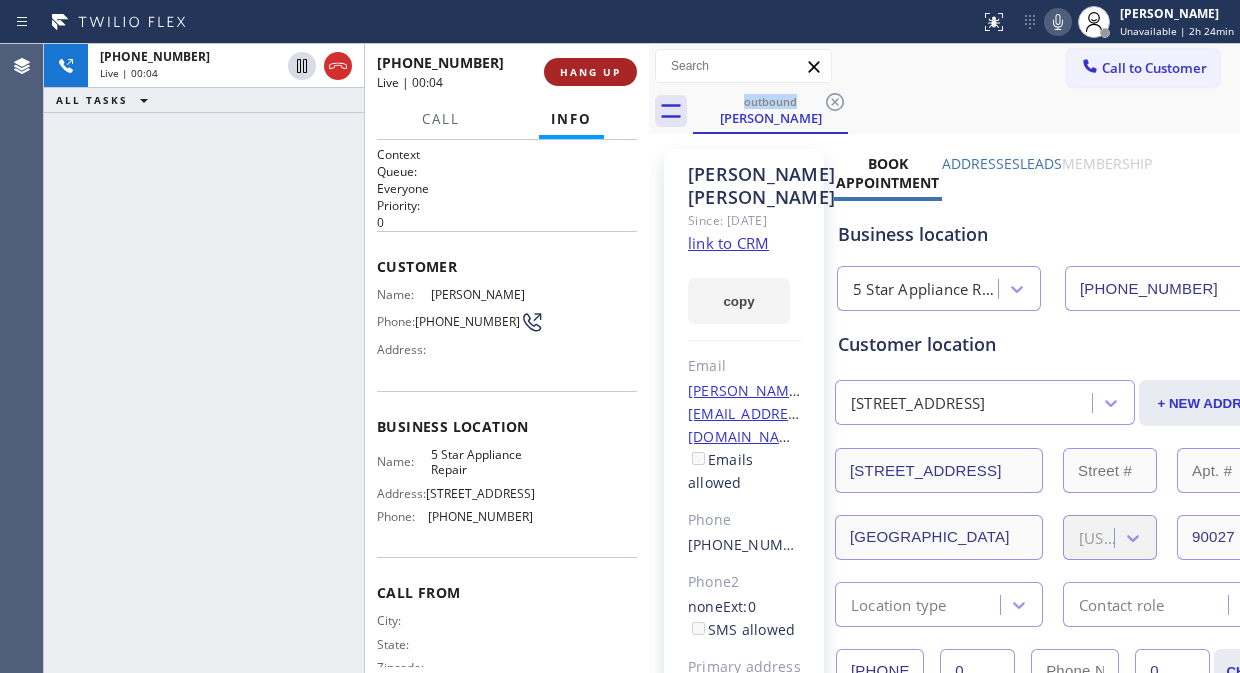 click on "HANG UP" at bounding box center (590, 72) 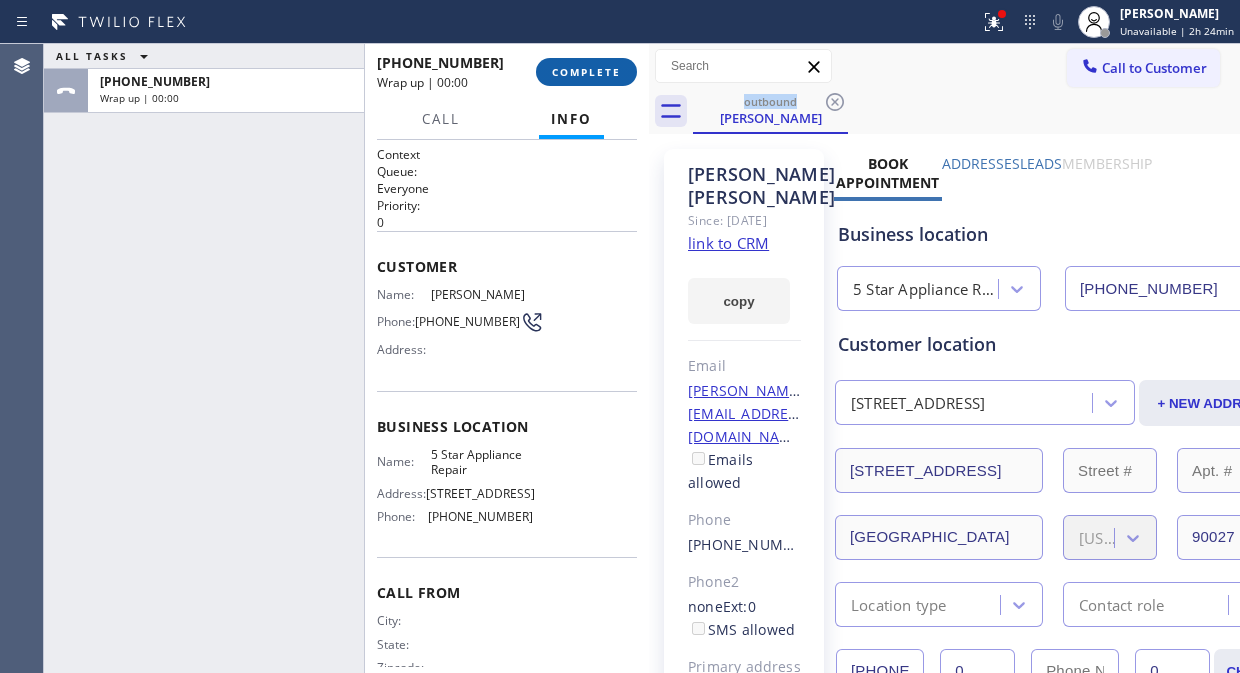 click on "COMPLETE" at bounding box center (586, 72) 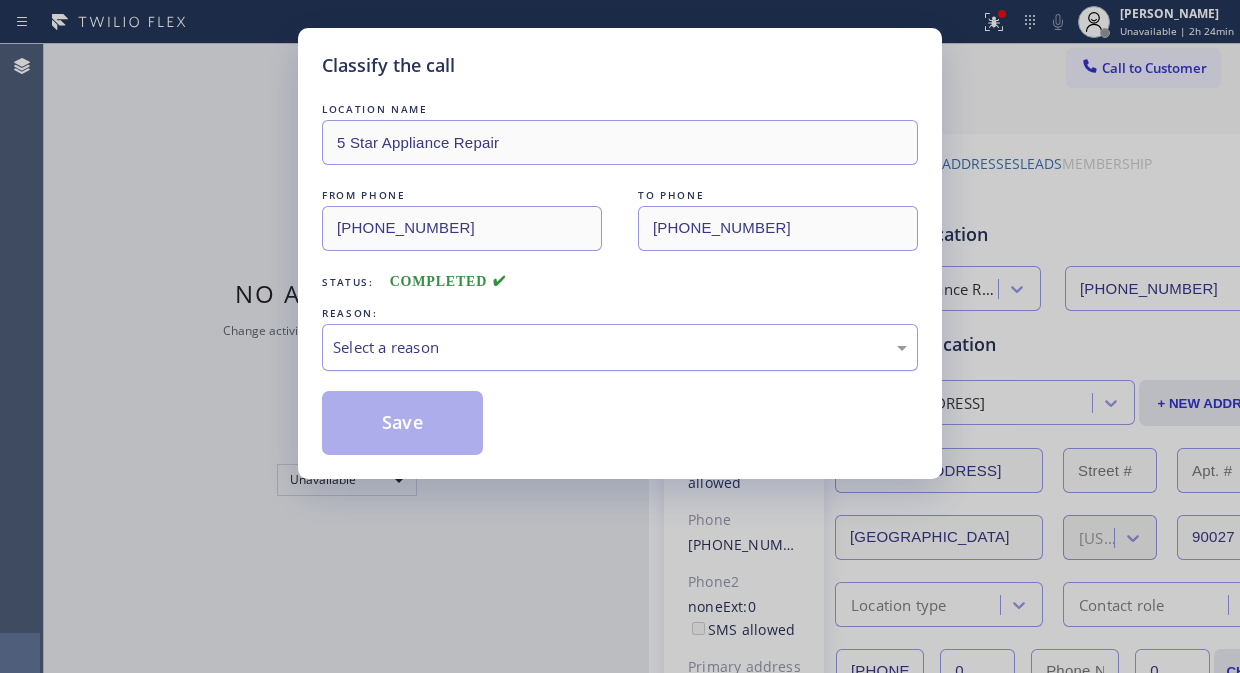 click on "Select a reason" at bounding box center (620, 347) 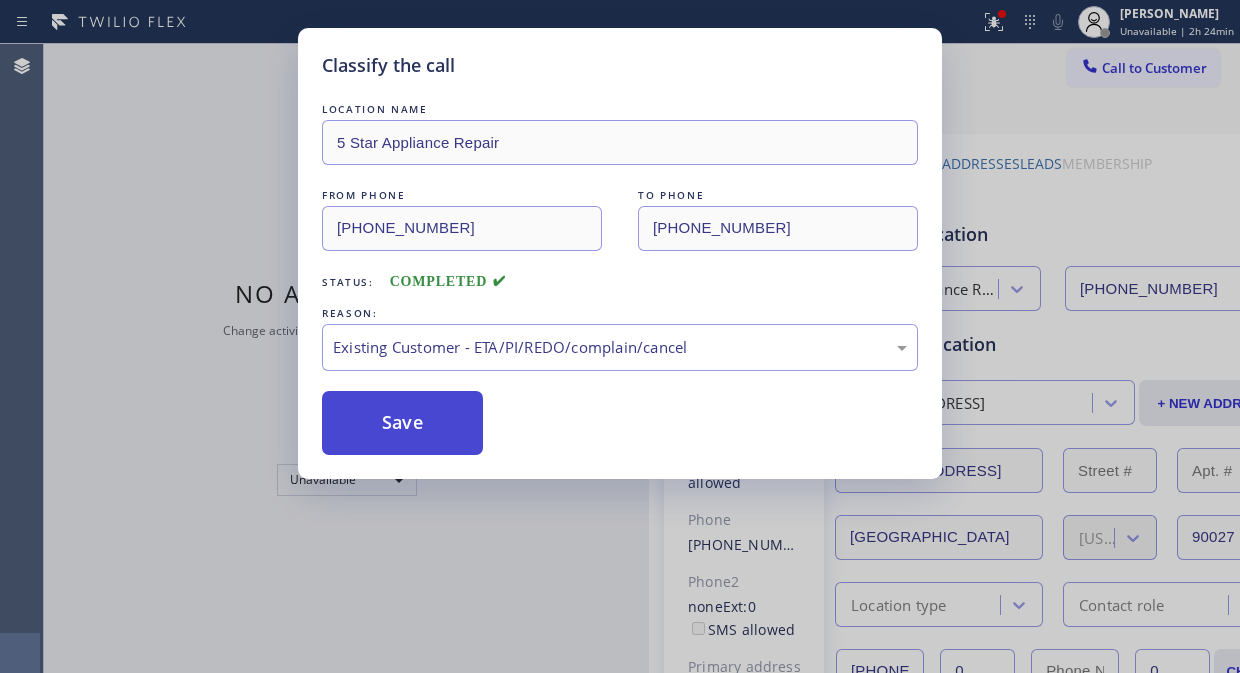 click on "Save" at bounding box center (402, 423) 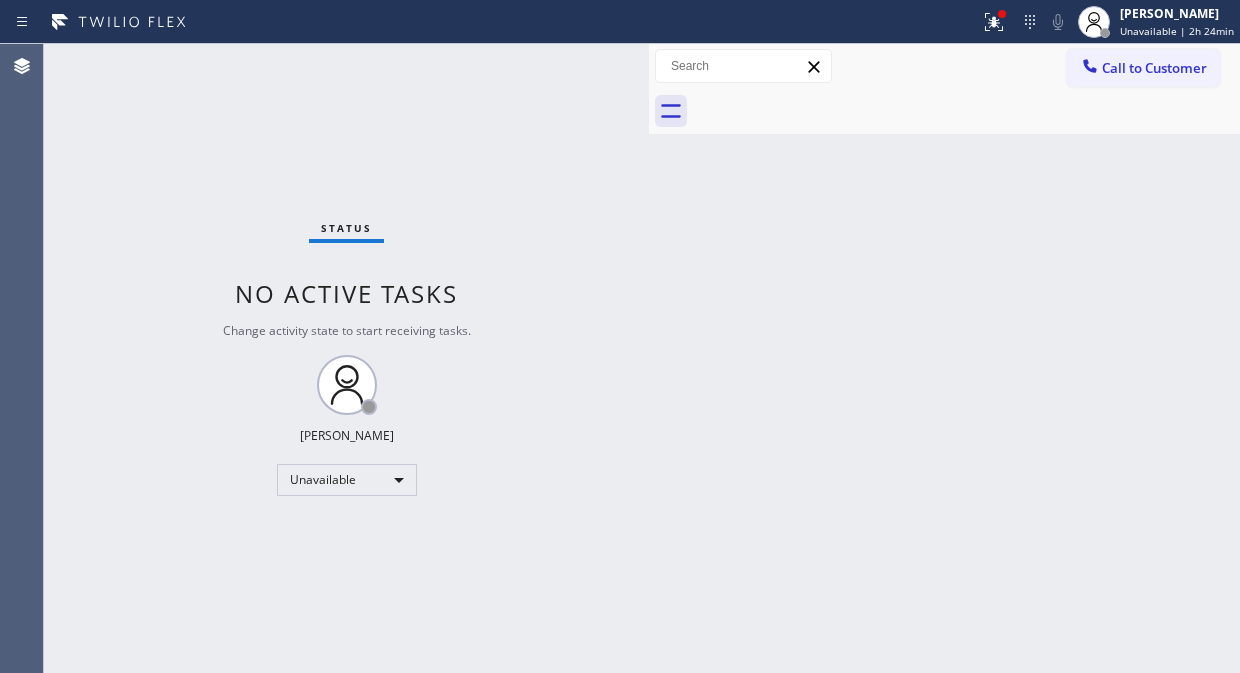 click on "Call to Customer" at bounding box center (1154, 68) 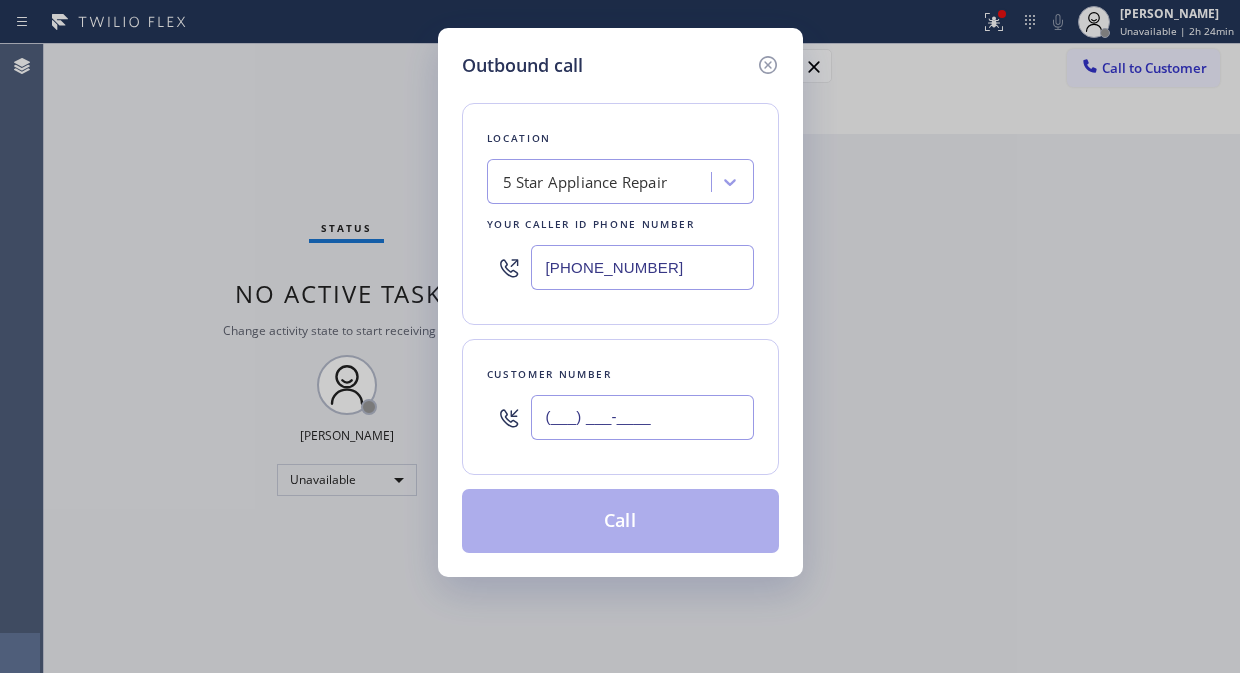 click on "(___) ___-____" at bounding box center (642, 417) 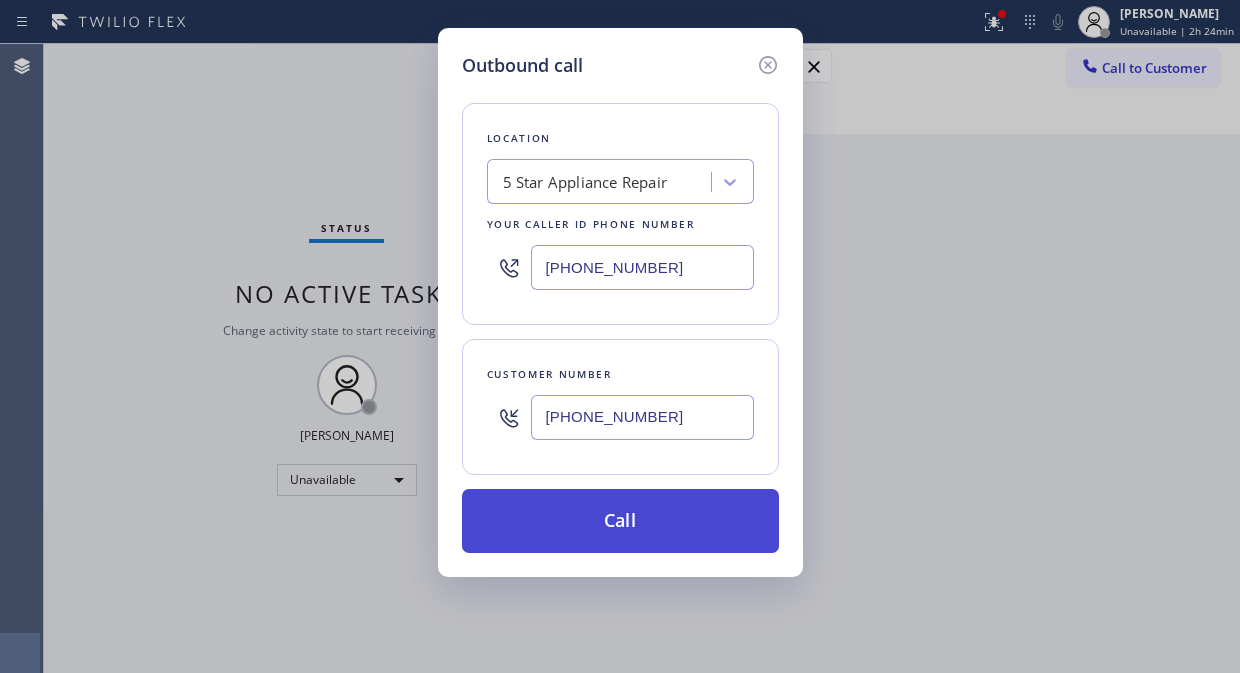 type on "[PHONE_NUMBER]" 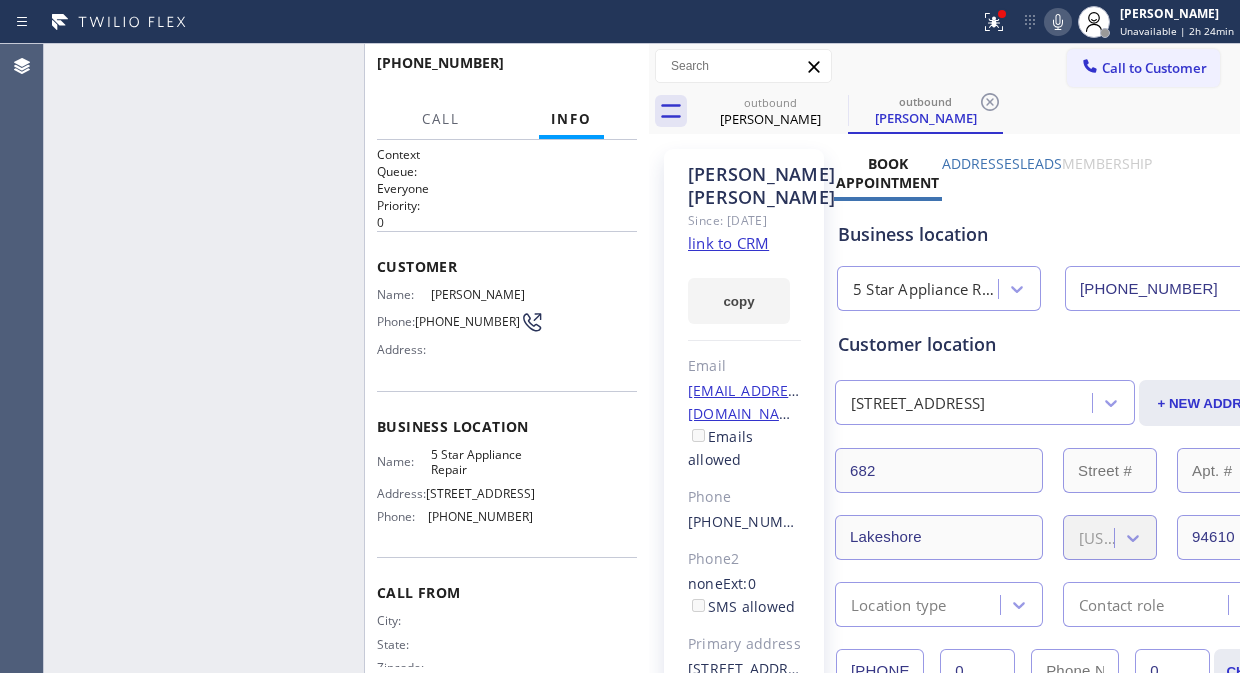 type on "[PHONE_NUMBER]" 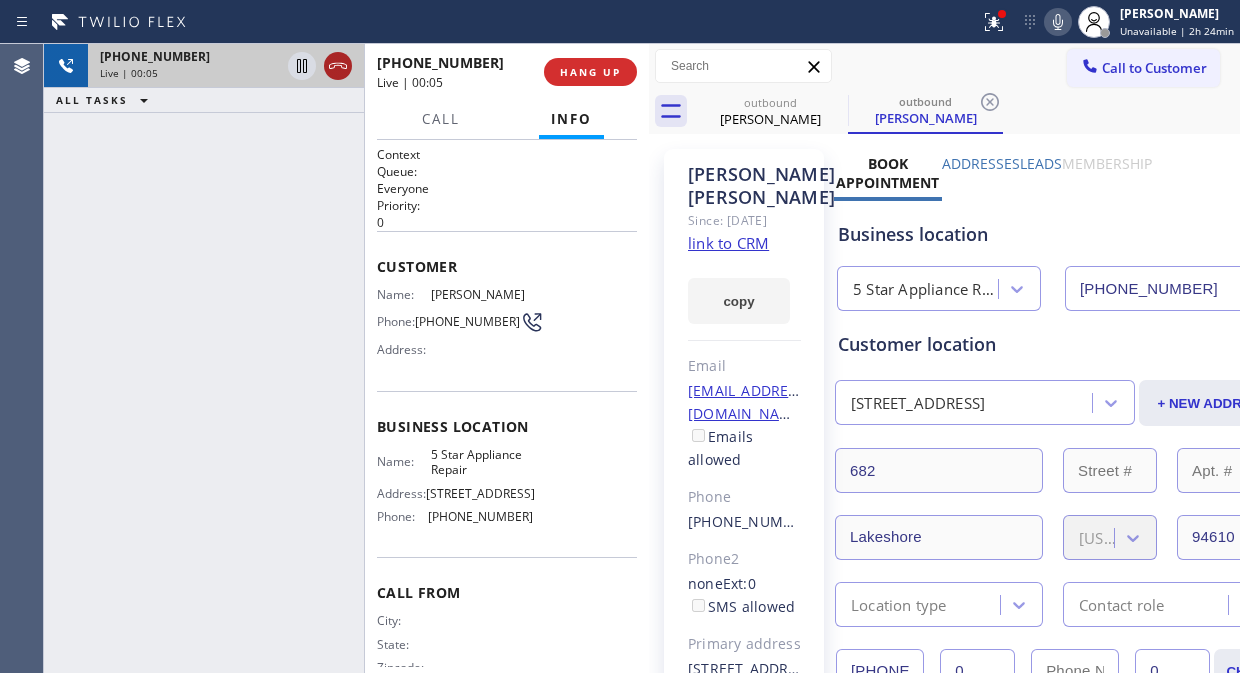 click 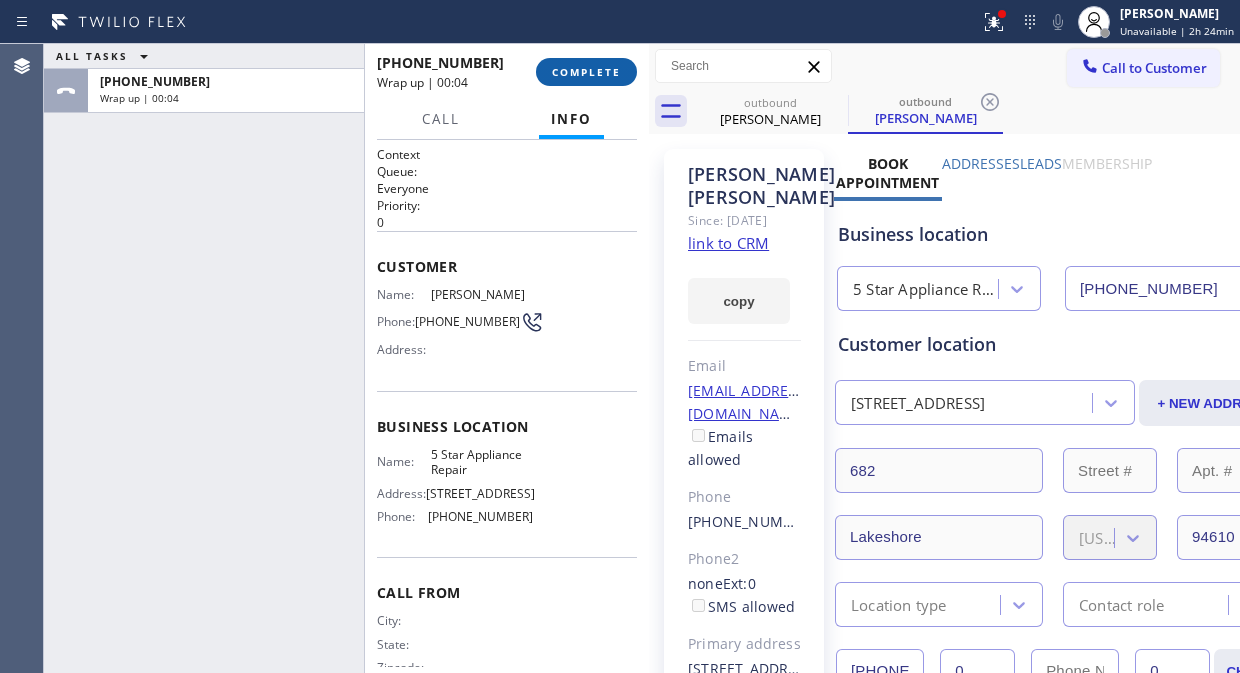 click on "COMPLETE" at bounding box center [586, 72] 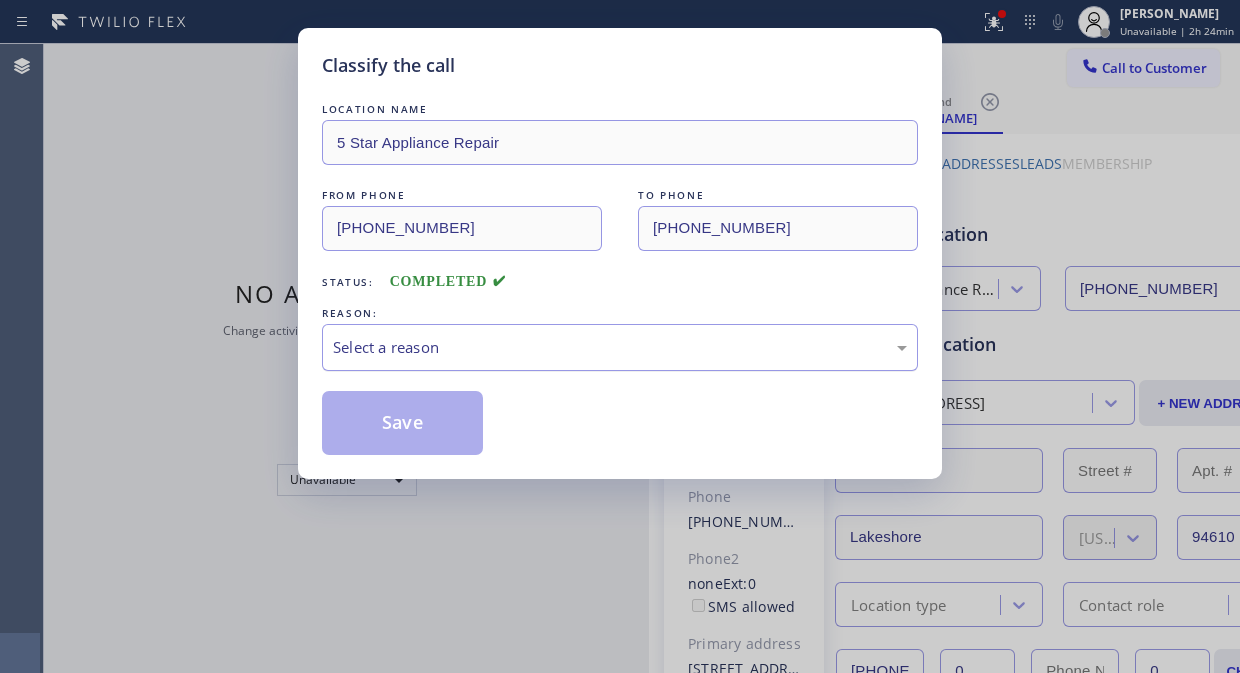 click on "Select a reason" at bounding box center [620, 347] 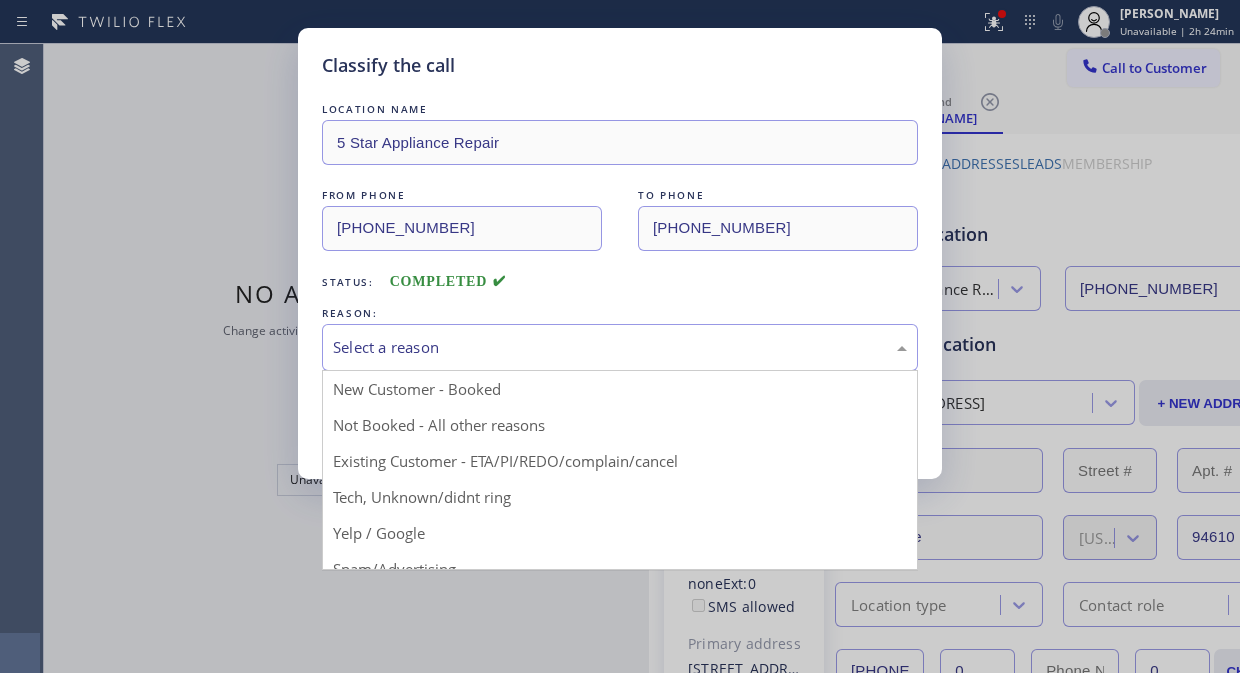drag, startPoint x: 553, startPoint y: 466, endPoint x: 432, endPoint y: 442, distance: 123.35721 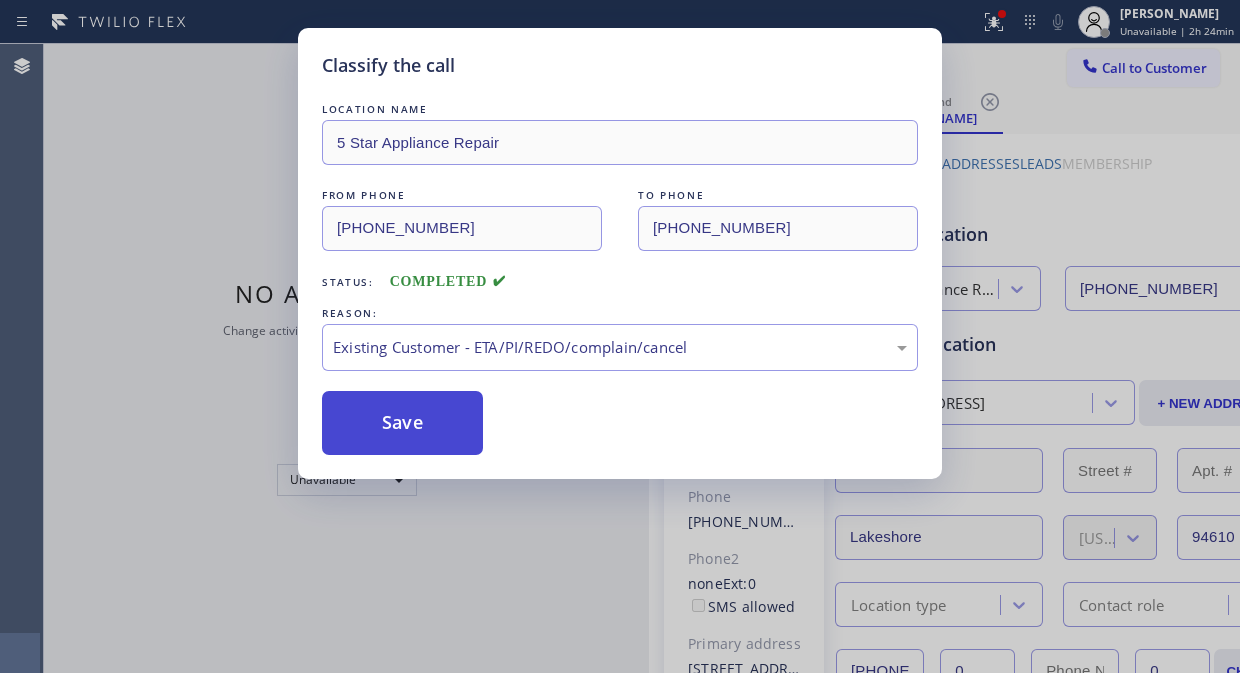 click on "Save" at bounding box center [402, 423] 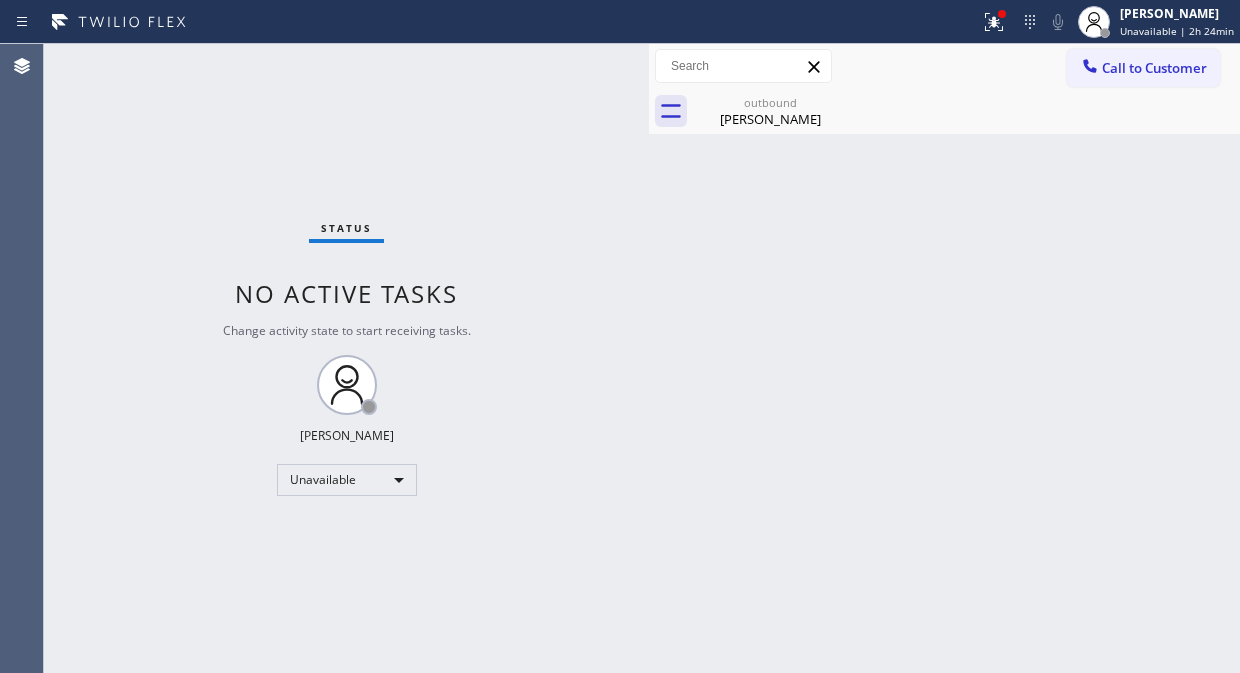 click on "Call to Customer" at bounding box center [1154, 68] 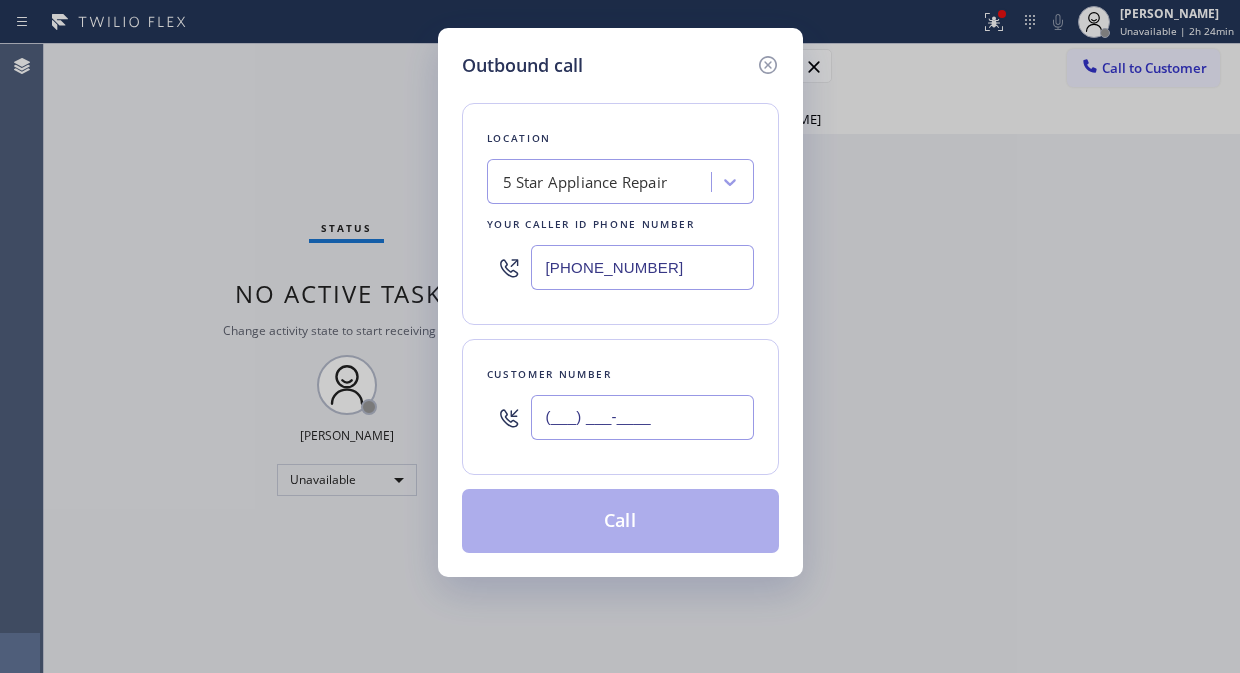 click on "(___) ___-____" at bounding box center (642, 417) 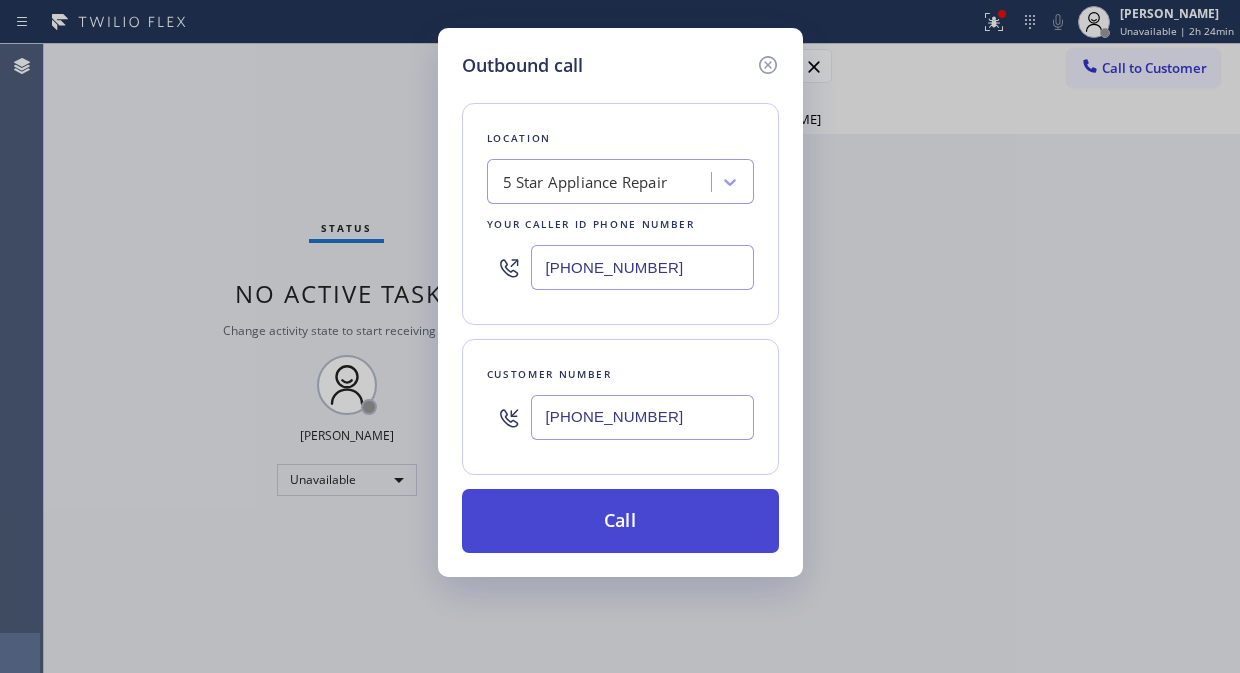 type on "[PHONE_NUMBER]" 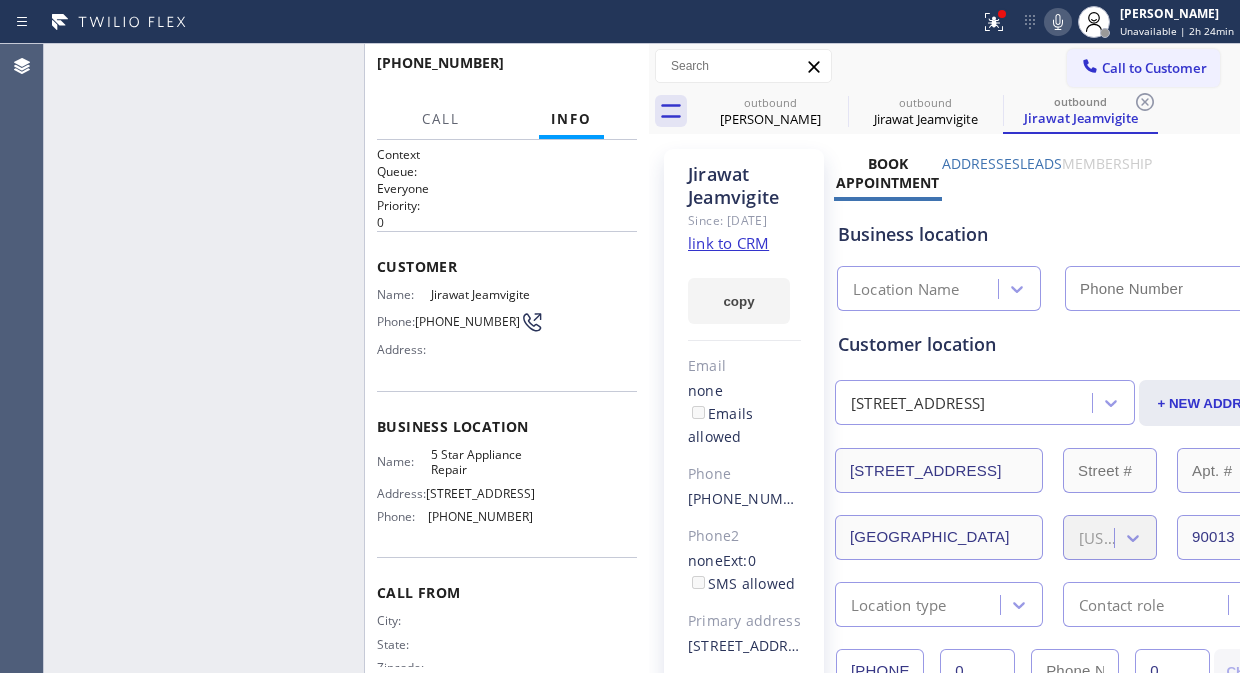 type on "[PHONE_NUMBER]" 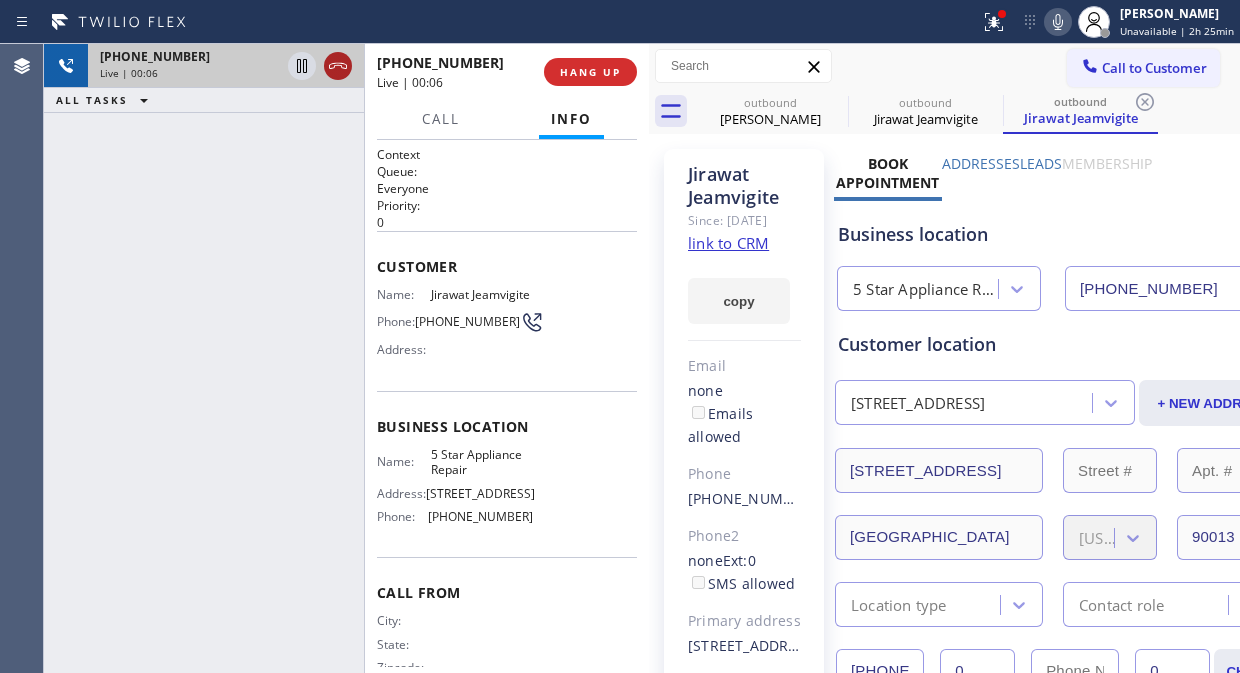 click 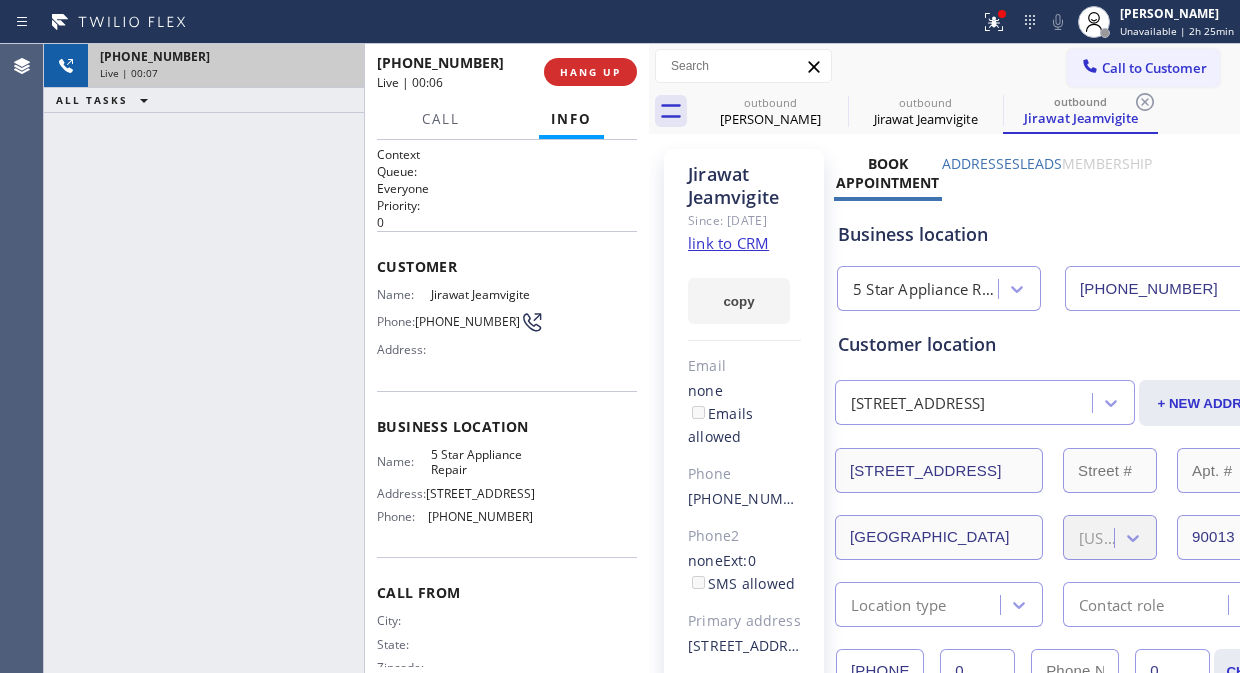 click on "Live | 00:06" at bounding box center [453, 82] 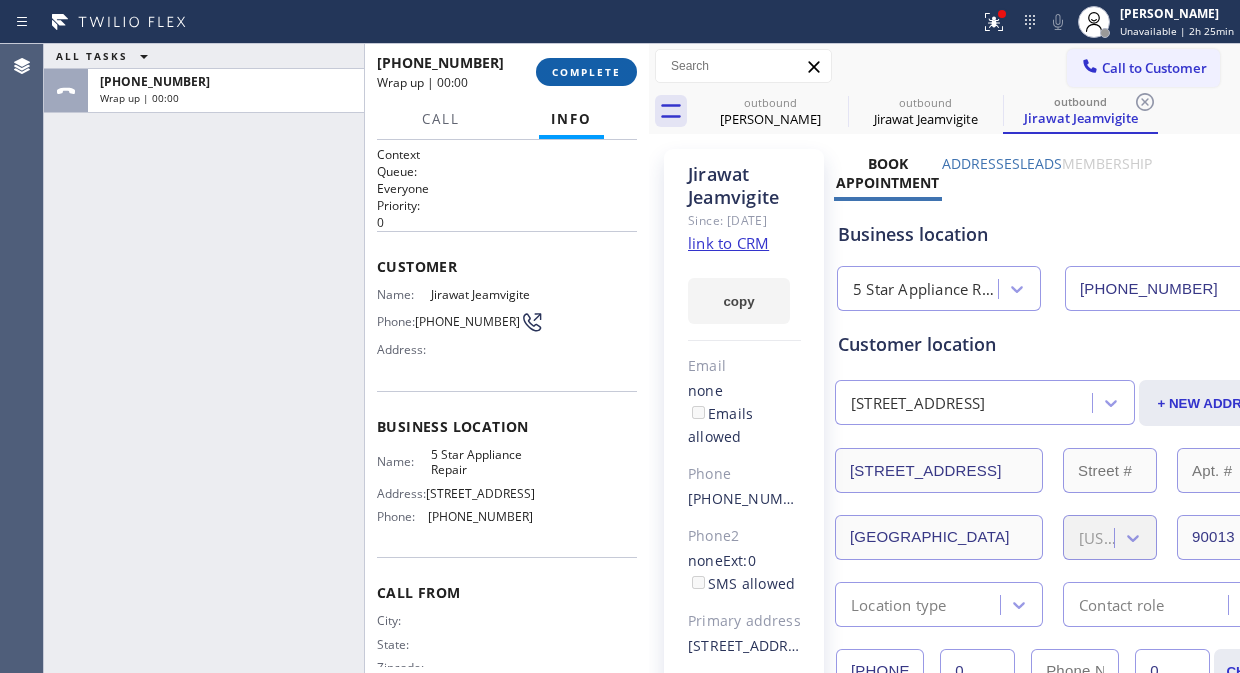click on "COMPLETE" at bounding box center (586, 72) 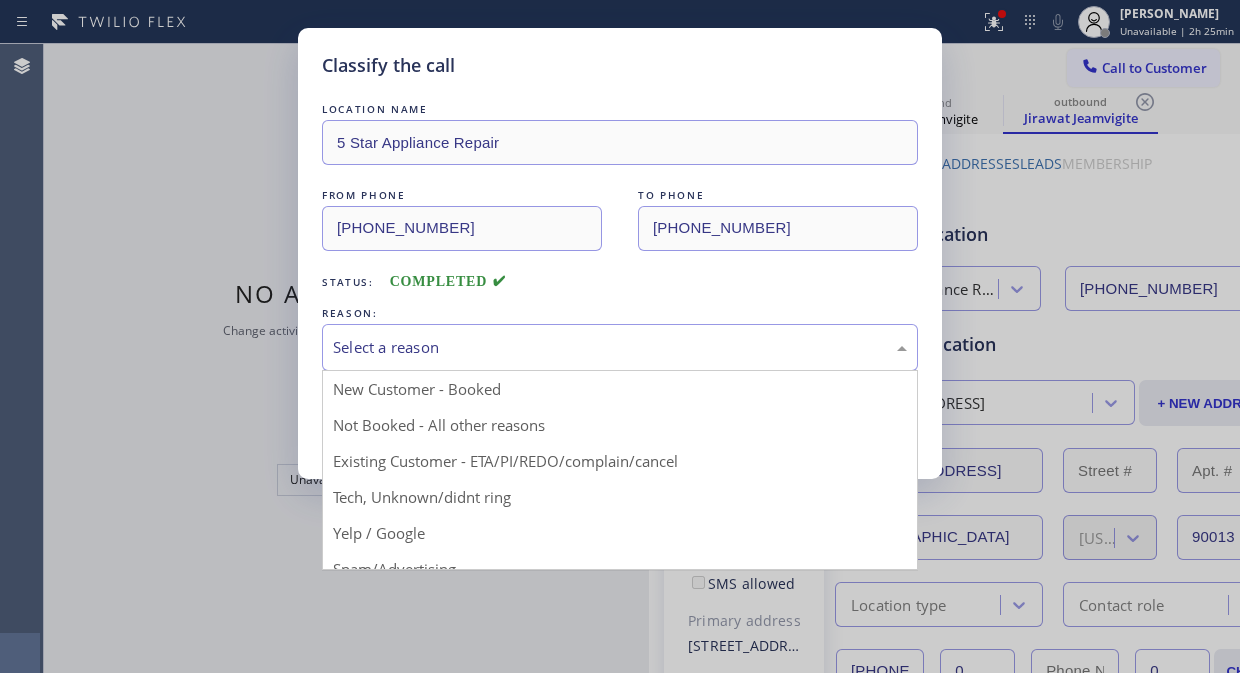 click on "Select a reason" at bounding box center [620, 347] 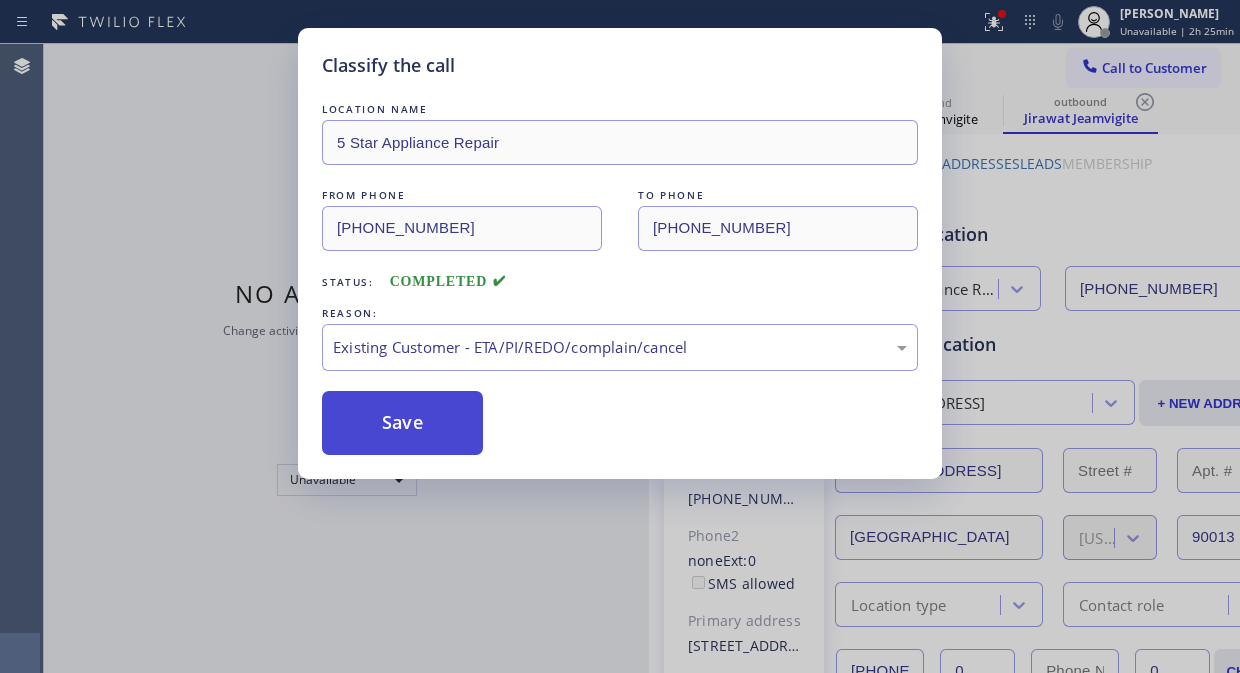 click on "Save" at bounding box center (402, 423) 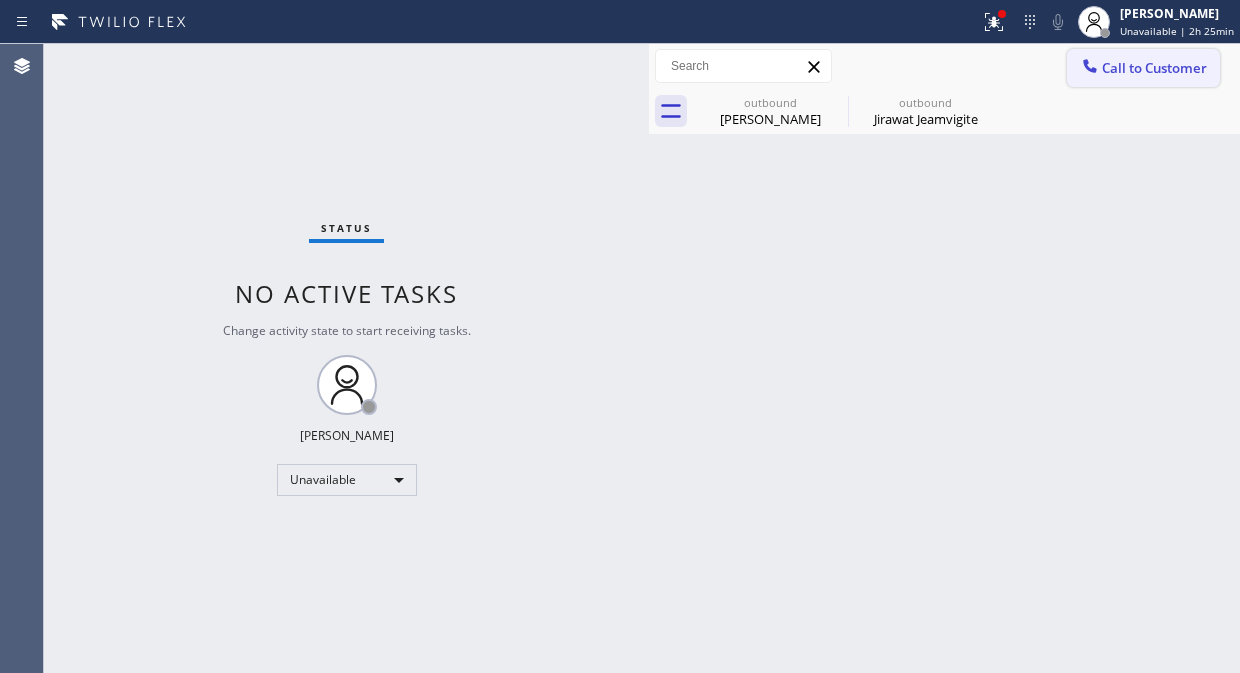 click on "Call to Customer" at bounding box center [1154, 68] 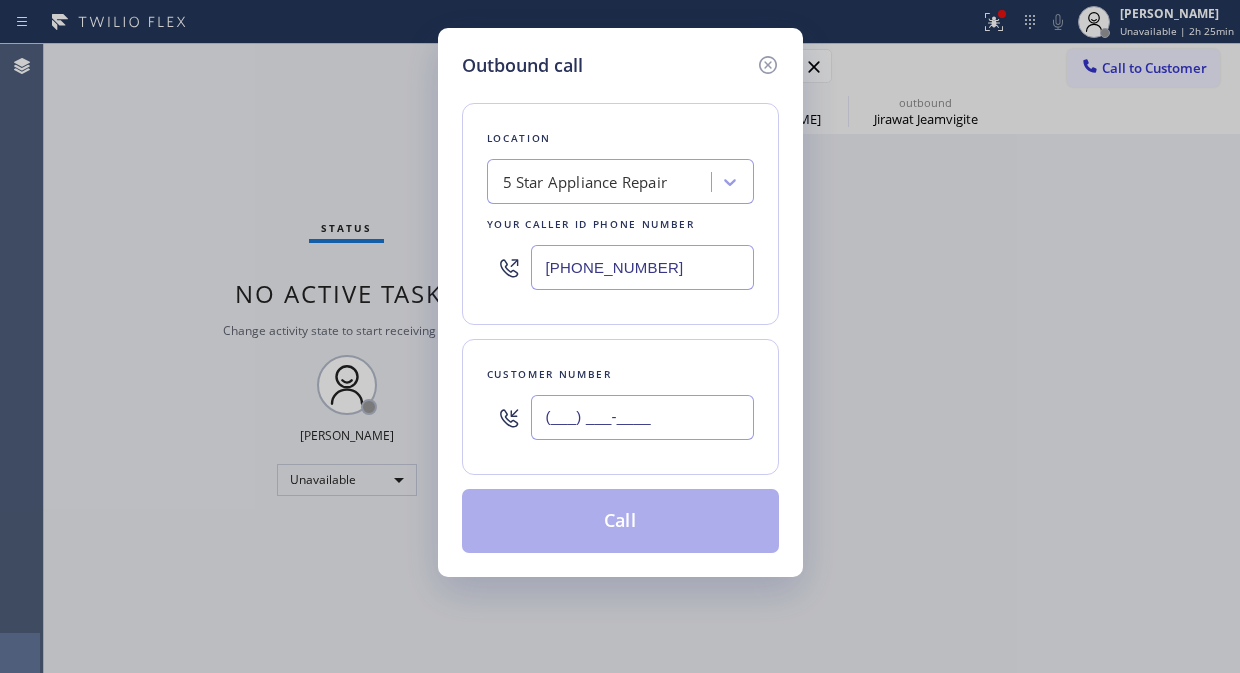 click on "(___) ___-____" at bounding box center (642, 417) 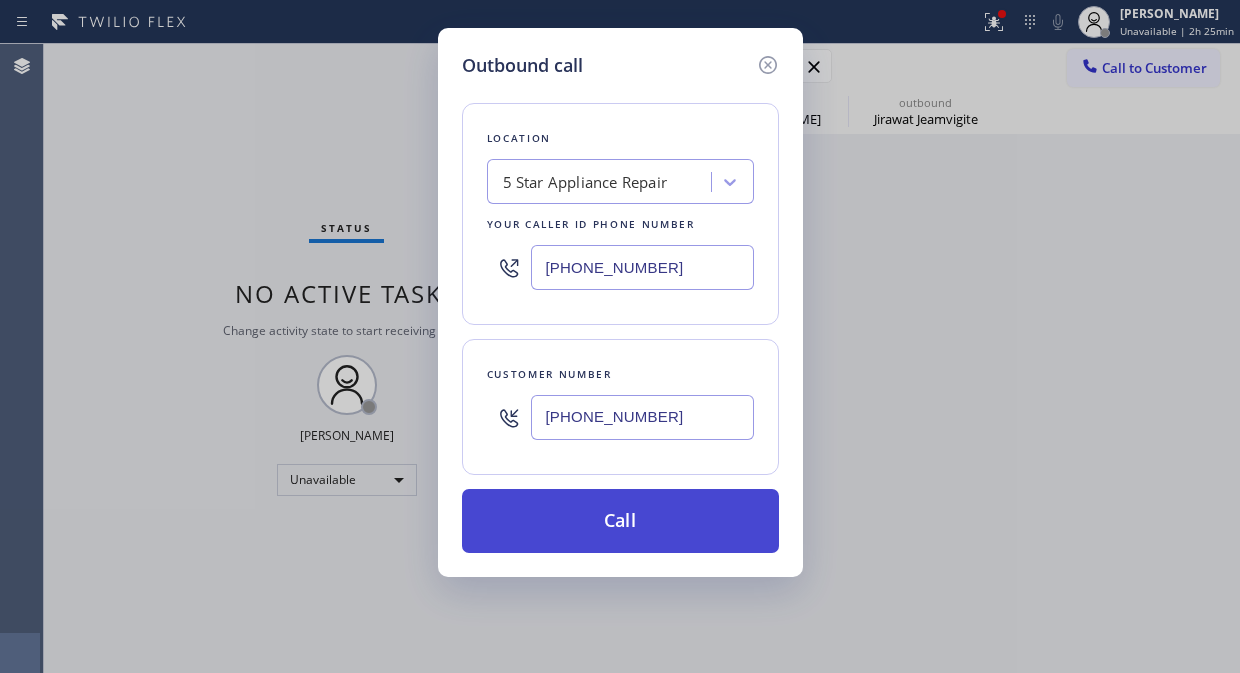 type on "[PHONE_NUMBER]" 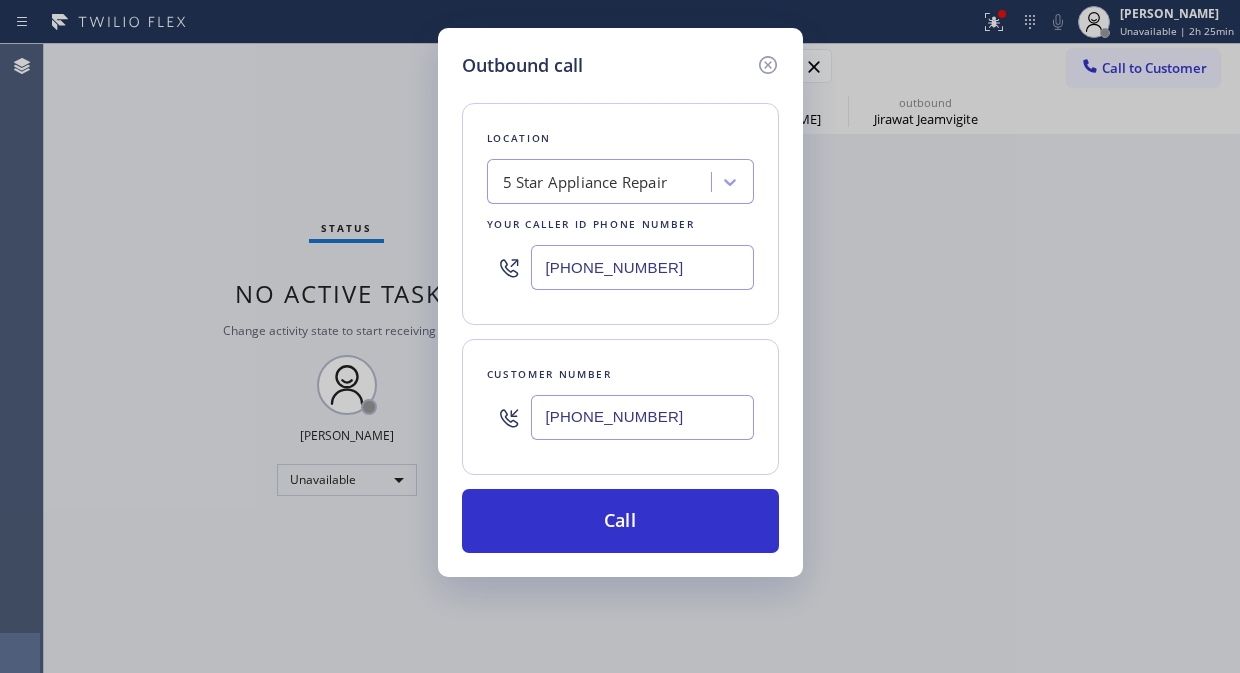 drag, startPoint x: 603, startPoint y: 525, endPoint x: 797, endPoint y: 207, distance: 372.50504 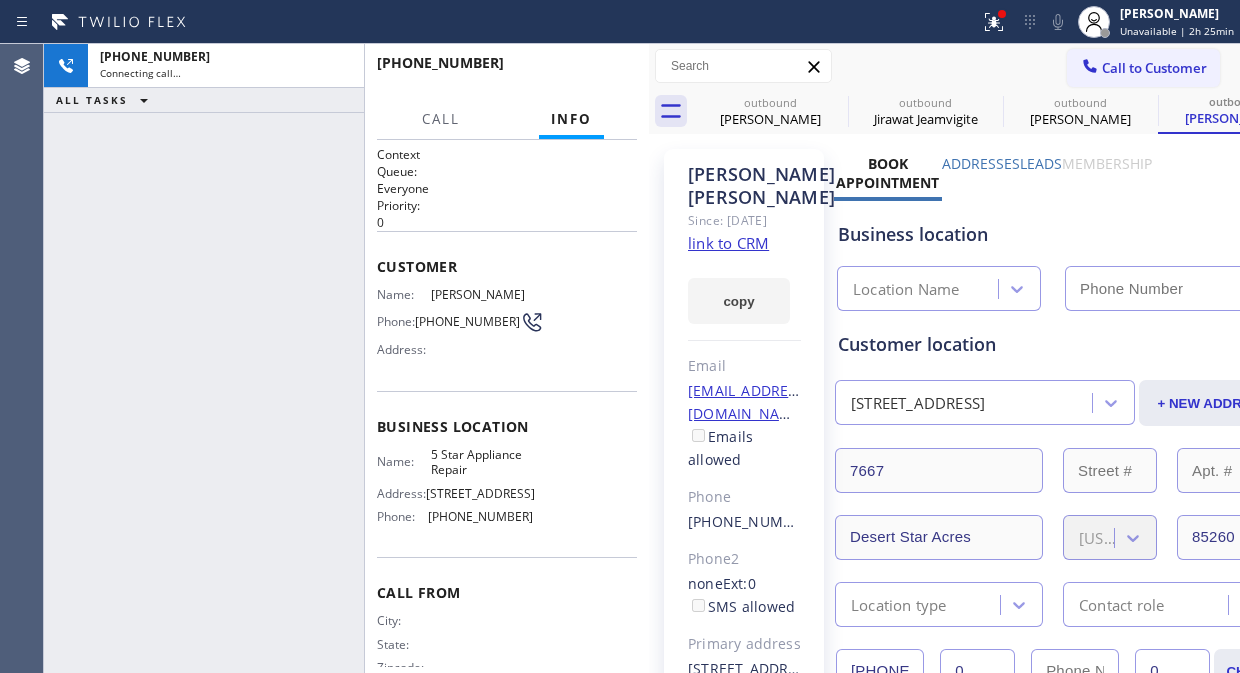 type on "[PHONE_NUMBER]" 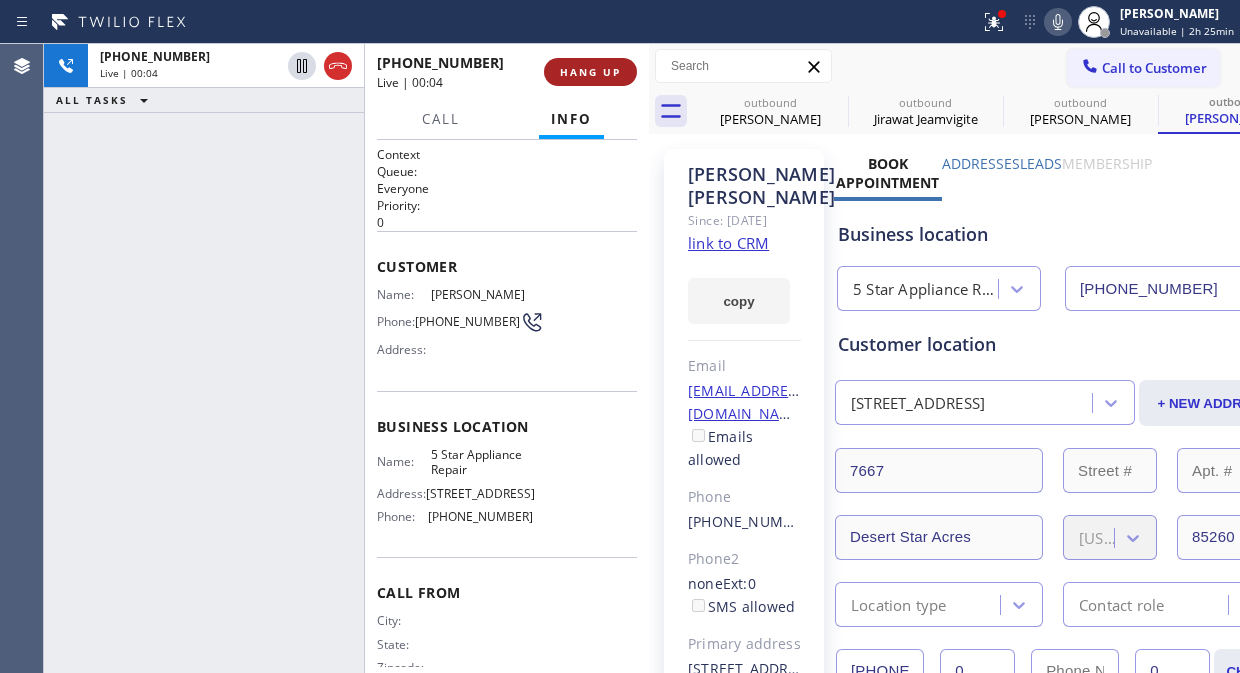 click on "HANG UP" at bounding box center [590, 72] 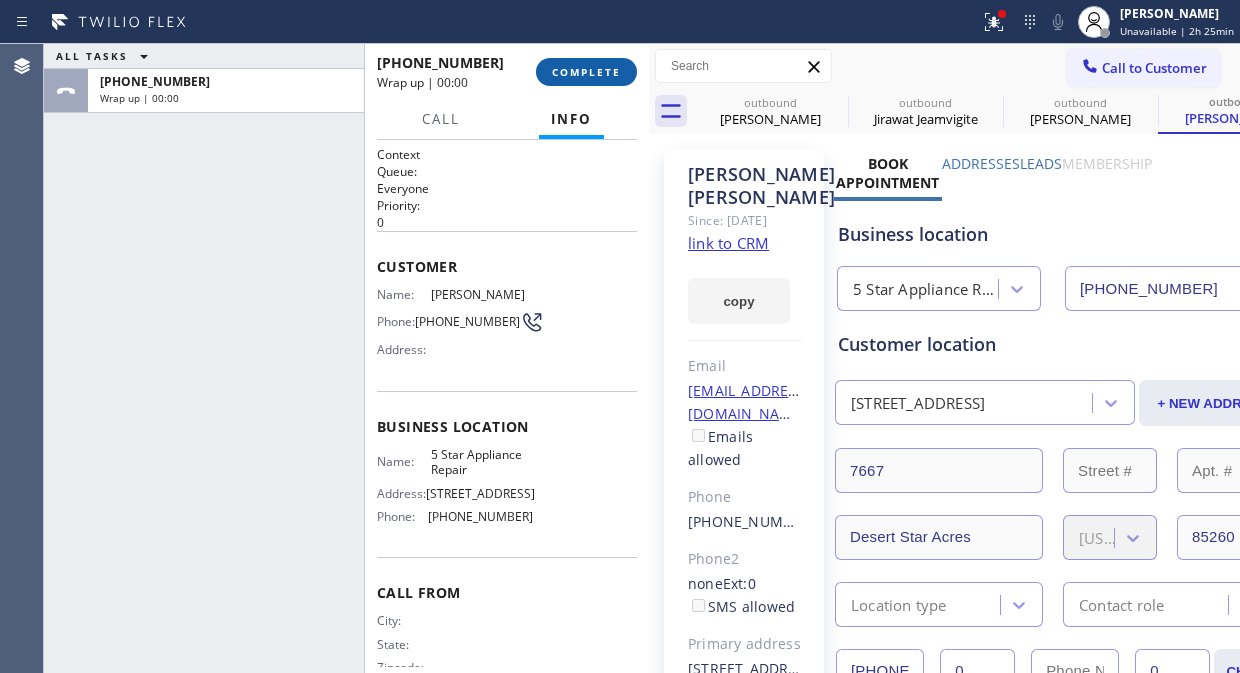 click on "COMPLETE" at bounding box center (586, 72) 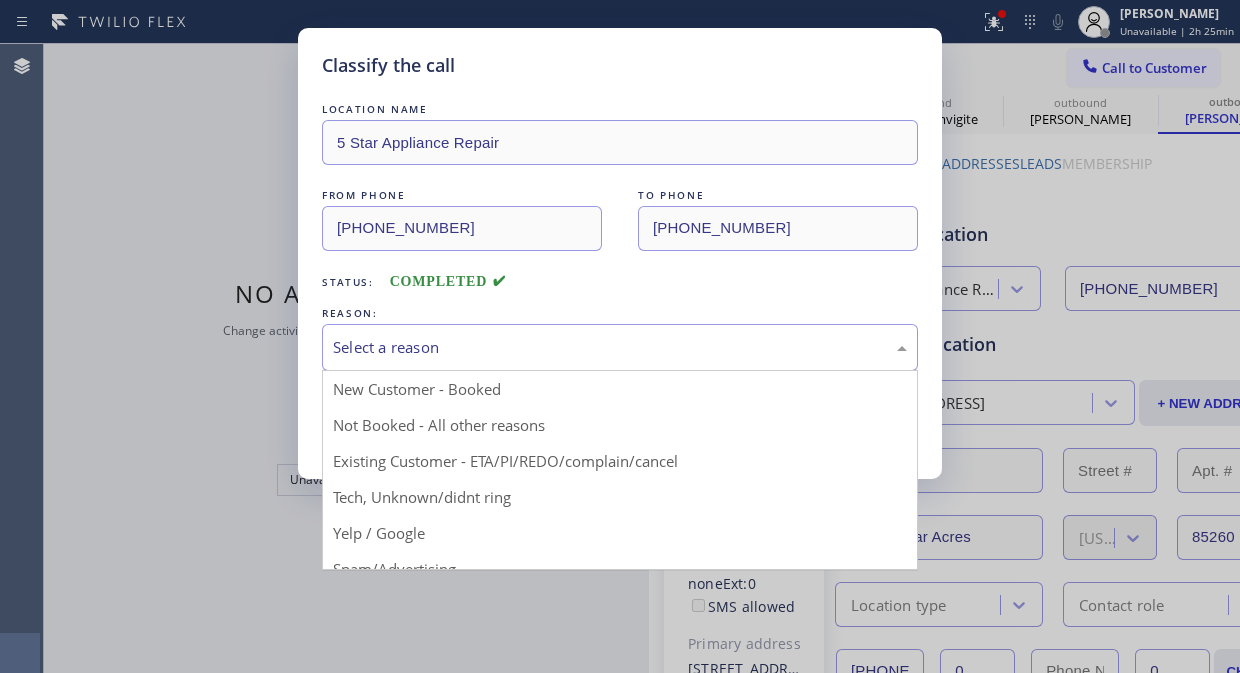 click on "Select a reason" at bounding box center [620, 347] 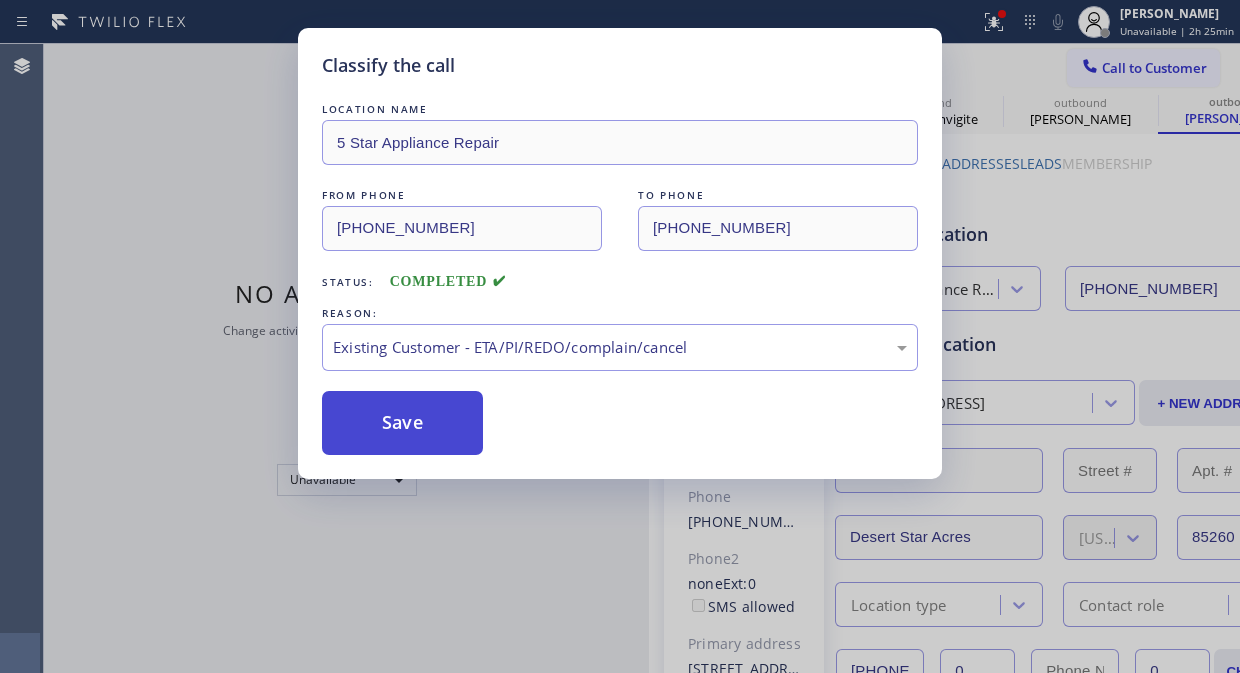 click on "Save" at bounding box center [402, 423] 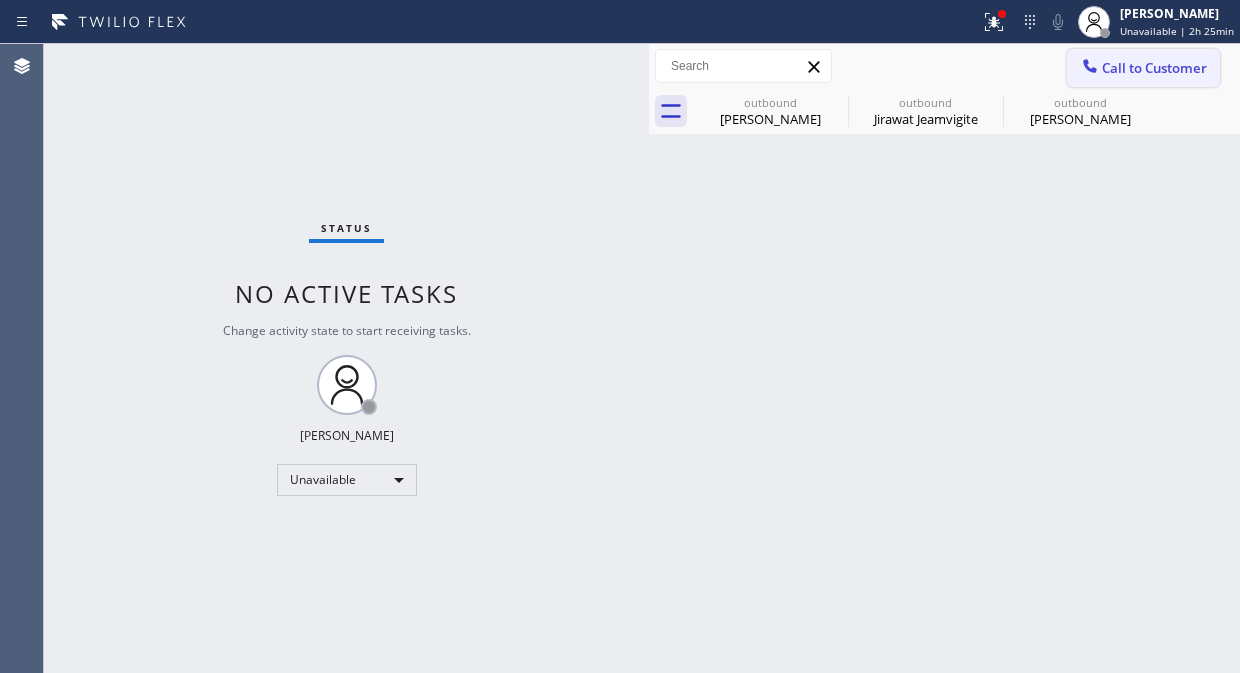 click on "Call to Customer" at bounding box center (1154, 68) 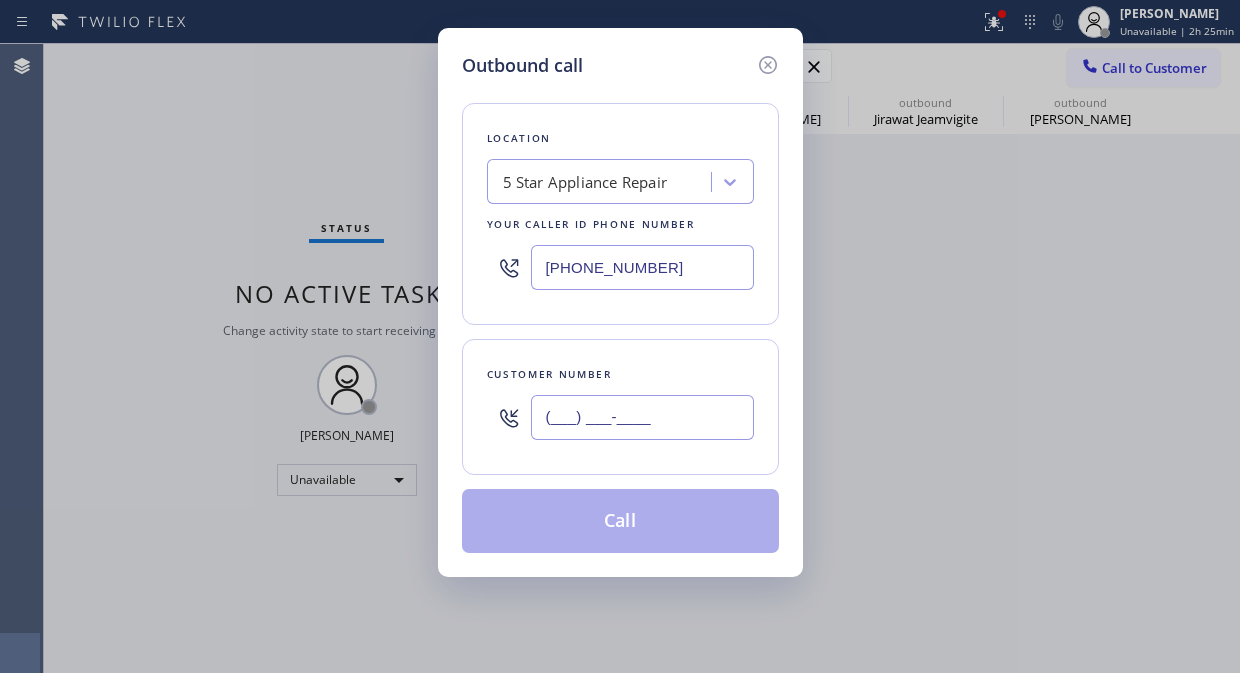 click on "(___) ___-____" at bounding box center [642, 417] 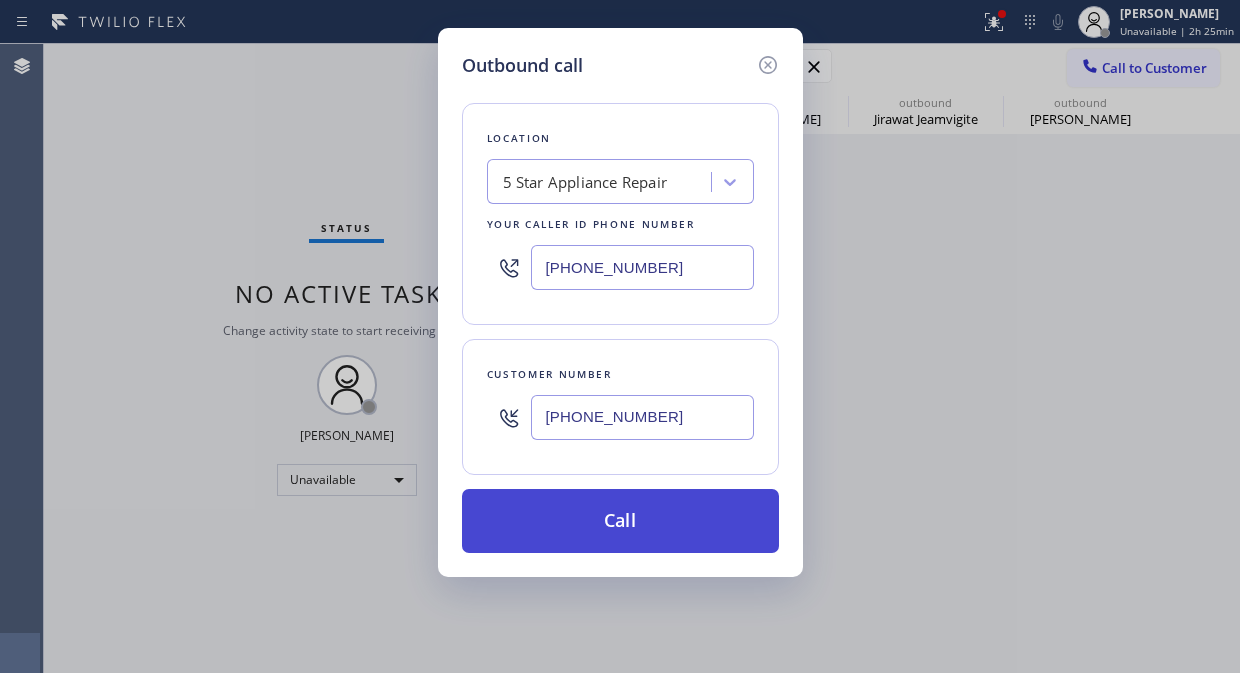 type on "[PHONE_NUMBER]" 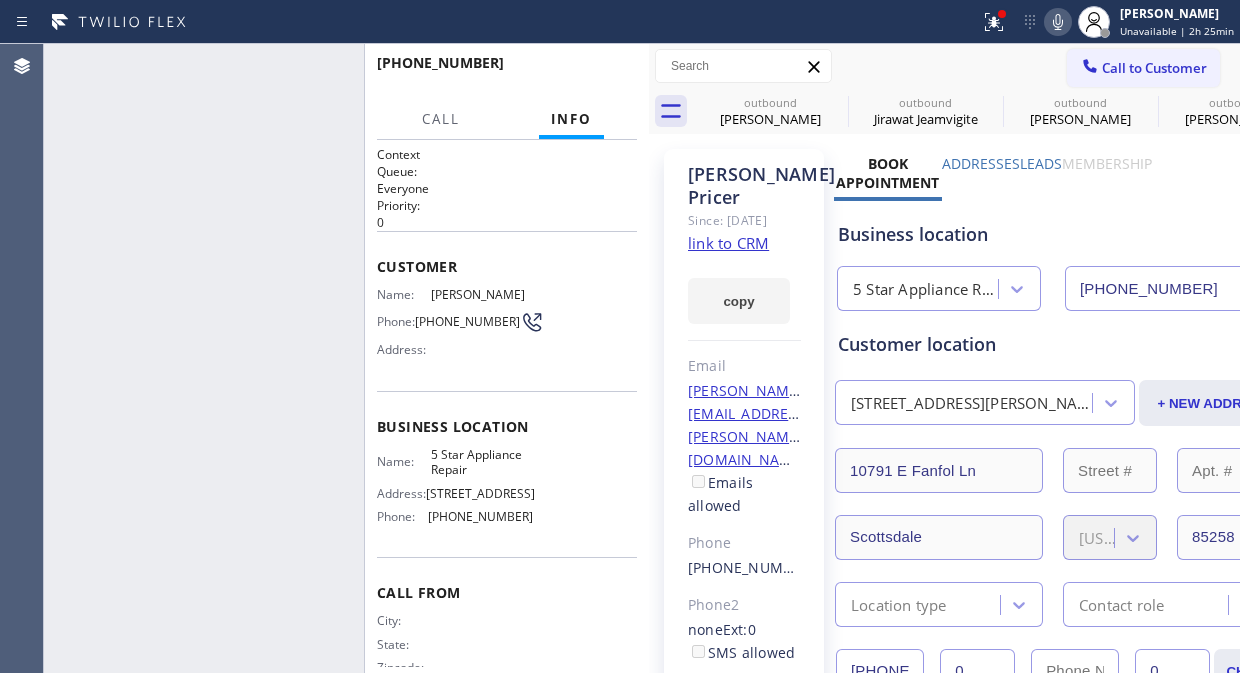 type on "[PHONE_NUMBER]" 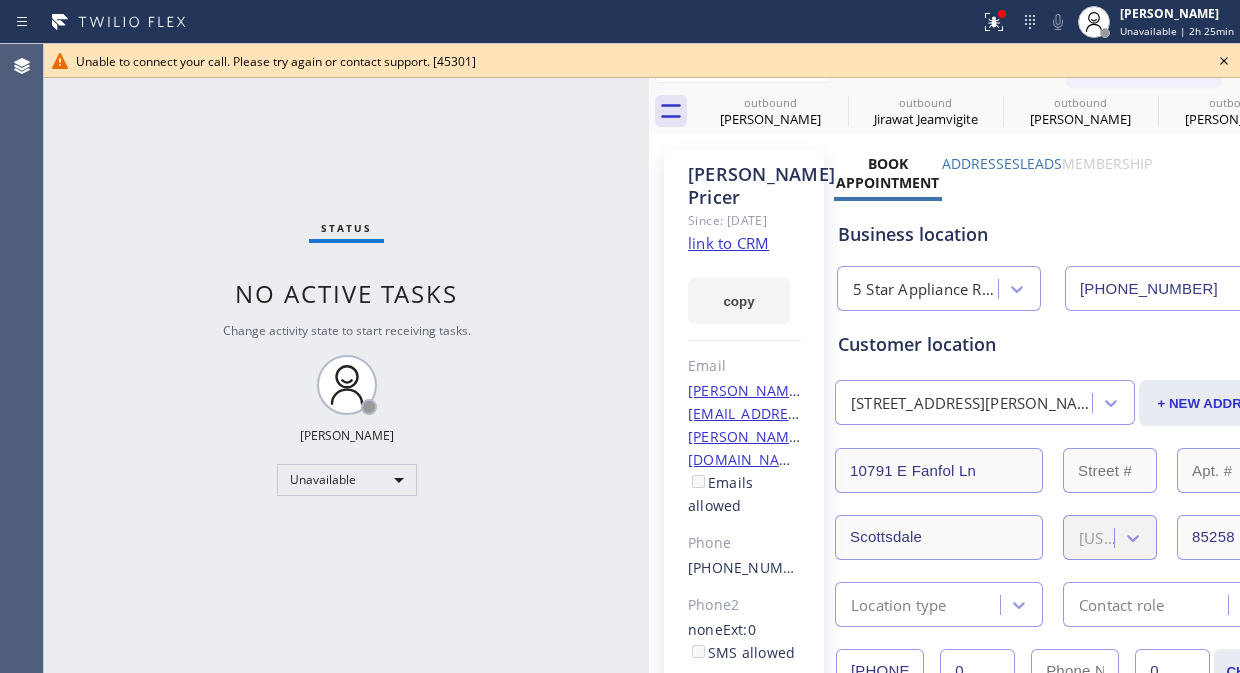 click 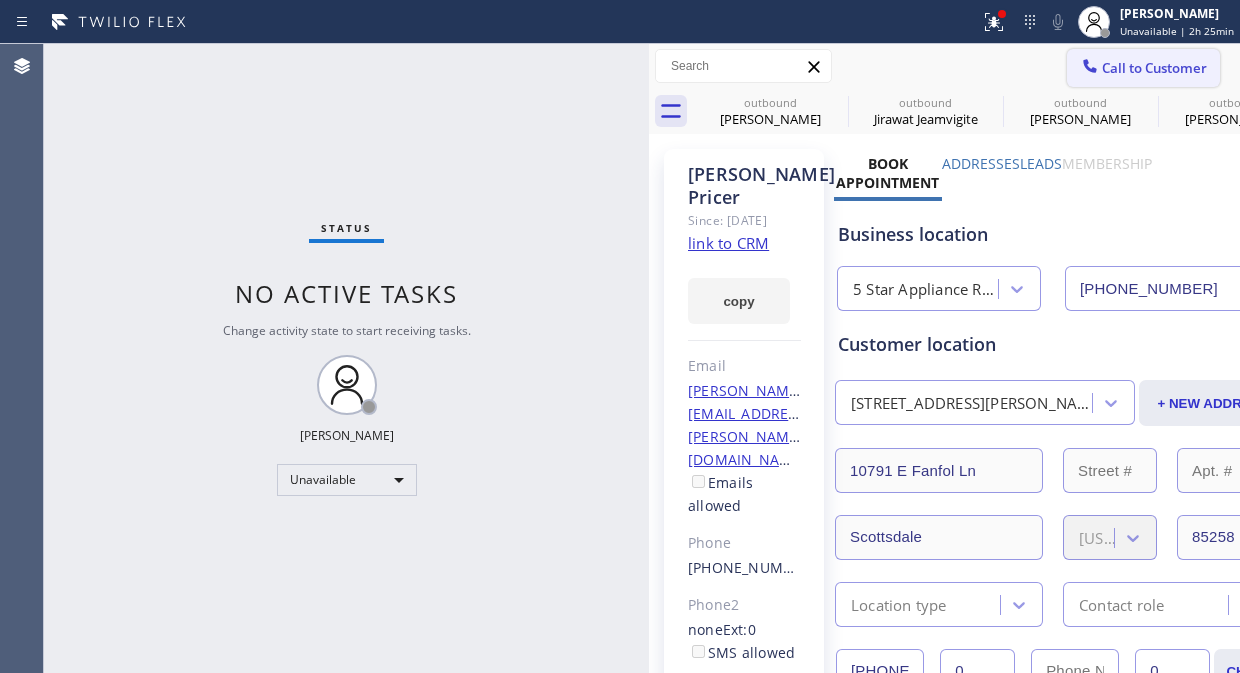 click on "Call to Customer" at bounding box center (1154, 68) 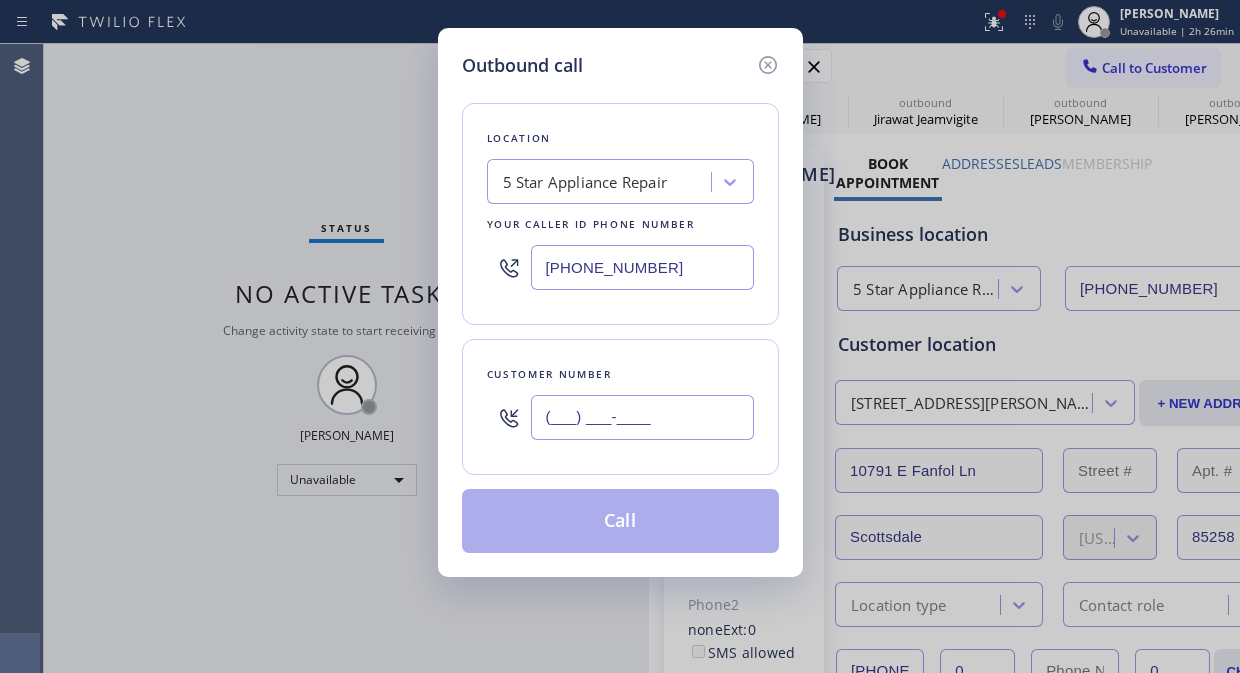 click on "(___) ___-____" at bounding box center (642, 417) 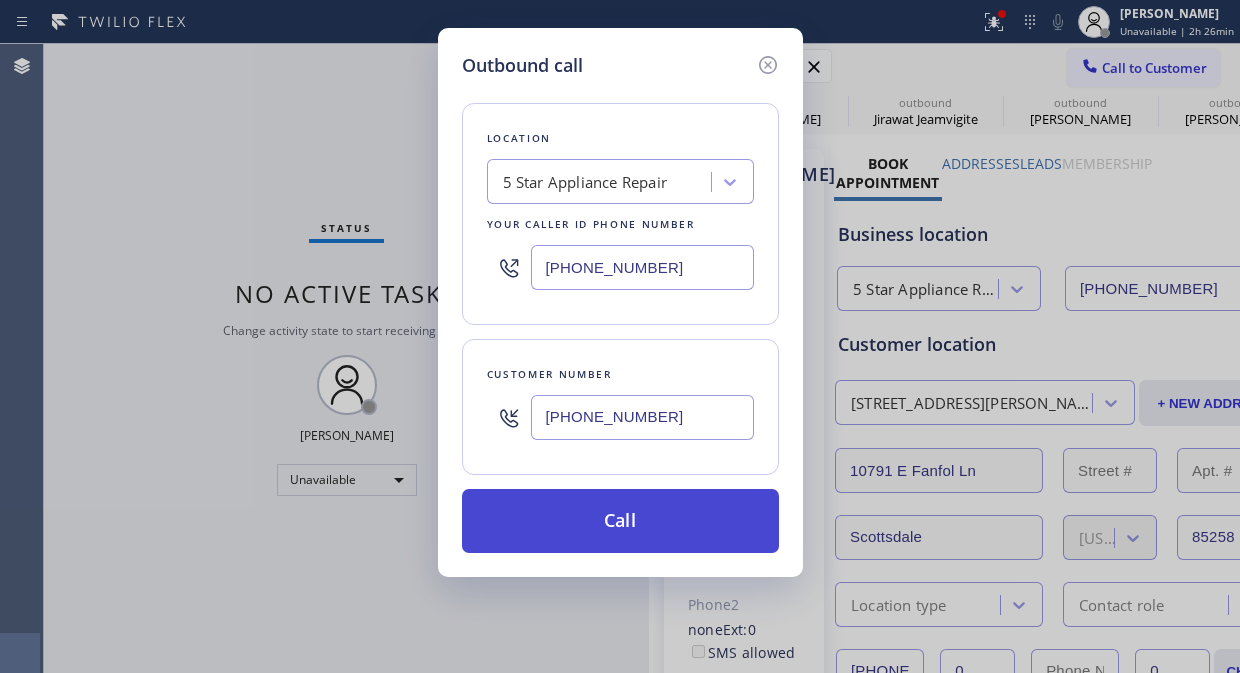 type on "[PHONE_NUMBER]" 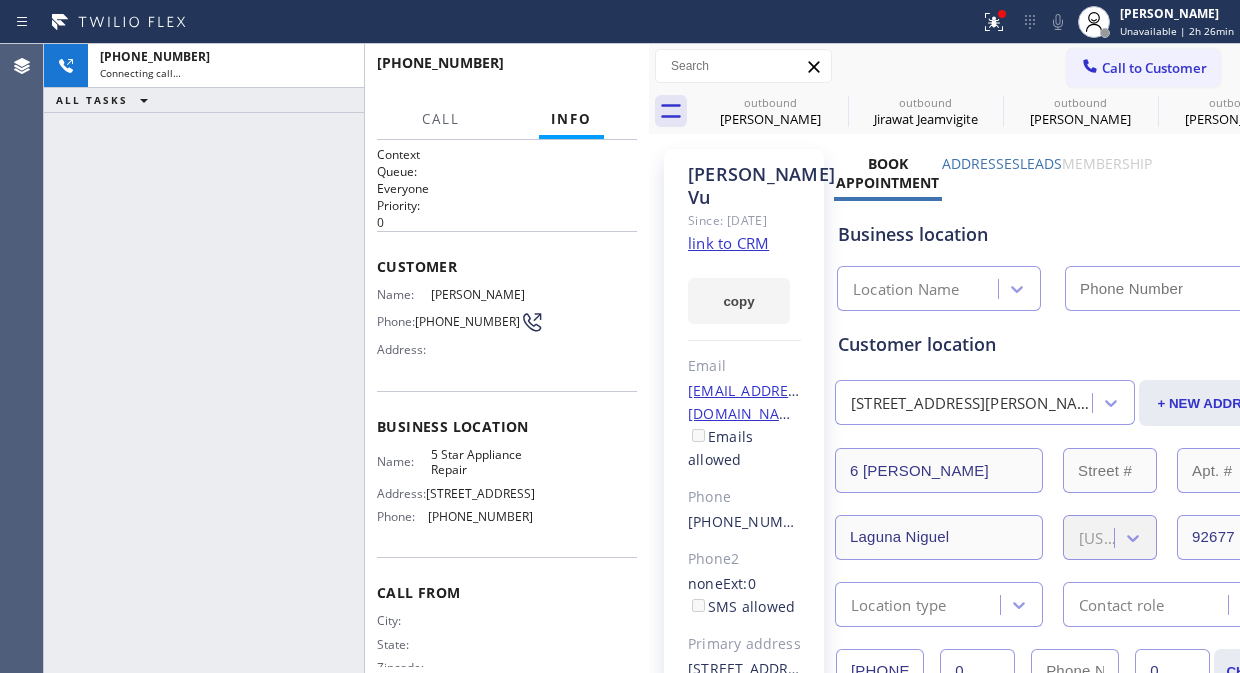 type on "[PHONE_NUMBER]" 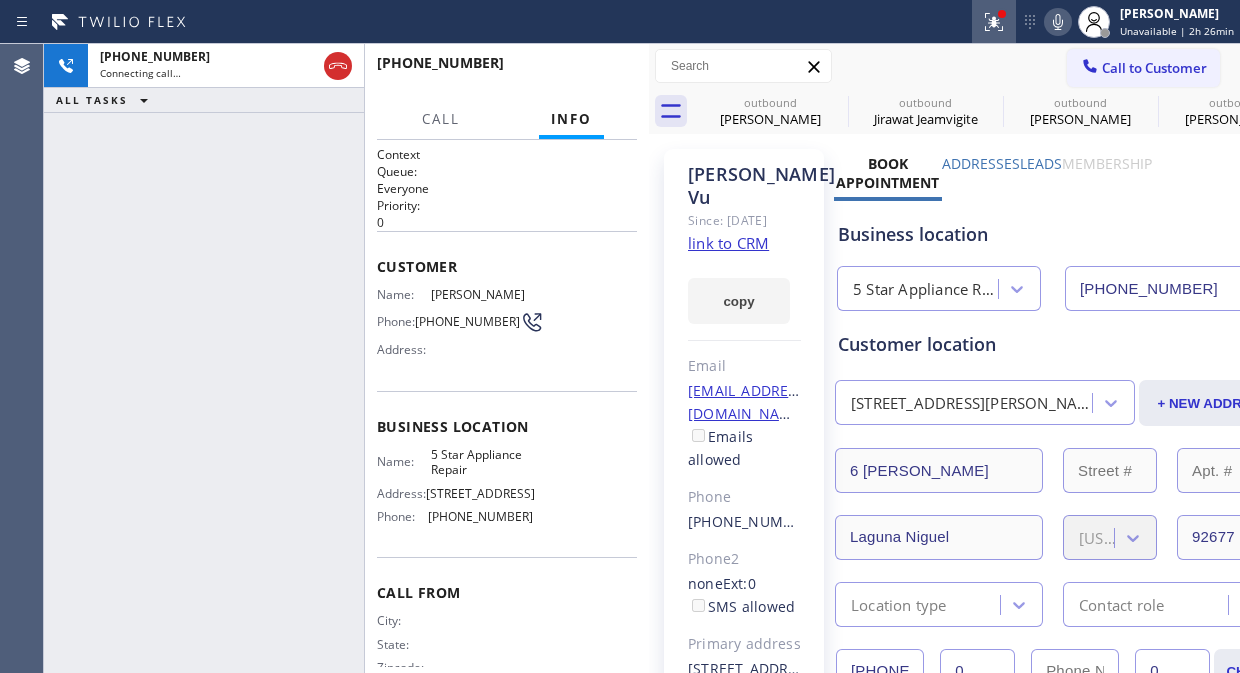 click 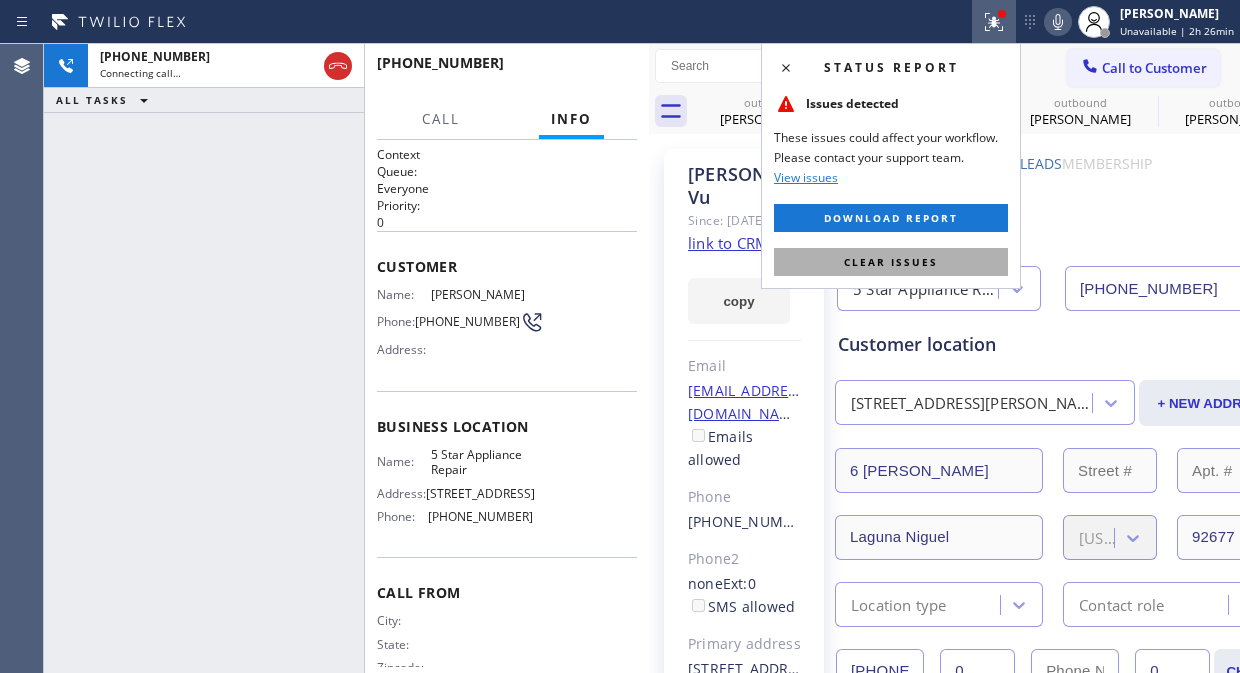click on "Clear issues" at bounding box center [891, 262] 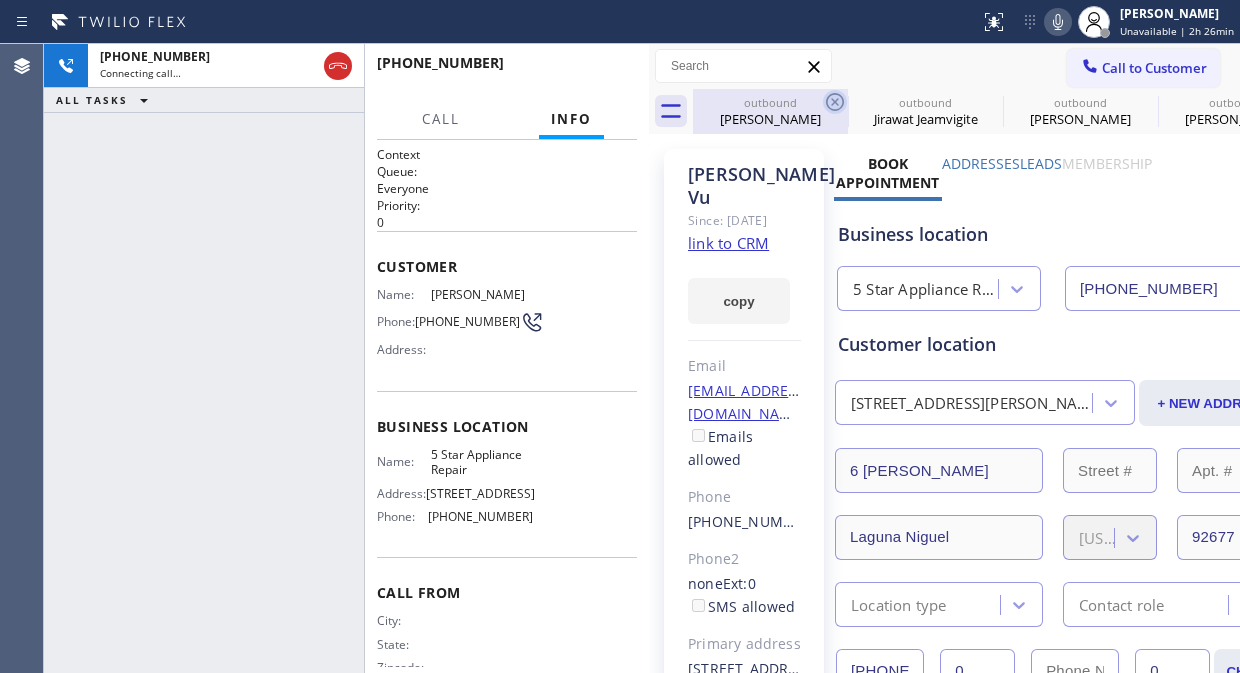 drag, startPoint x: 828, startPoint y: 75, endPoint x: 828, endPoint y: 90, distance: 15 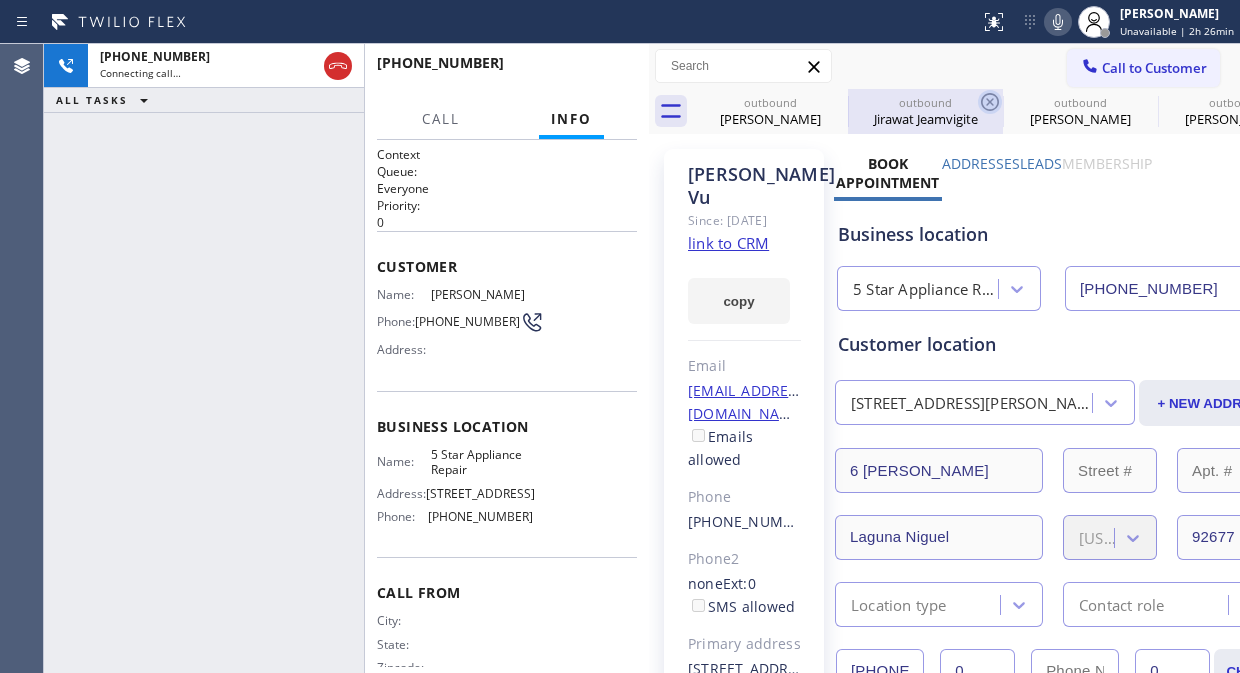 click 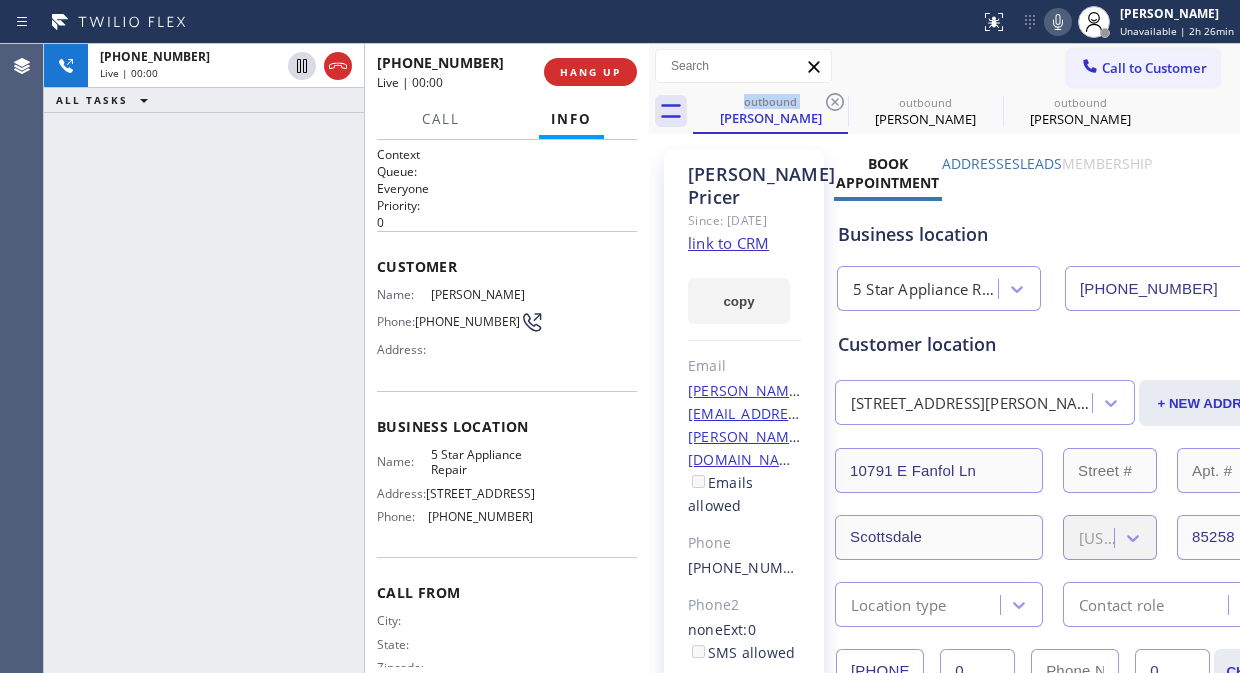 click 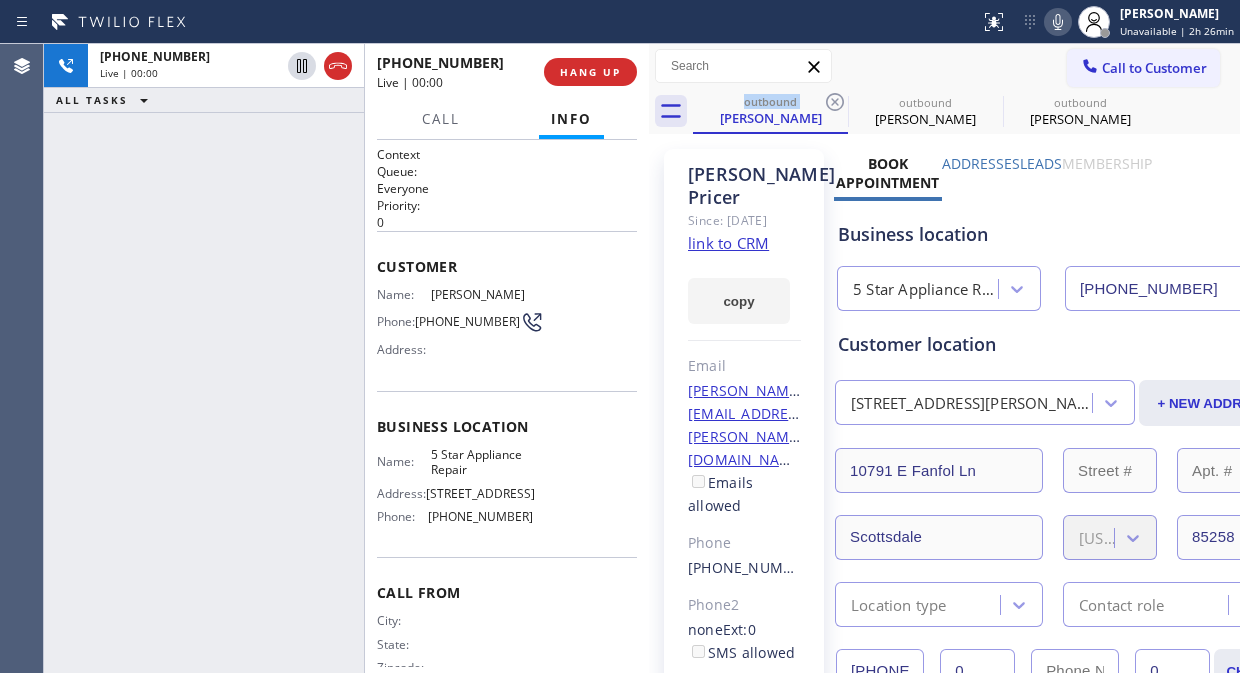 click 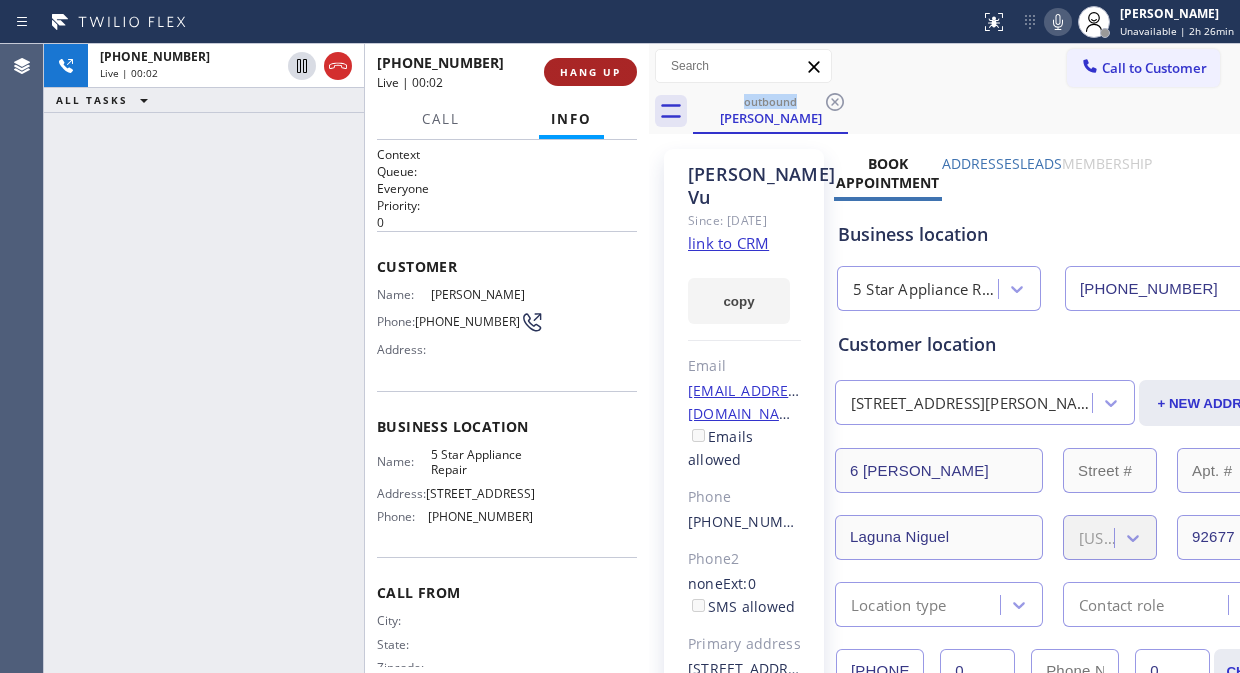 click on "HANG UP" at bounding box center (590, 72) 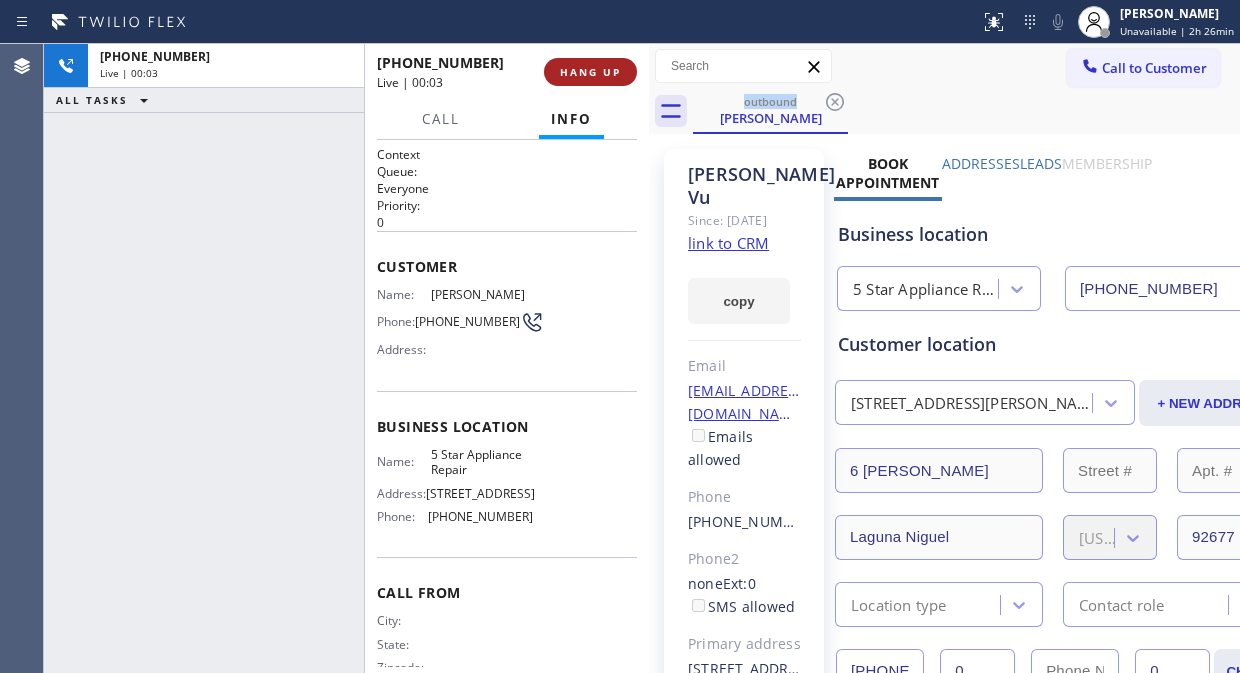 click on "HANG UP" at bounding box center [590, 72] 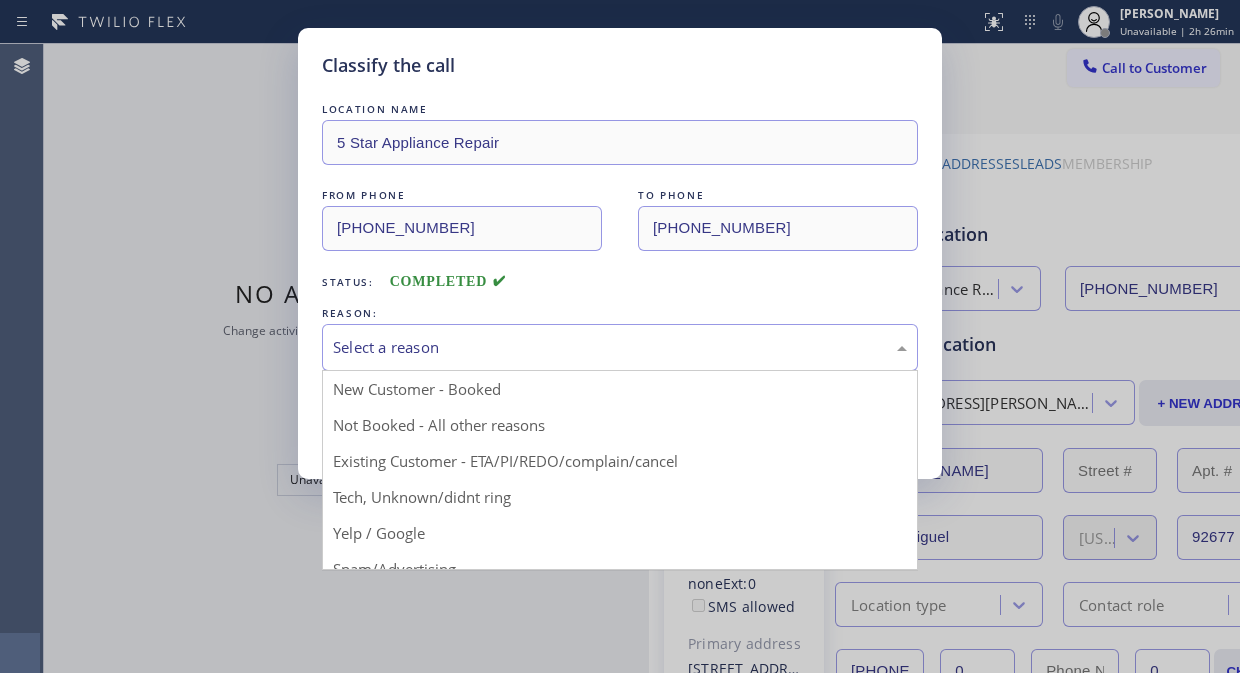 click on "Select a reason" at bounding box center (620, 347) 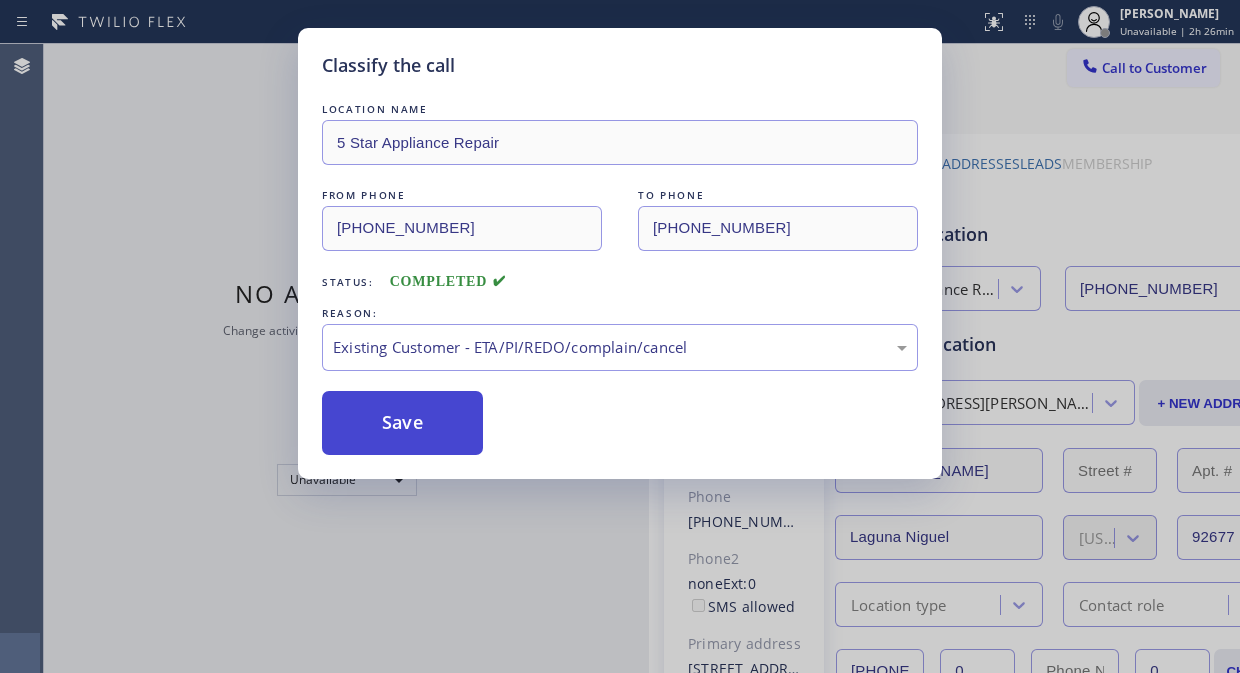 click on "Save" at bounding box center [402, 423] 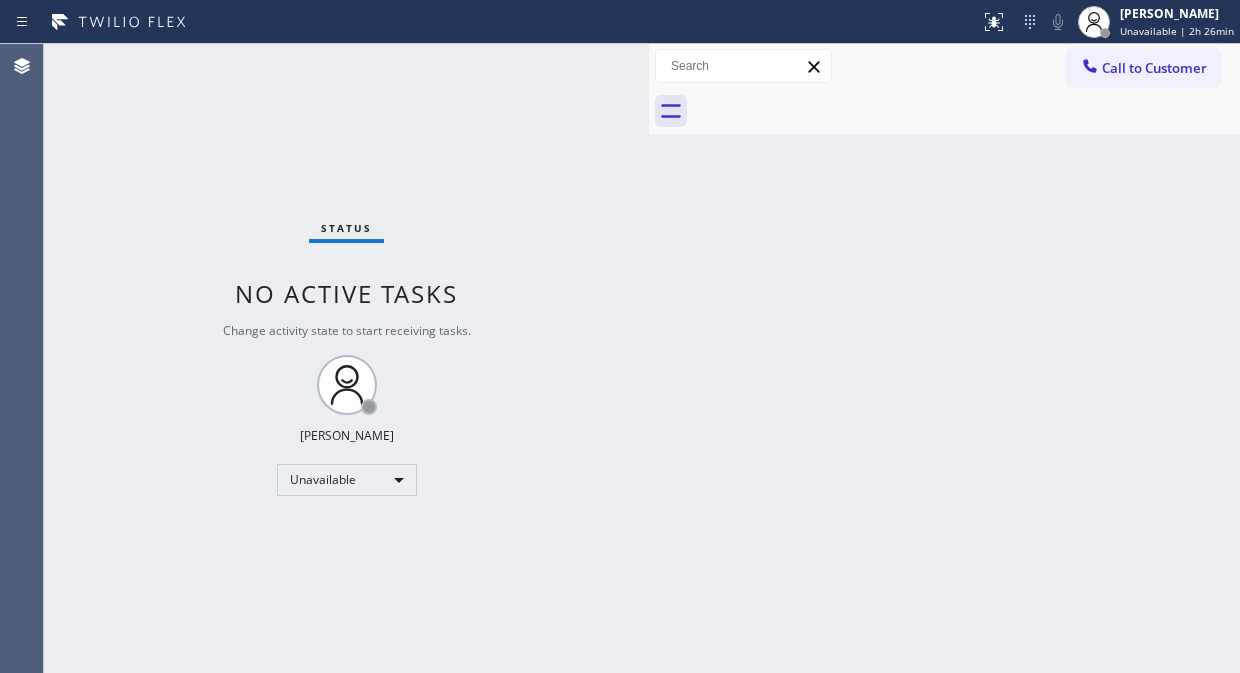drag, startPoint x: 1111, startPoint y: 61, endPoint x: 778, endPoint y: 256, distance: 385.89377 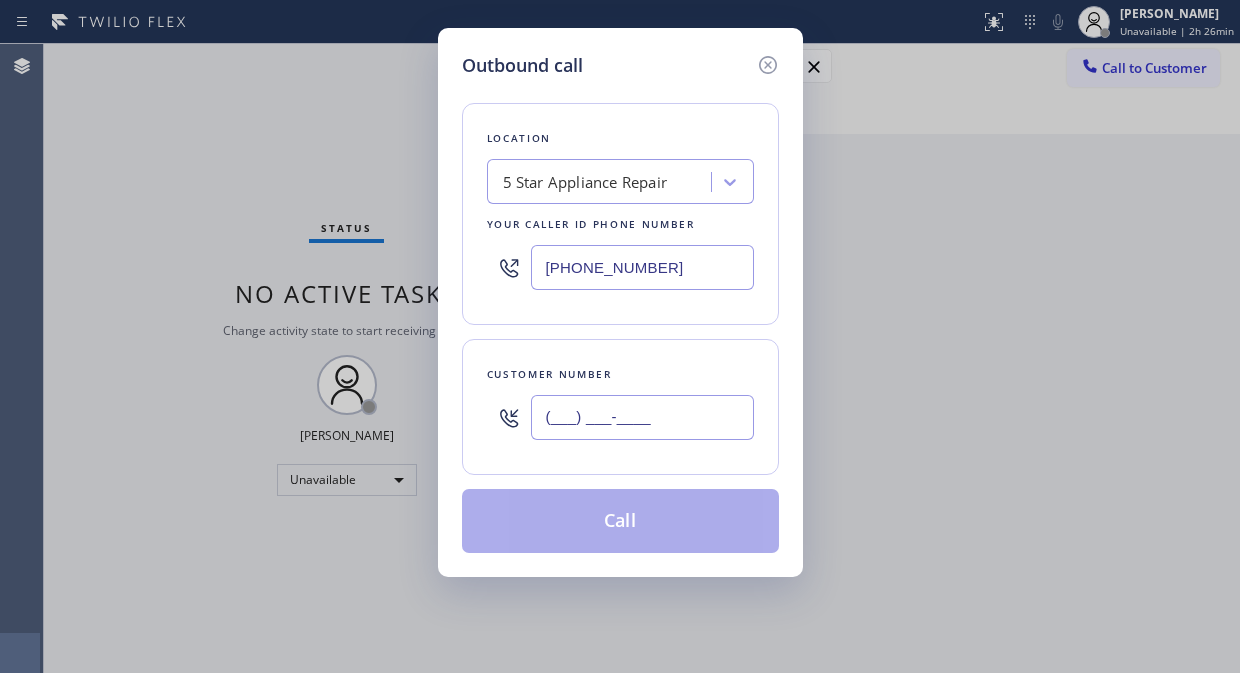 click on "(___) ___-____" at bounding box center [642, 417] 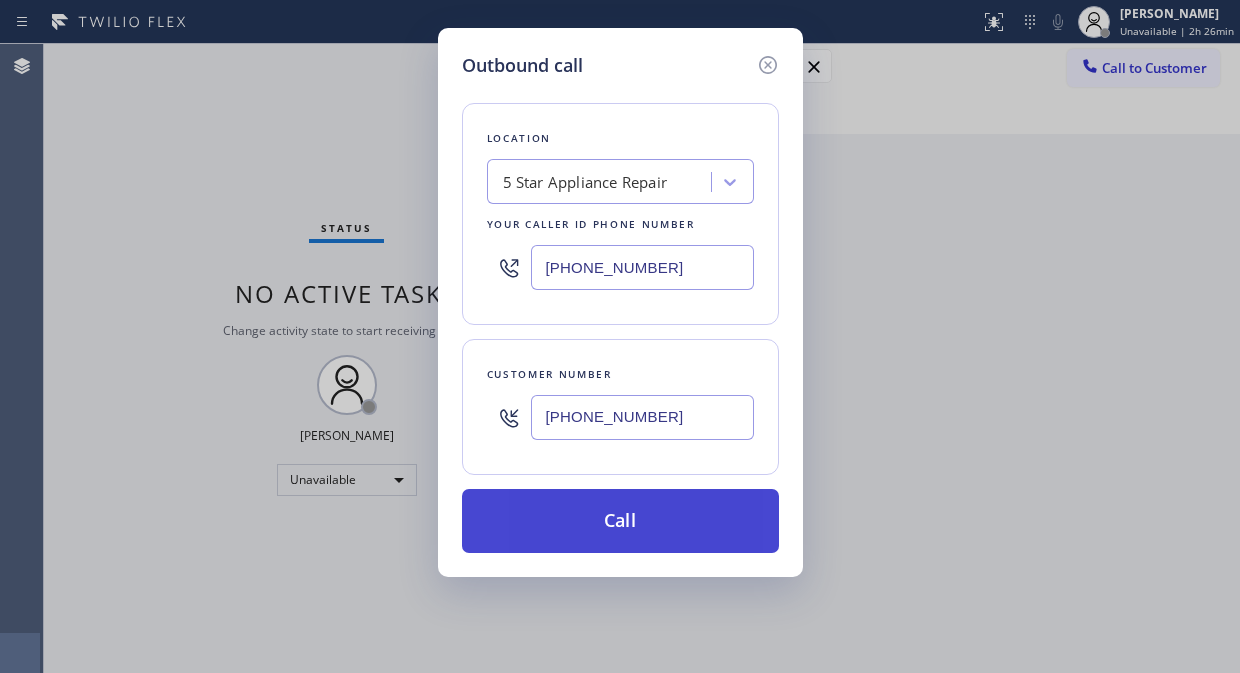 type on "[PHONE_NUMBER]" 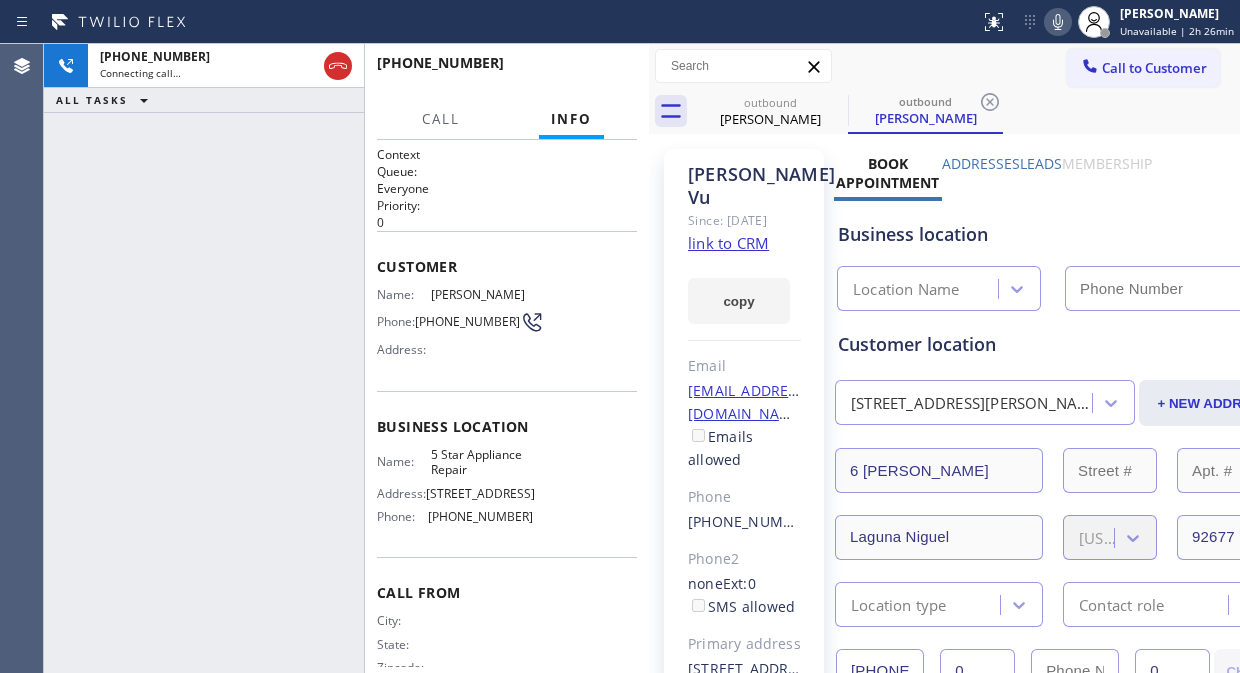 type on "[PHONE_NUMBER]" 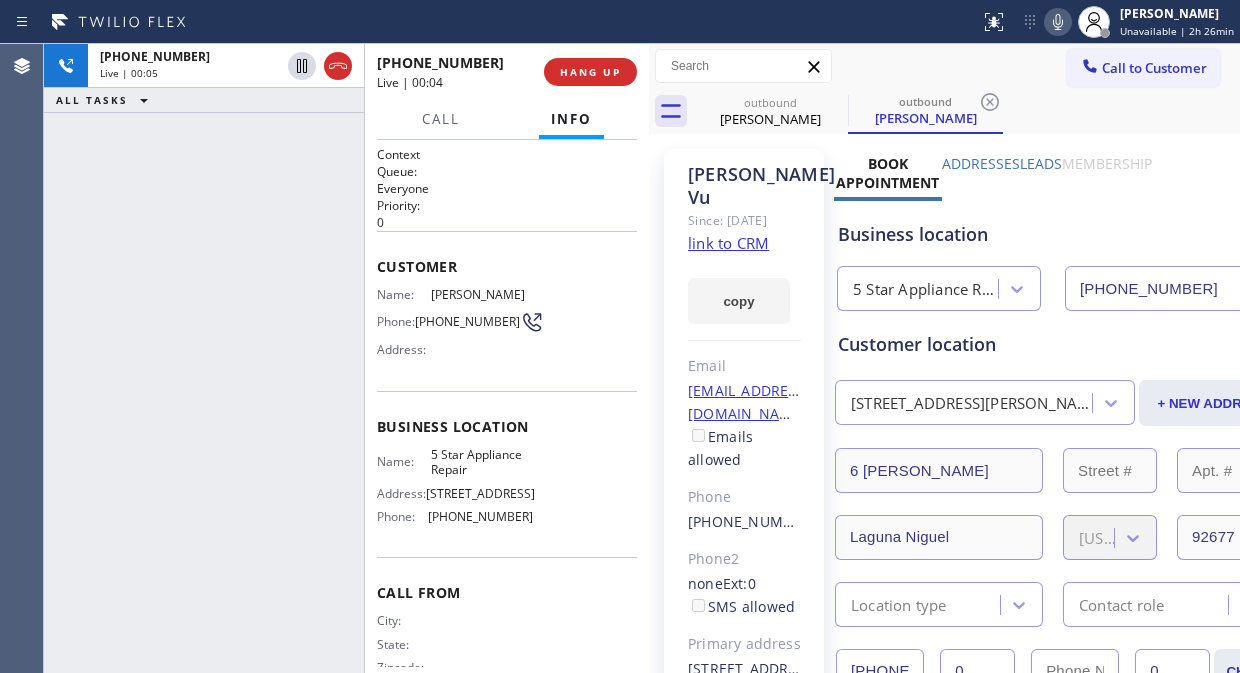 drag, startPoint x: 330, startPoint y: 63, endPoint x: 538, endPoint y: 105, distance: 212.19801 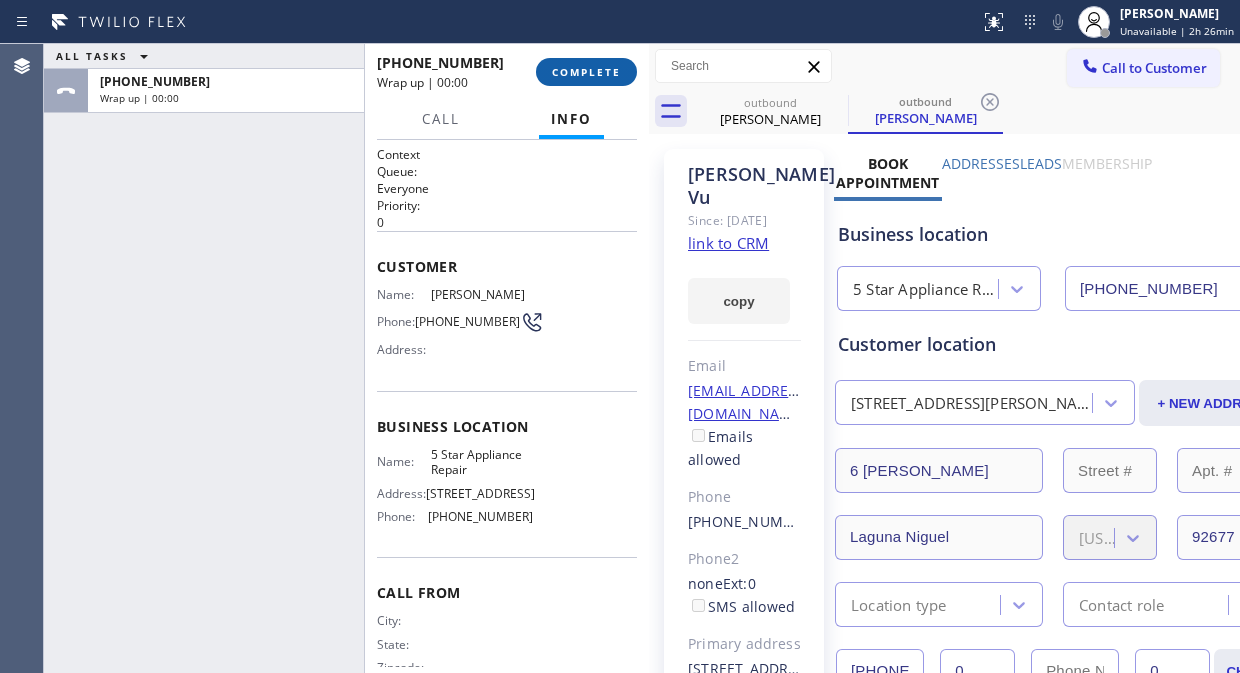 click on "COMPLETE" at bounding box center [586, 72] 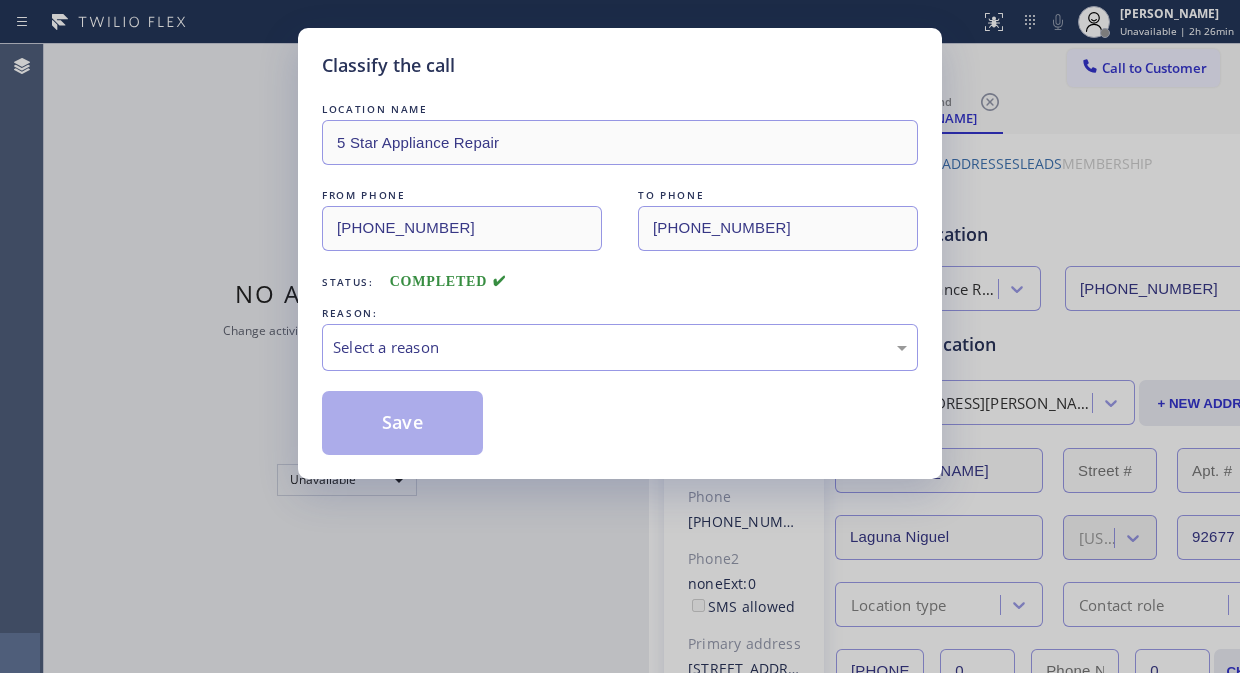 click on "Classify the call" at bounding box center [620, 65] 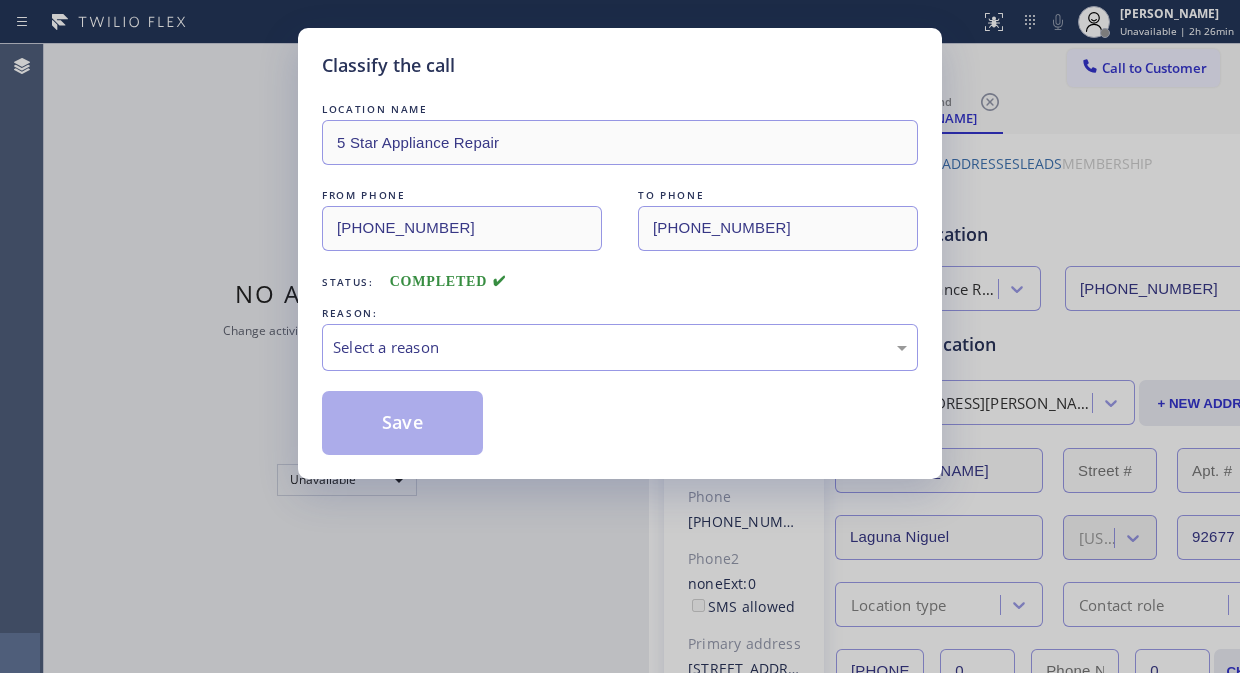click on "Classify the call" at bounding box center [620, 65] 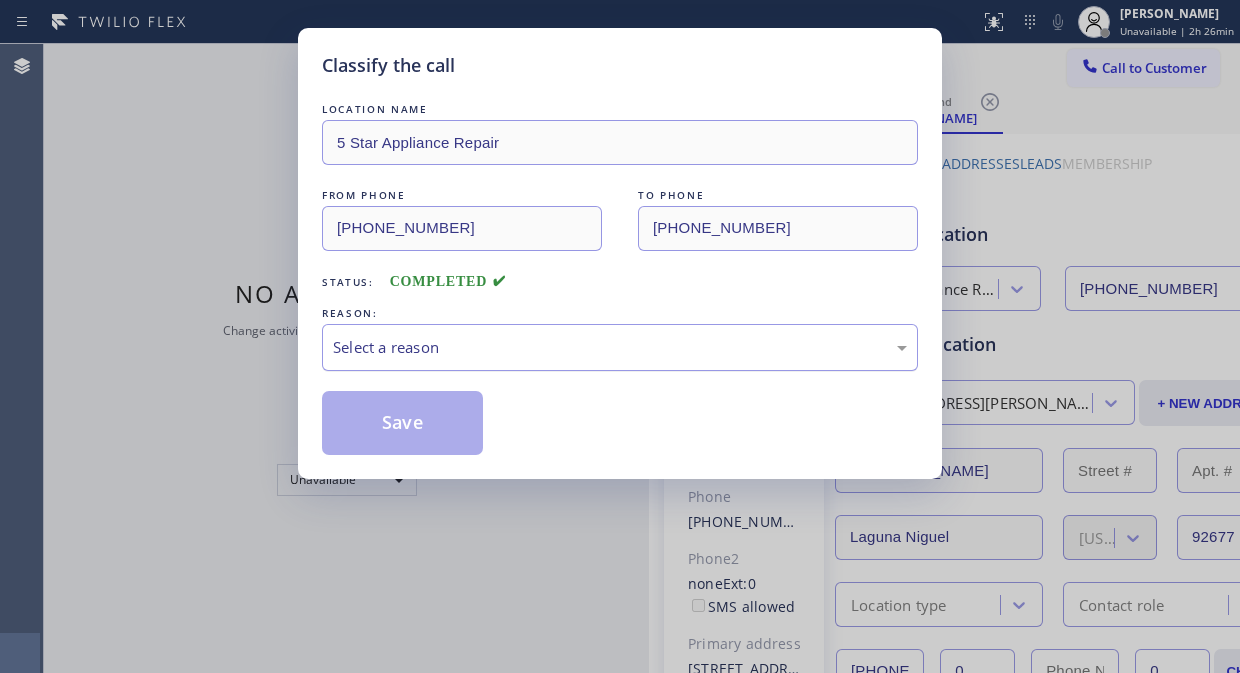 drag, startPoint x: 575, startPoint y: 351, endPoint x: 575, endPoint y: 364, distance: 13 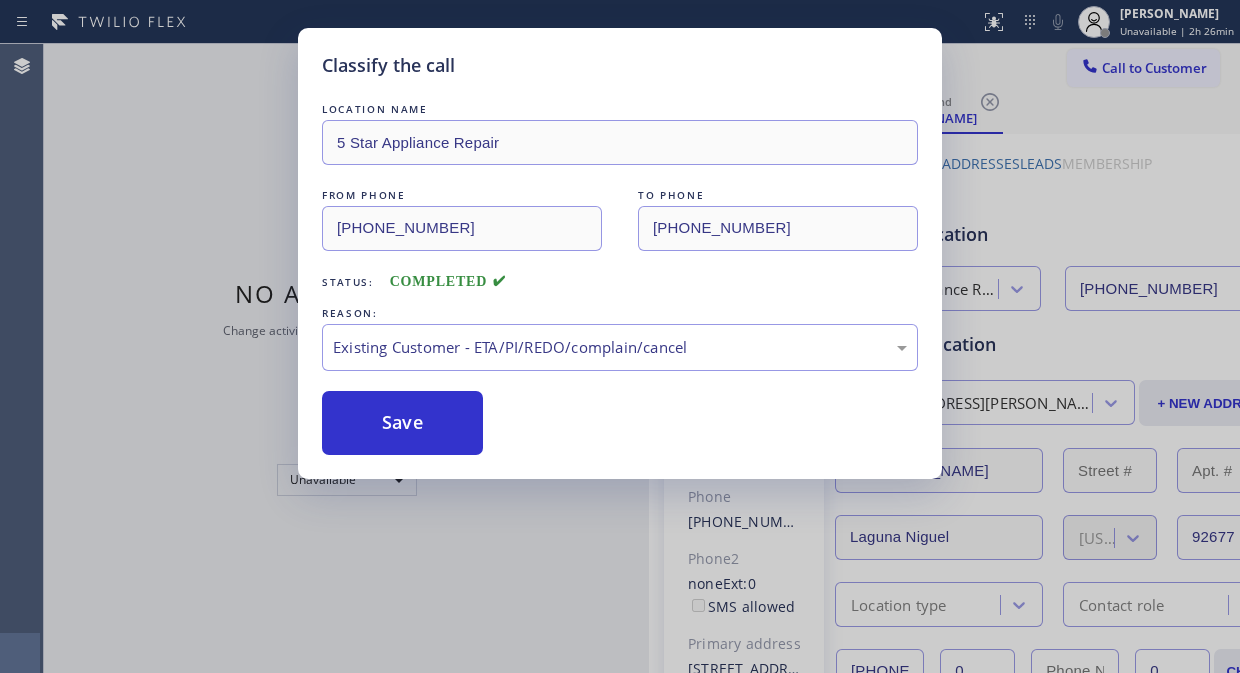 drag, startPoint x: 415, startPoint y: 425, endPoint x: 964, endPoint y: 148, distance: 614.9227 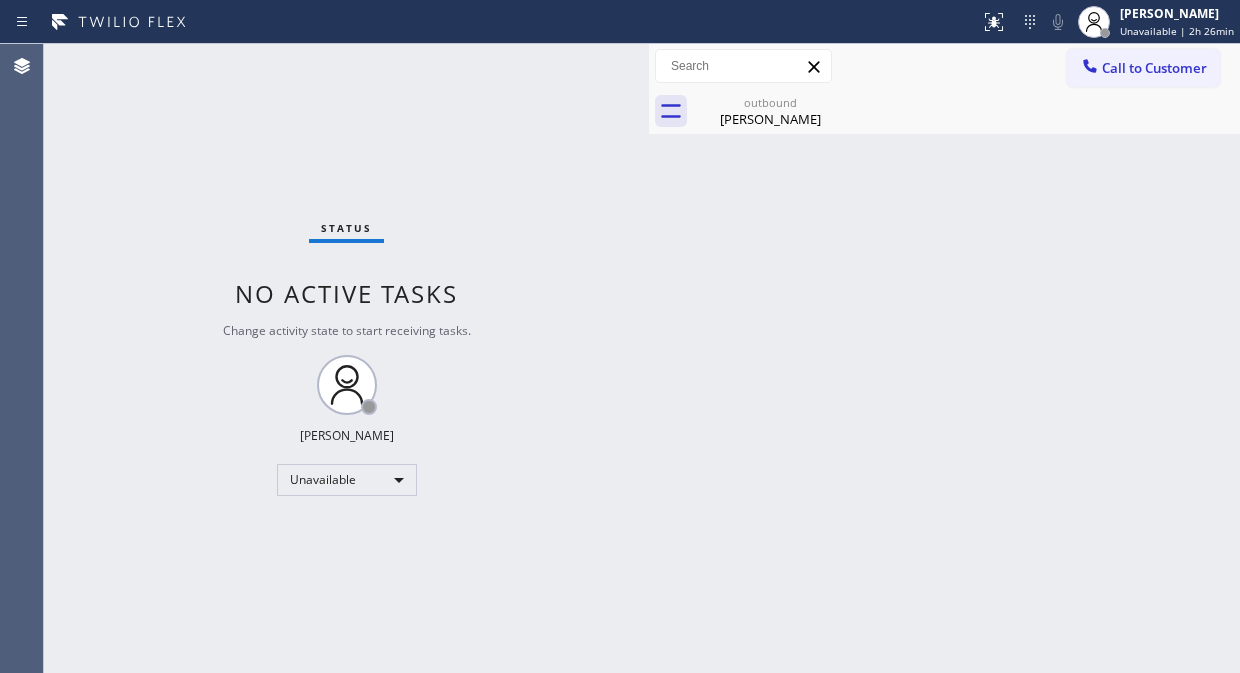 click at bounding box center [1090, 68] 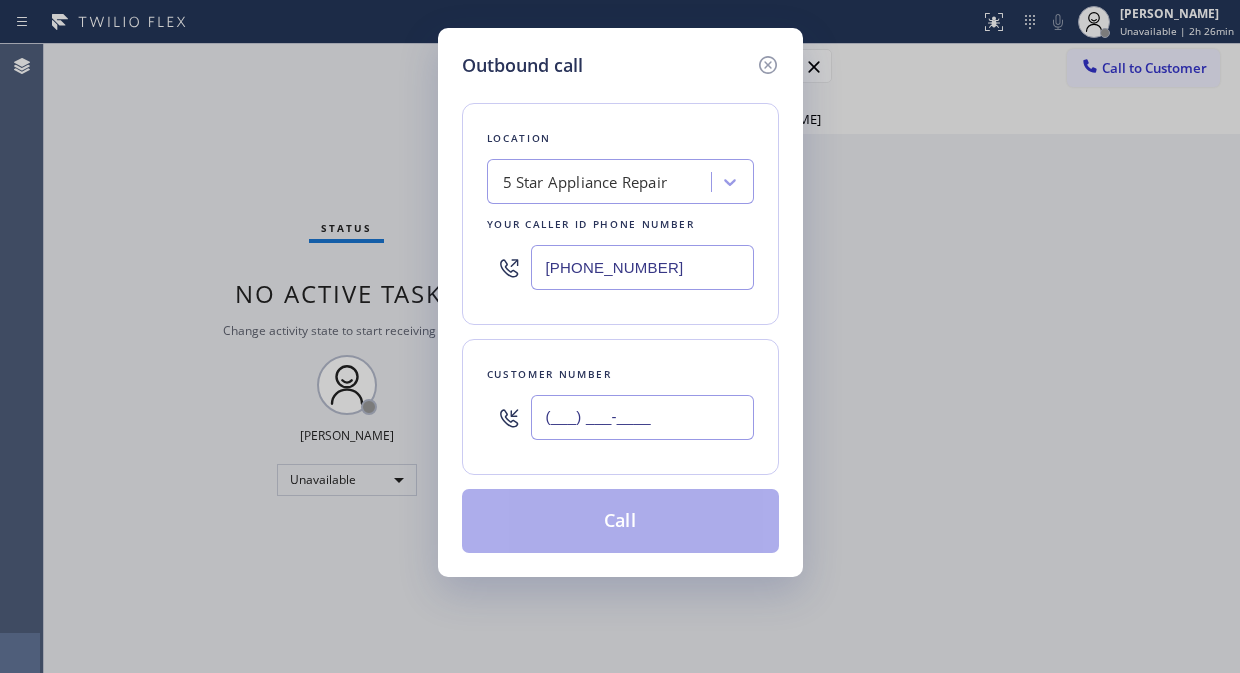 click on "(___) ___-____" at bounding box center (642, 417) 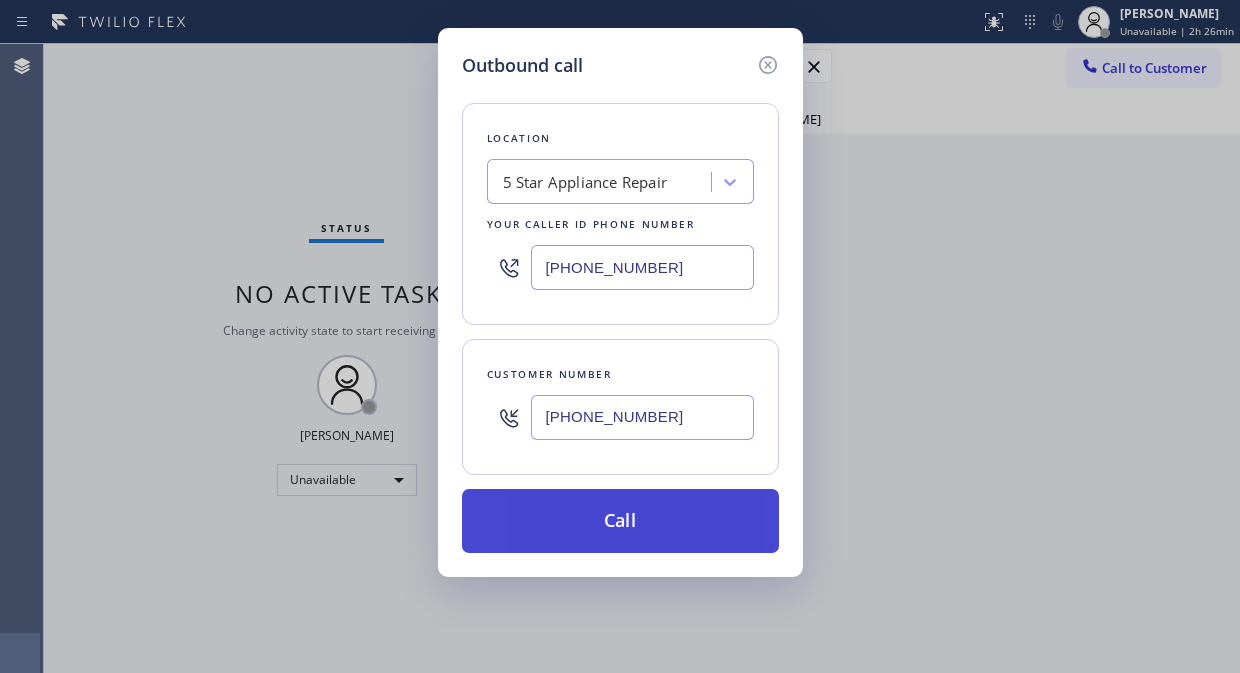 type on "[PHONE_NUMBER]" 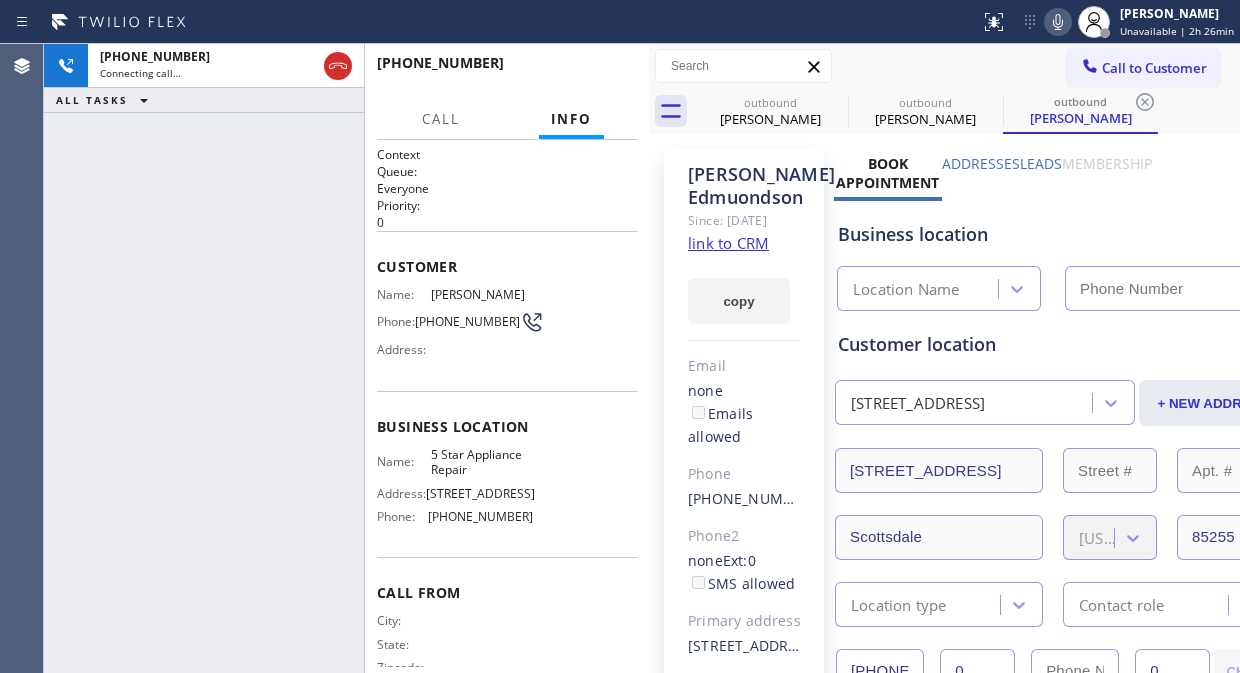 type on "[PHONE_NUMBER]" 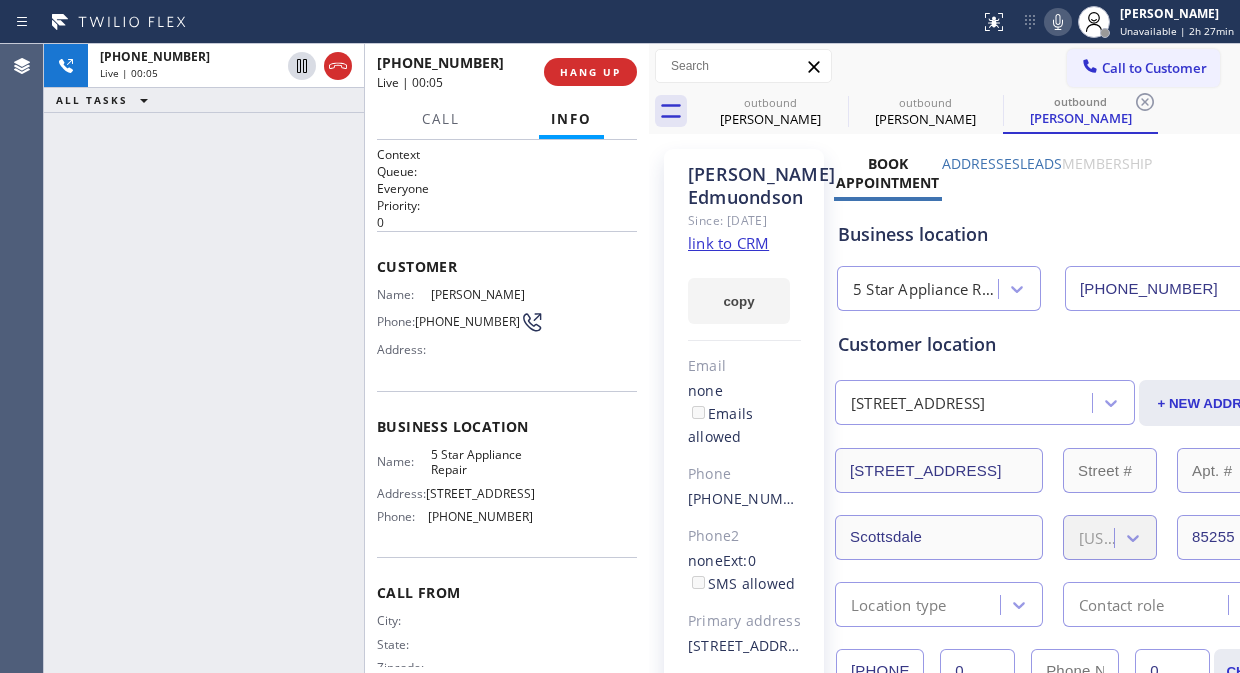 click 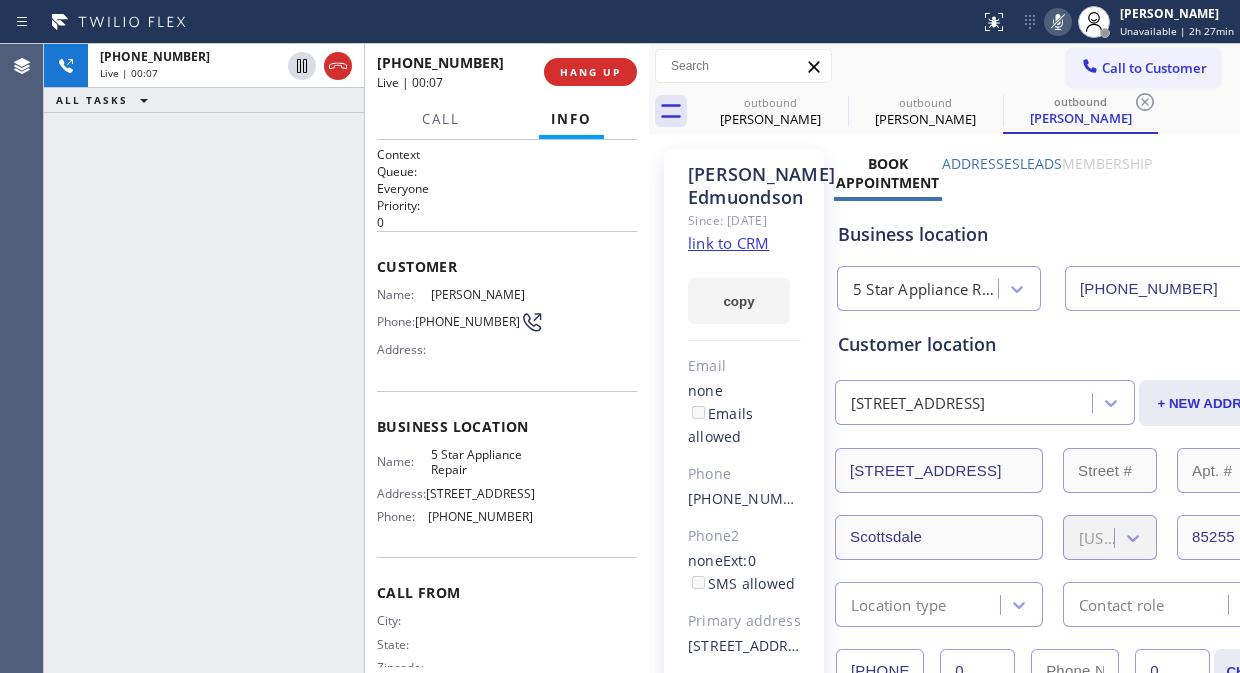 click 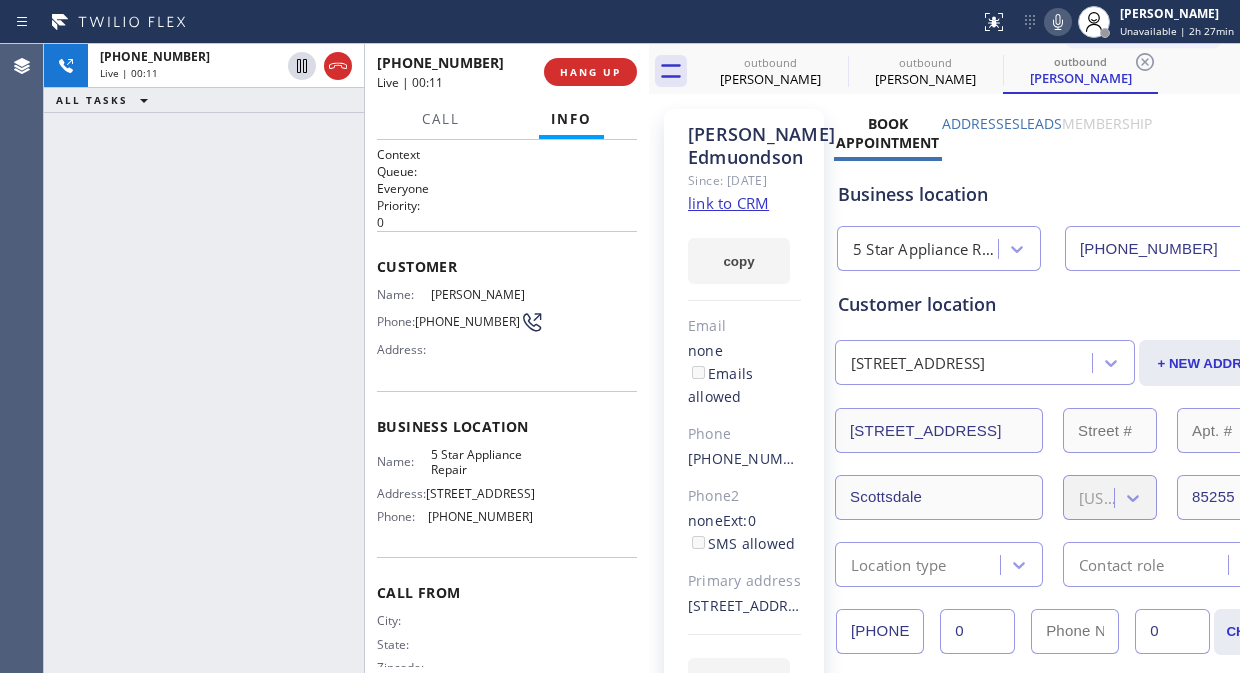 scroll, scrollTop: 0, scrollLeft: 0, axis: both 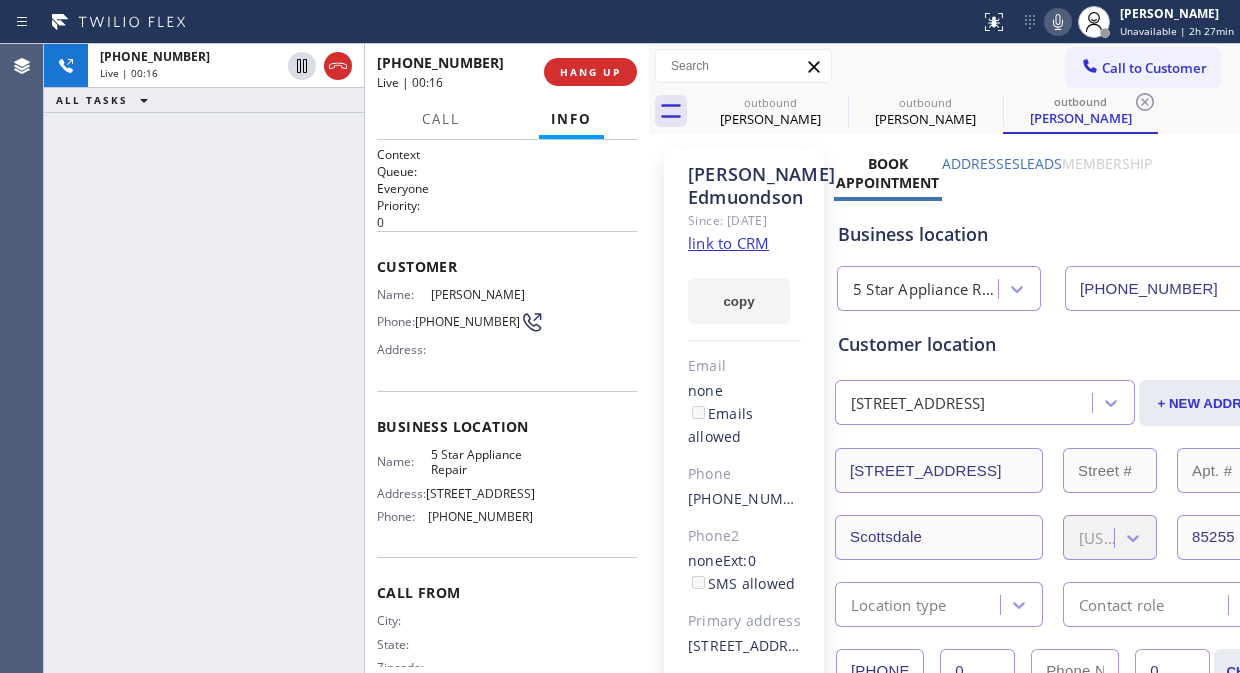 click on "link to CRM" 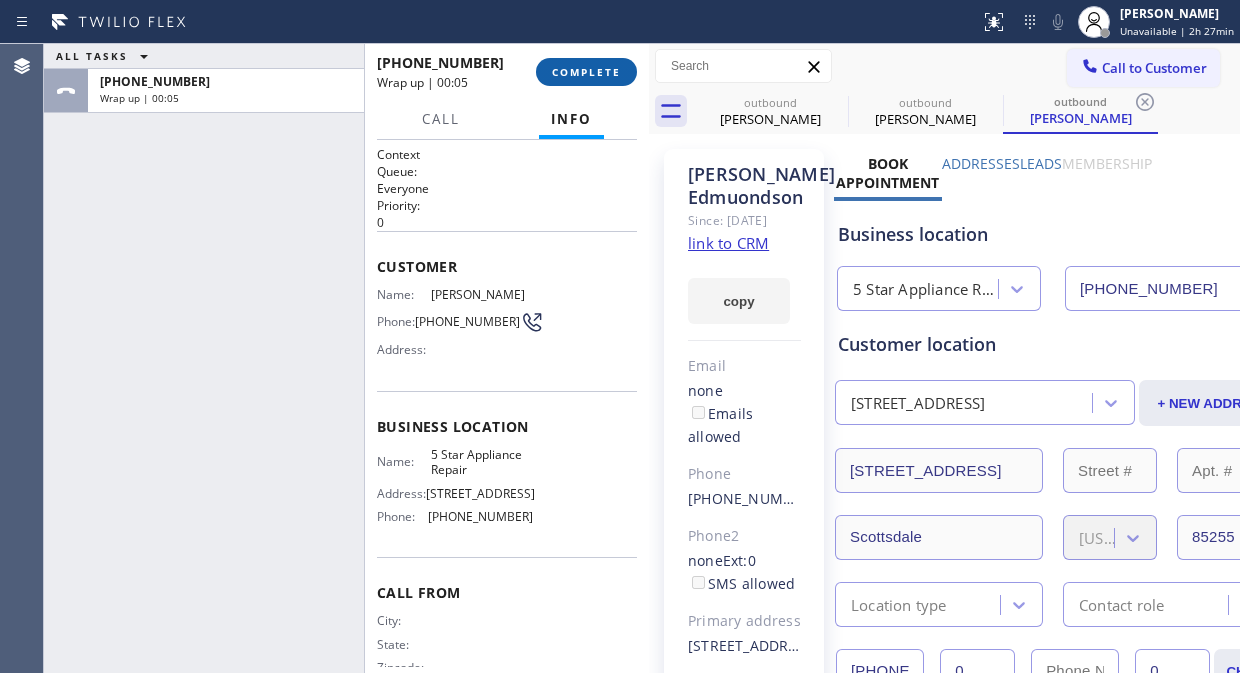 click on "COMPLETE" at bounding box center (586, 72) 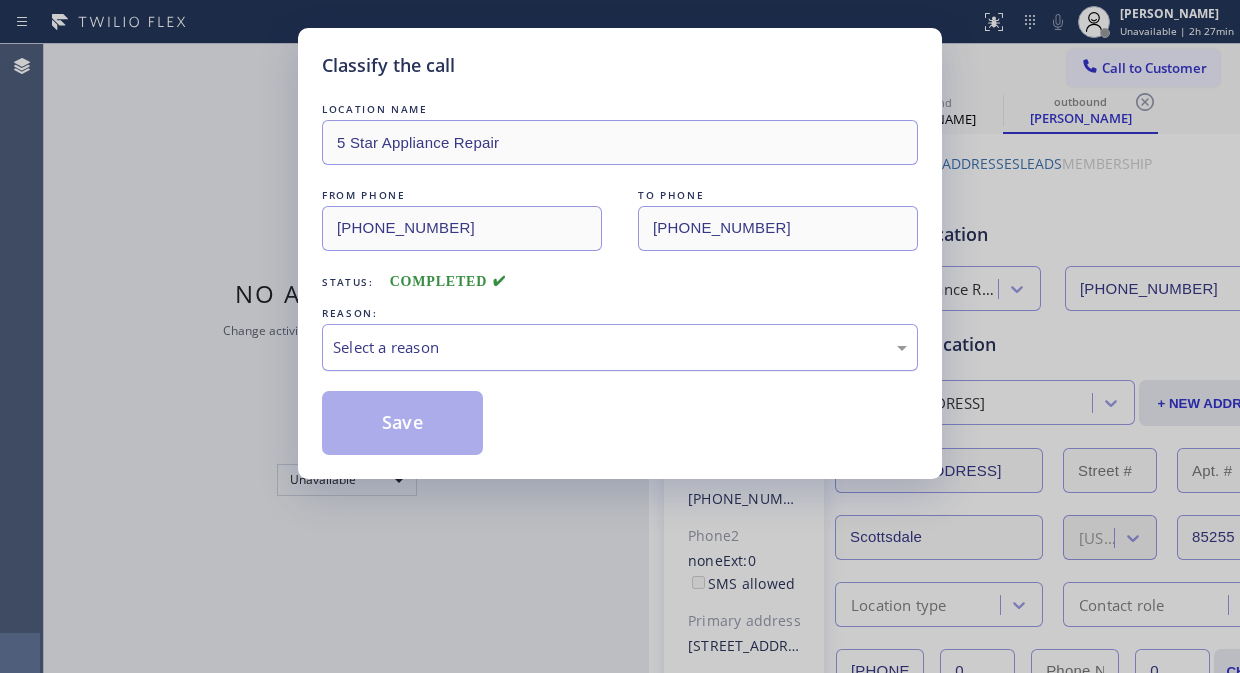 click on "Select a reason" at bounding box center [620, 347] 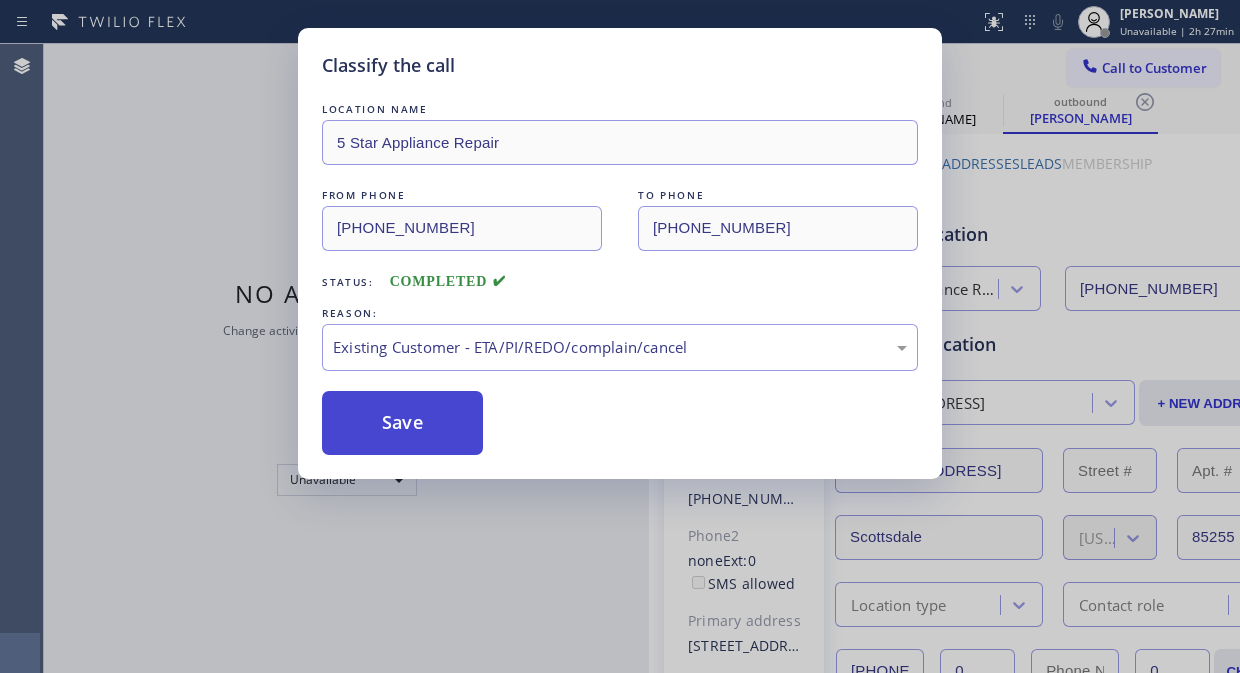 click on "Save" at bounding box center (402, 423) 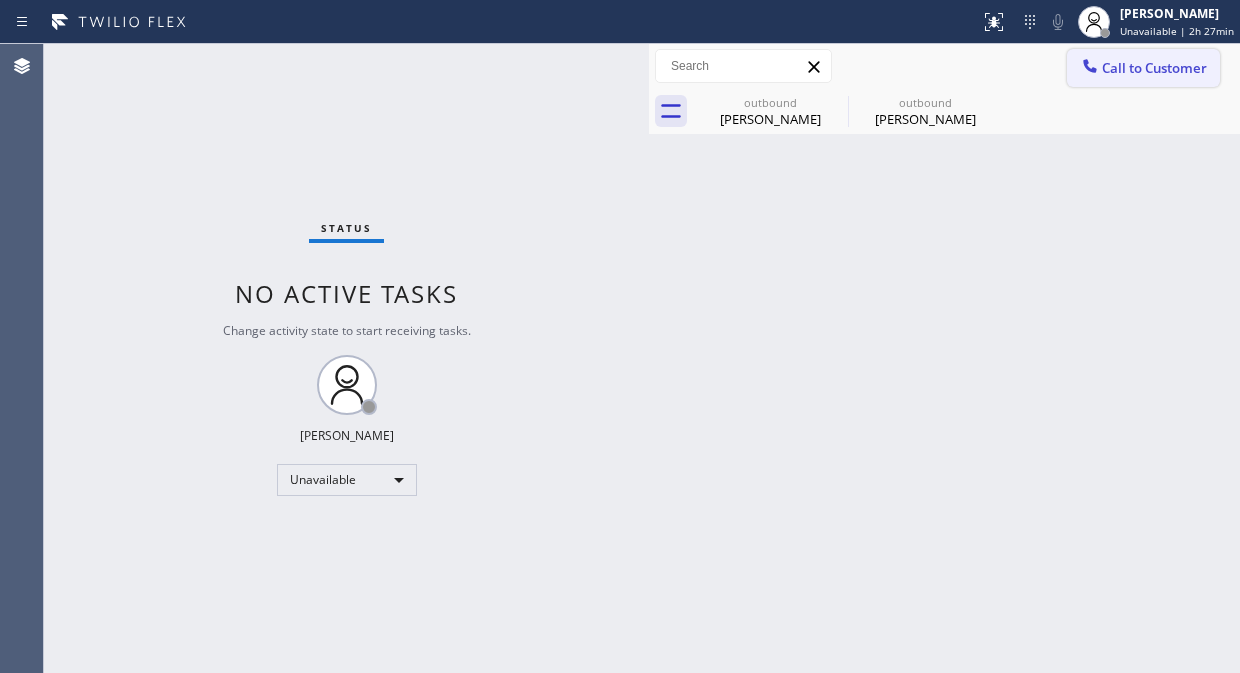 click on "Call to Customer" at bounding box center (1154, 68) 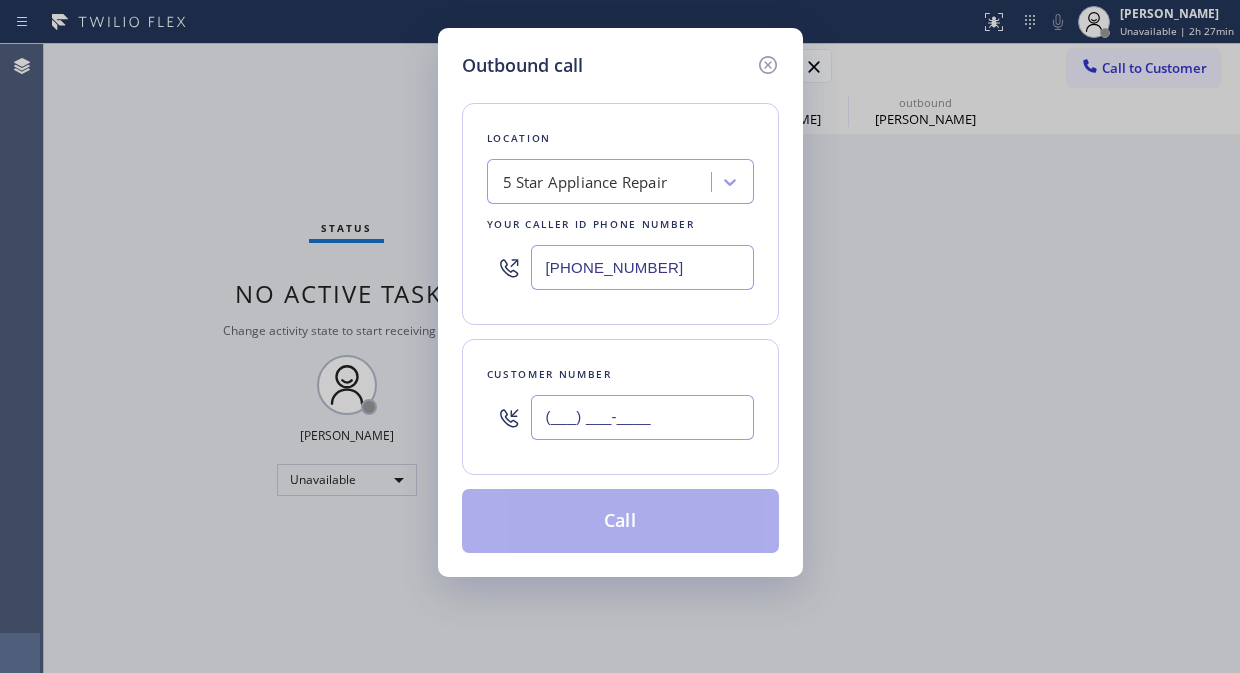 click on "(___) ___-____" at bounding box center [642, 417] 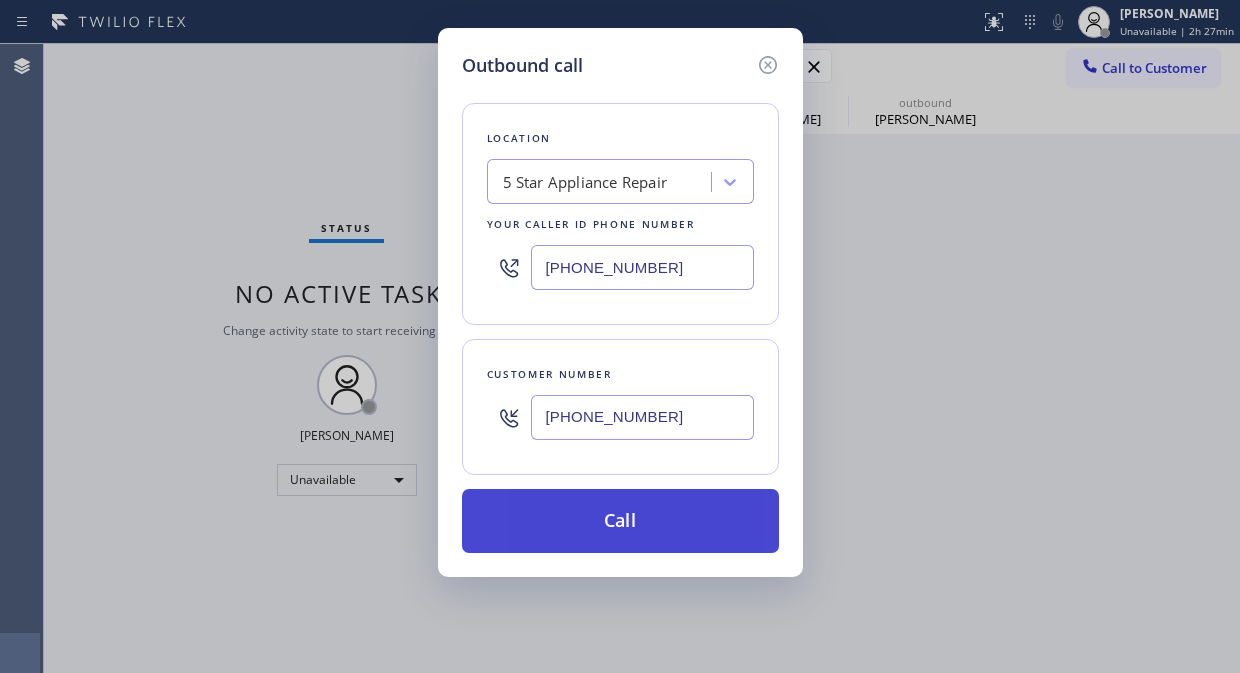 type on "[PHONE_NUMBER]" 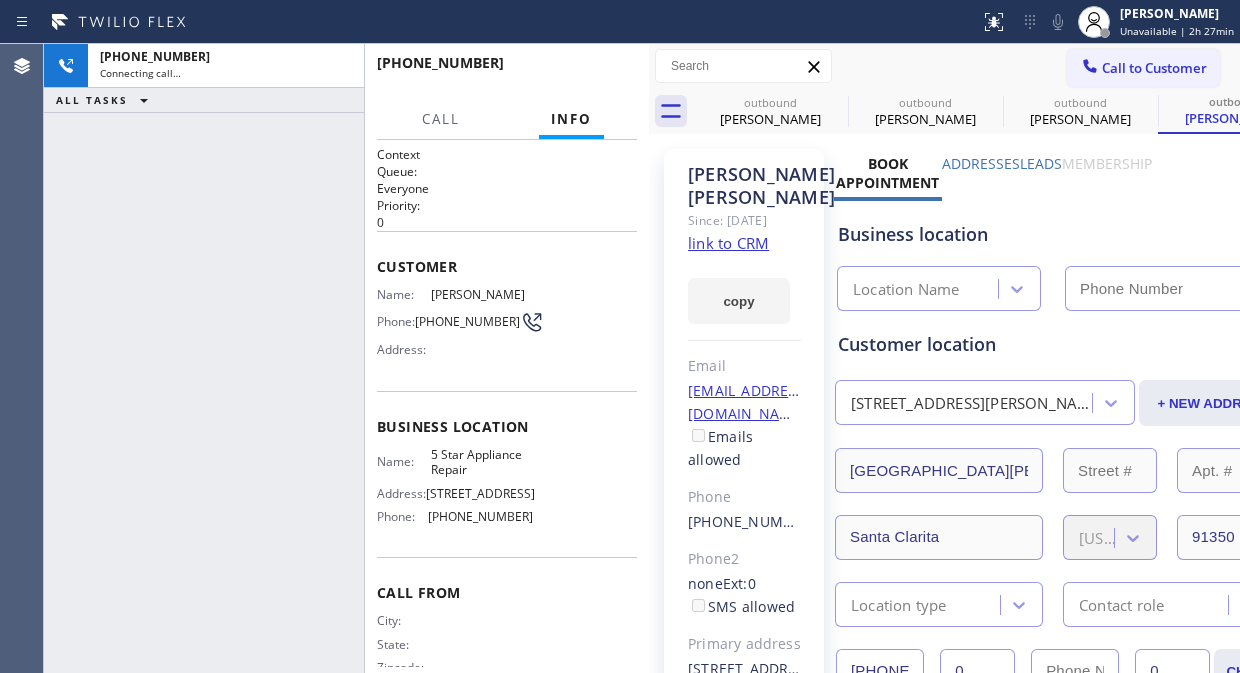 type on "[PHONE_NUMBER]" 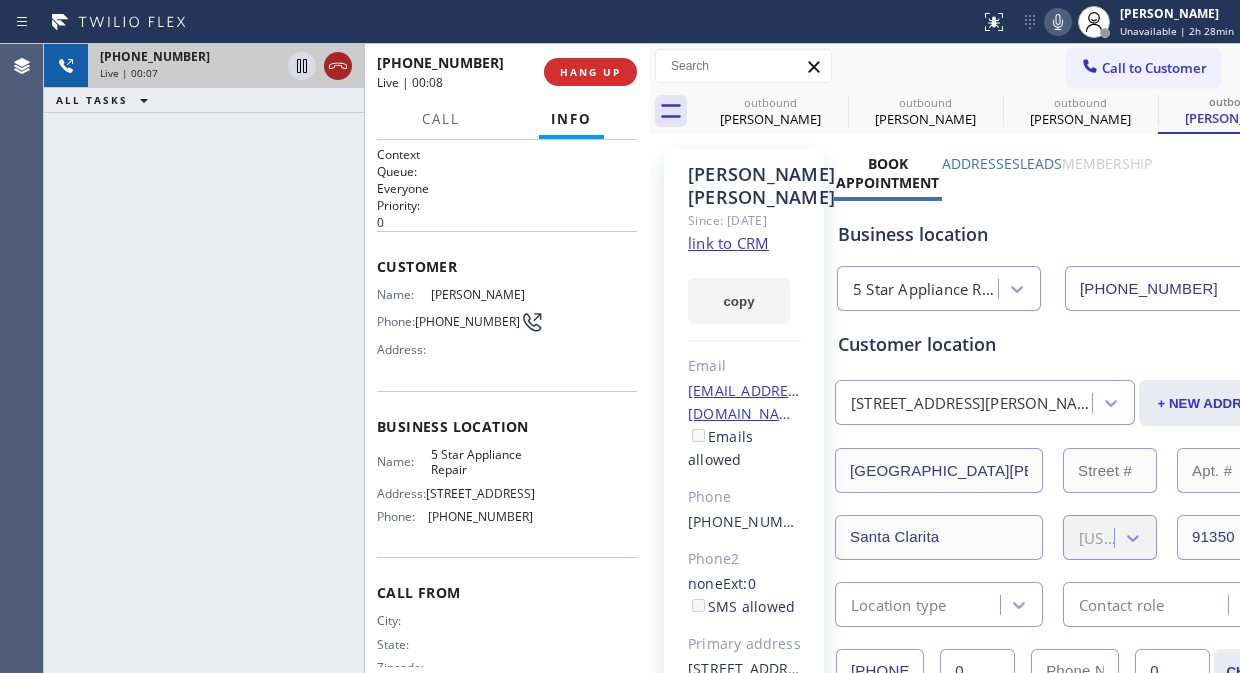 click 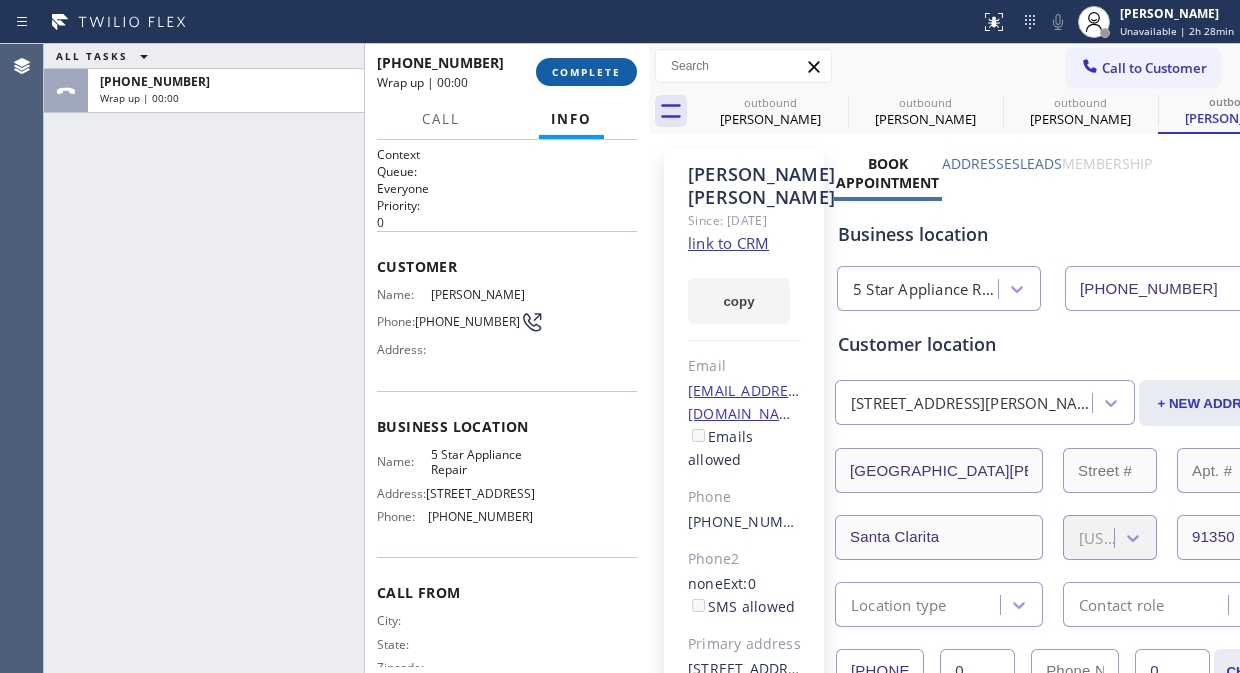 click on "COMPLETE" at bounding box center (586, 72) 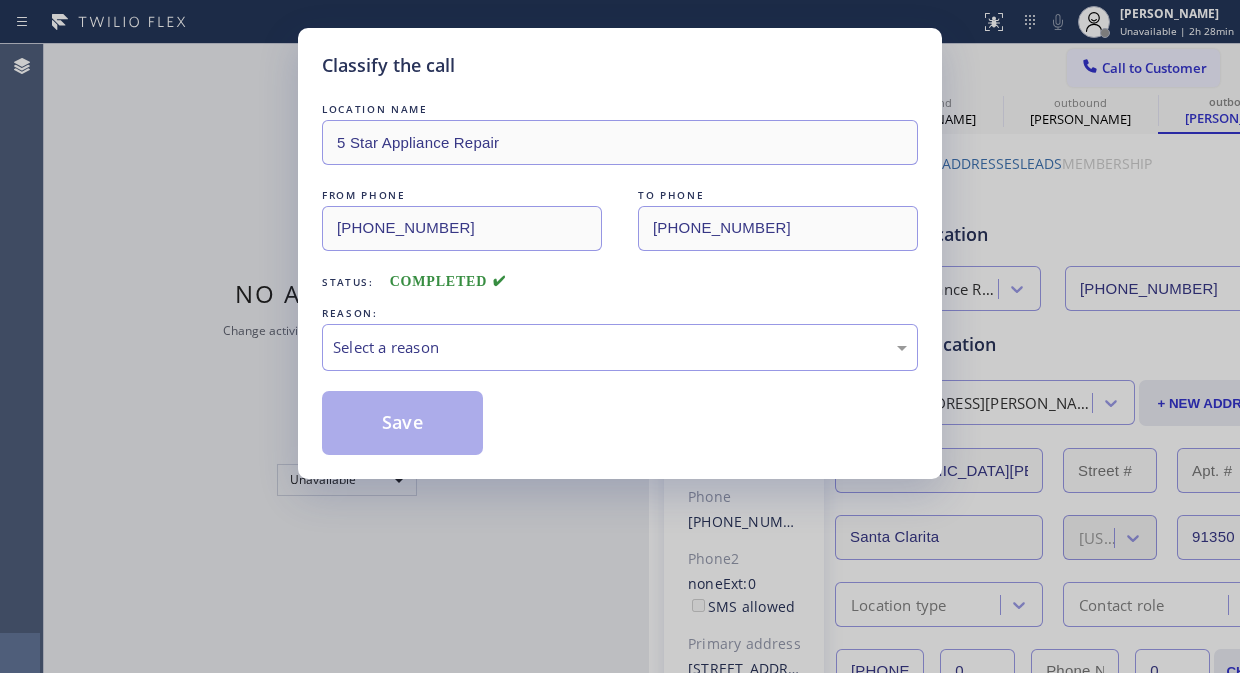 click on "Classify the call" at bounding box center [620, 65] 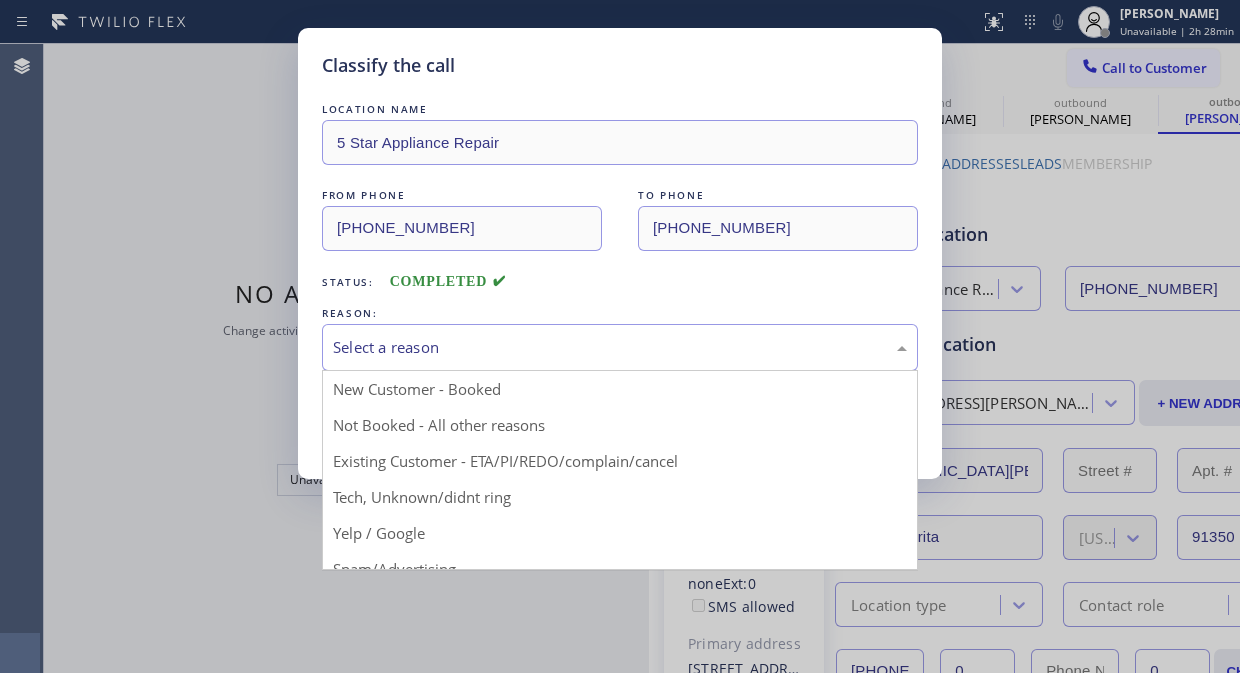click on "Select a reason" at bounding box center [620, 347] 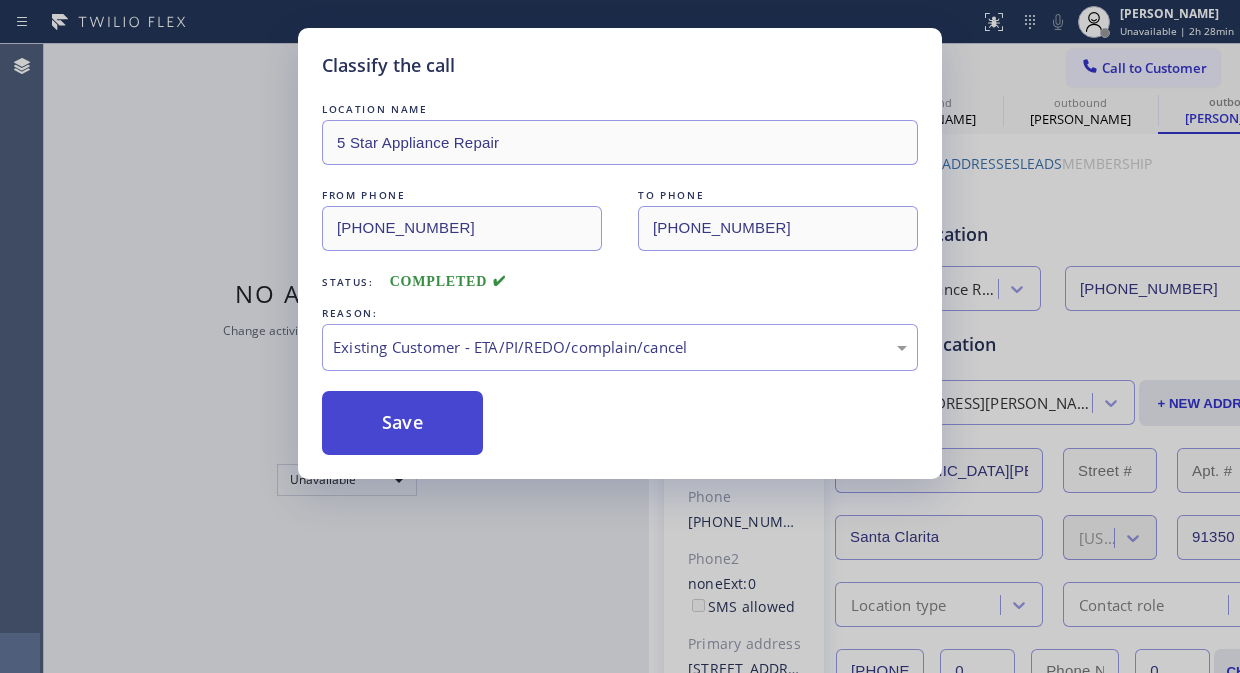 click on "Save" at bounding box center (402, 423) 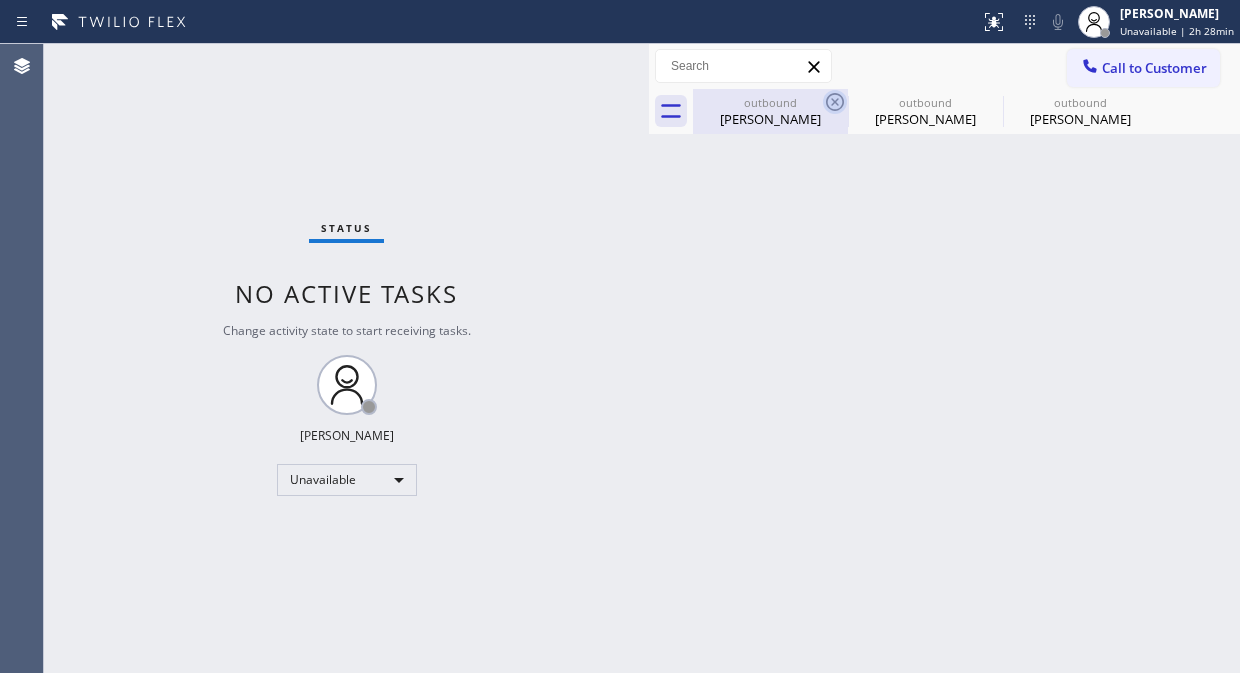 click 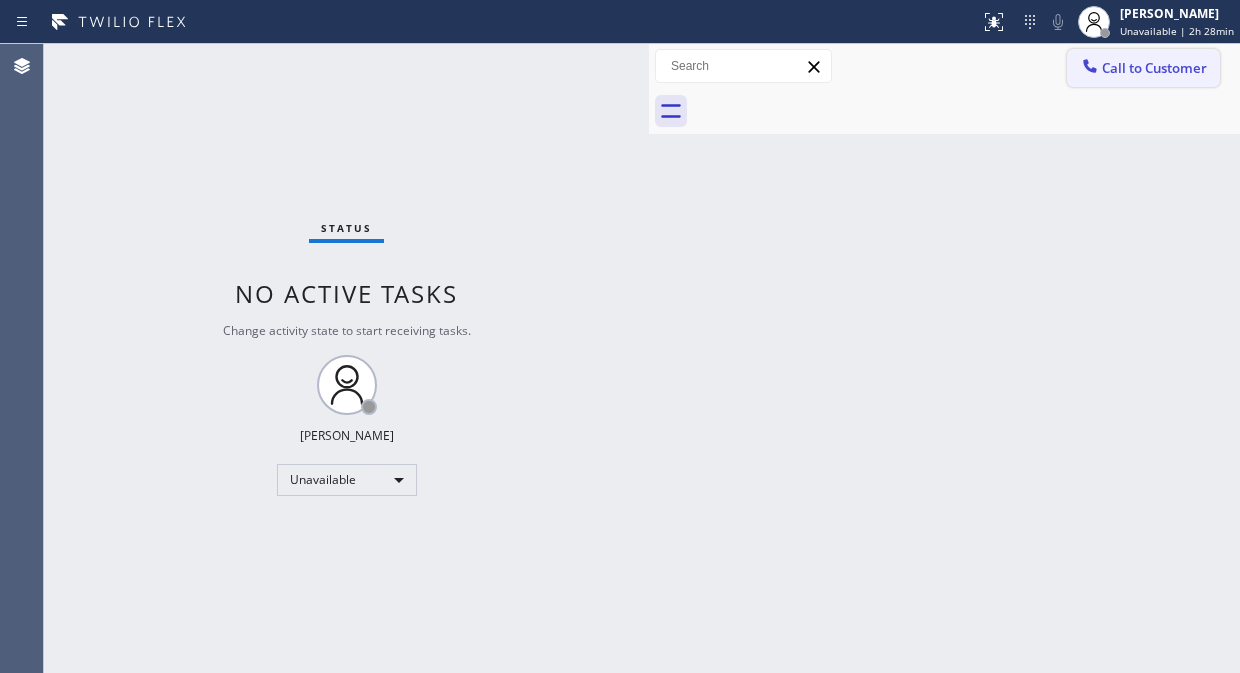 click on "Call to Customer" at bounding box center [1143, 68] 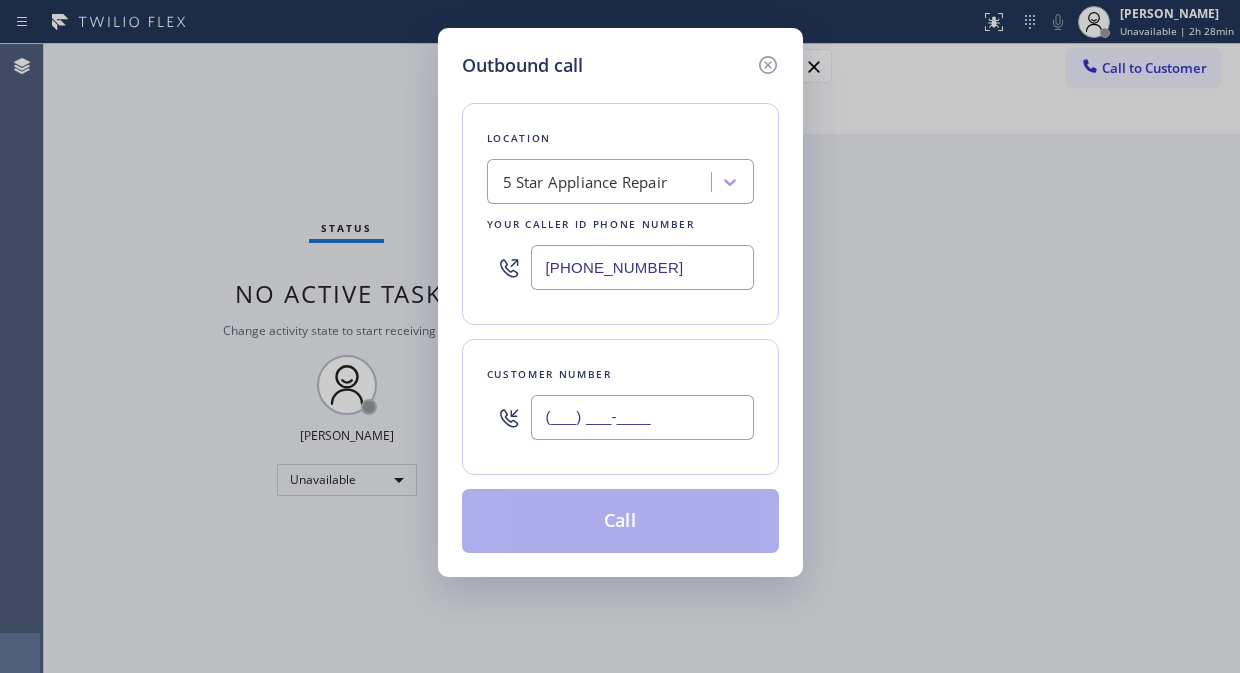 click on "(___) ___-____" at bounding box center [642, 417] 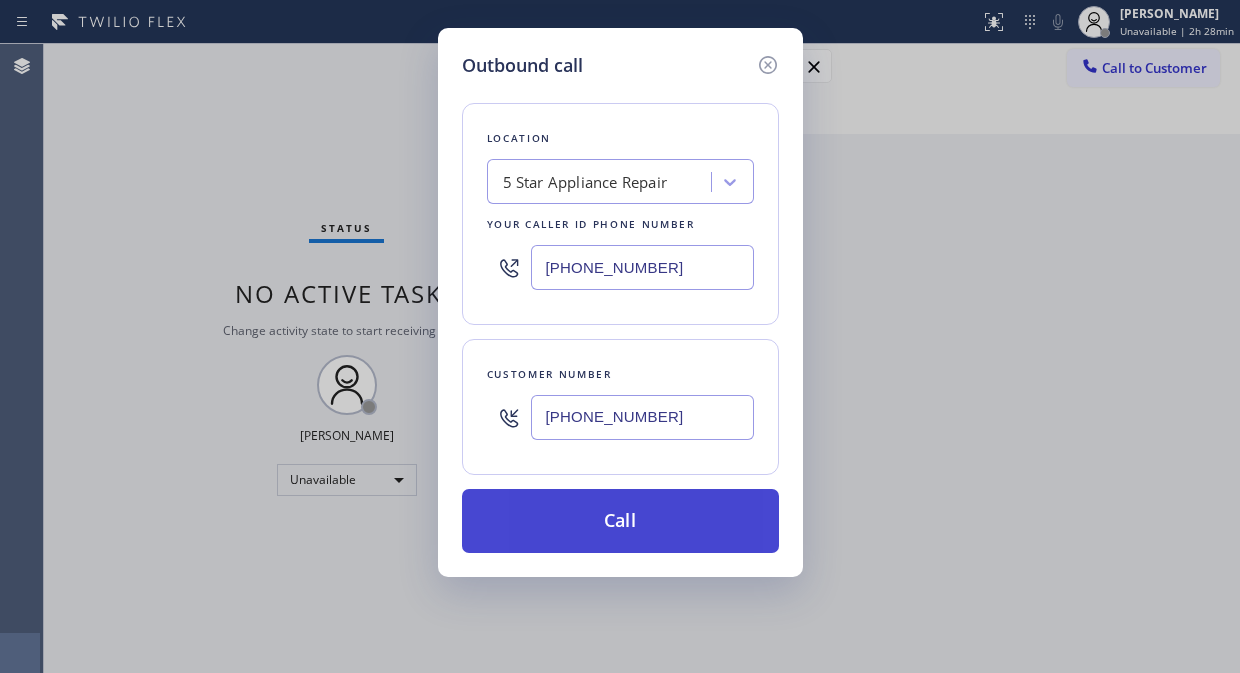 type on "[PHONE_NUMBER]" 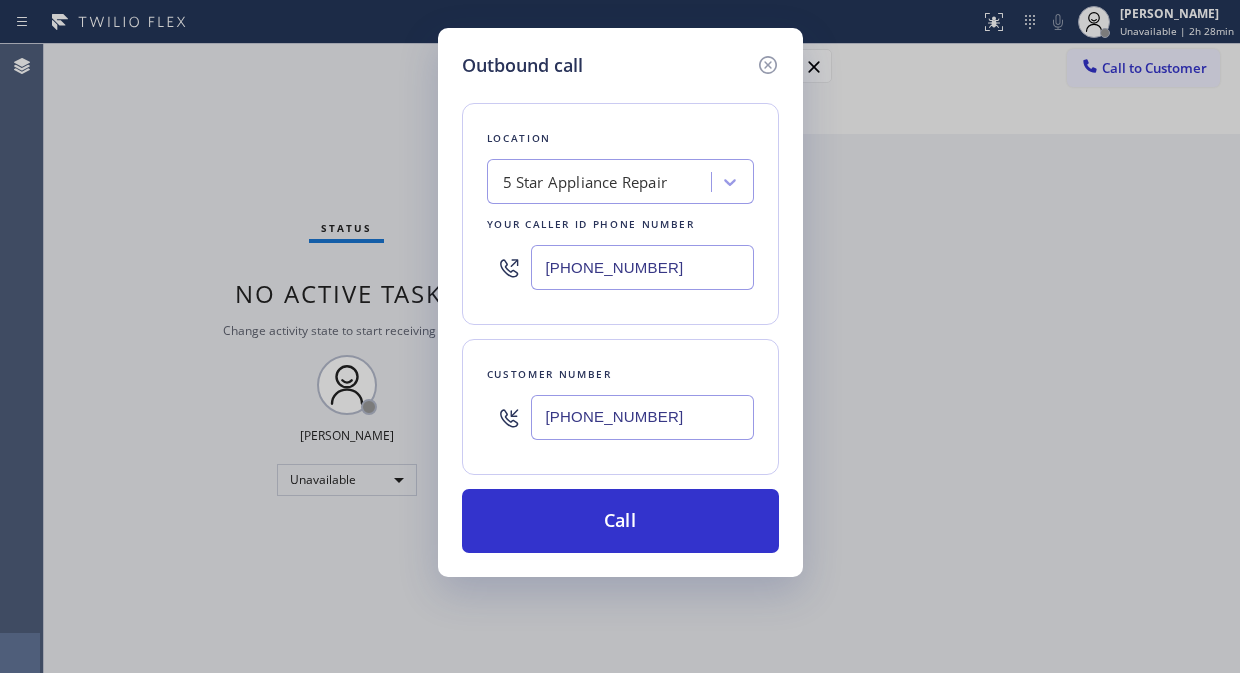 drag, startPoint x: 622, startPoint y: 513, endPoint x: 871, endPoint y: 156, distance: 435.25854 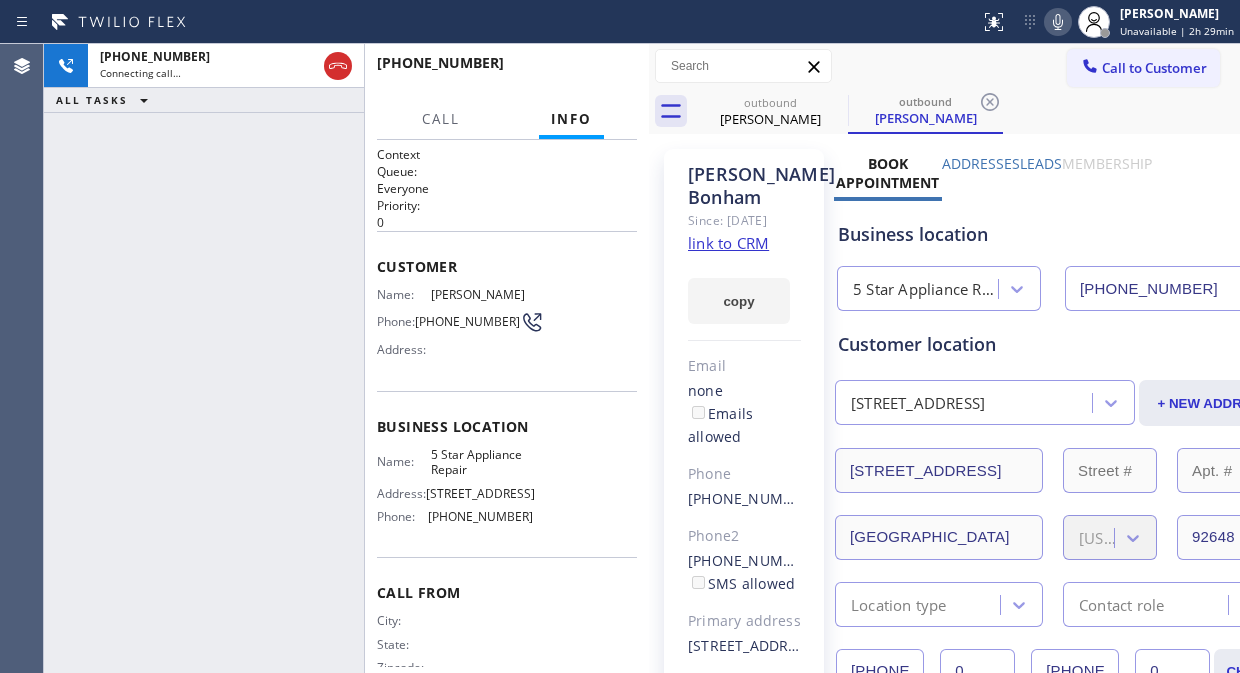 type on "[PHONE_NUMBER]" 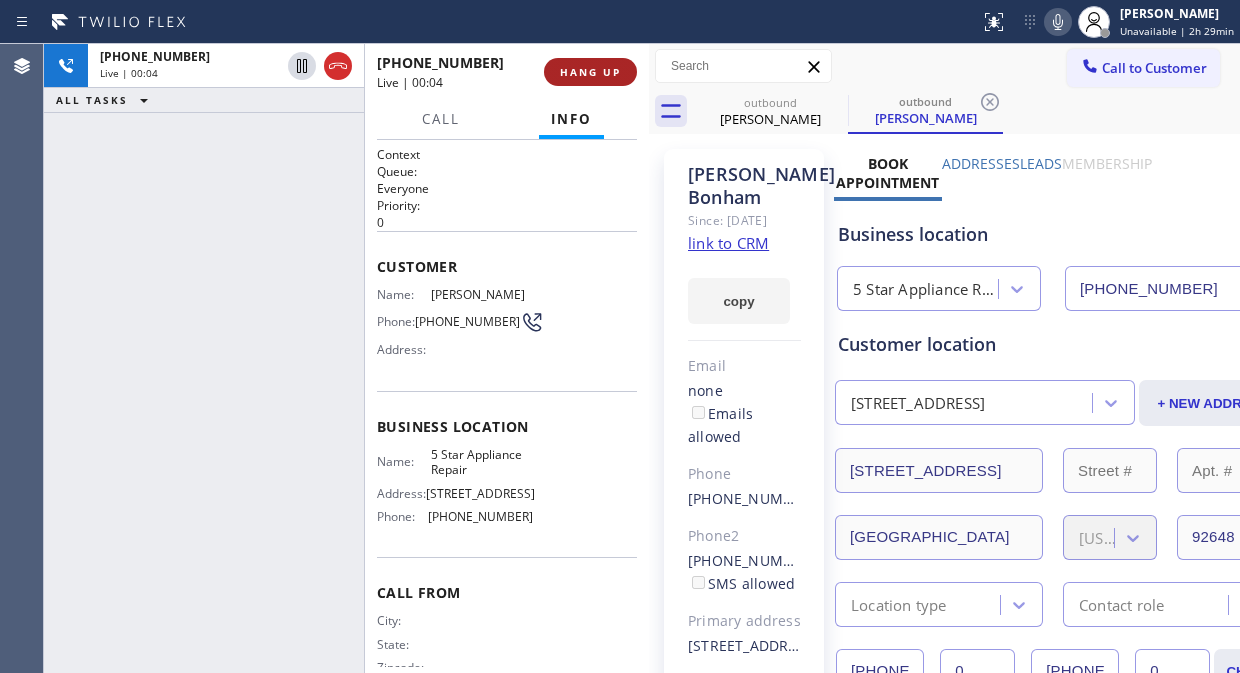 click on "HANG UP" at bounding box center [590, 72] 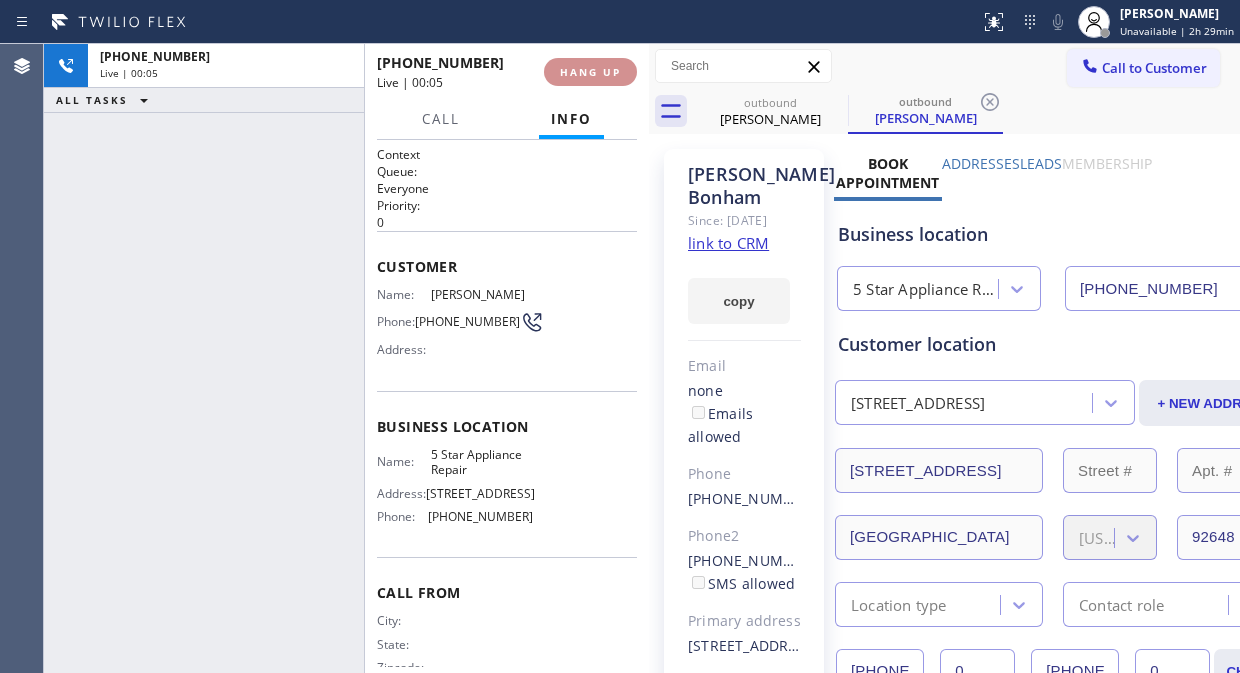 click on "HANG UP" at bounding box center [590, 72] 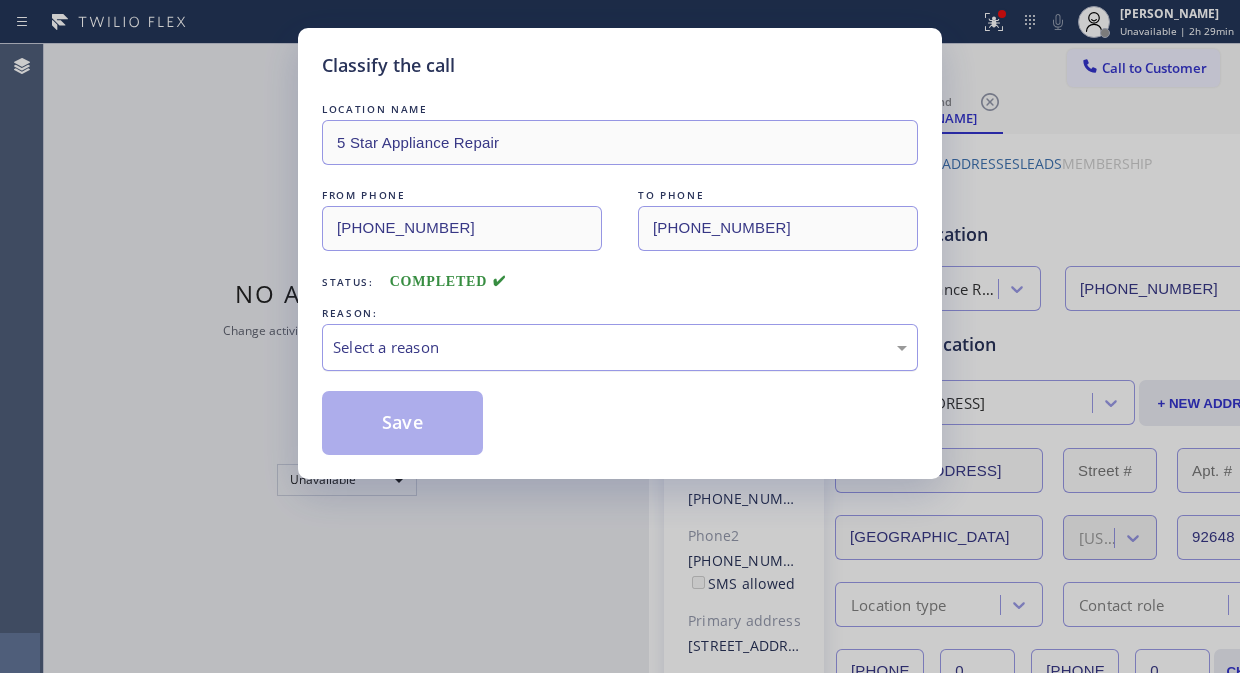 click on "Select a reason" at bounding box center [620, 347] 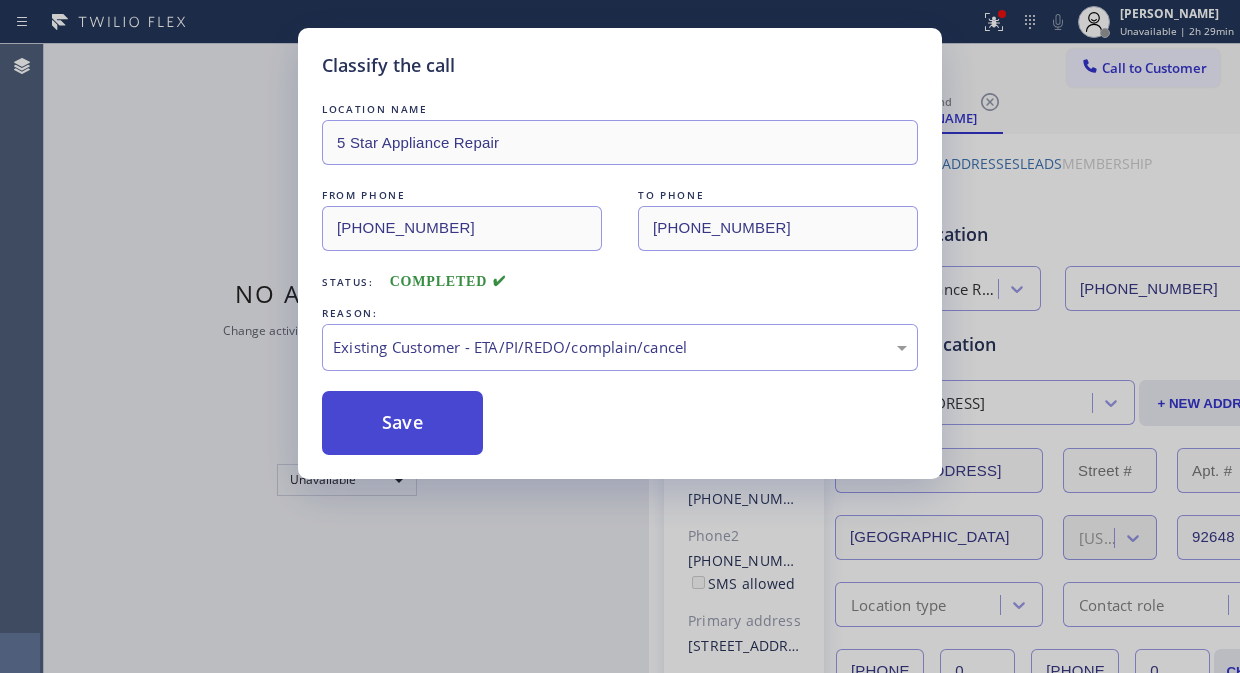 drag, startPoint x: 565, startPoint y: 446, endPoint x: 451, endPoint y: 430, distance: 115.11733 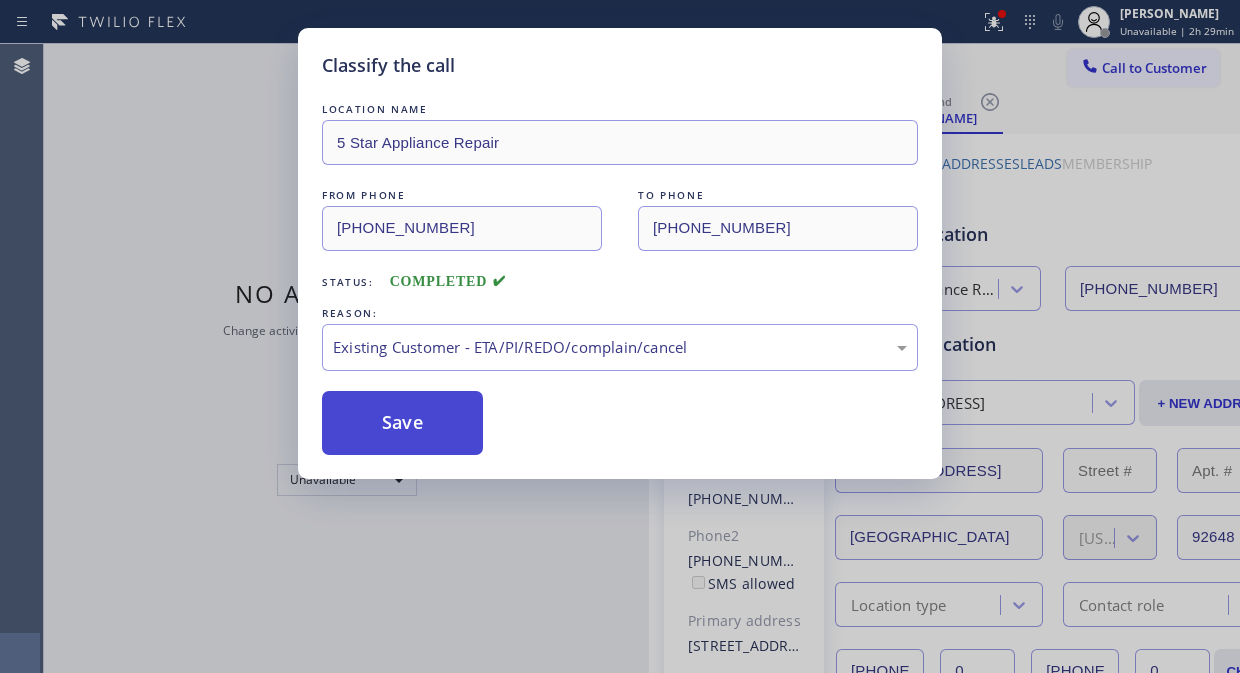 click on "Save" at bounding box center (402, 423) 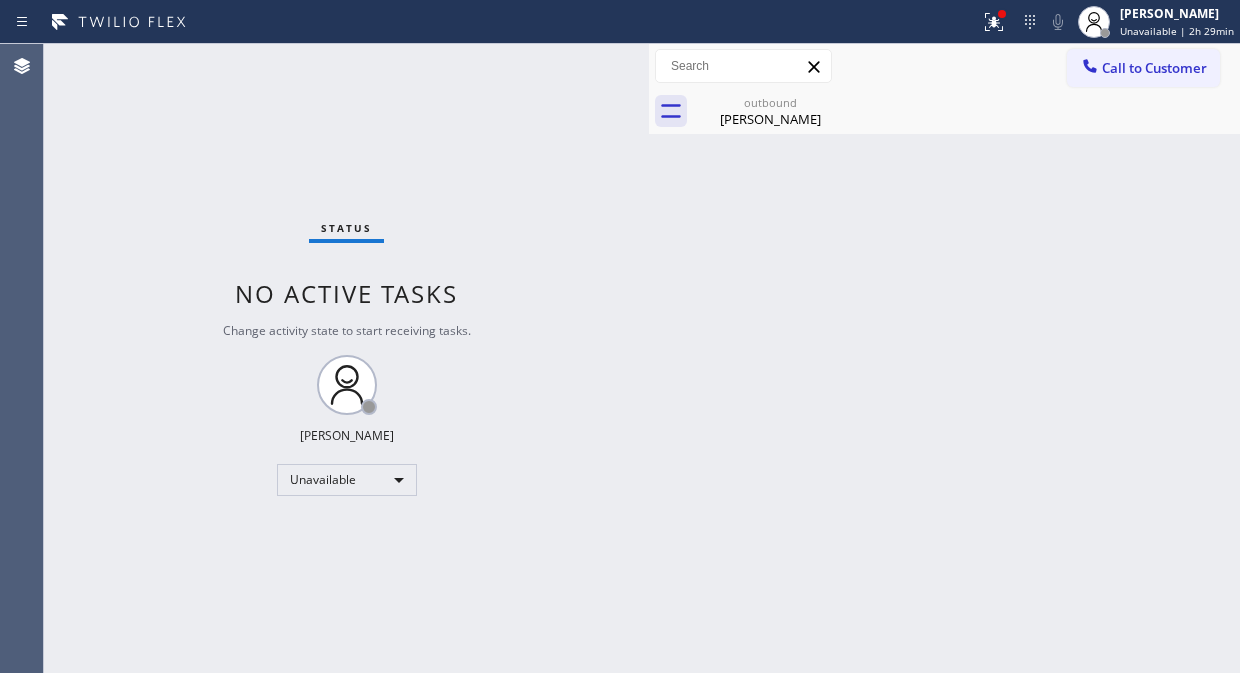 click on "Call to Customer" at bounding box center (1154, 68) 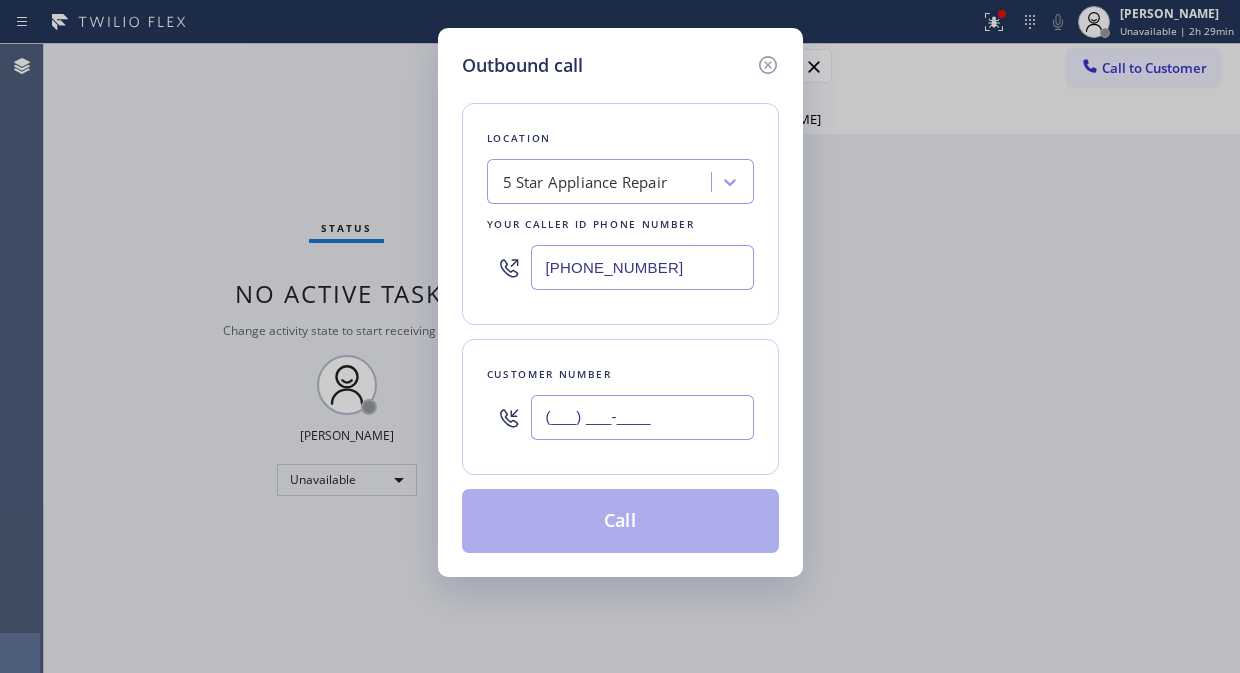 click on "(___) ___-____" at bounding box center (642, 417) 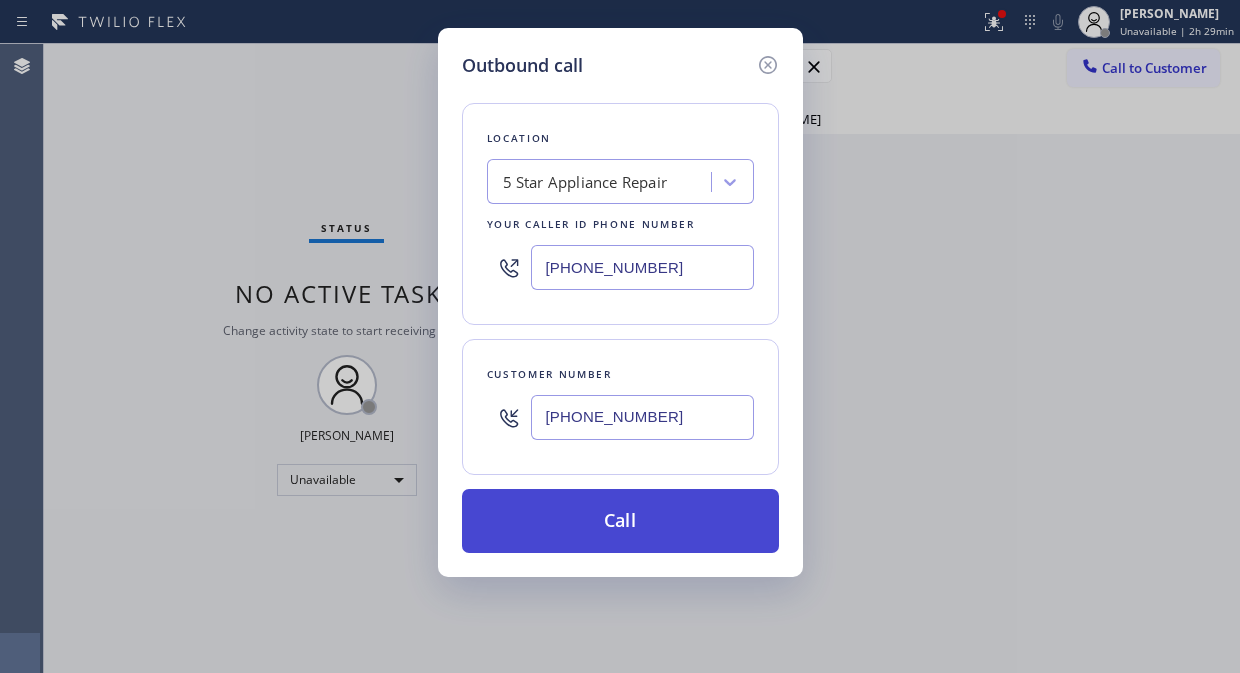 type on "[PHONE_NUMBER]" 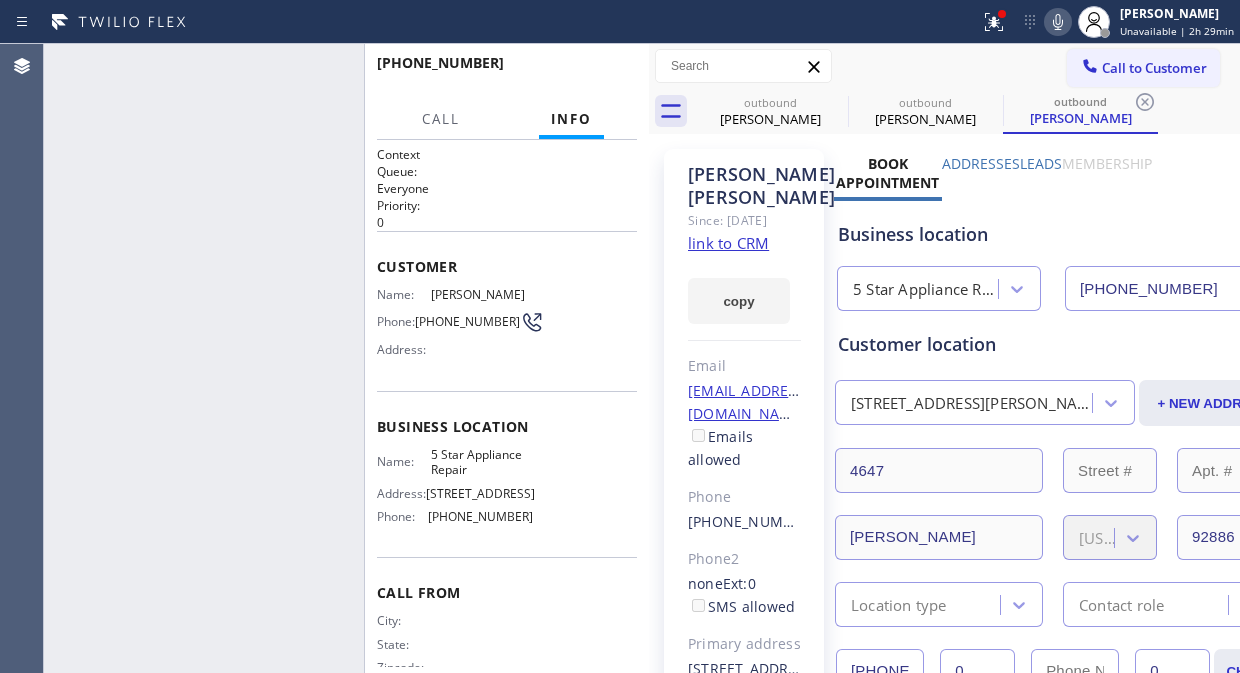 type on "[PHONE_NUMBER]" 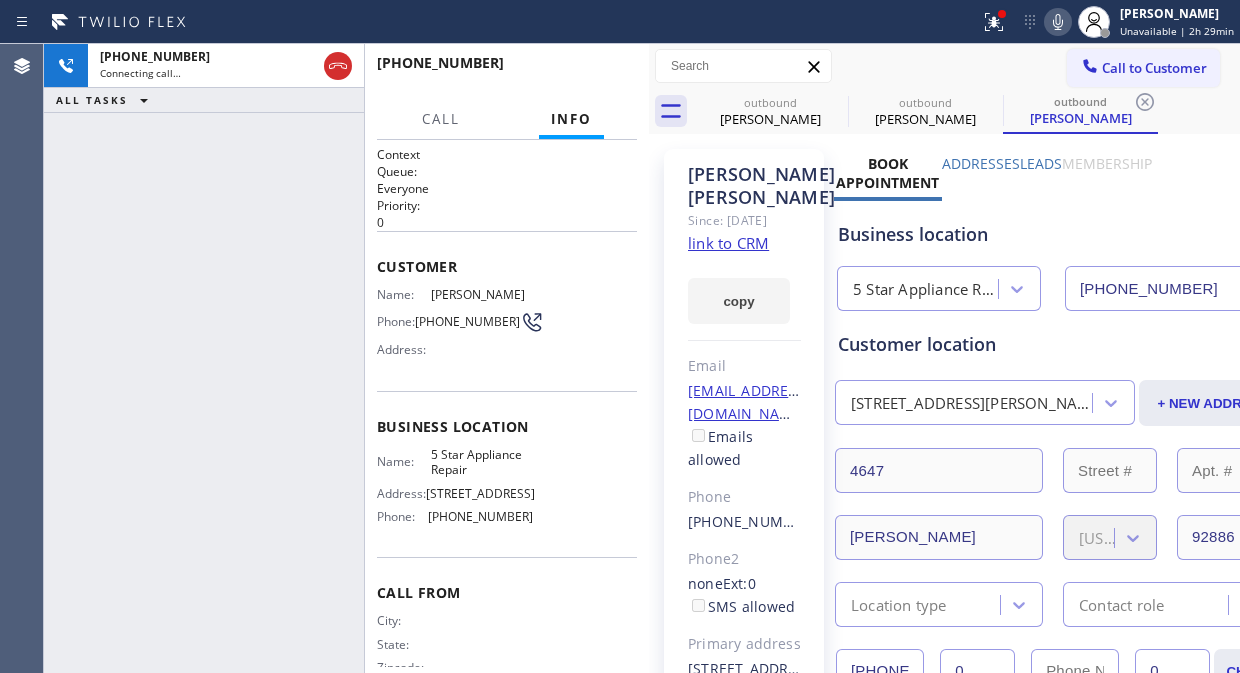 click 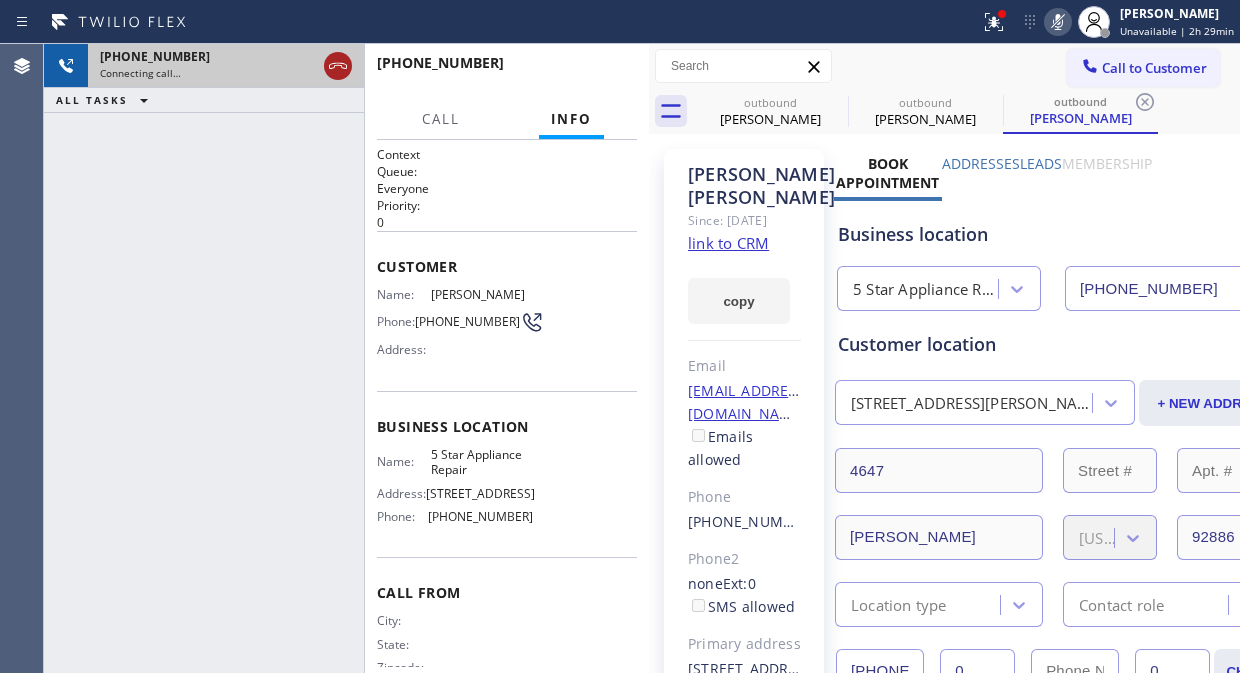 click 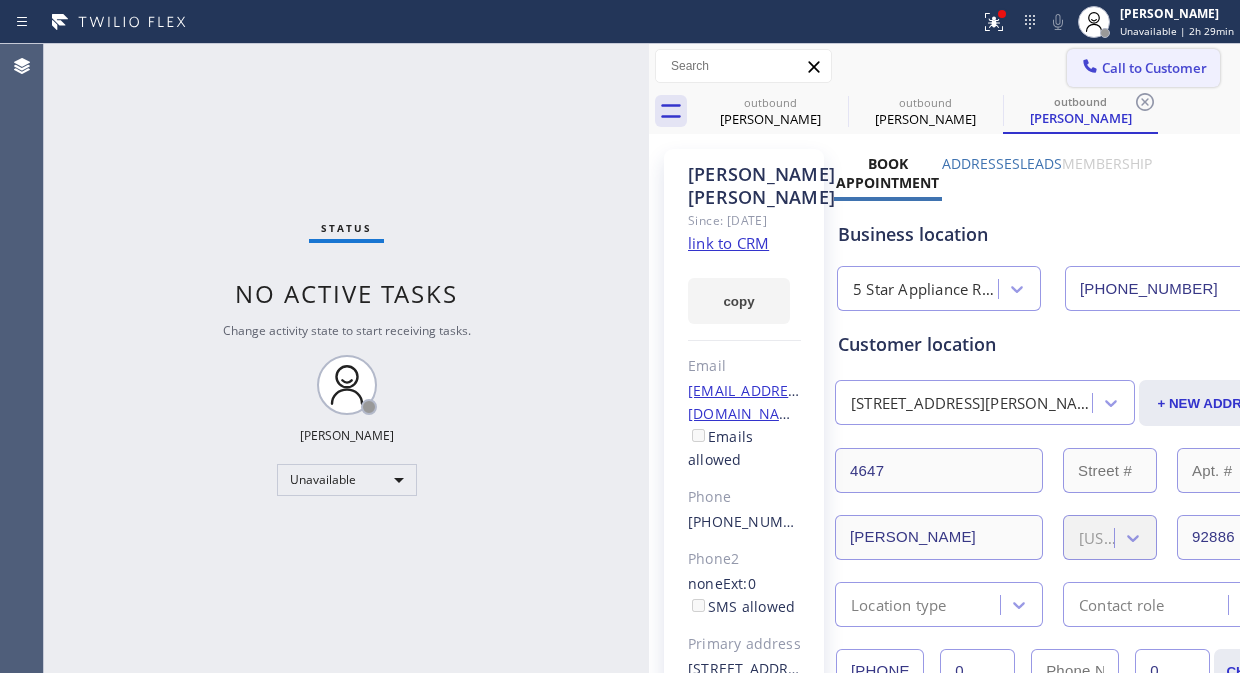 click on "Call to Customer" at bounding box center [1154, 68] 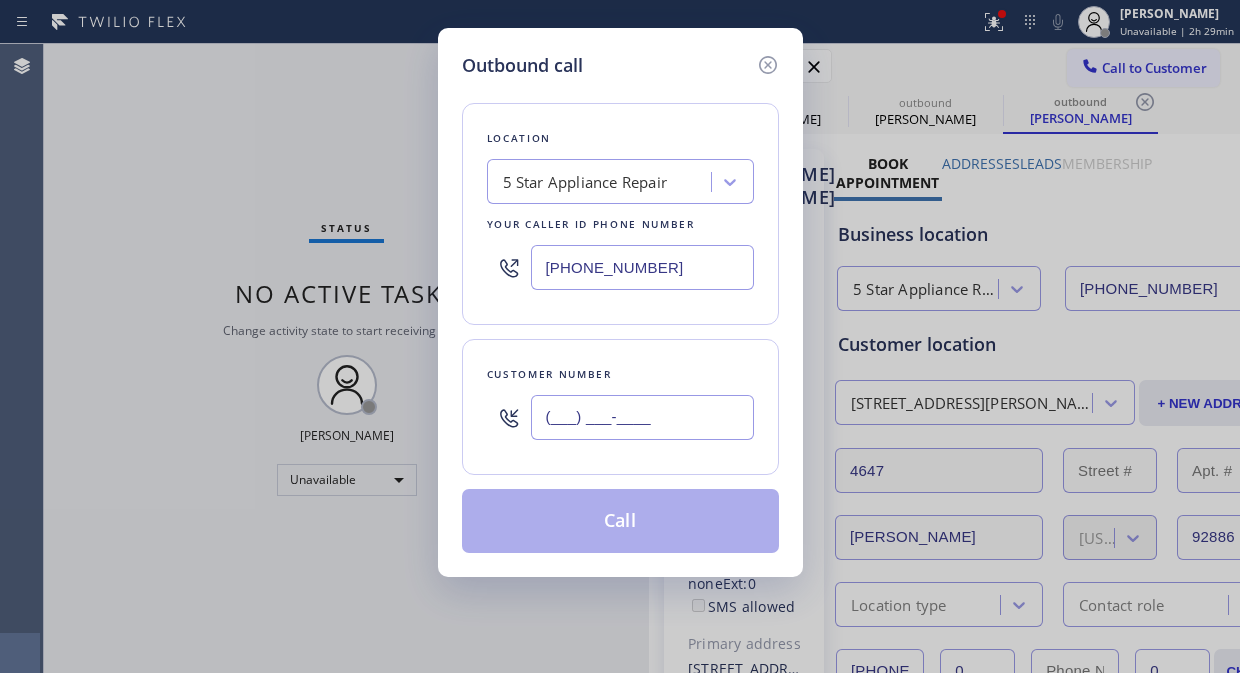 click on "(___) ___-____" at bounding box center [642, 417] 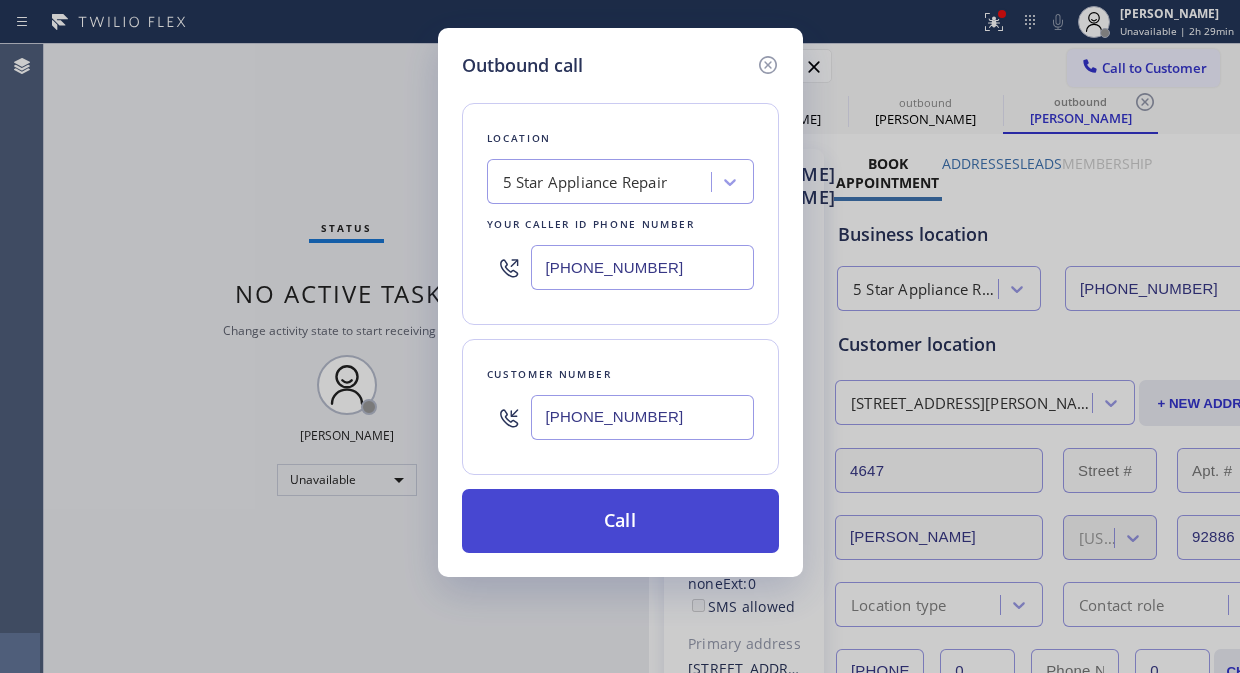 click on "Call" at bounding box center (620, 521) 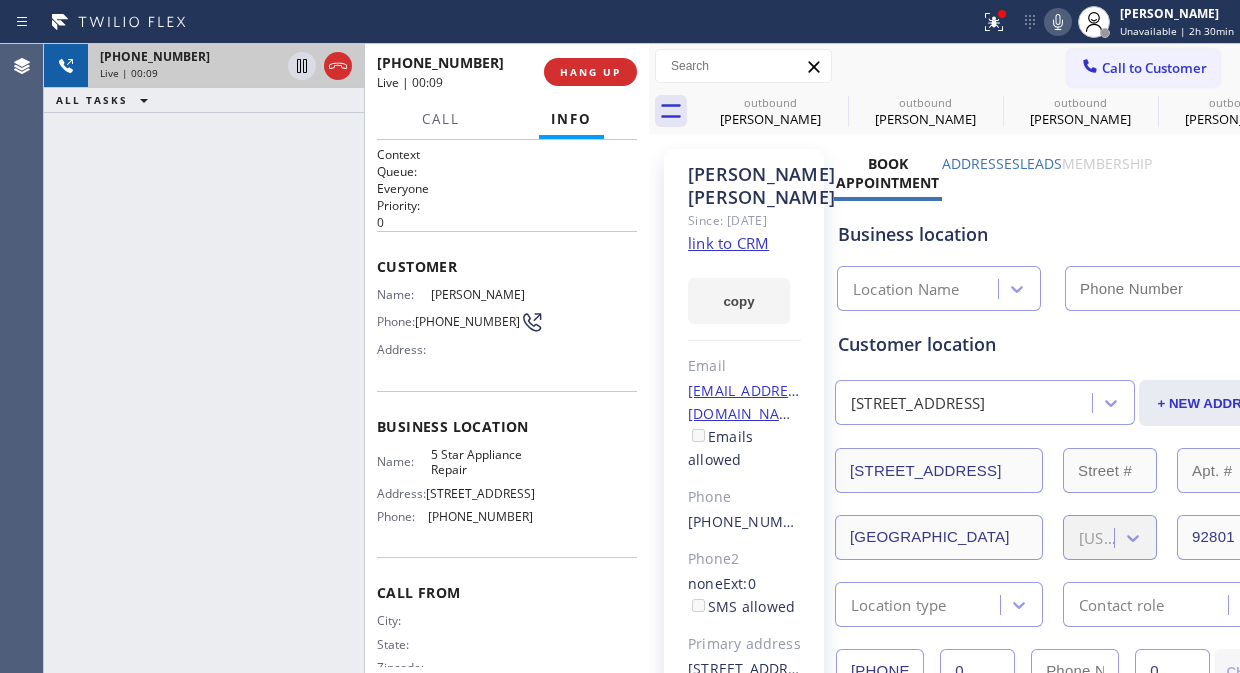 click at bounding box center (320, 66) 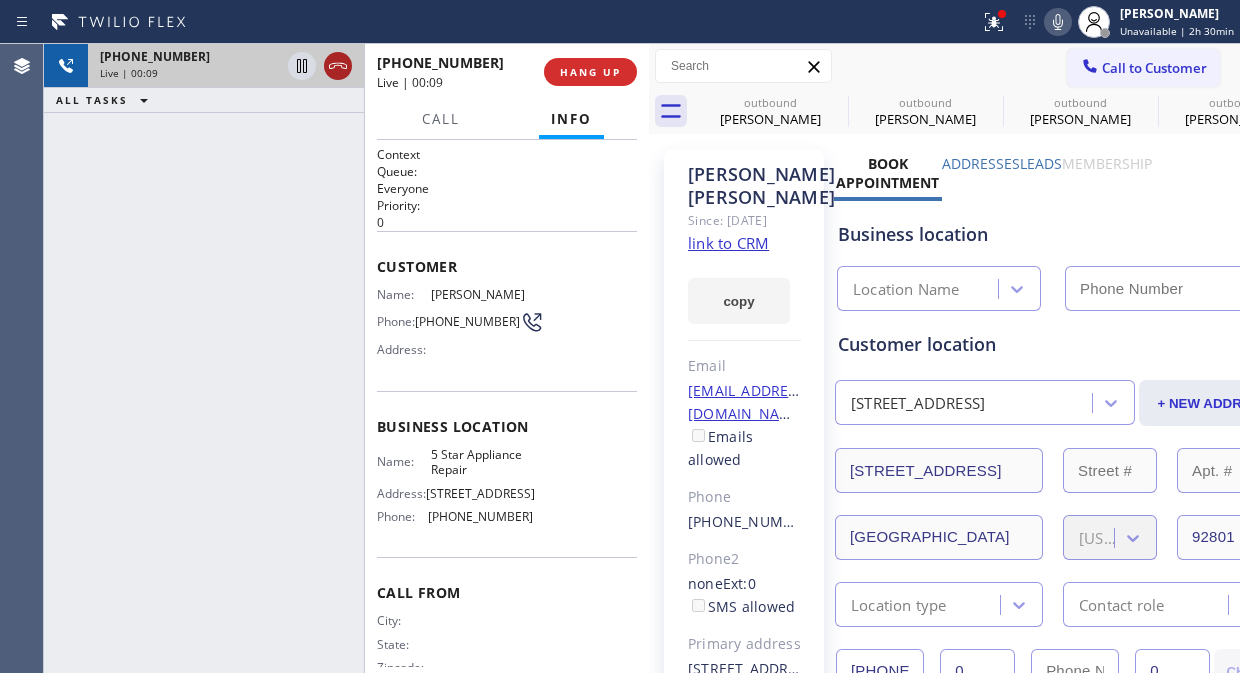 click 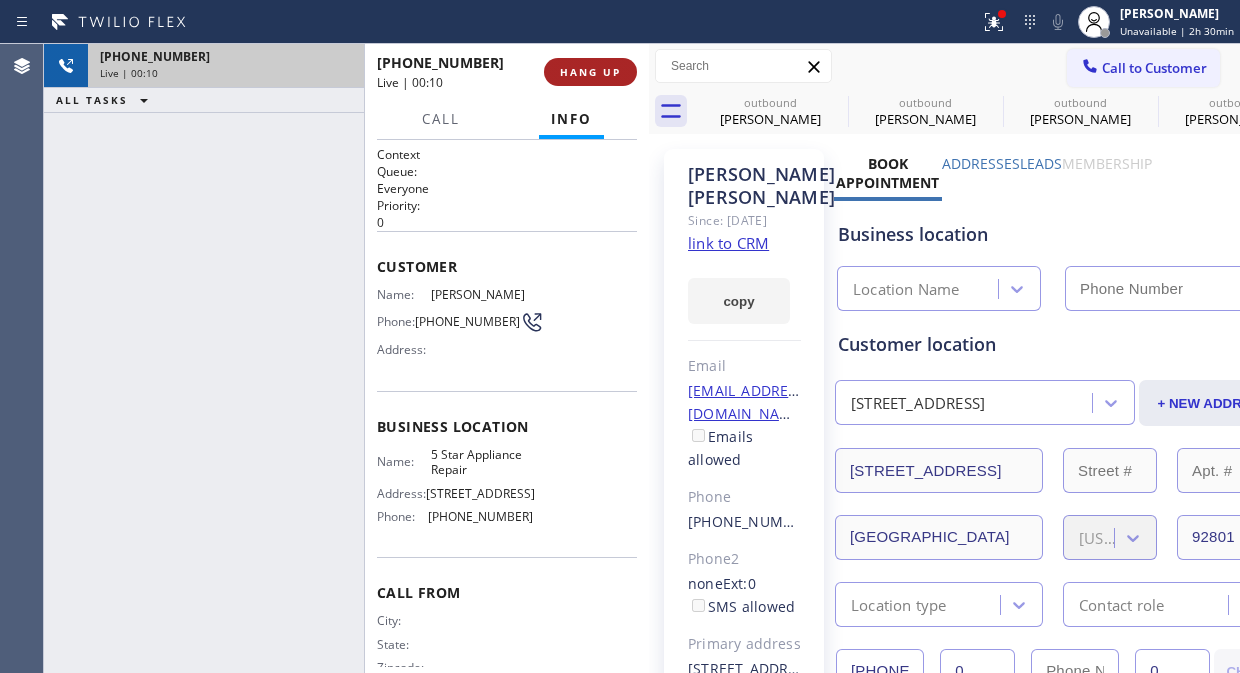 click on "HANG UP" at bounding box center [590, 72] 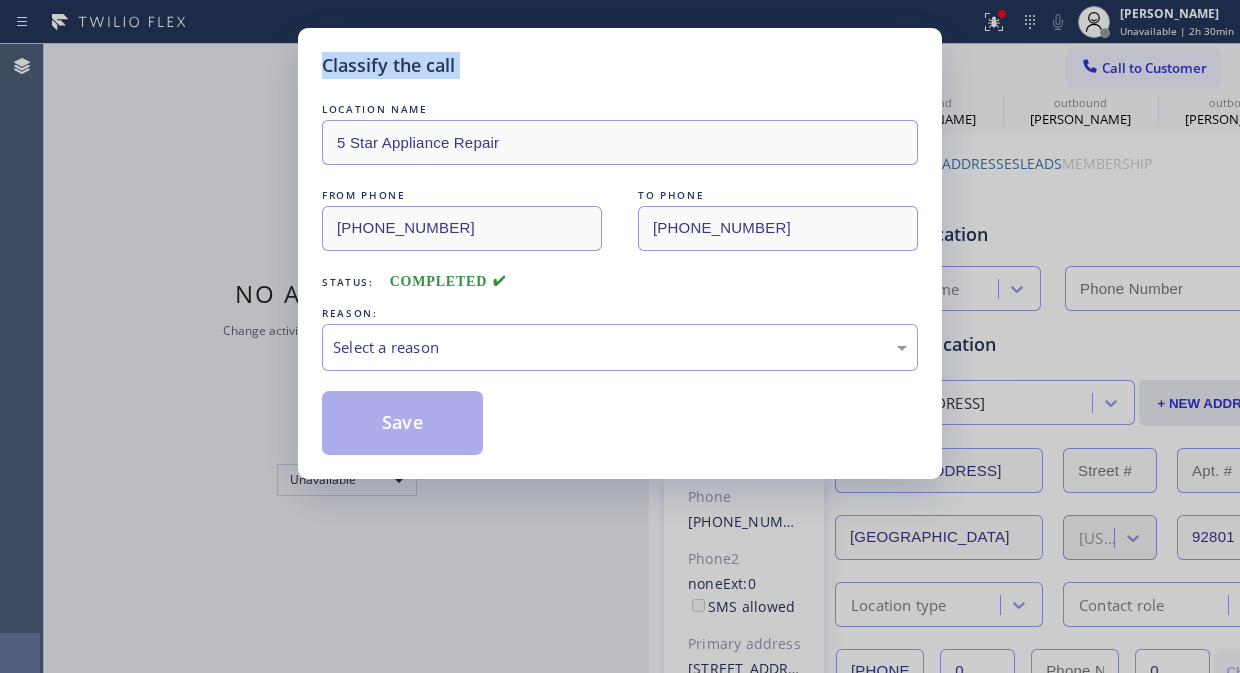 click on "Classify the call" at bounding box center [620, 65] 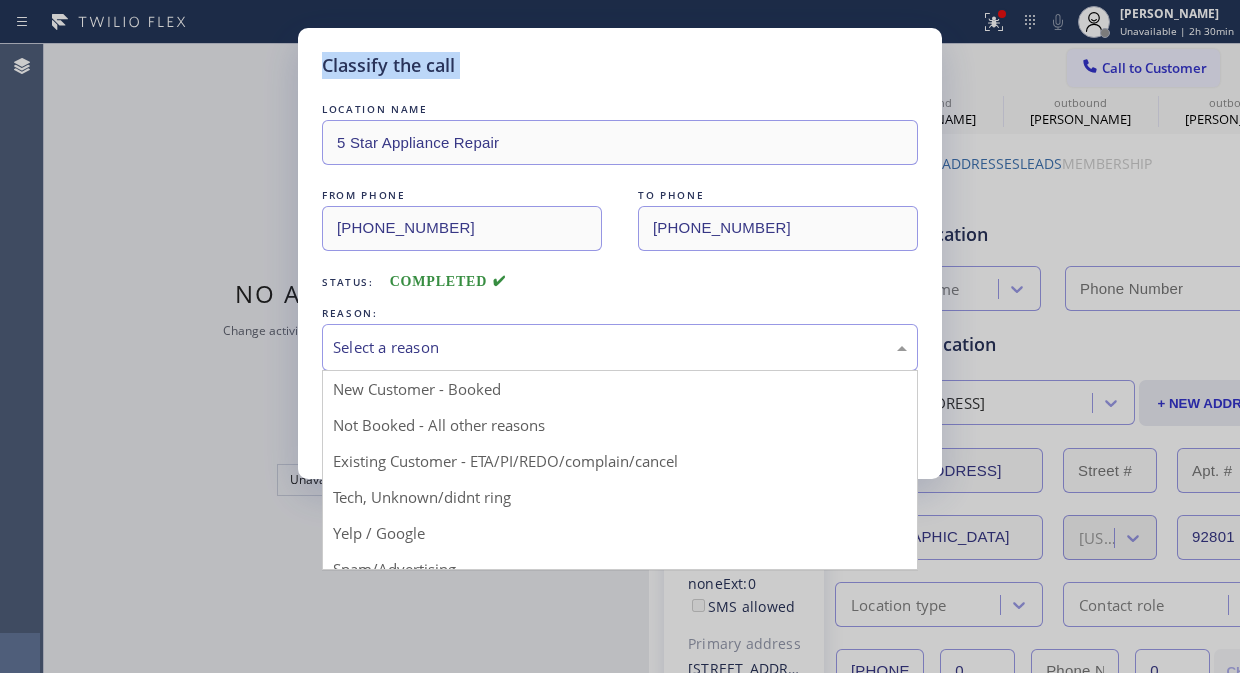 click on "Select a reason" at bounding box center [620, 347] 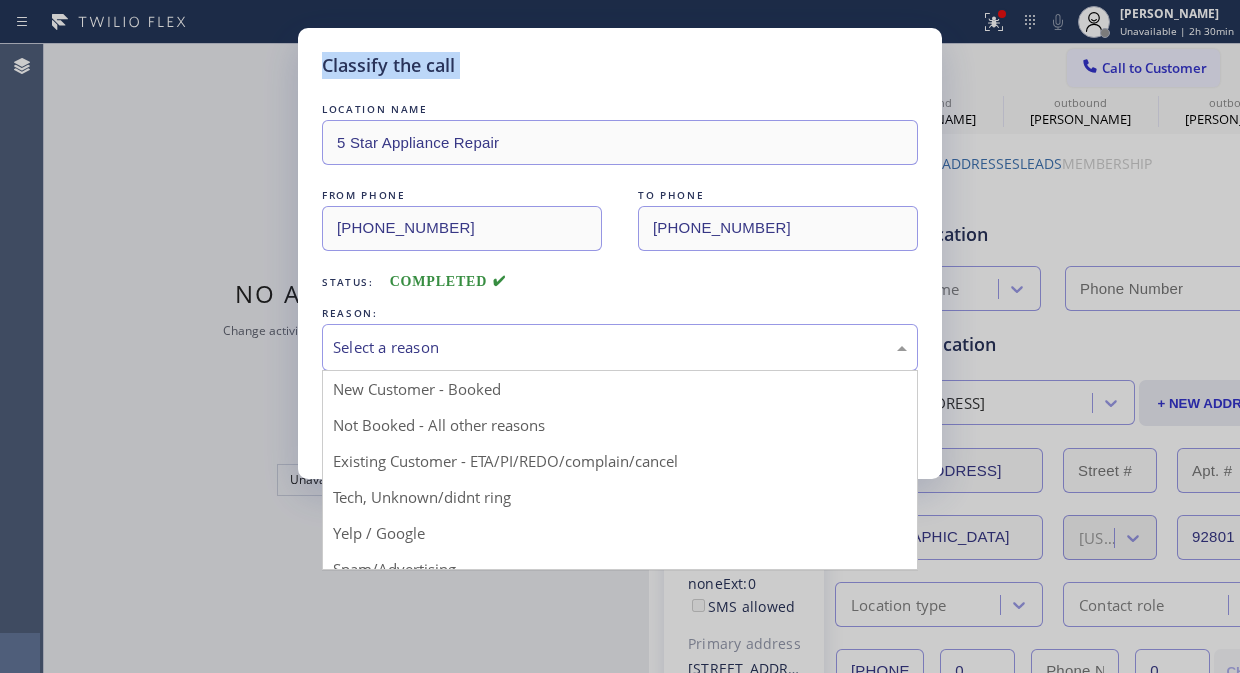drag, startPoint x: 546, startPoint y: 488, endPoint x: 553, endPoint y: 458, distance: 30.805843 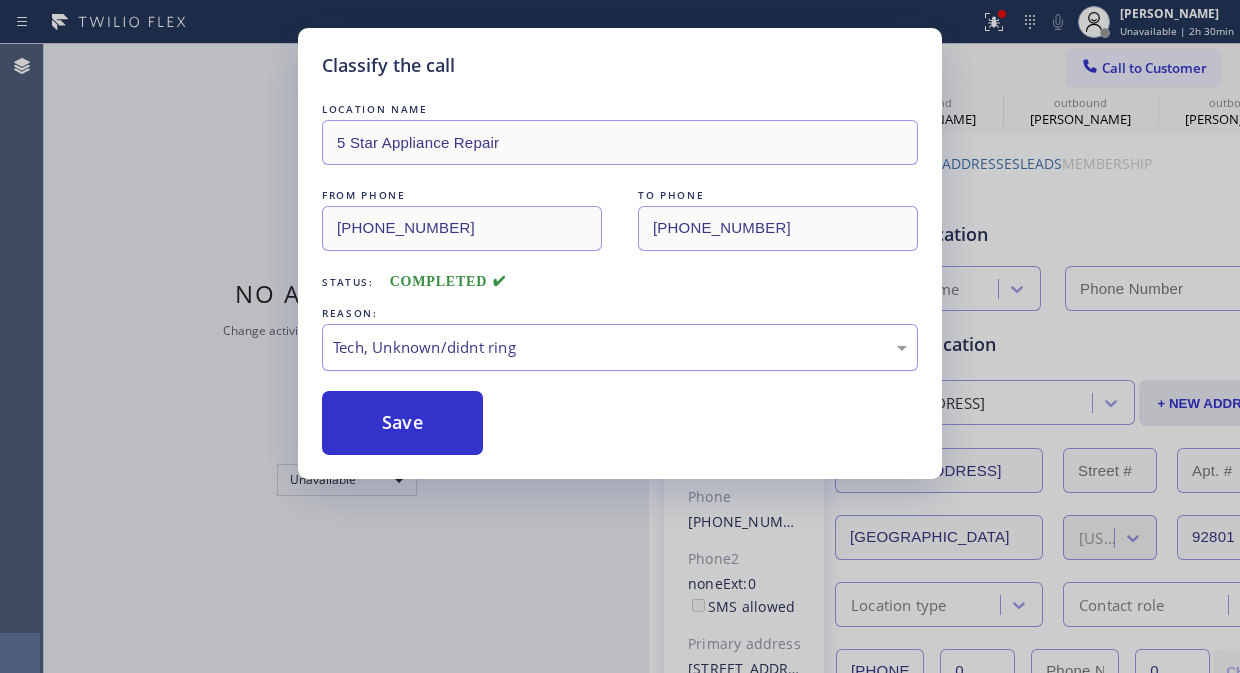 click on "Tech, Unknown/didnt ring" at bounding box center [620, 347] 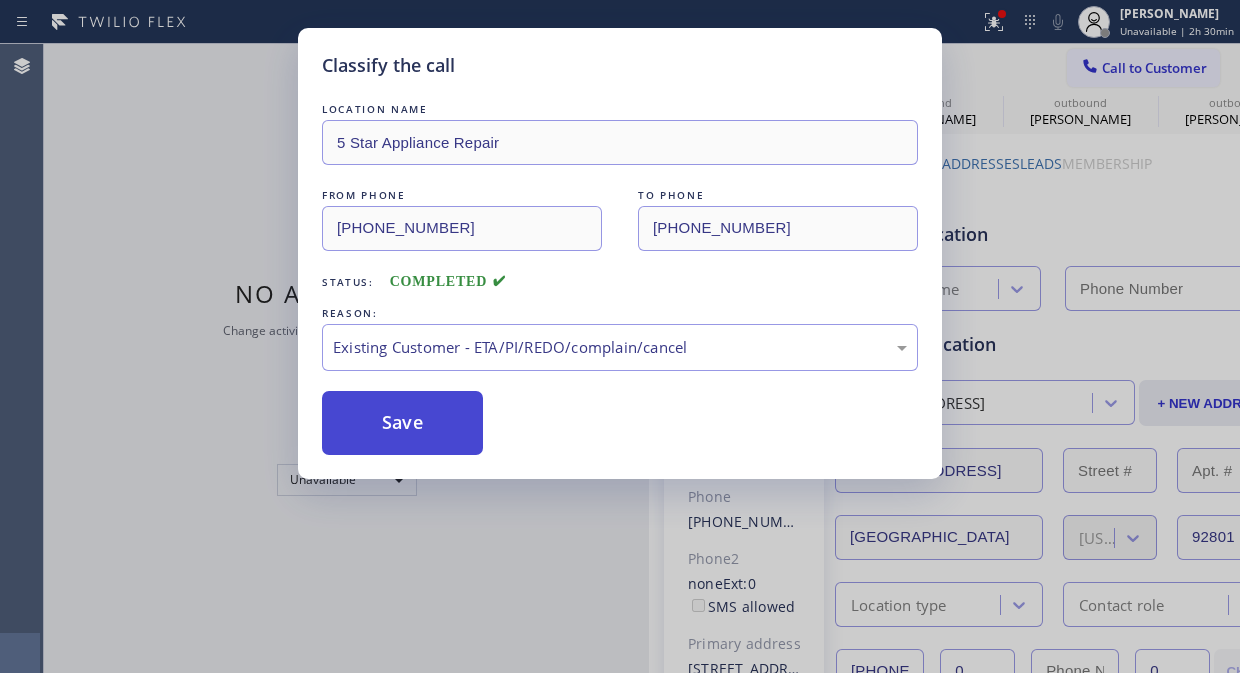 click on "Save" at bounding box center [402, 423] 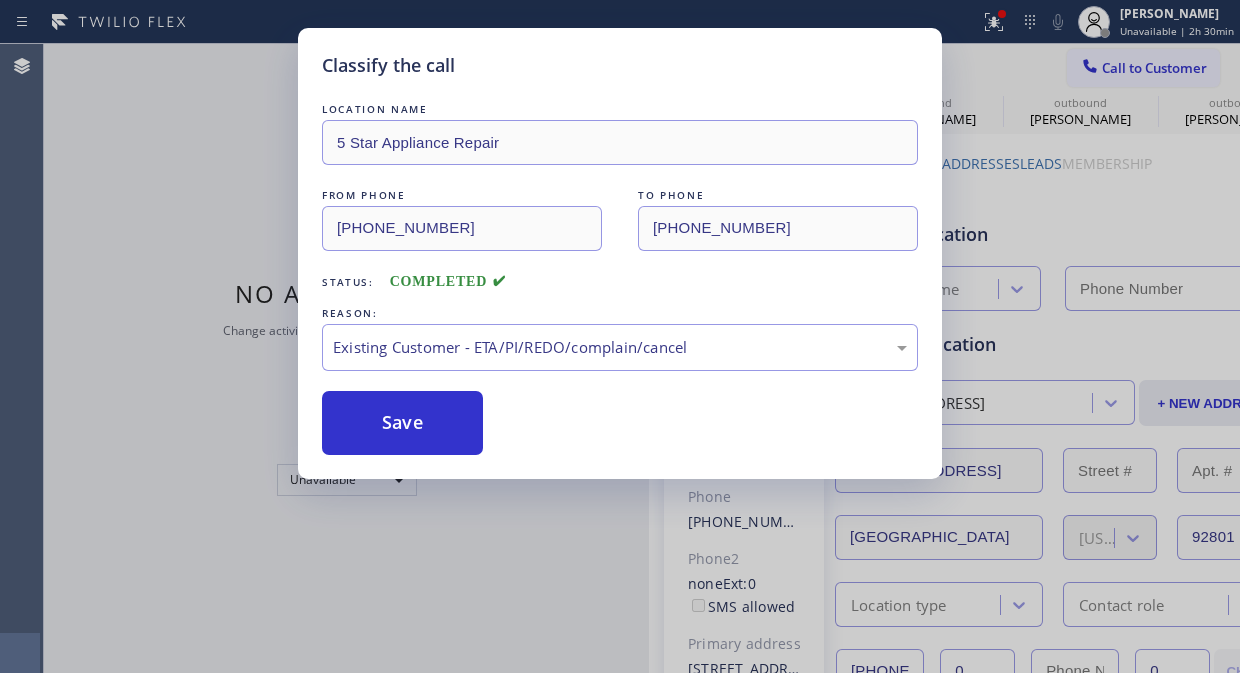 click on "Classify the call LOCATION NAME 5 Star Appliance Repair FROM PHONE [PHONE_NUMBER] TO PHONE [PHONE_NUMBER] Status: COMPLETED REASON: Existing Customer - ETA/PI/REDO/complain/cancel Save" at bounding box center (620, 336) 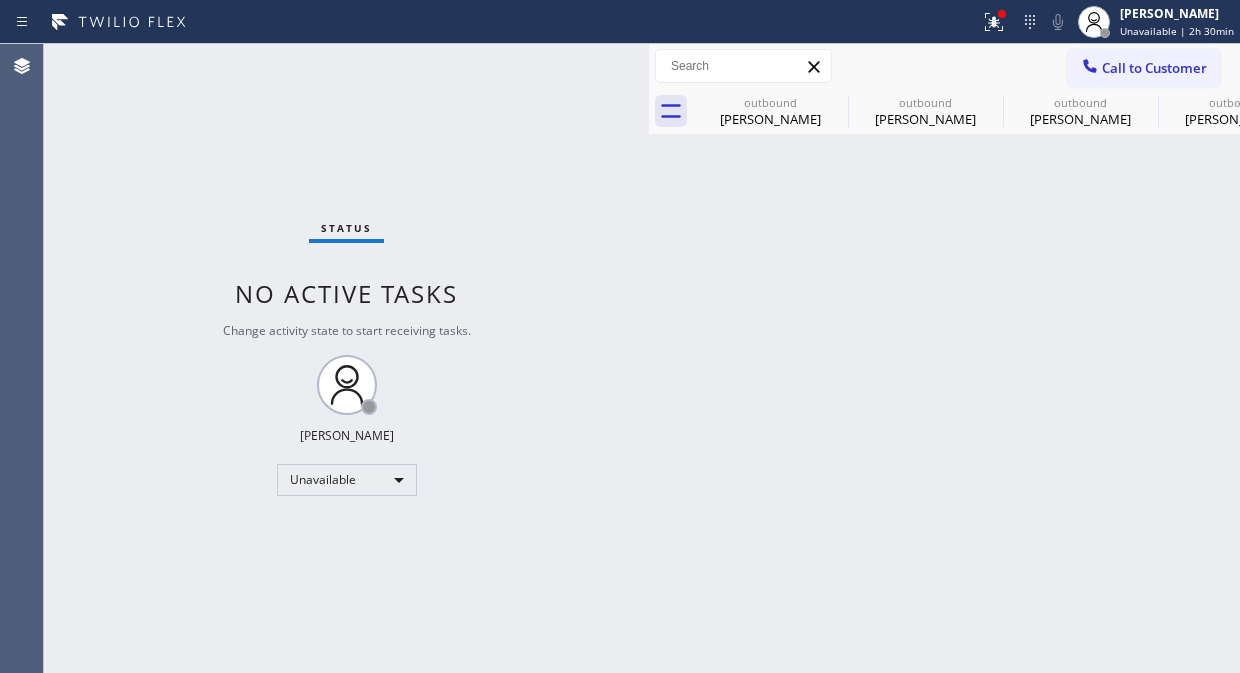 click on "Call to Customer" at bounding box center [1154, 68] 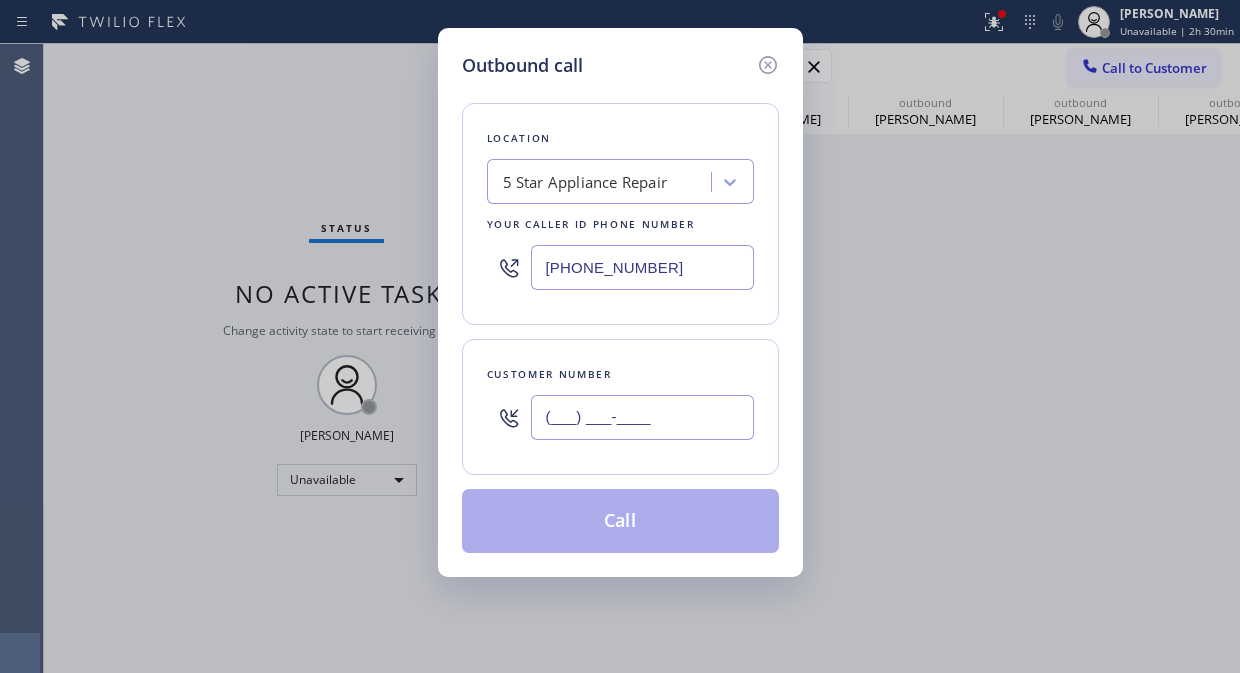 click on "(___) ___-____" at bounding box center [642, 417] 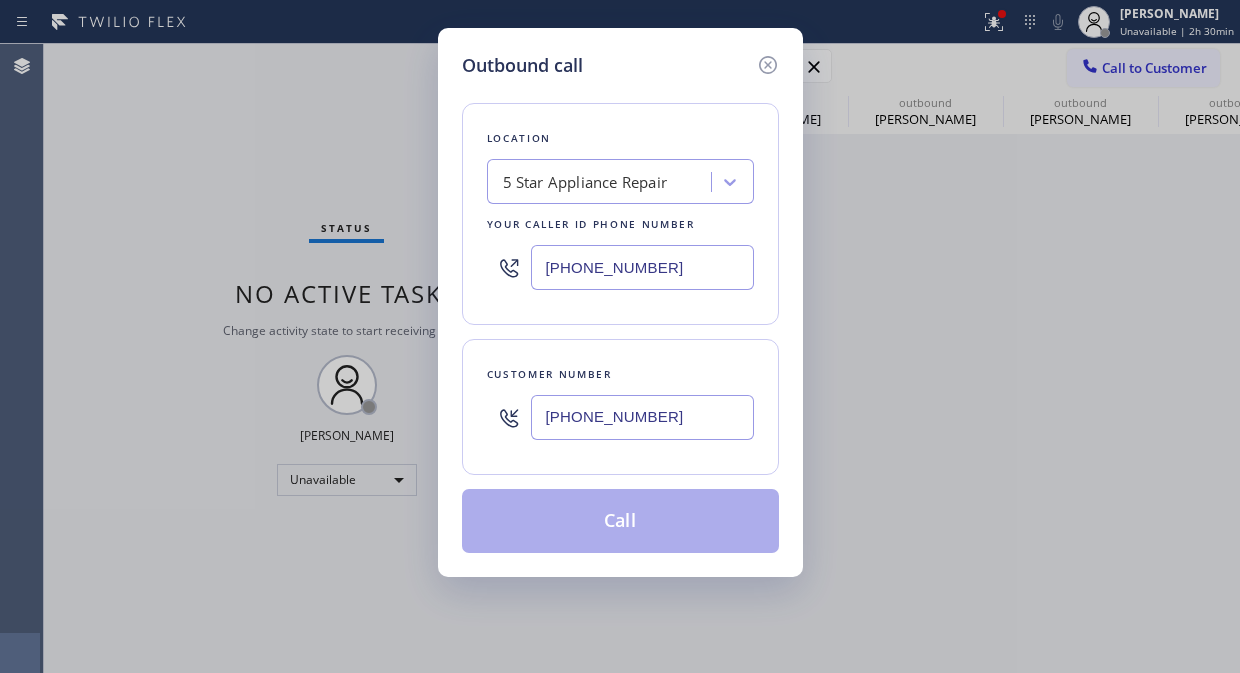 type on "[PHONE_NUMBER]" 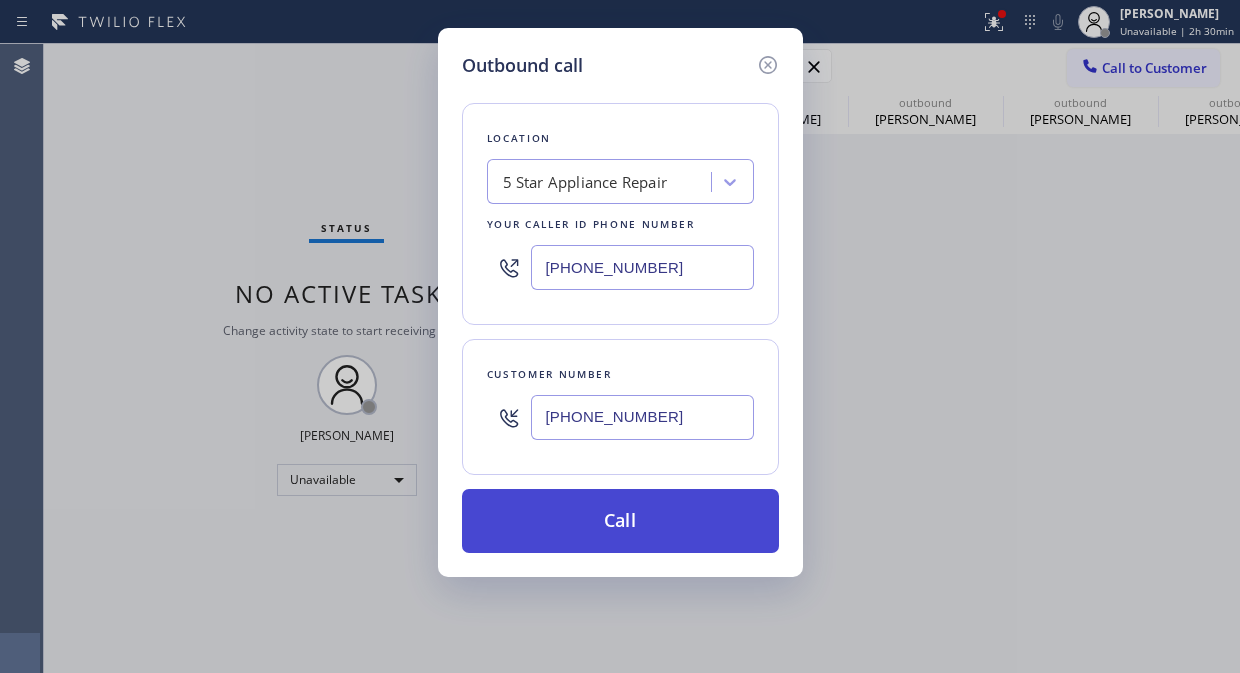 click on "Call" at bounding box center [620, 521] 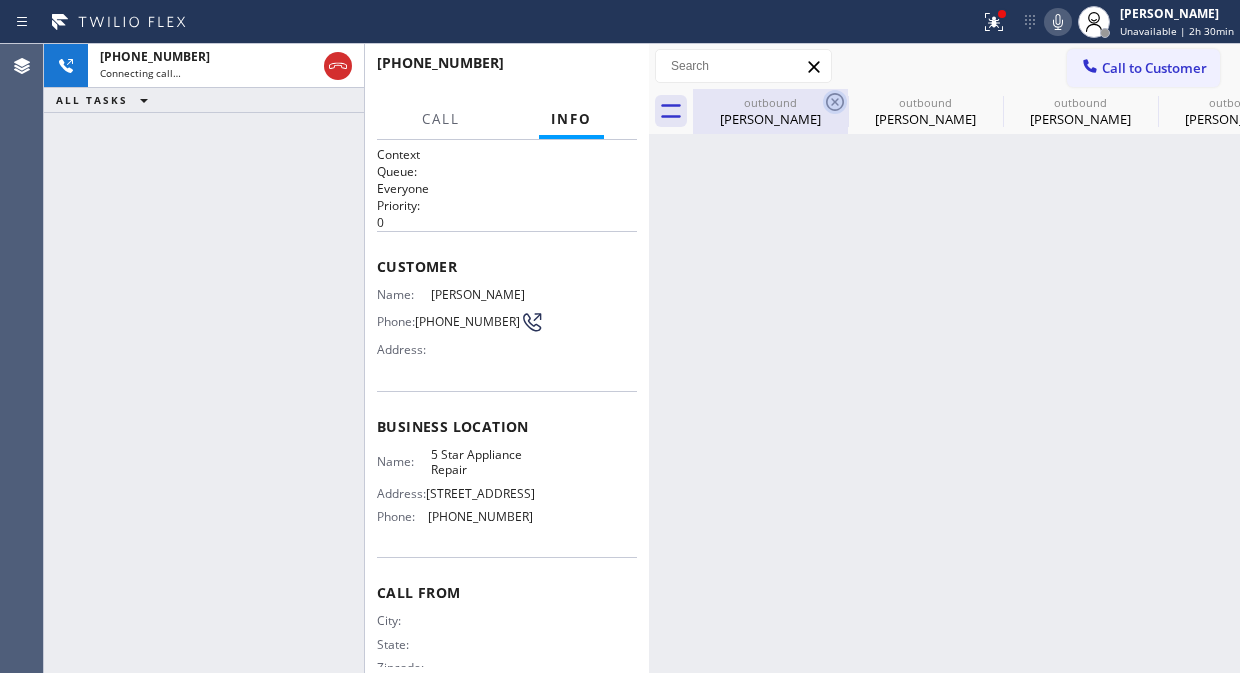 click 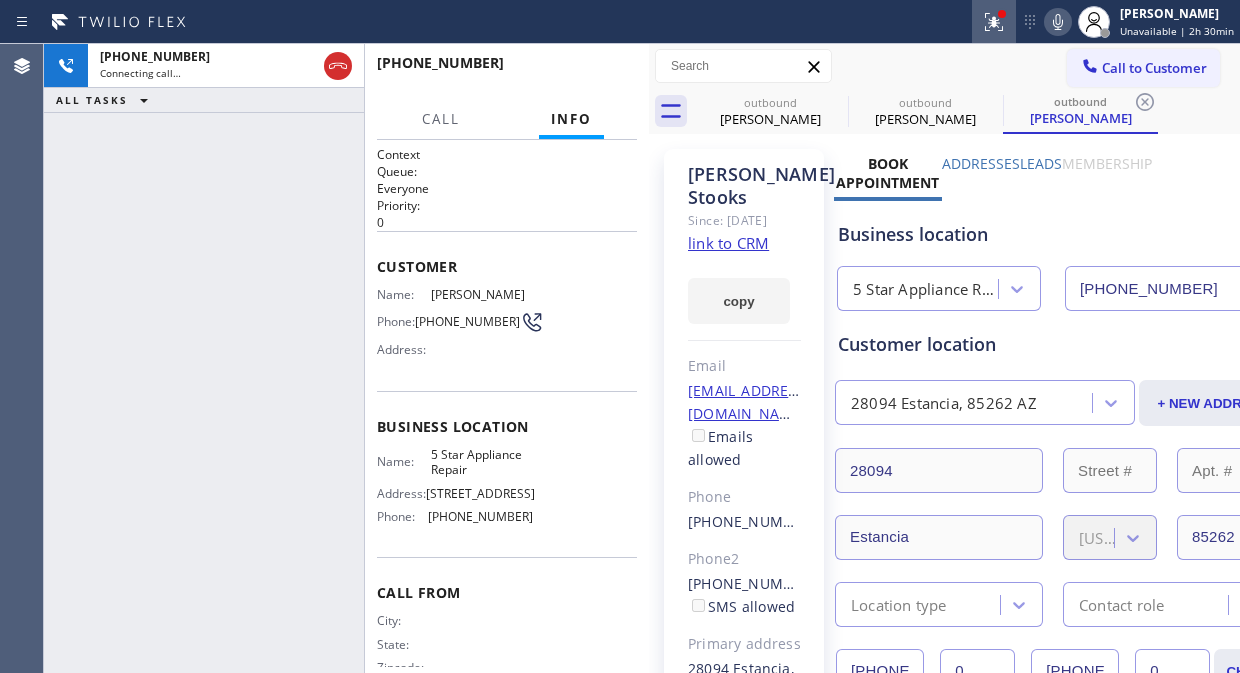 type on "[PHONE_NUMBER]" 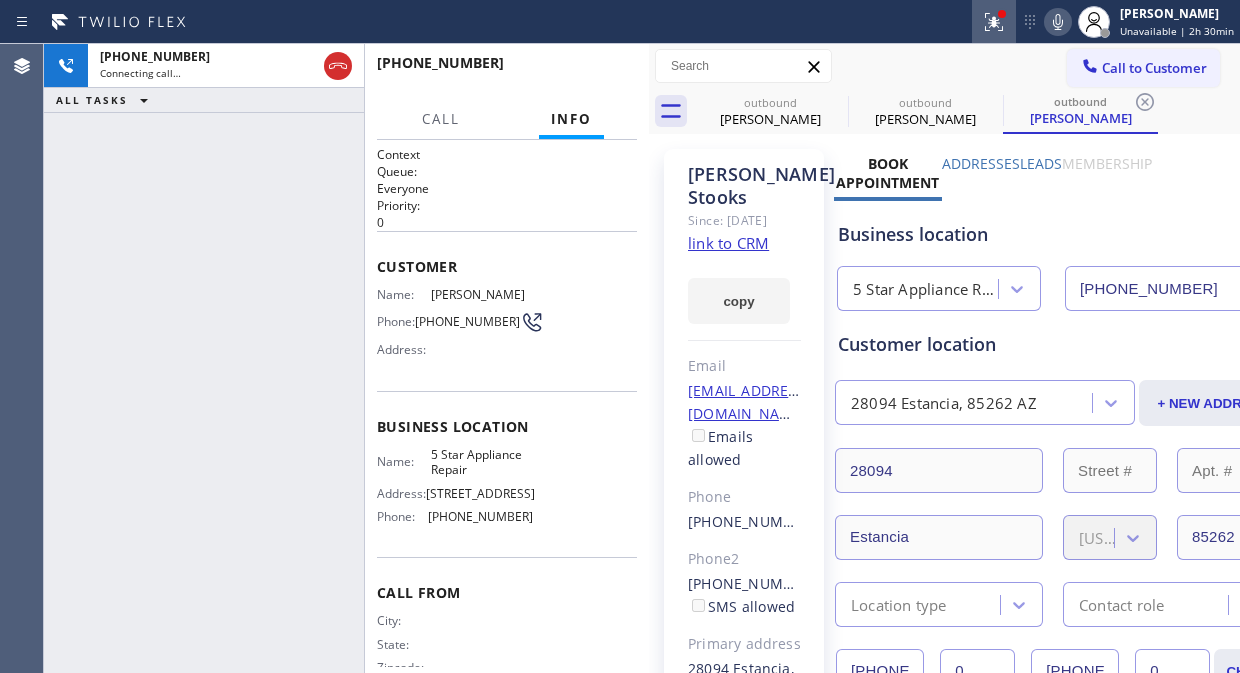click 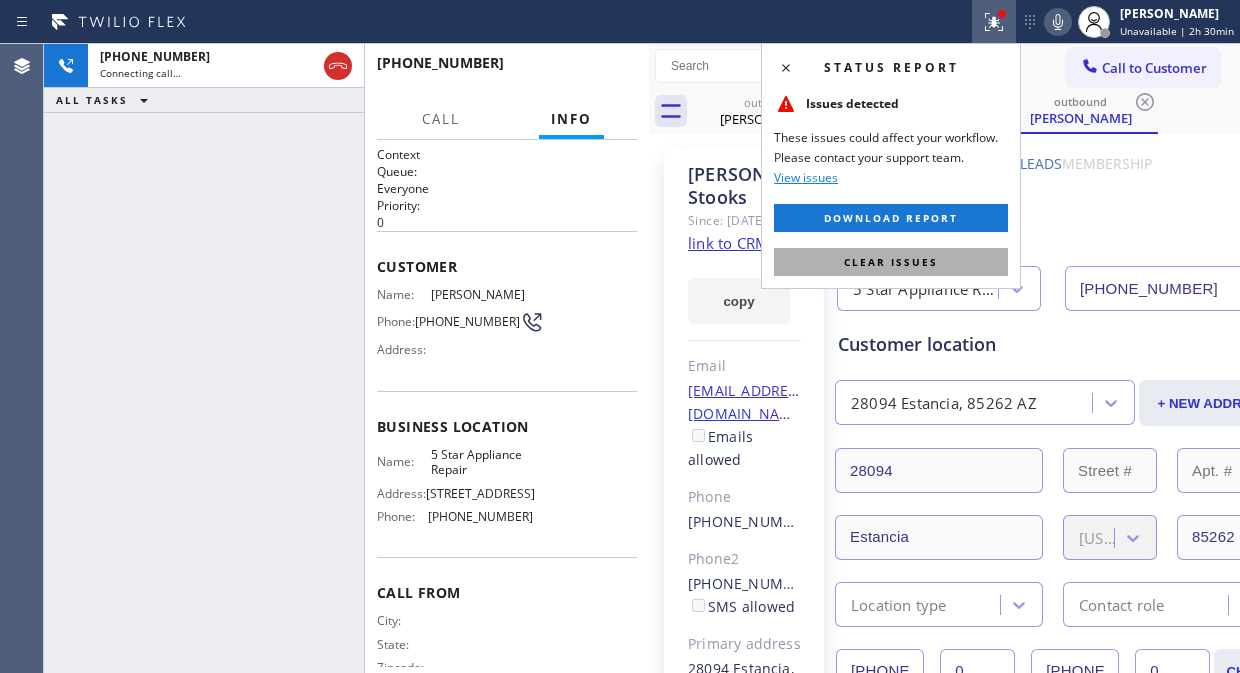click on "Clear issues" at bounding box center (891, 262) 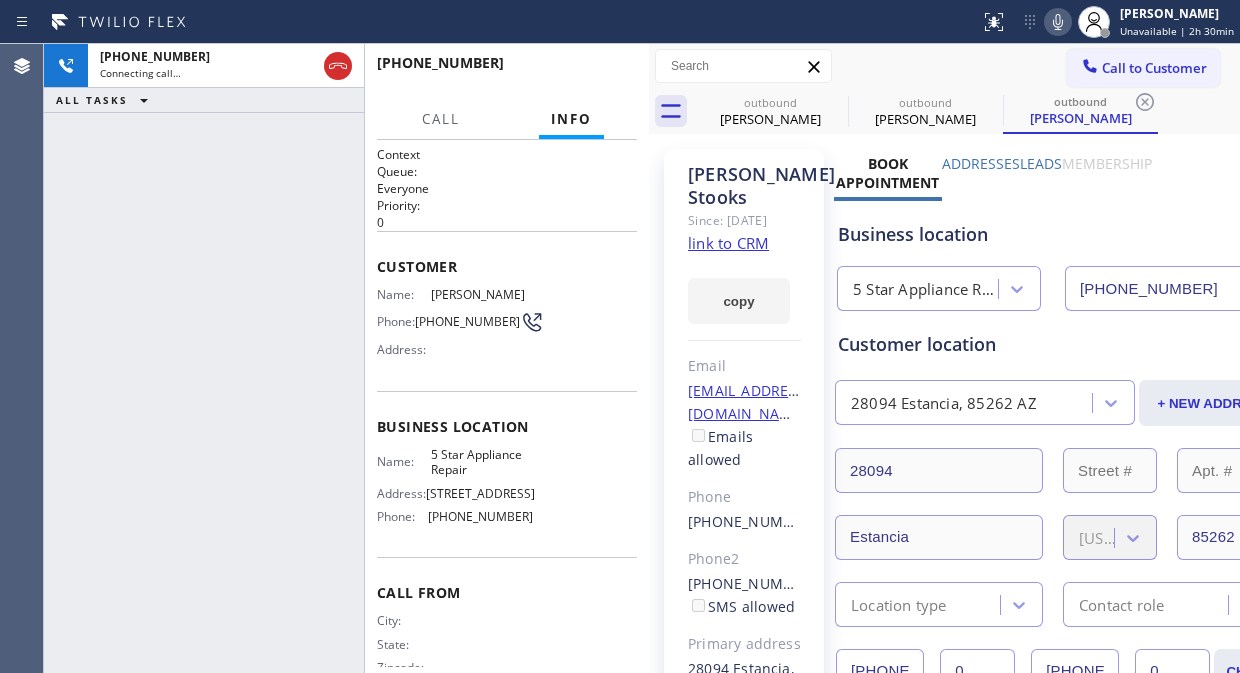 click 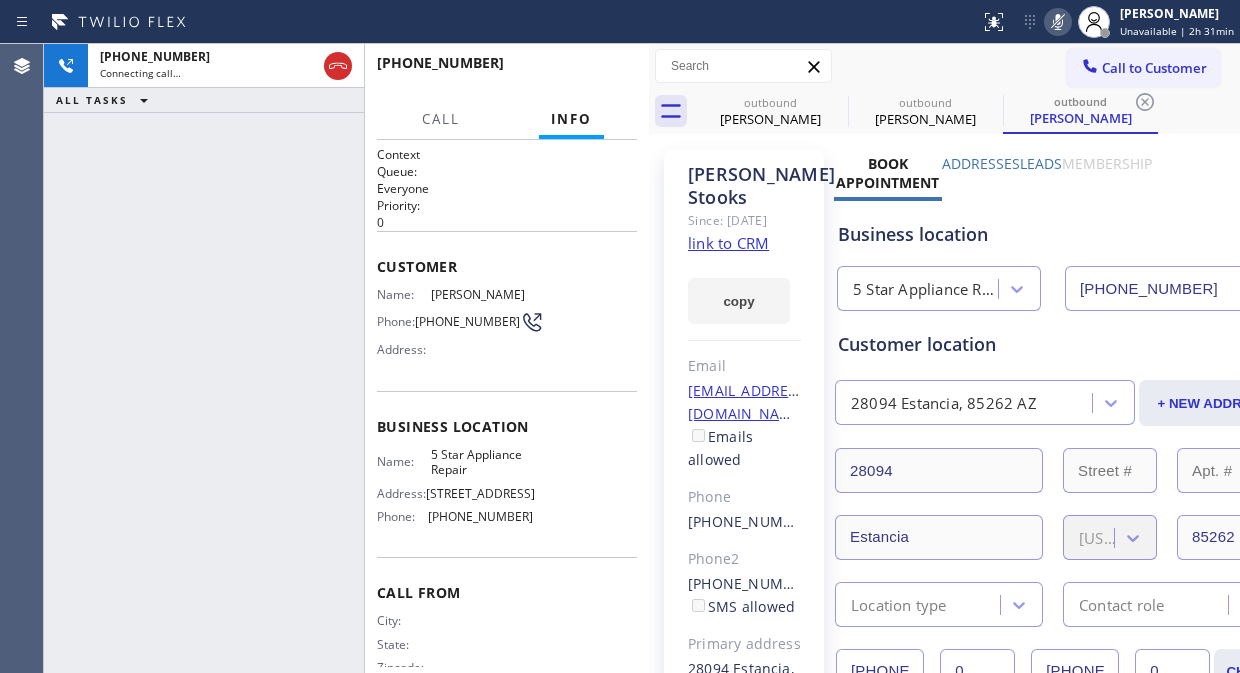 click 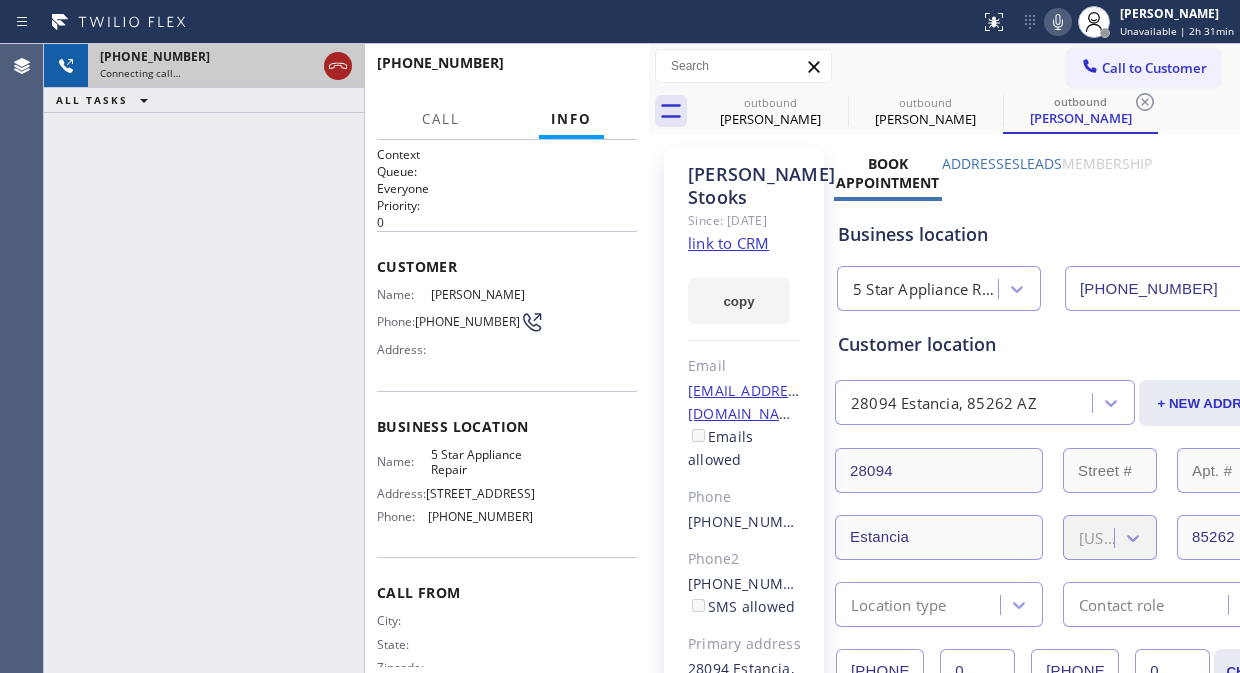click 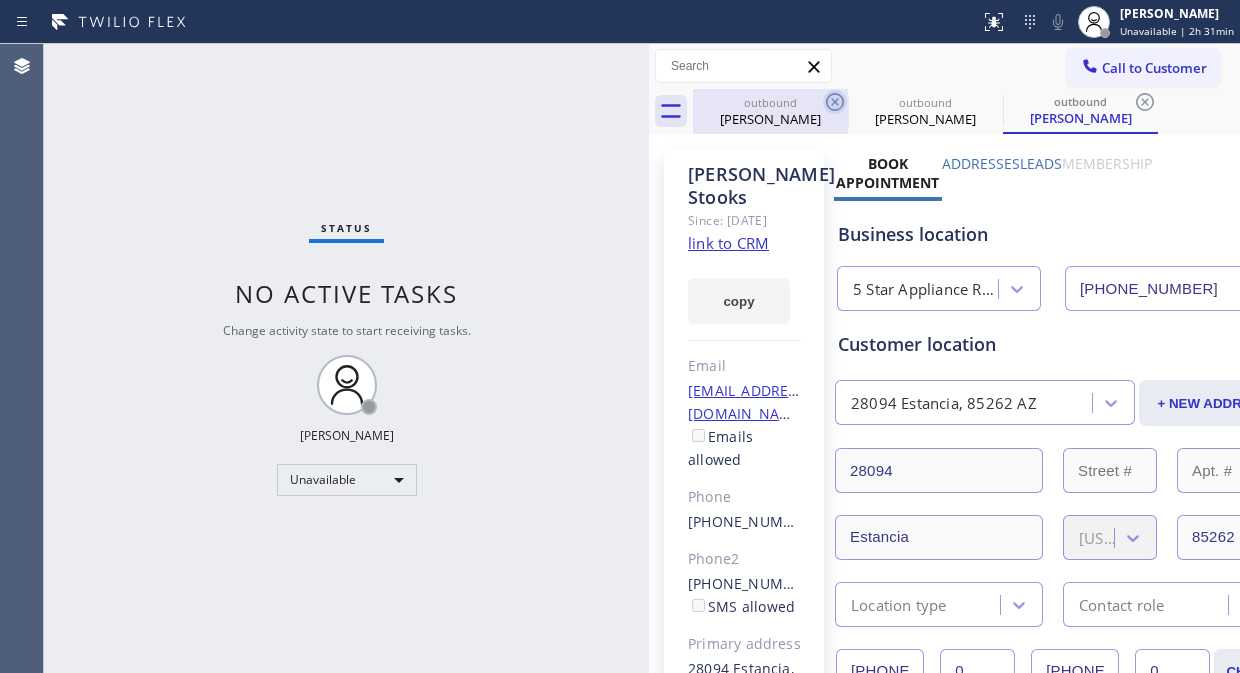 click 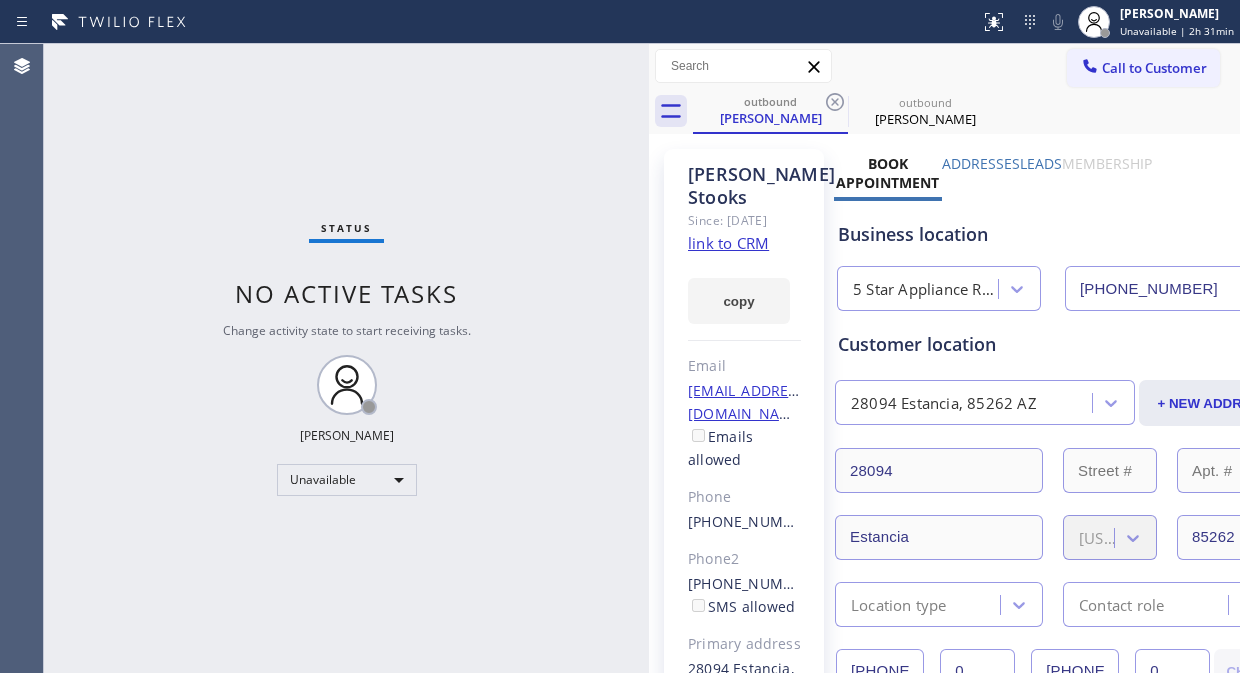 click 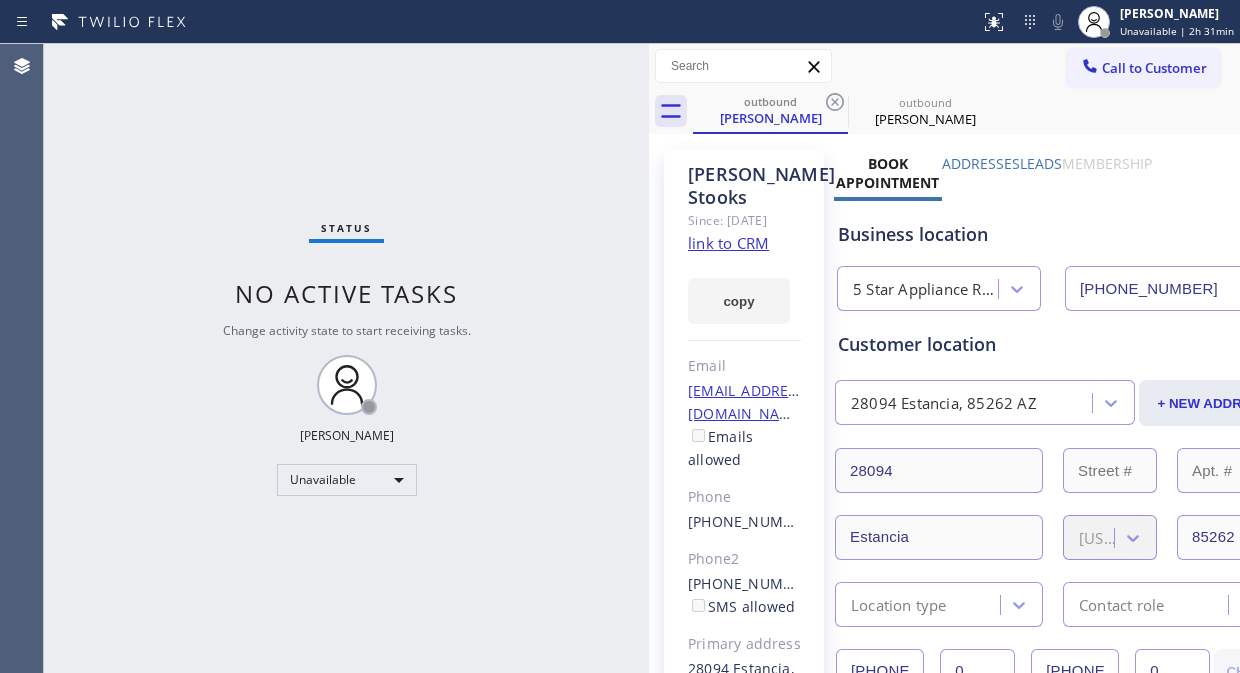 click 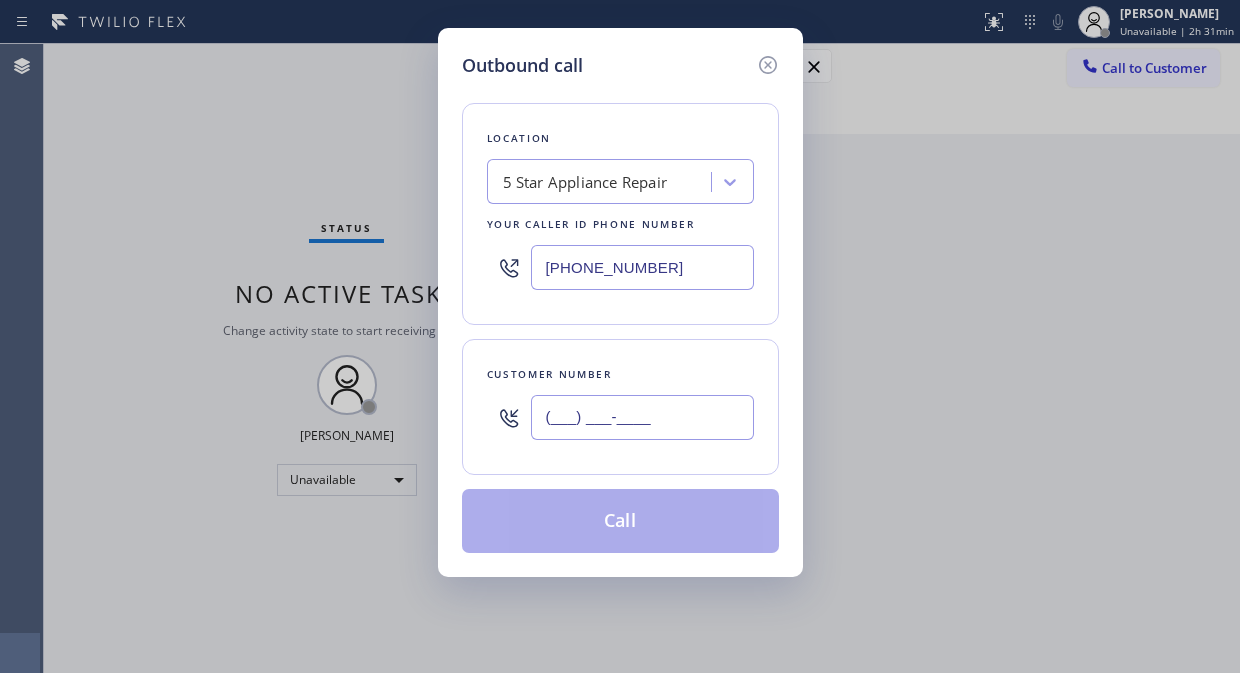 click on "(___) ___-____" at bounding box center (642, 417) 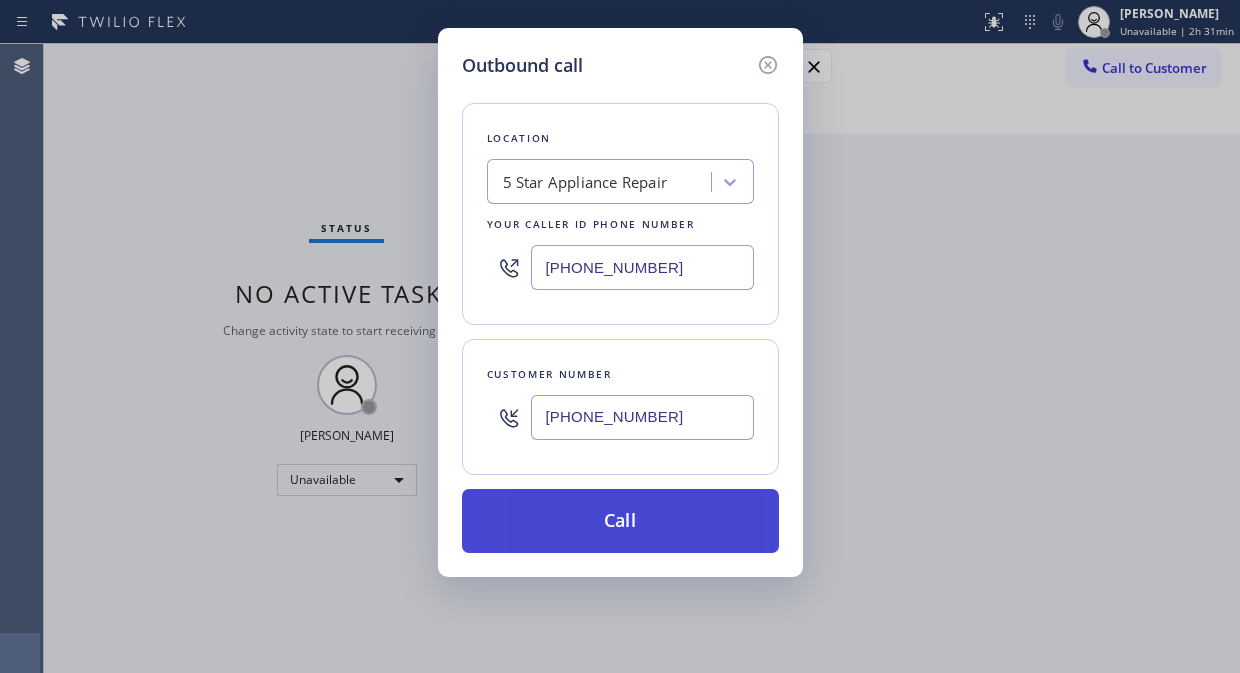 type on "[PHONE_NUMBER]" 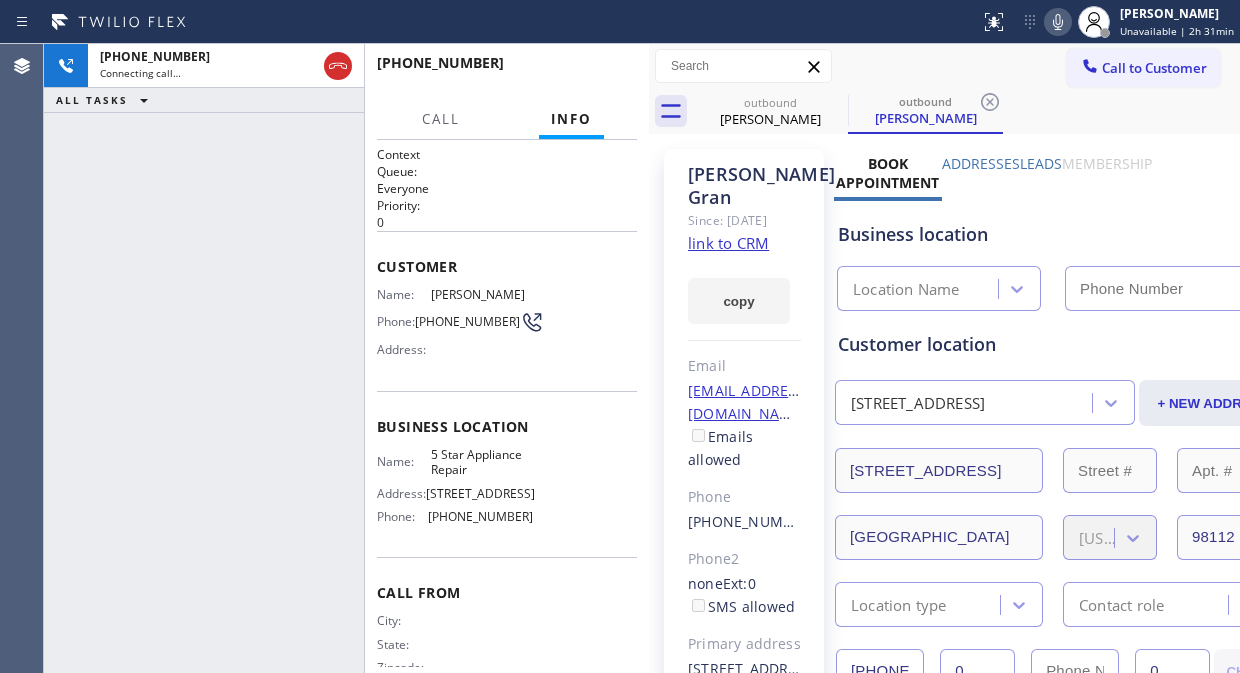 type on "[PHONE_NUMBER]" 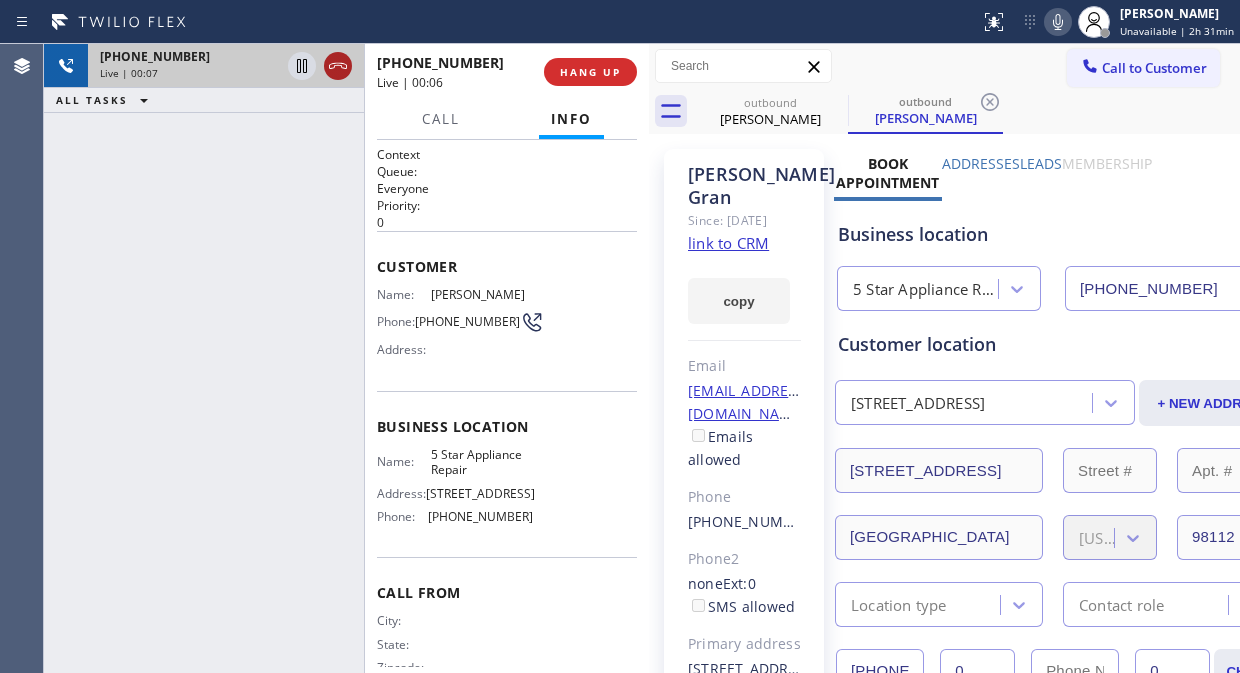 click 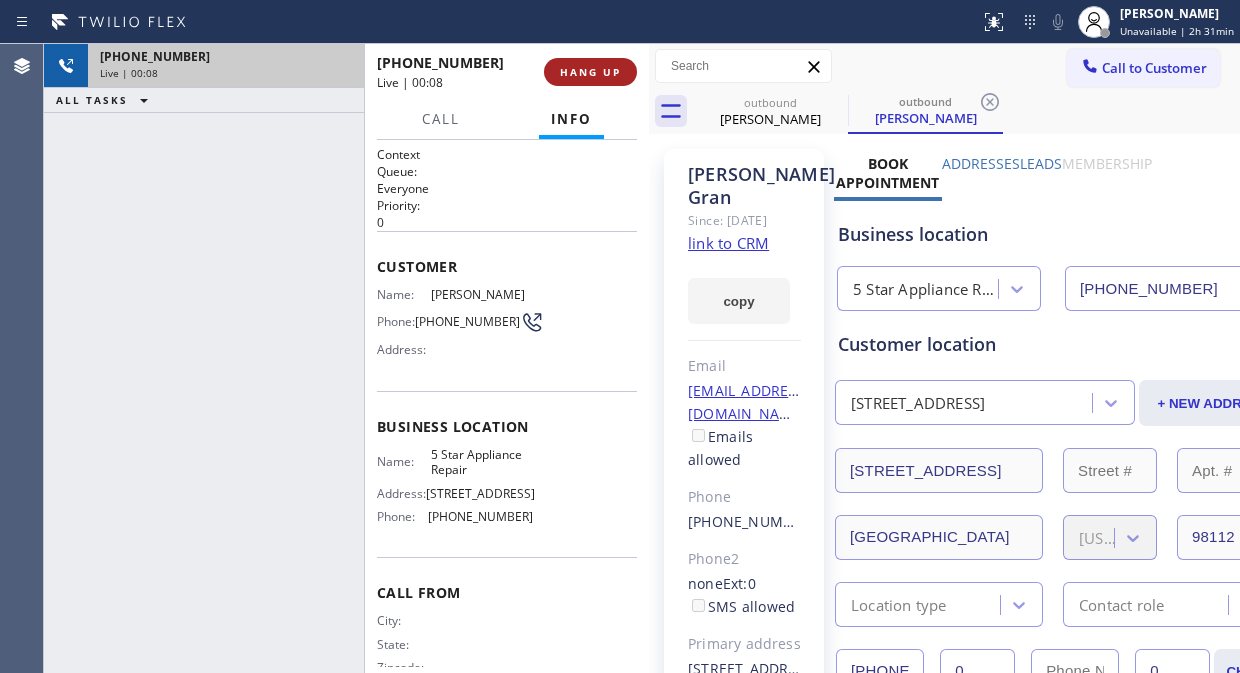 click on "HANG UP" at bounding box center (590, 72) 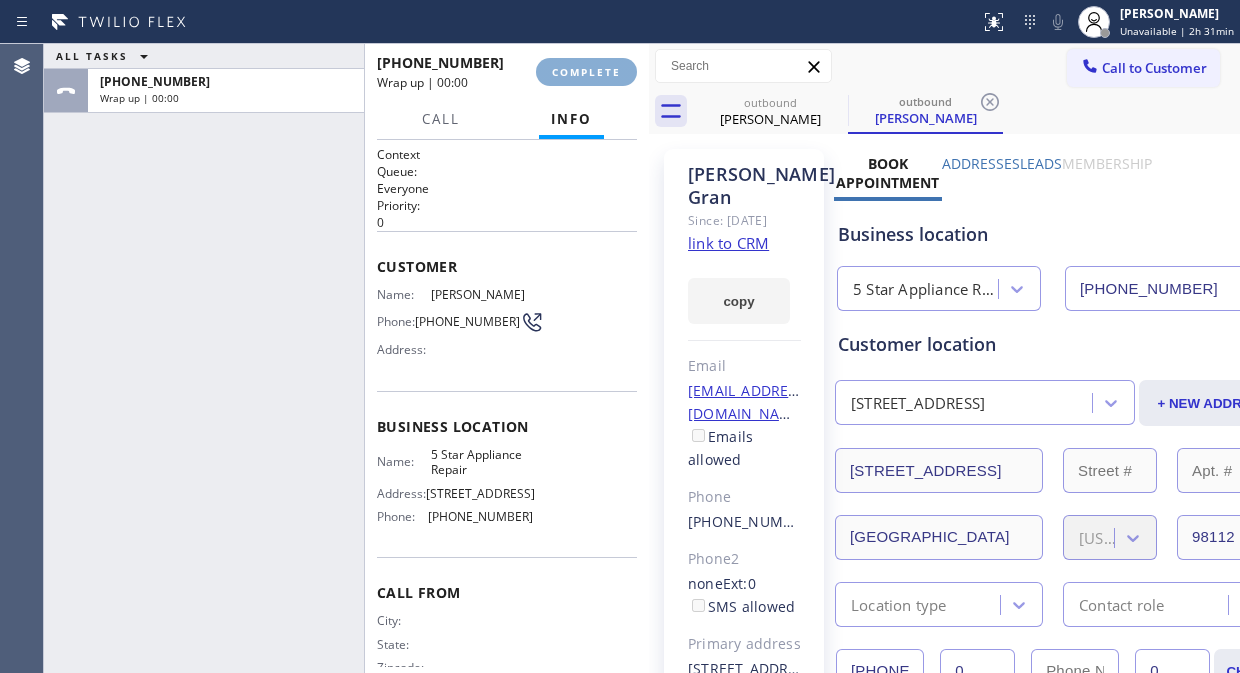 click on "COMPLETE" at bounding box center (586, 72) 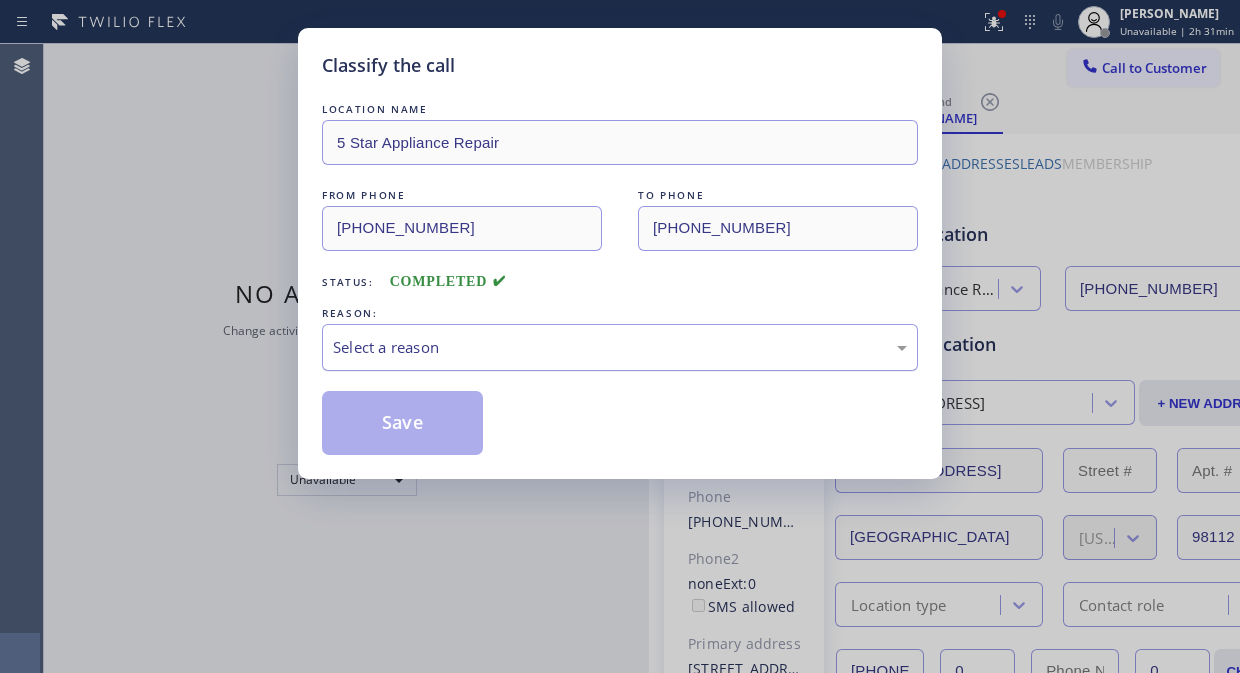 click on "Select a reason" at bounding box center [620, 347] 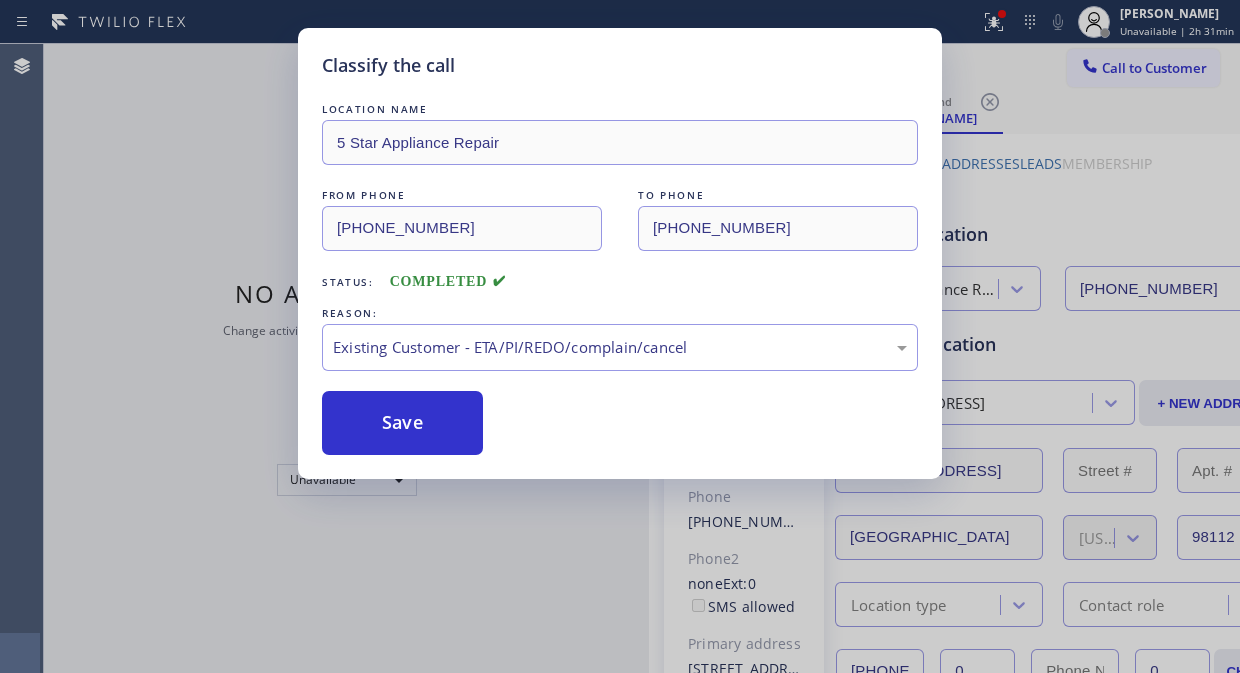 click on "Save" at bounding box center (402, 423) 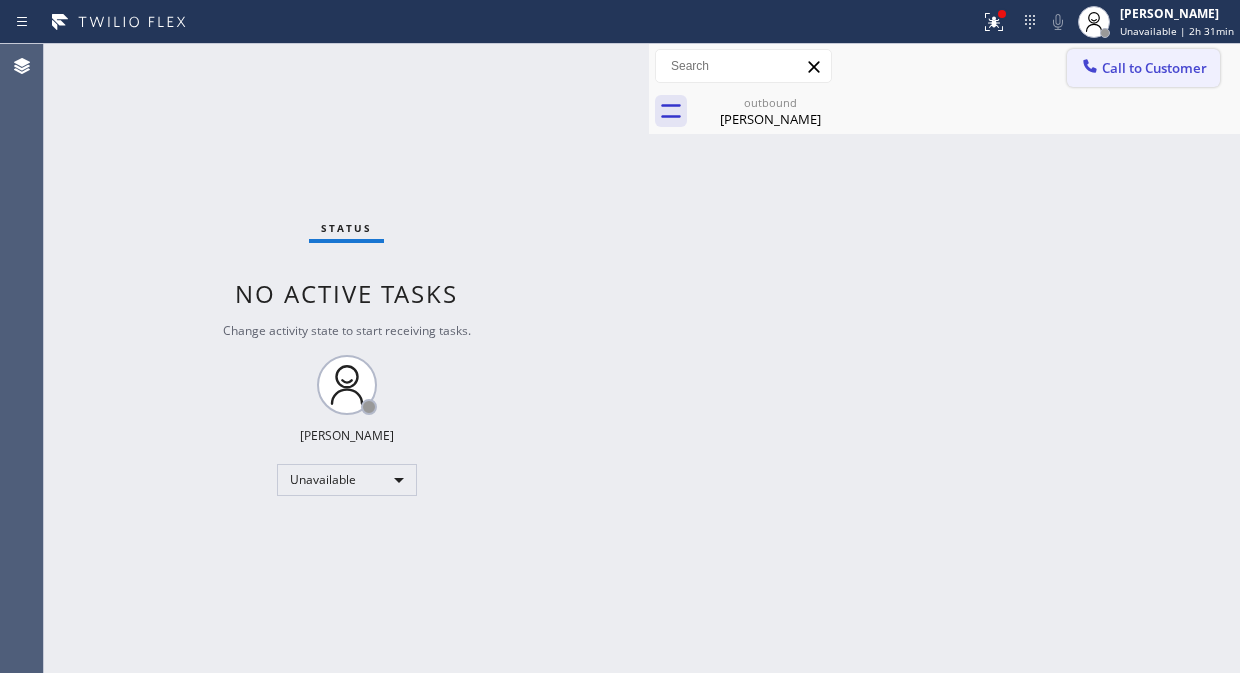 click on "Call to Customer" at bounding box center [1154, 68] 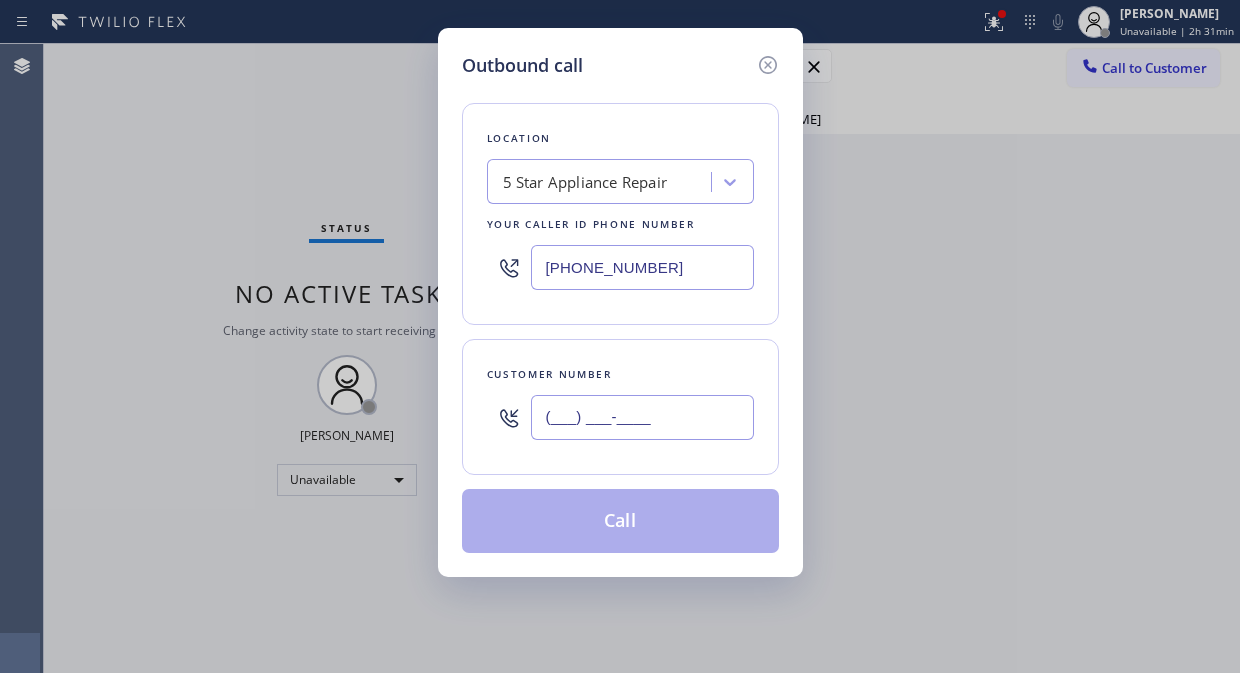 click on "(___) ___-____" at bounding box center (642, 417) 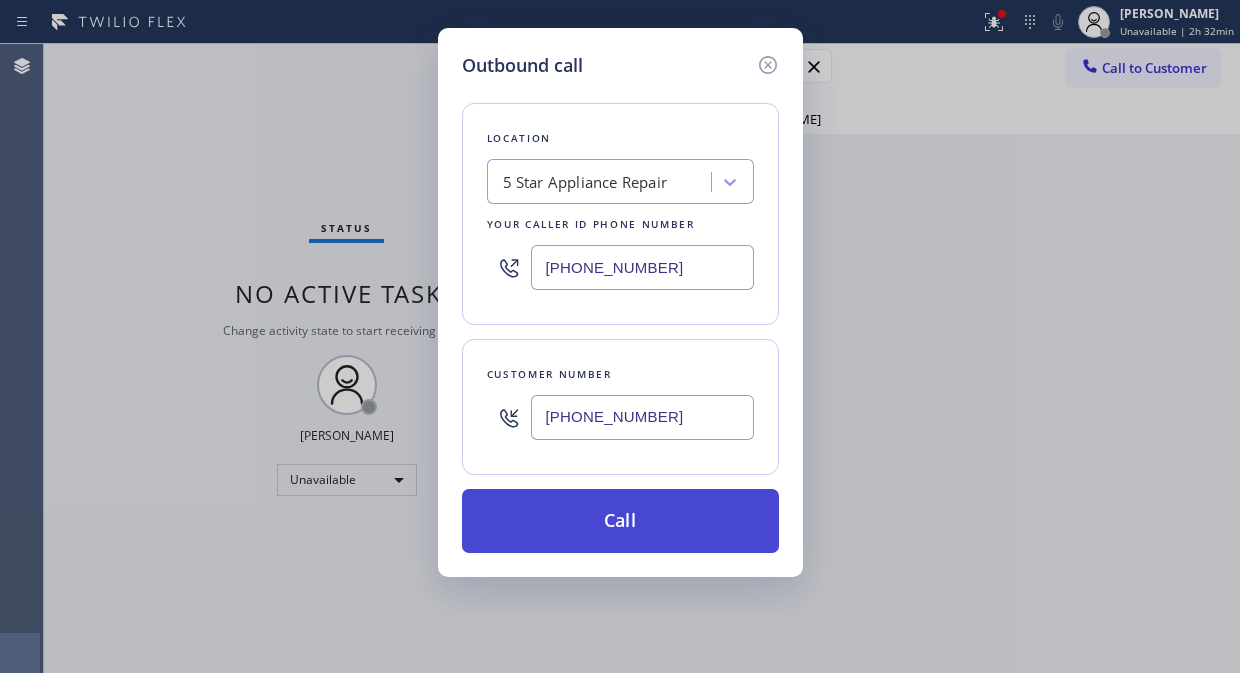 type on "[PHONE_NUMBER]" 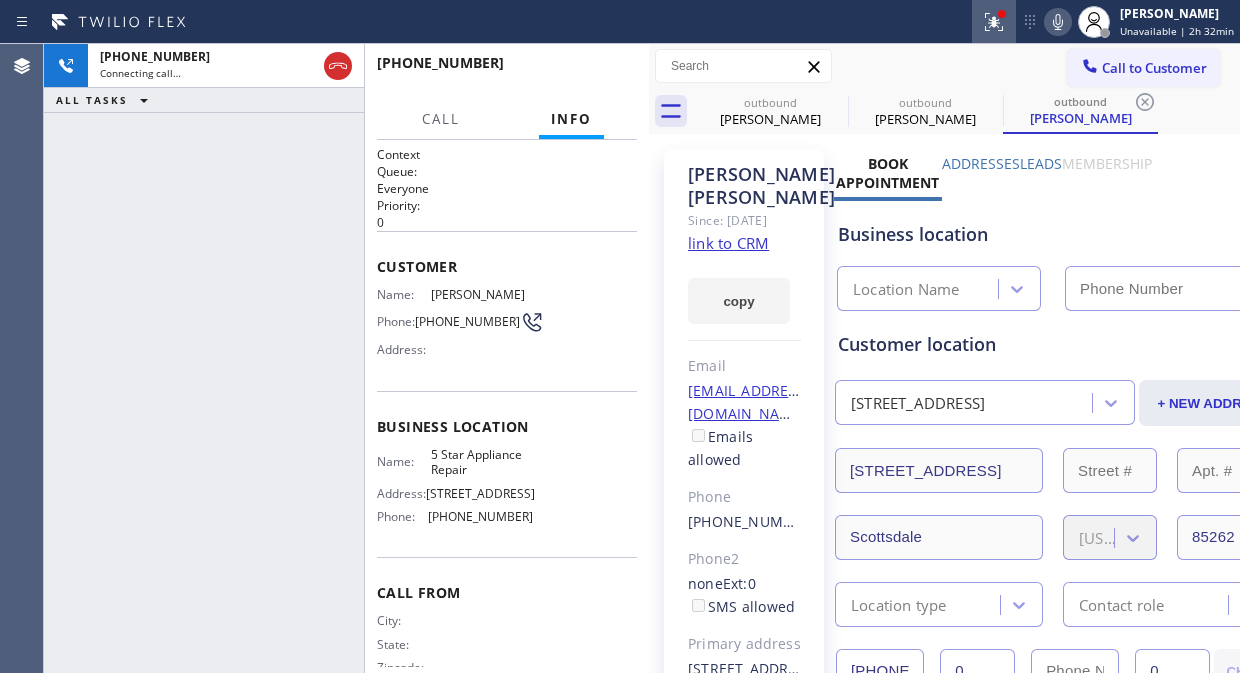 click 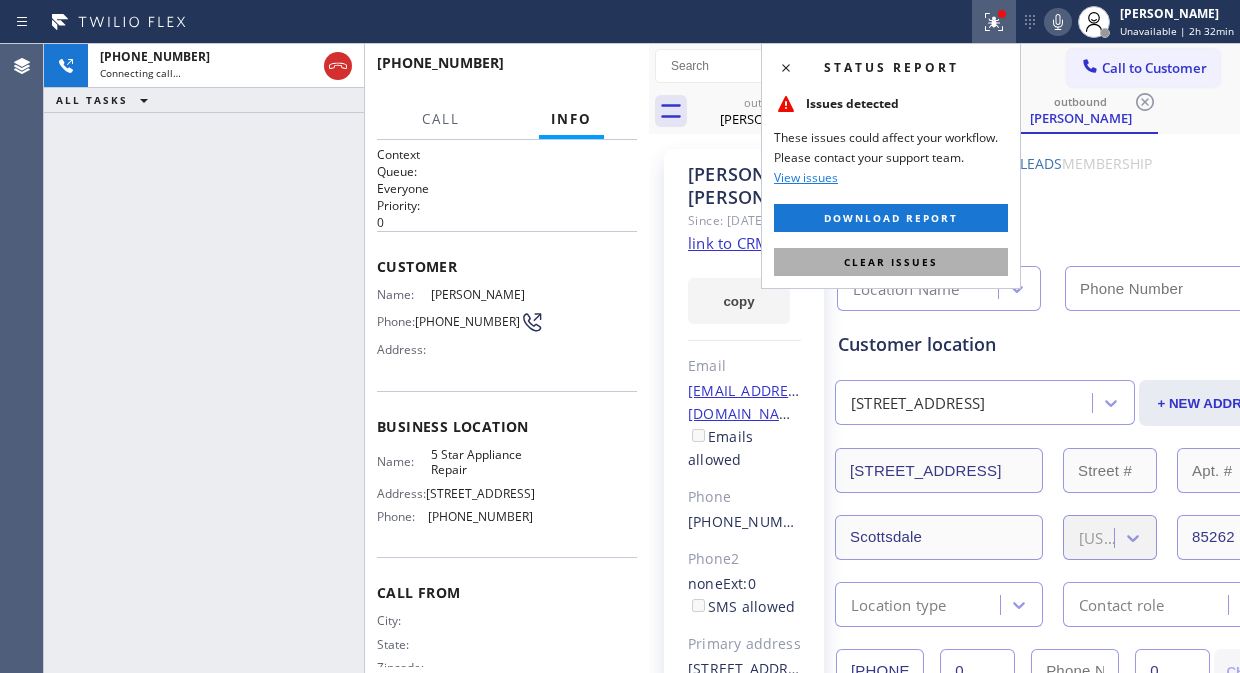 click on "Clear issues" at bounding box center (891, 262) 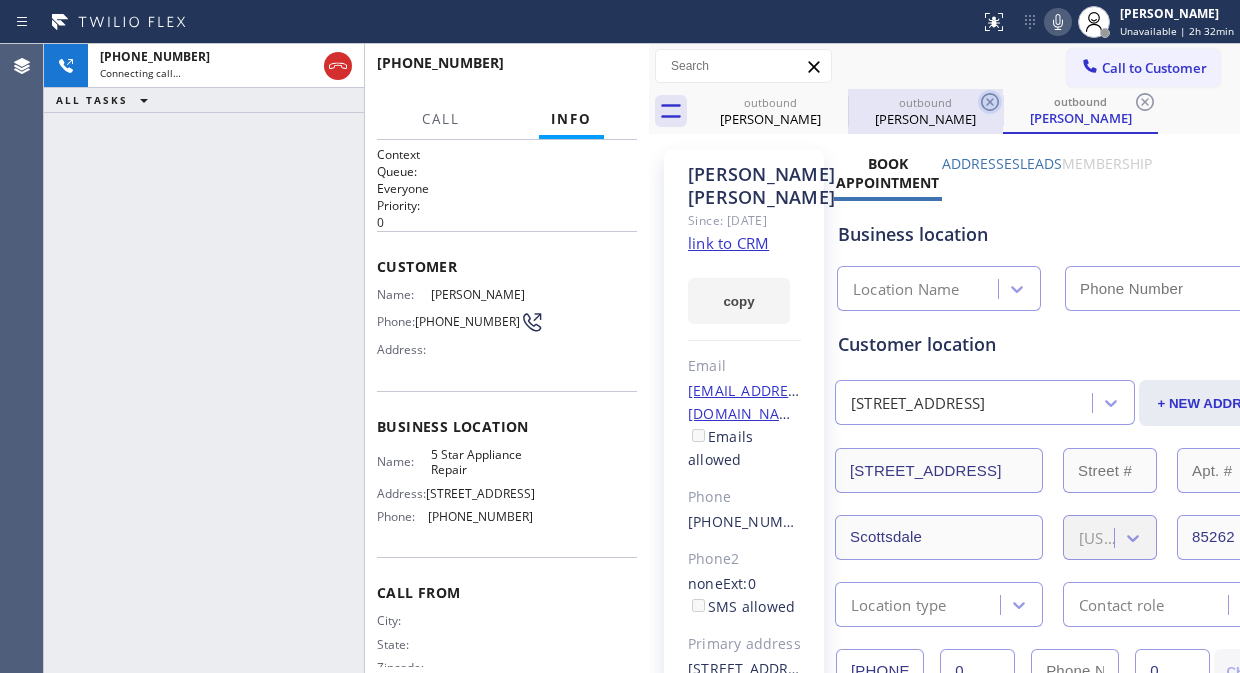 click 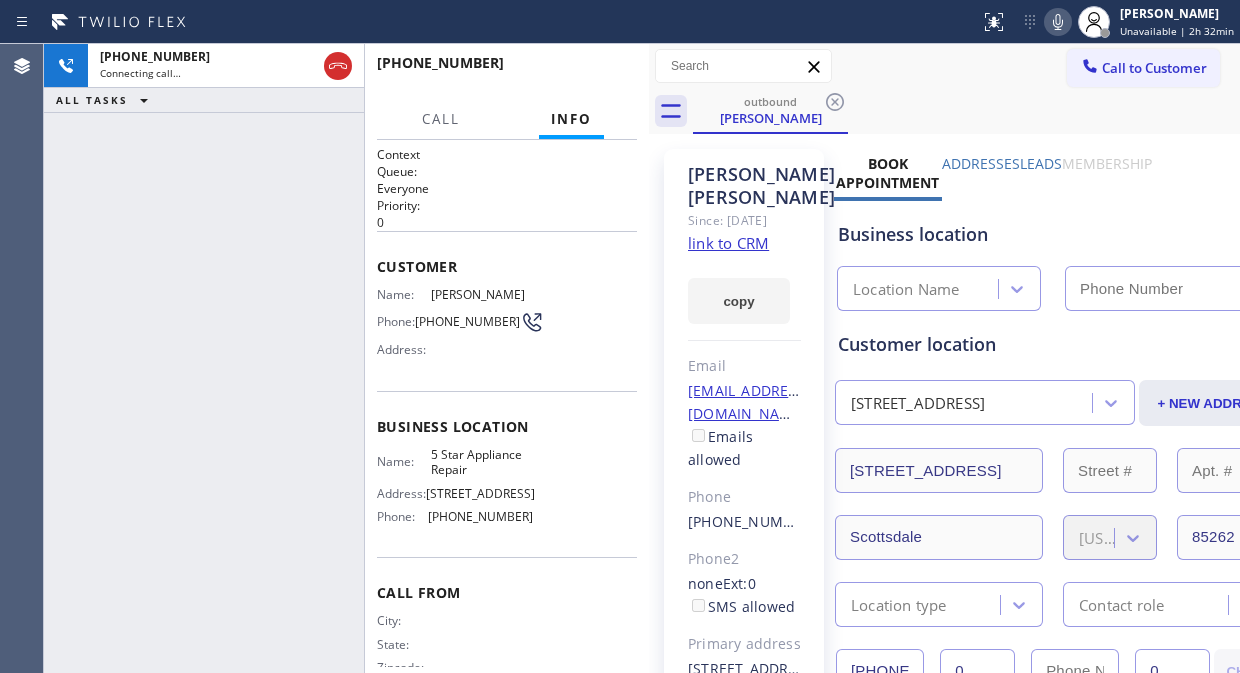 click 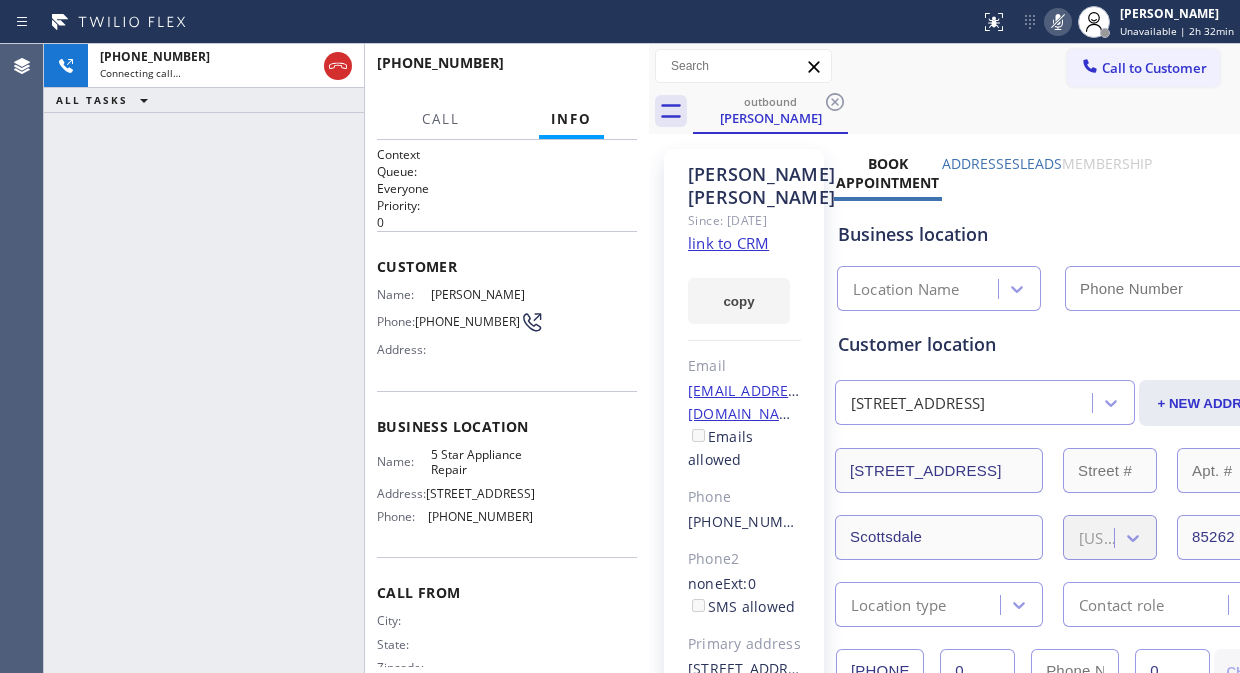 click 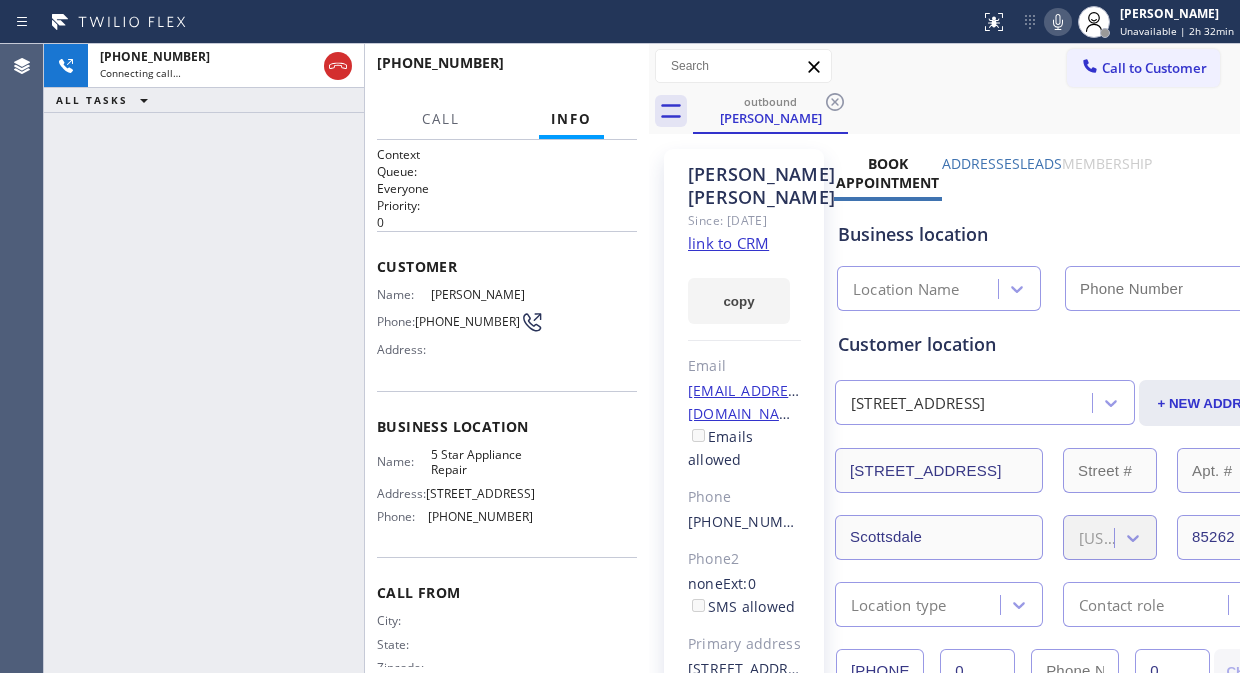 type on "[PHONE_NUMBER]" 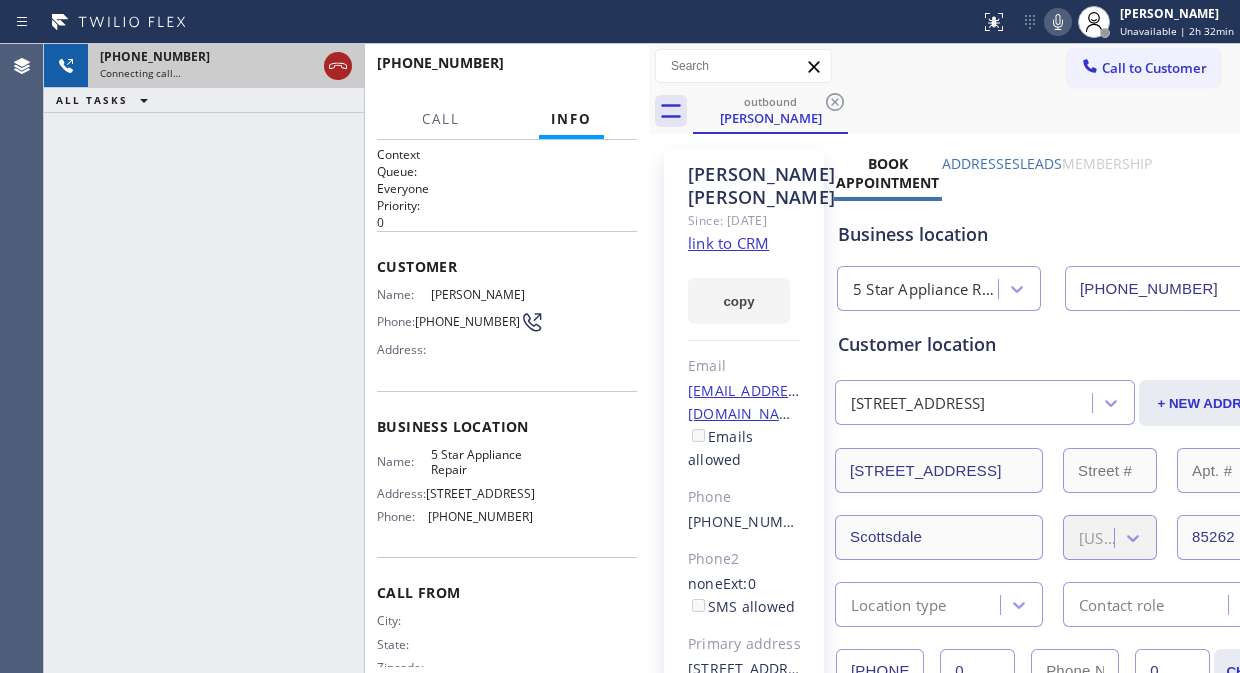 click 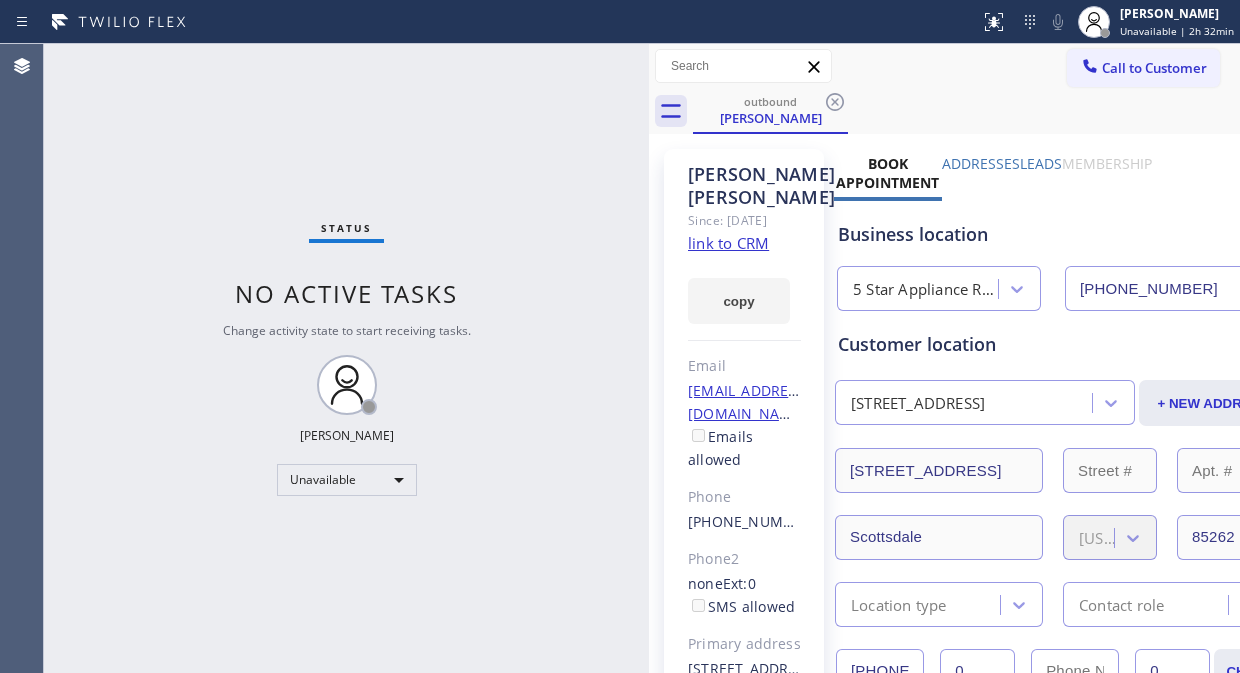 drag, startPoint x: 1103, startPoint y: 83, endPoint x: 1061, endPoint y: 33, distance: 65.29931 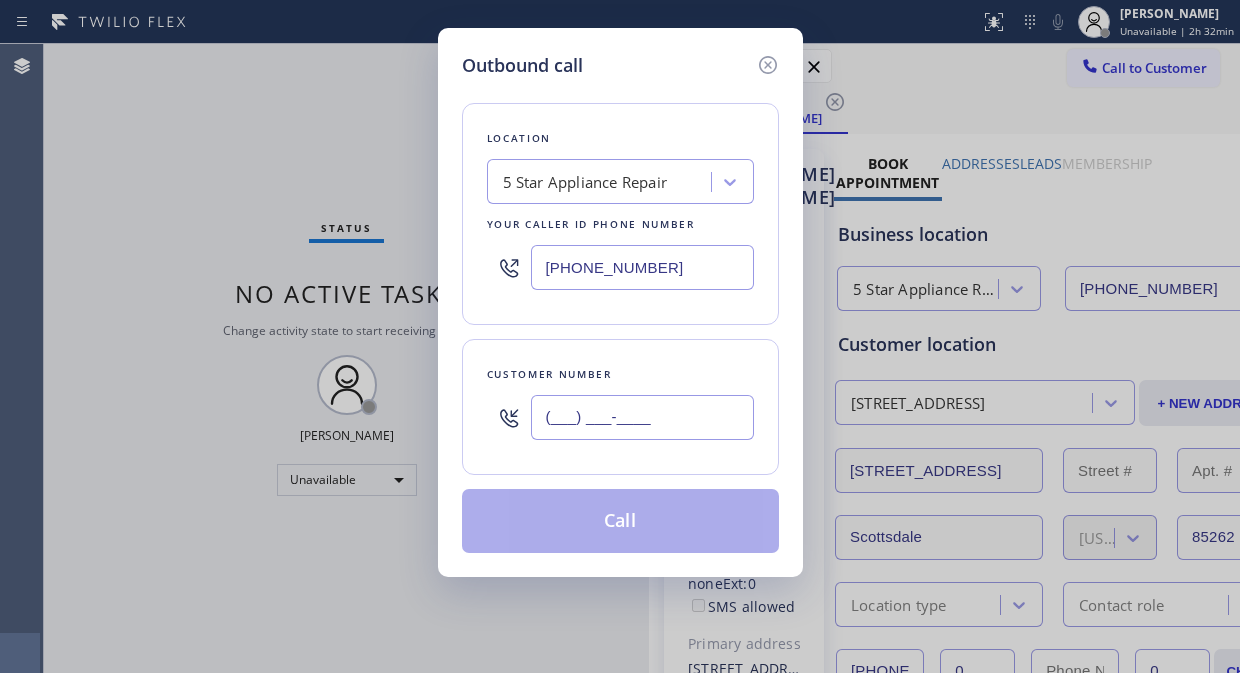 click on "(___) ___-____" at bounding box center [642, 417] 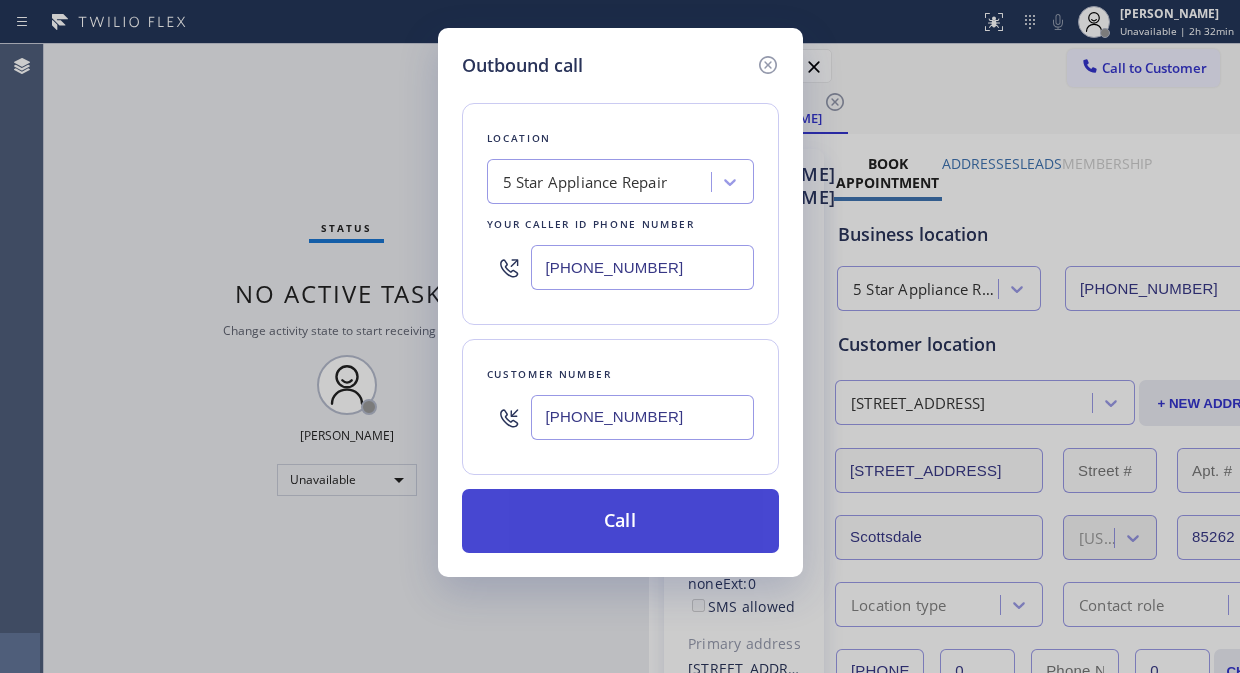 type on "[PHONE_NUMBER]" 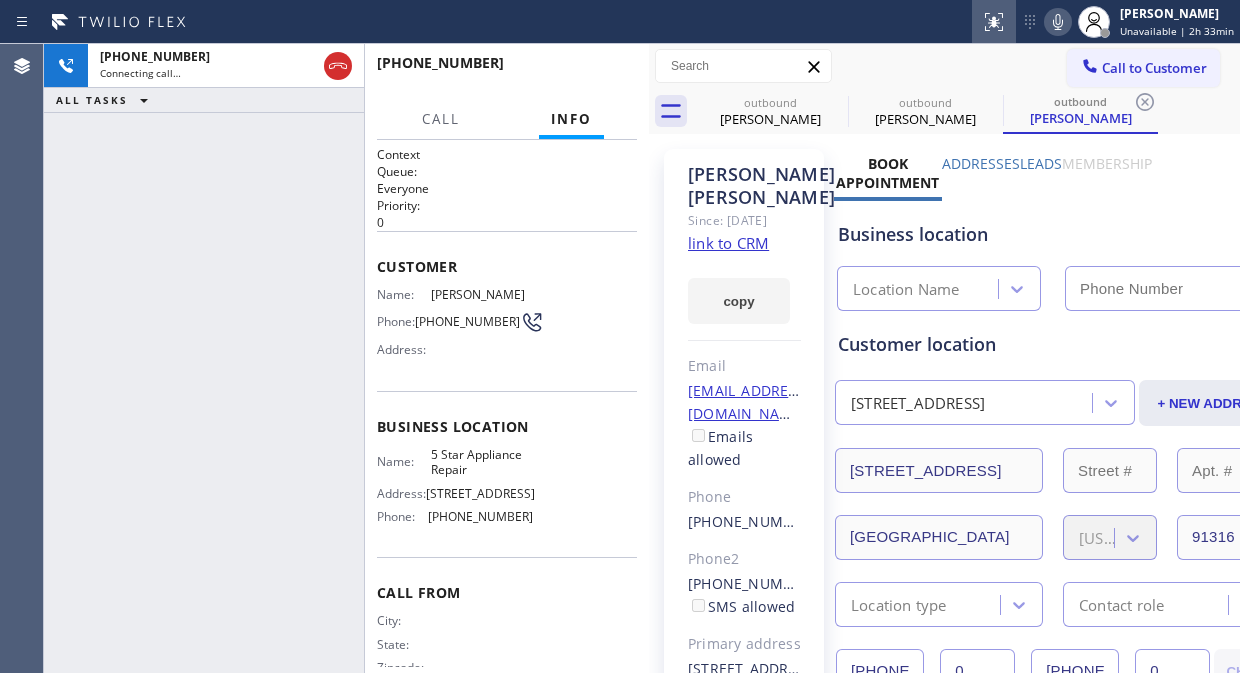 type on "[PHONE_NUMBER]" 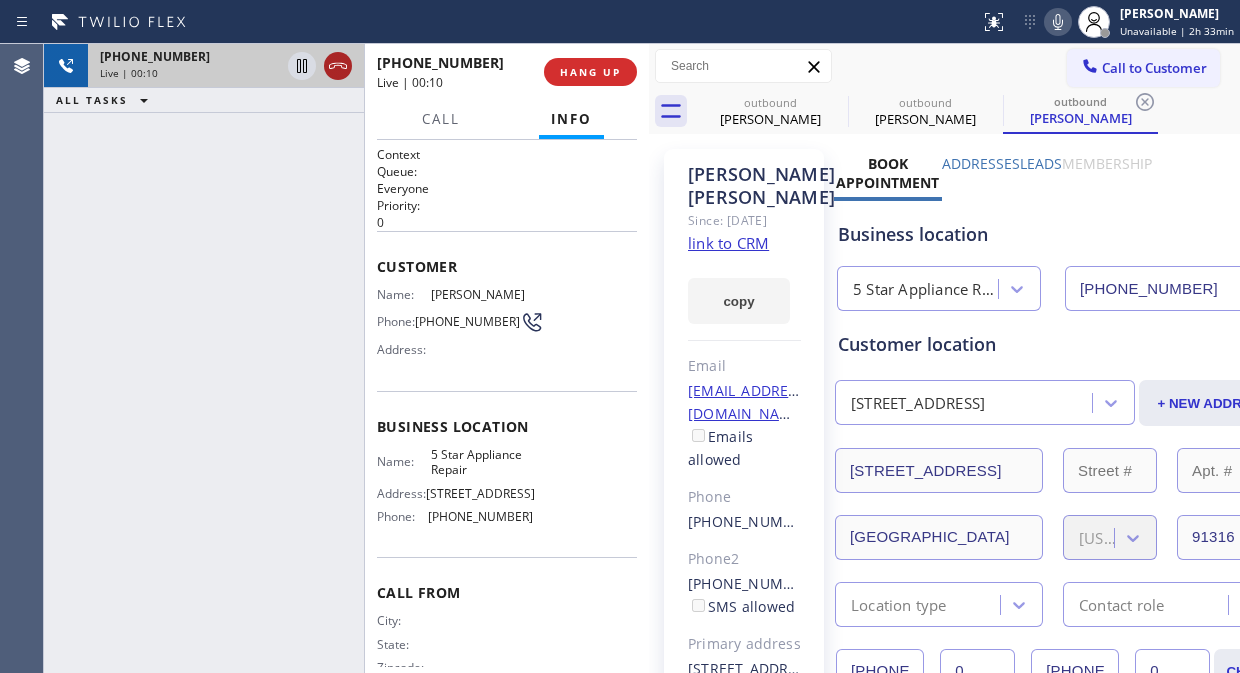 click 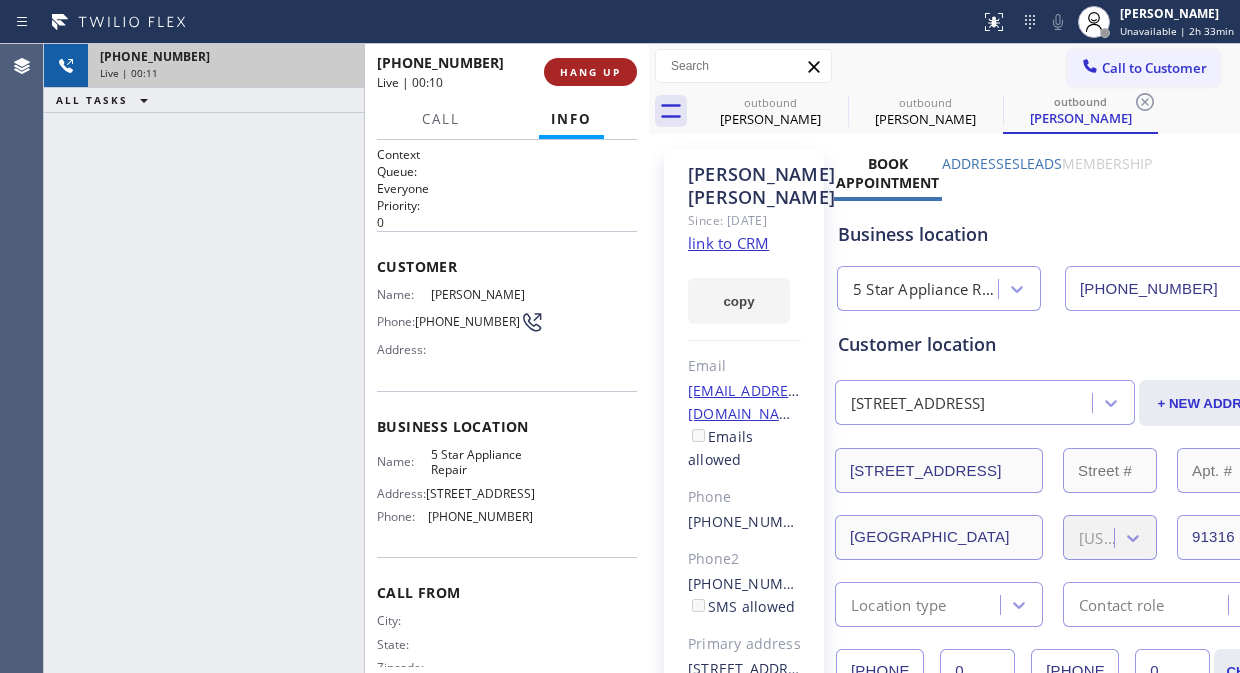 click on "HANG UP" at bounding box center (590, 72) 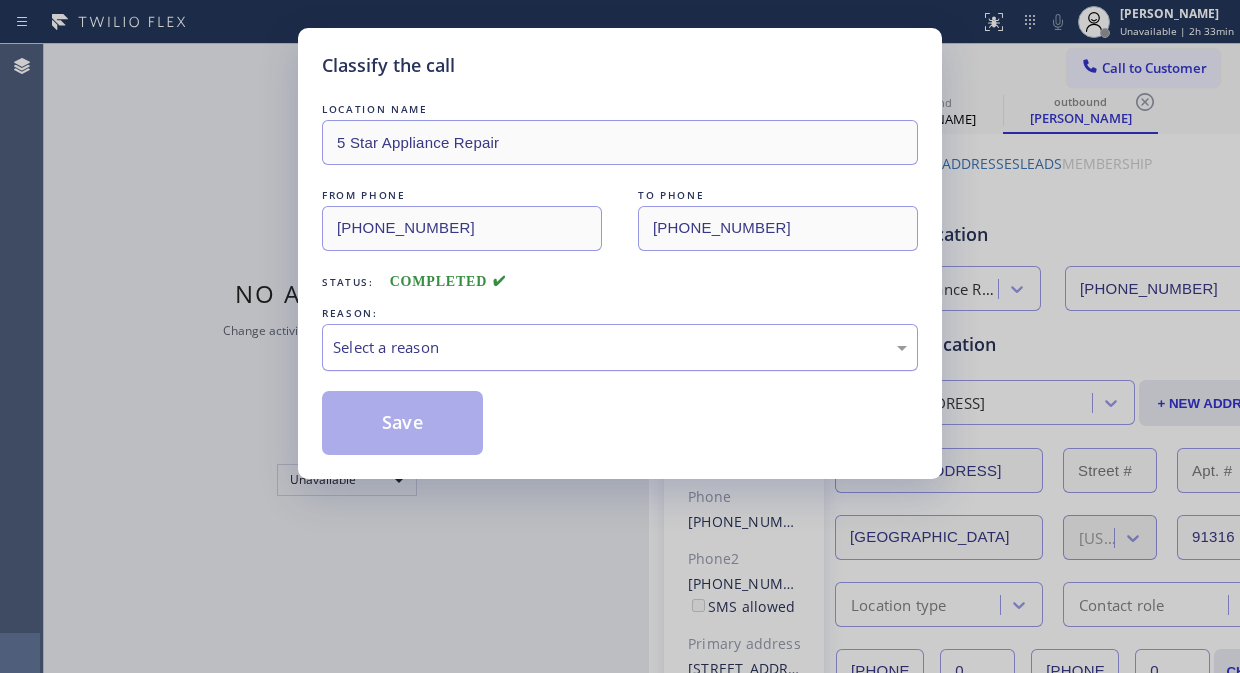 click on "Select a reason" at bounding box center (620, 347) 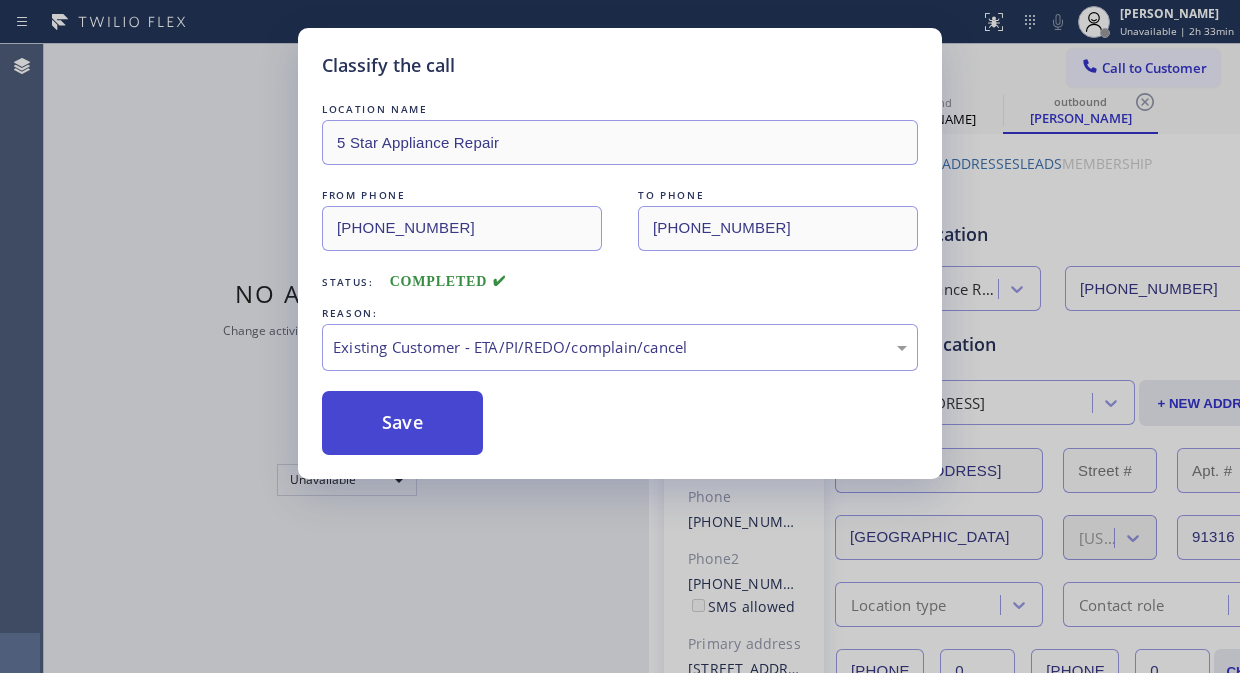 click on "Save" at bounding box center [402, 423] 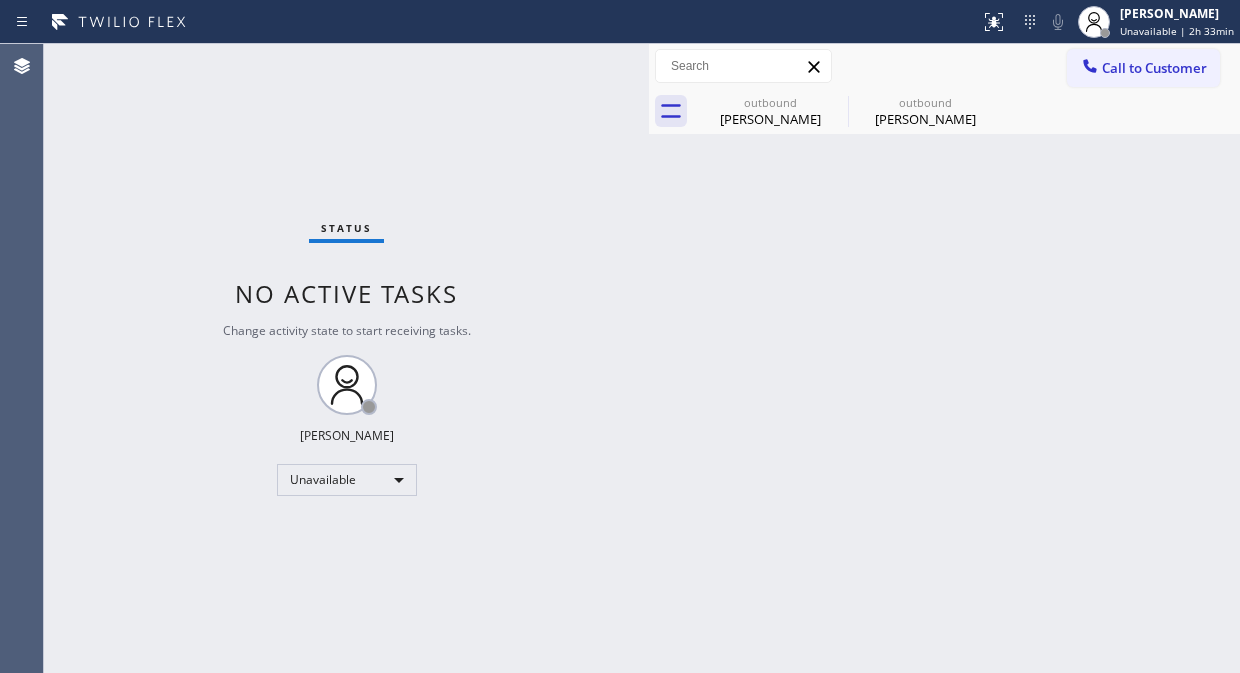 click on "Call to Customer" at bounding box center [1154, 68] 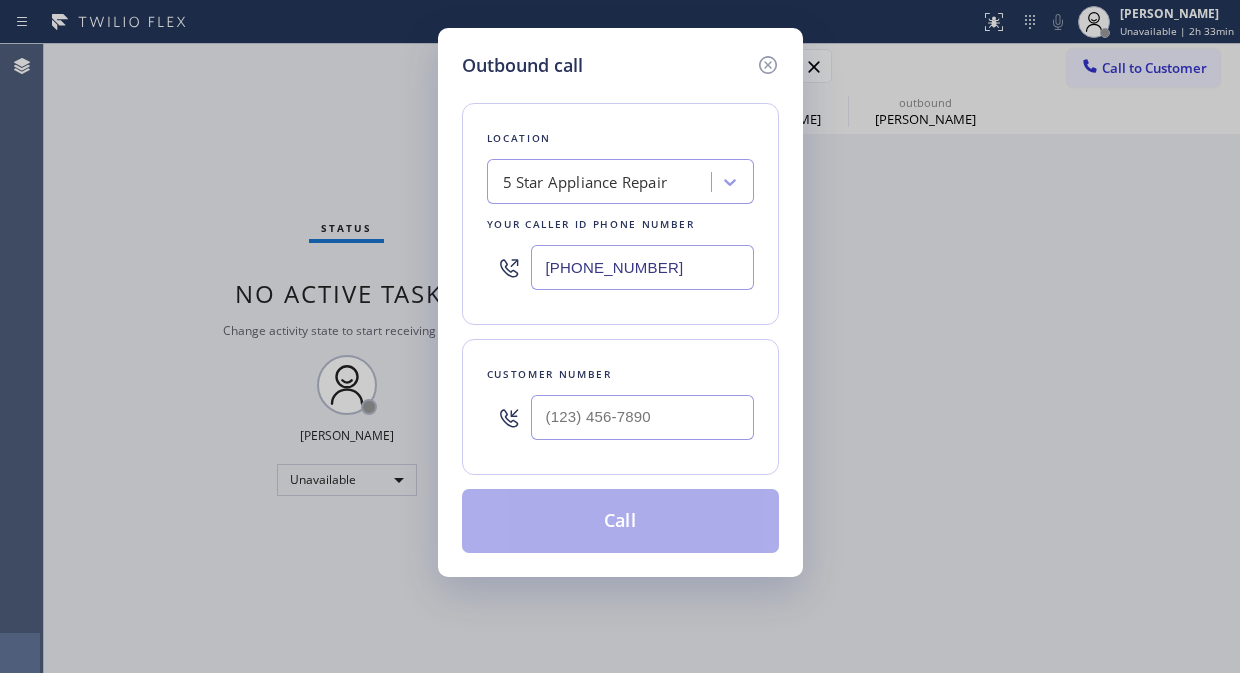 click at bounding box center (642, 417) 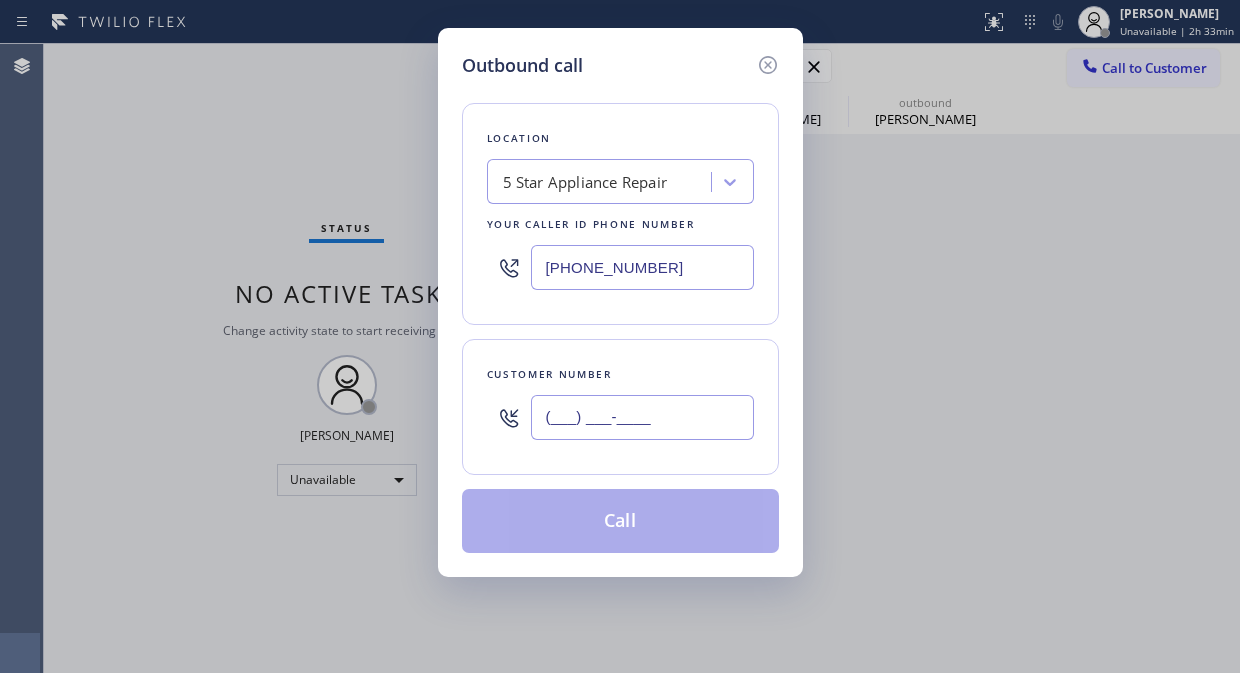 click on "(___) ___-____" at bounding box center (642, 417) 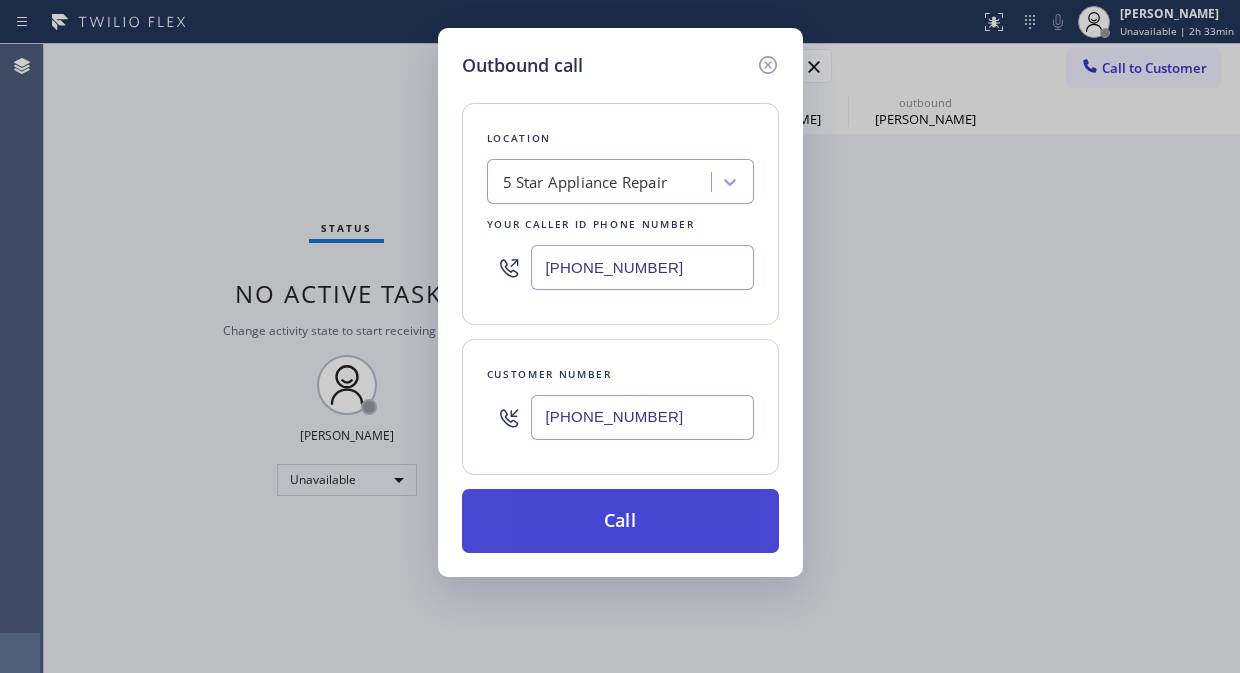 type on "[PHONE_NUMBER]" 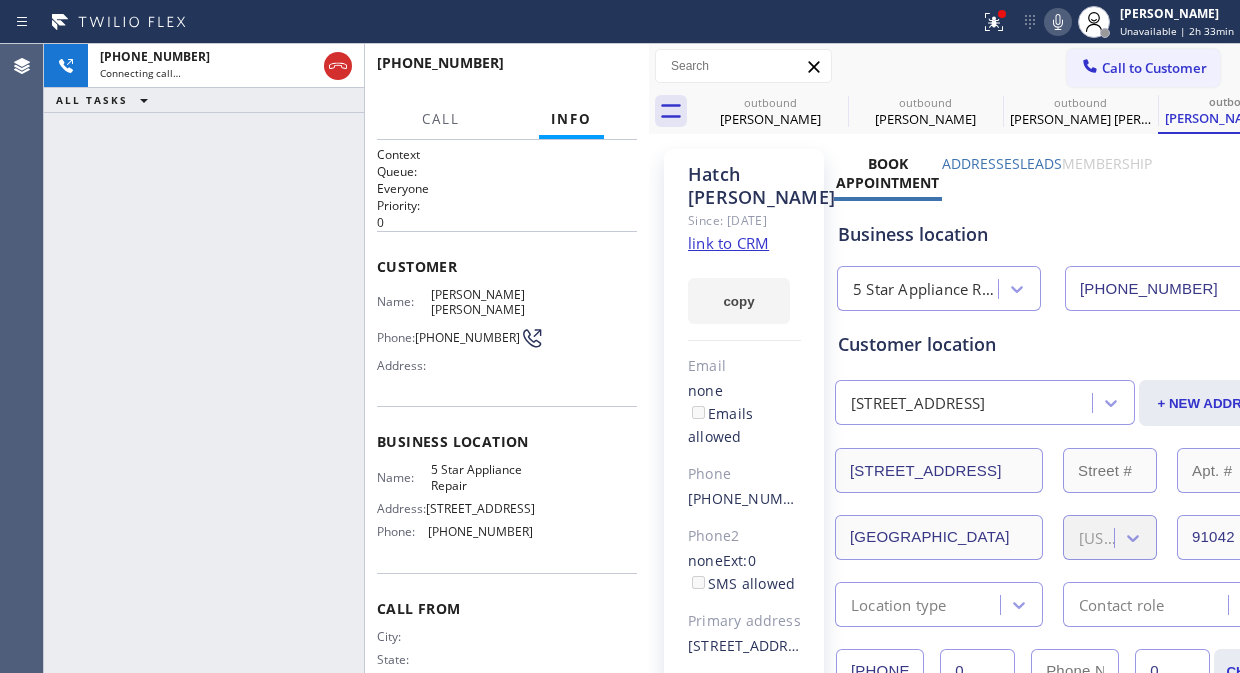type on "[PHONE_NUMBER]" 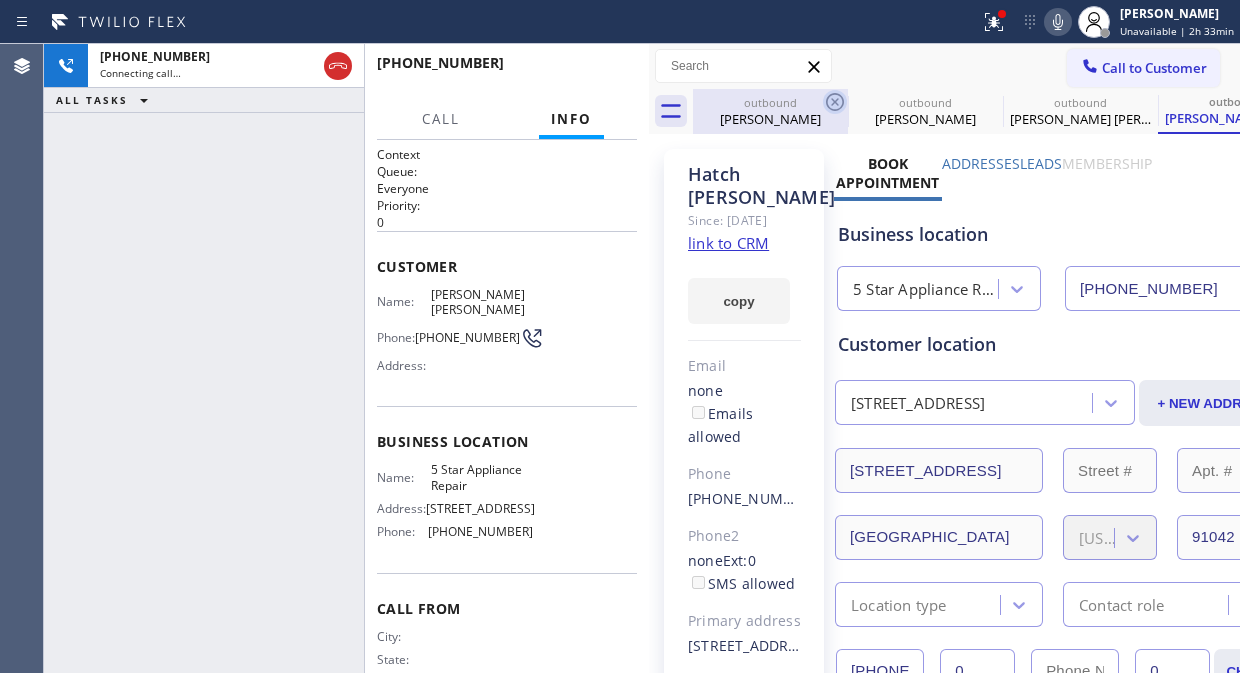 click 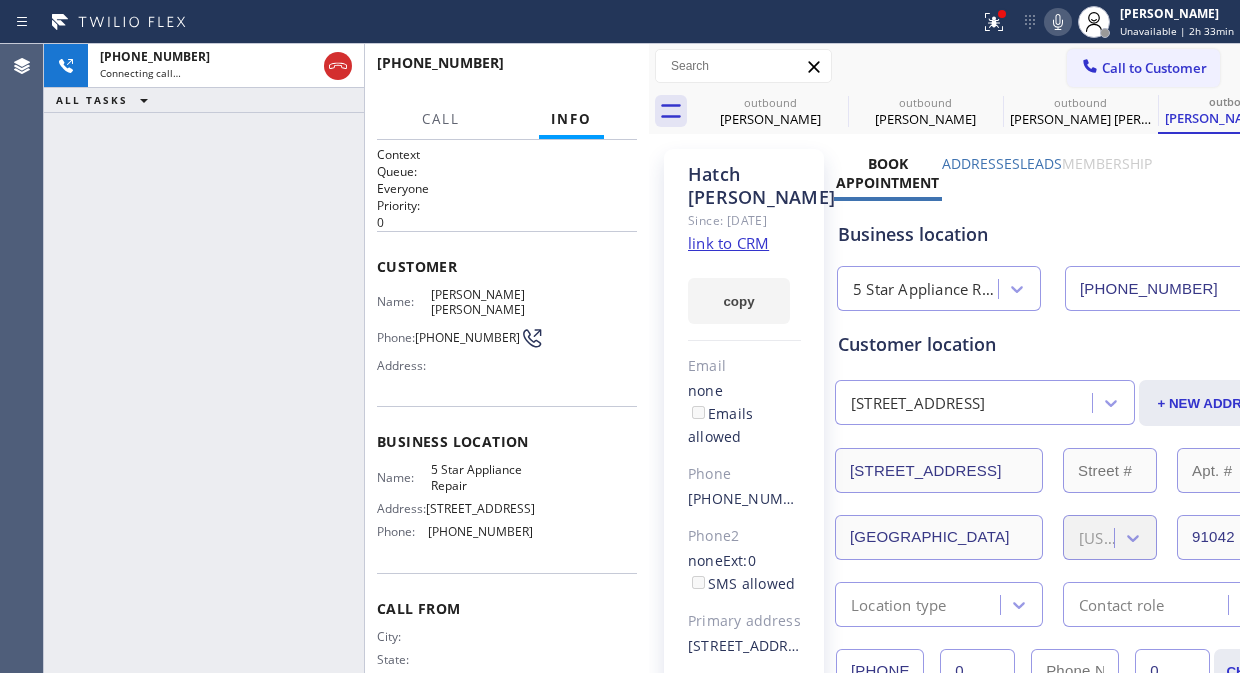 click on "outbound [PERSON_NAME] outbound [PERSON_NAME] outbound Hatch [PERSON_NAME] outbound Hatch [PERSON_NAME]" at bounding box center (966, 111) 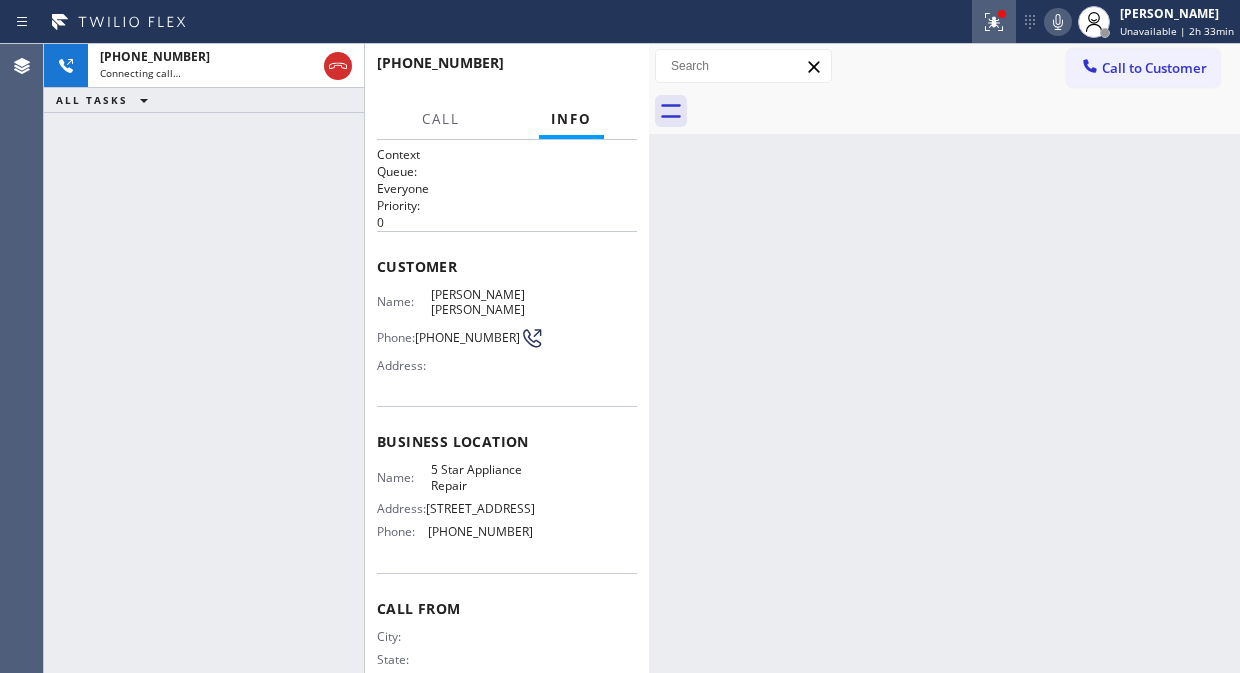 click 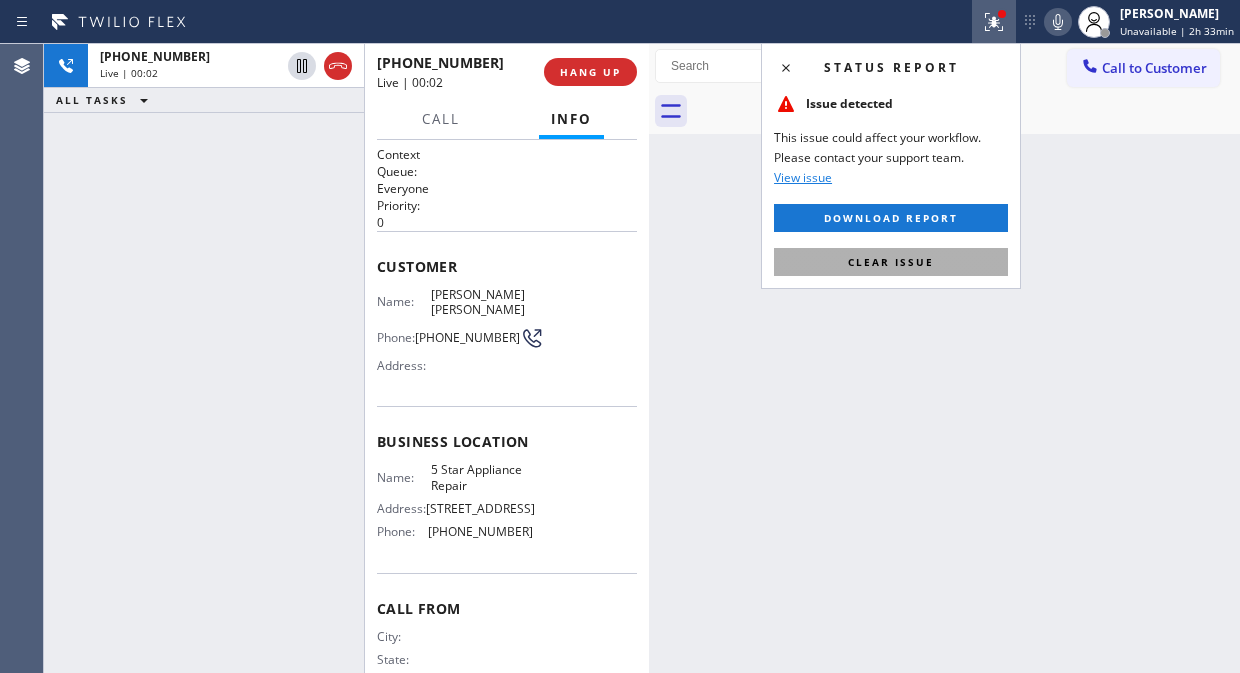 click on "Clear issue" at bounding box center [891, 262] 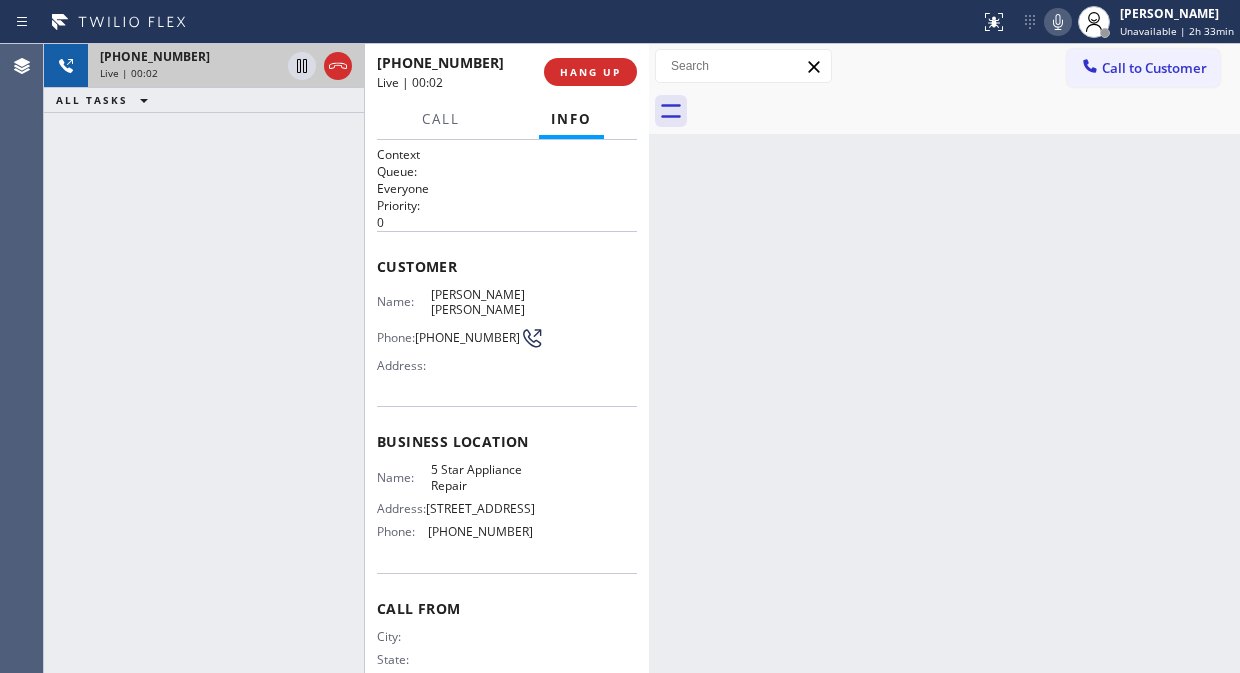 click on "Live | 00:02" at bounding box center (190, 73) 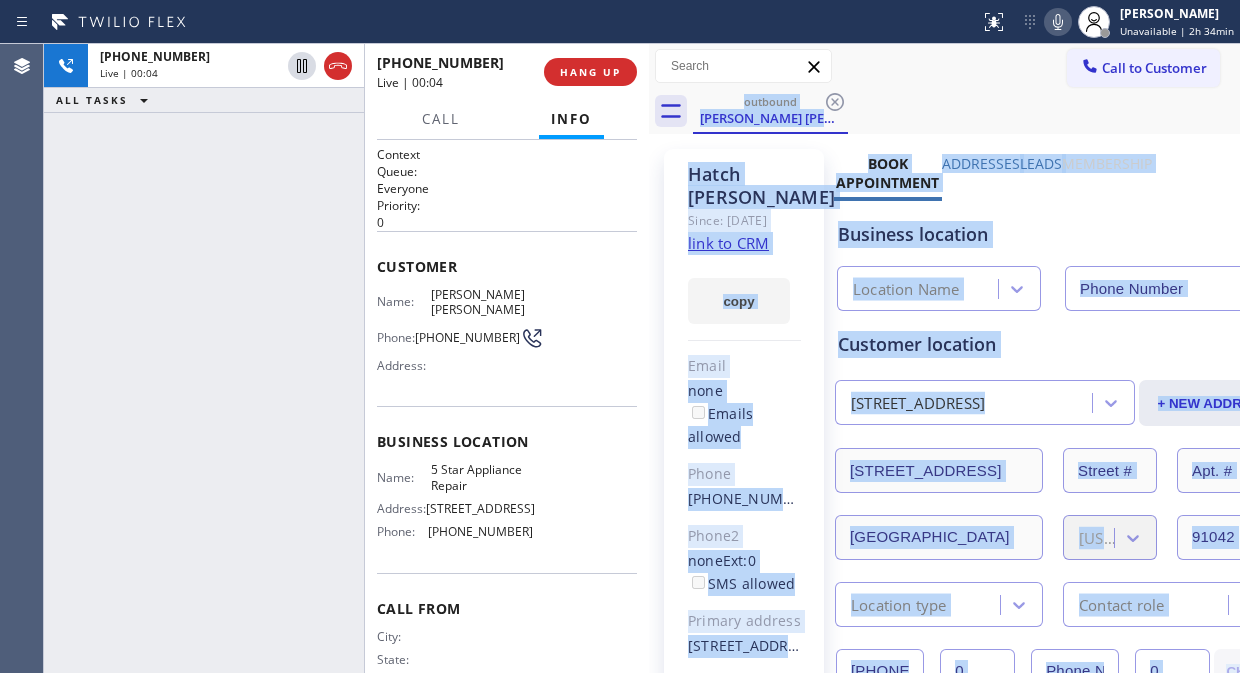 type on "[PHONE_NUMBER]" 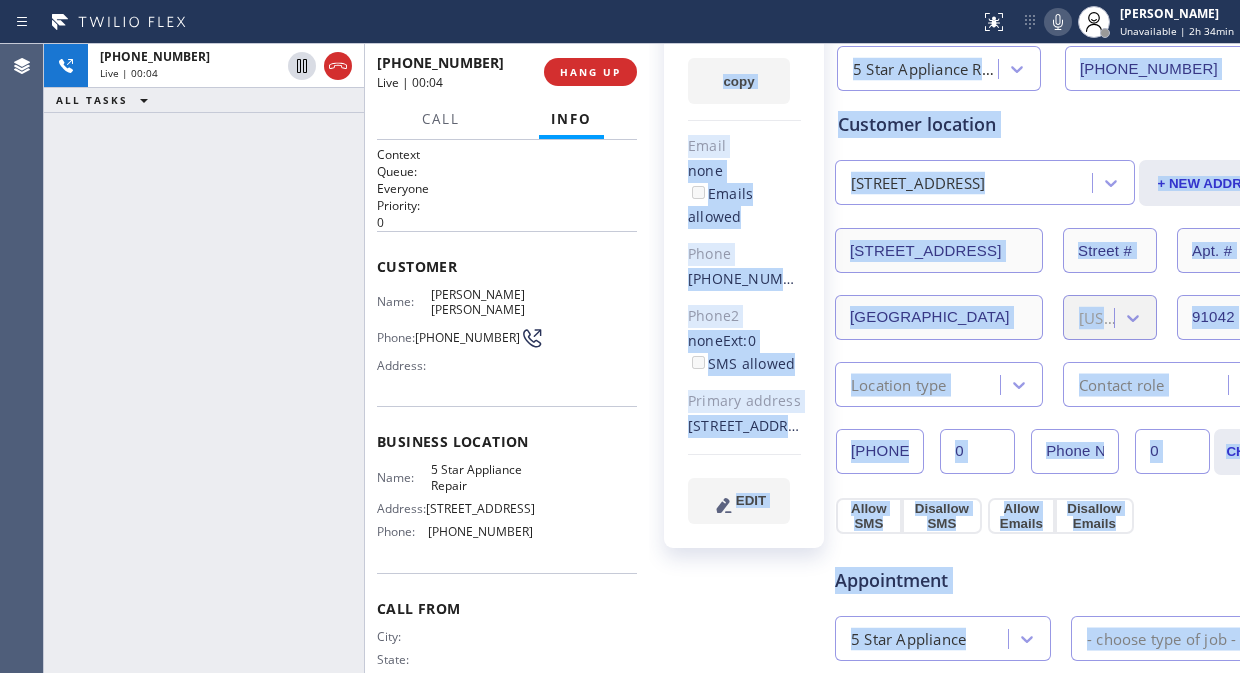 scroll, scrollTop: 333, scrollLeft: 0, axis: vertical 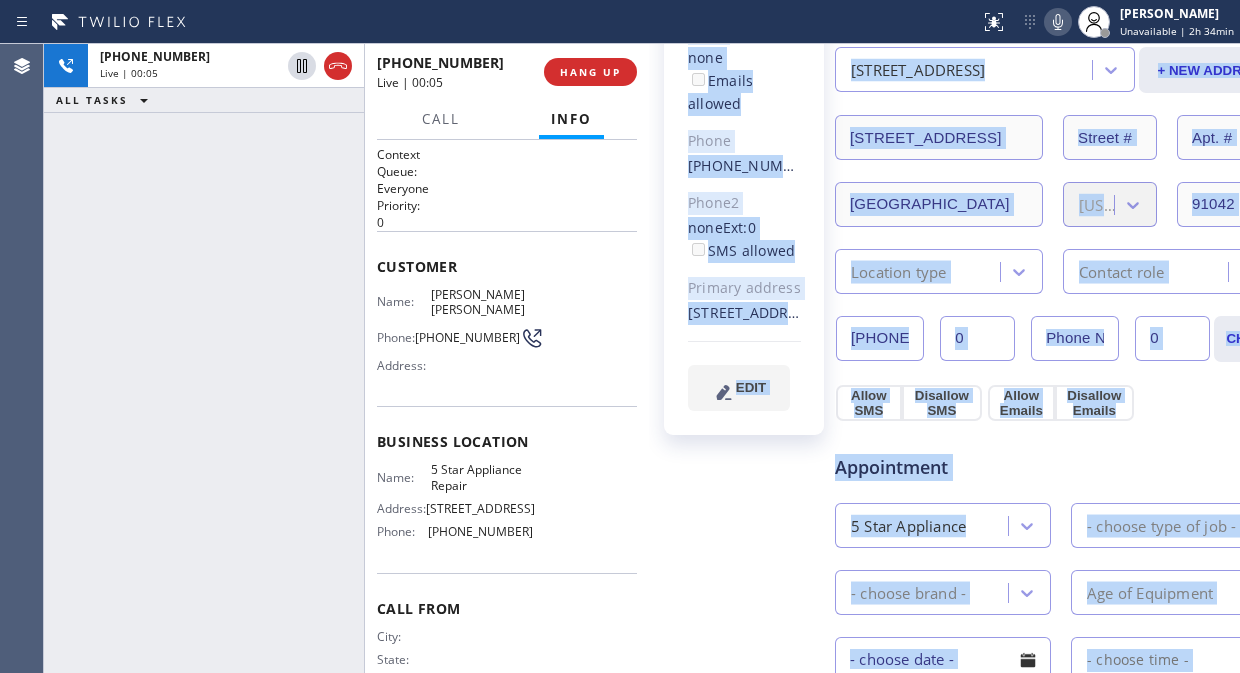 click on "[PERSON_NAME]   [PERSON_NAME] Since: [DATE] link to CRM copy Email none  Emails allowed Phone [PHONE_NUMBER]  Ext:  0 Phone2 none  Ext:  0  SMS allowed Primary address  [STREET_ADDRESS] EDIT" at bounding box center [744, 125] 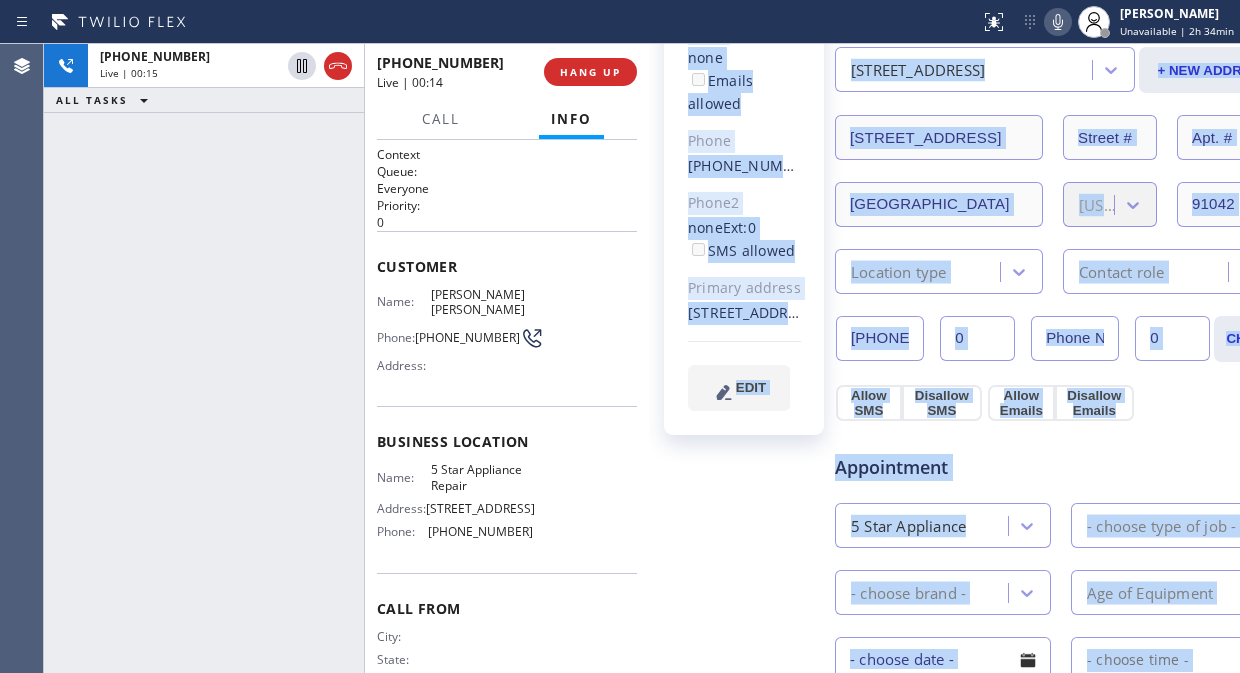 drag, startPoint x: 757, startPoint y: 406, endPoint x: 668, endPoint y: 363, distance: 98.84331 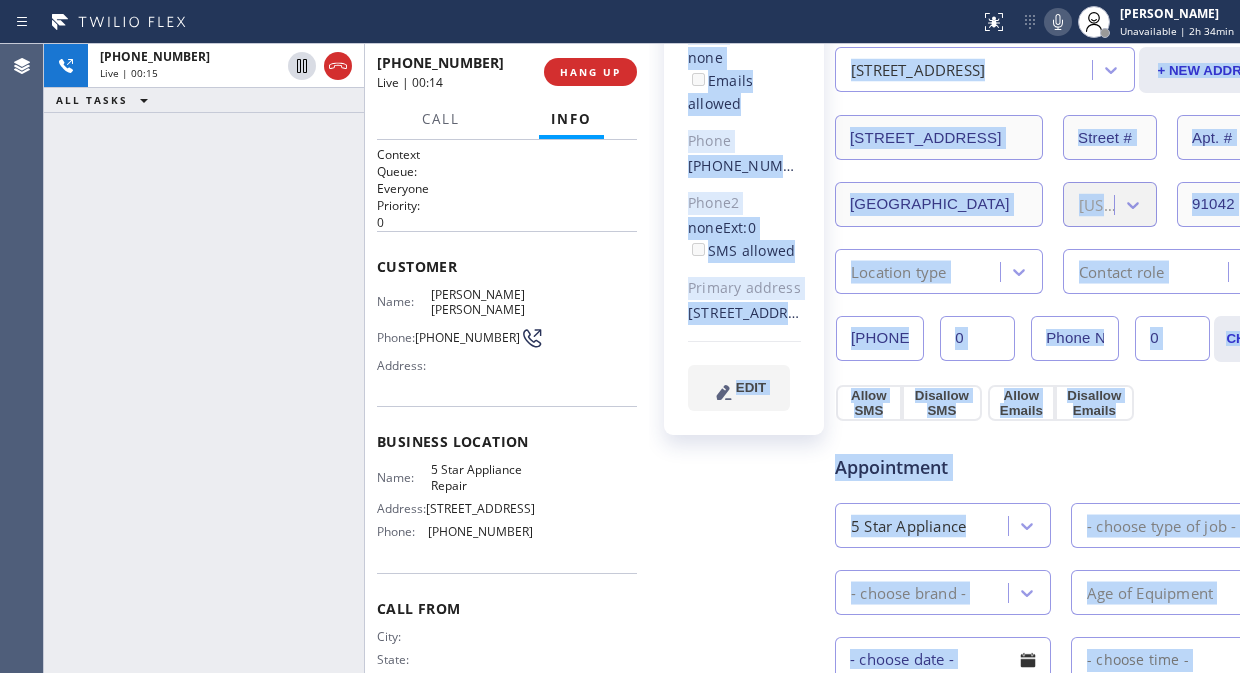 click on "[PERSON_NAME]   [PERSON_NAME] Since: [DATE] link to CRM copy Email none  Emails allowed Phone [PHONE_NUMBER]  Ext:  0 Phone2 none  Ext:  0  SMS allowed Primary address  [STREET_ADDRESS] EDIT" at bounding box center [744, 125] 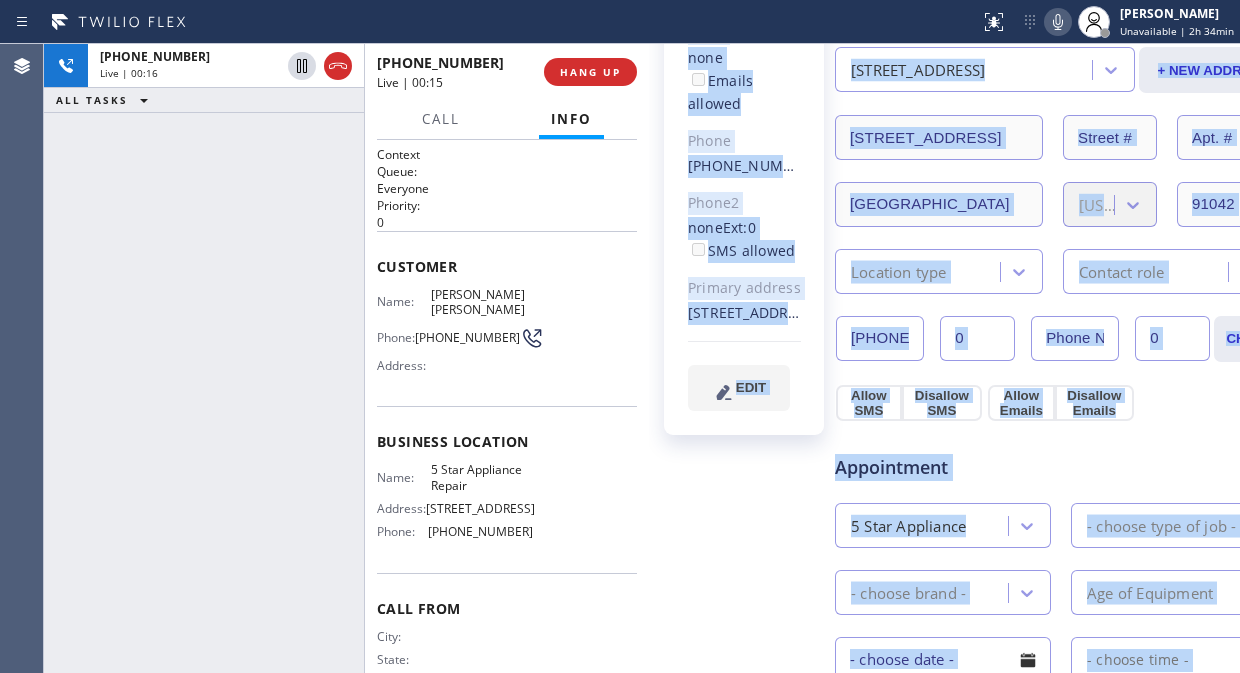 click on "[STREET_ADDRESS]" at bounding box center [744, 313] 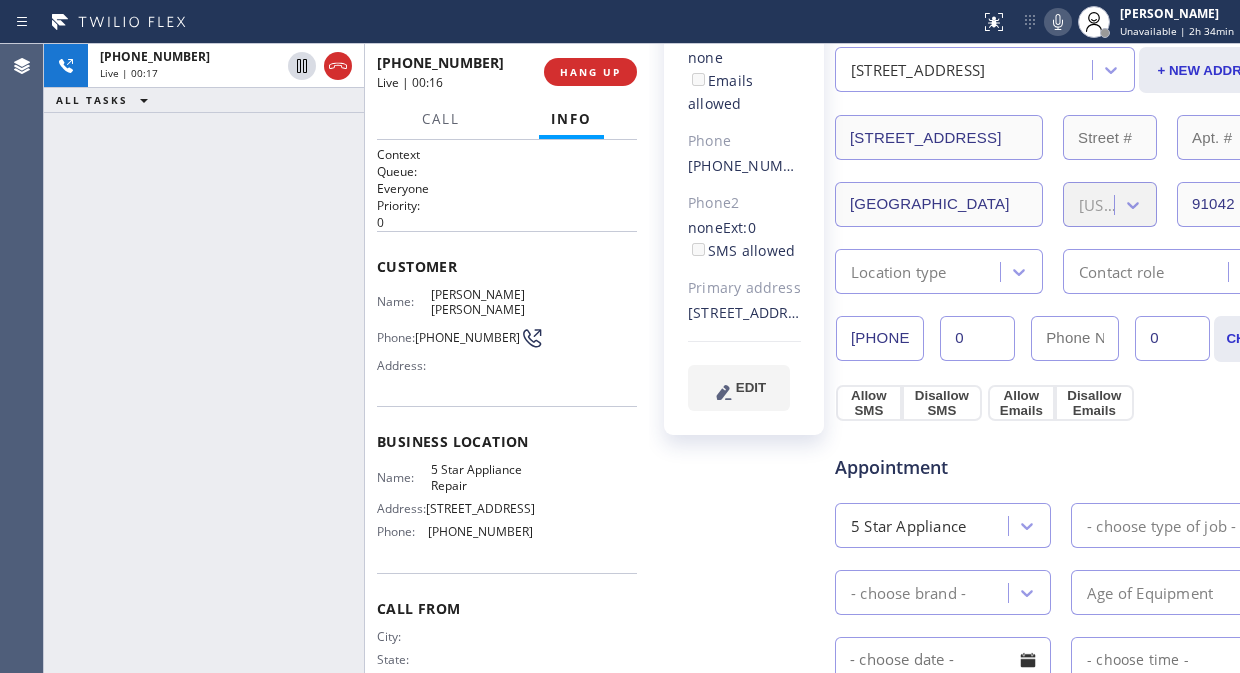 click on "Status report No issues detected If you experience an issue, please download the report and send it to your support team. Download report [PERSON_NAME] Unavailable | 2h 34min Set your status Offline Available Unavailable Break Log out" at bounding box center [1106, 22] 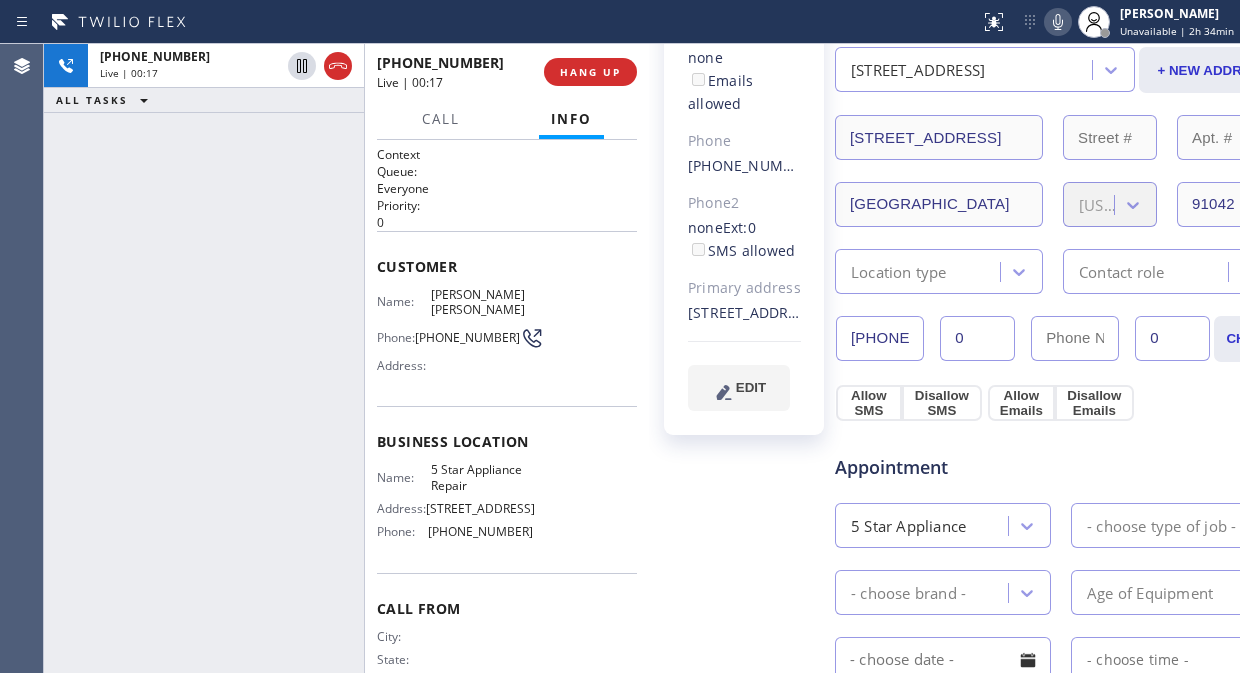 click 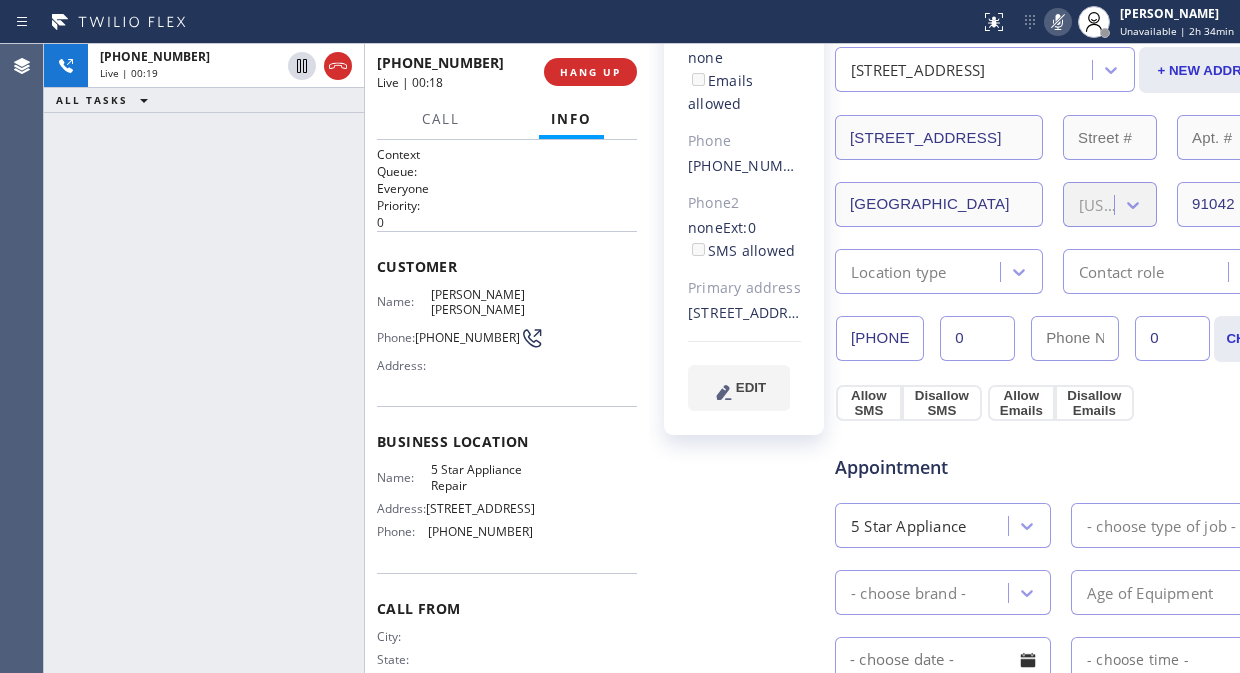 click 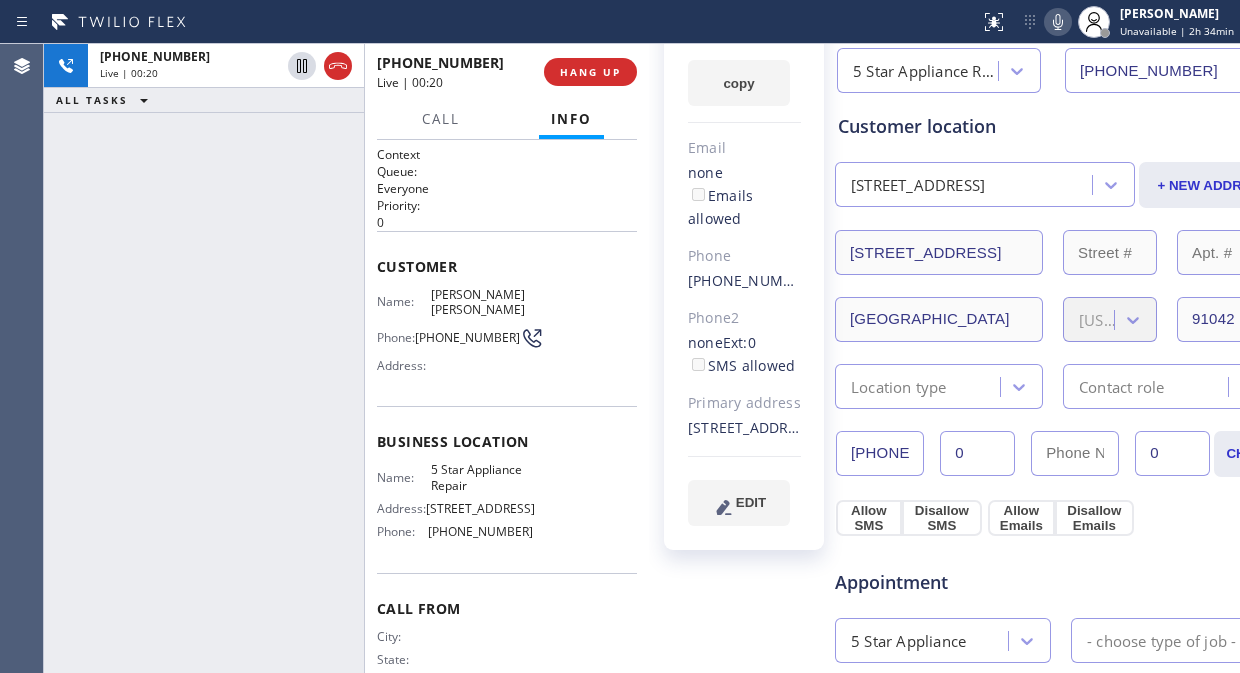scroll, scrollTop: 0, scrollLeft: 0, axis: both 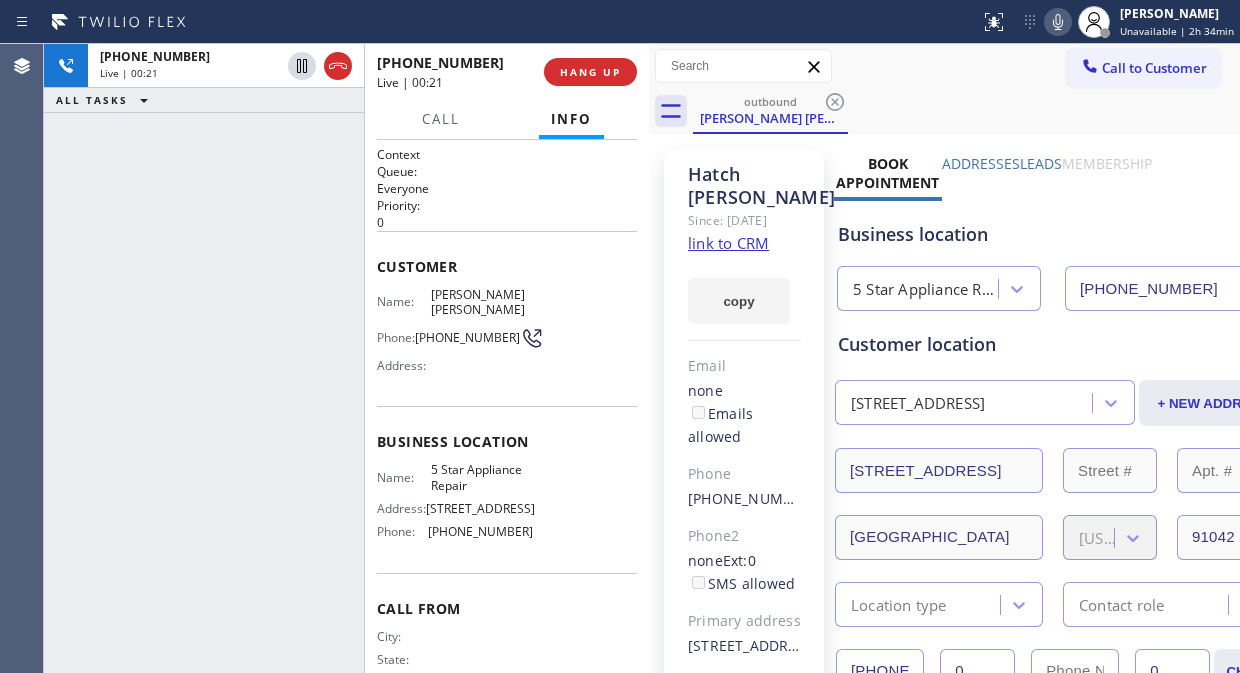 click on "link to CRM" 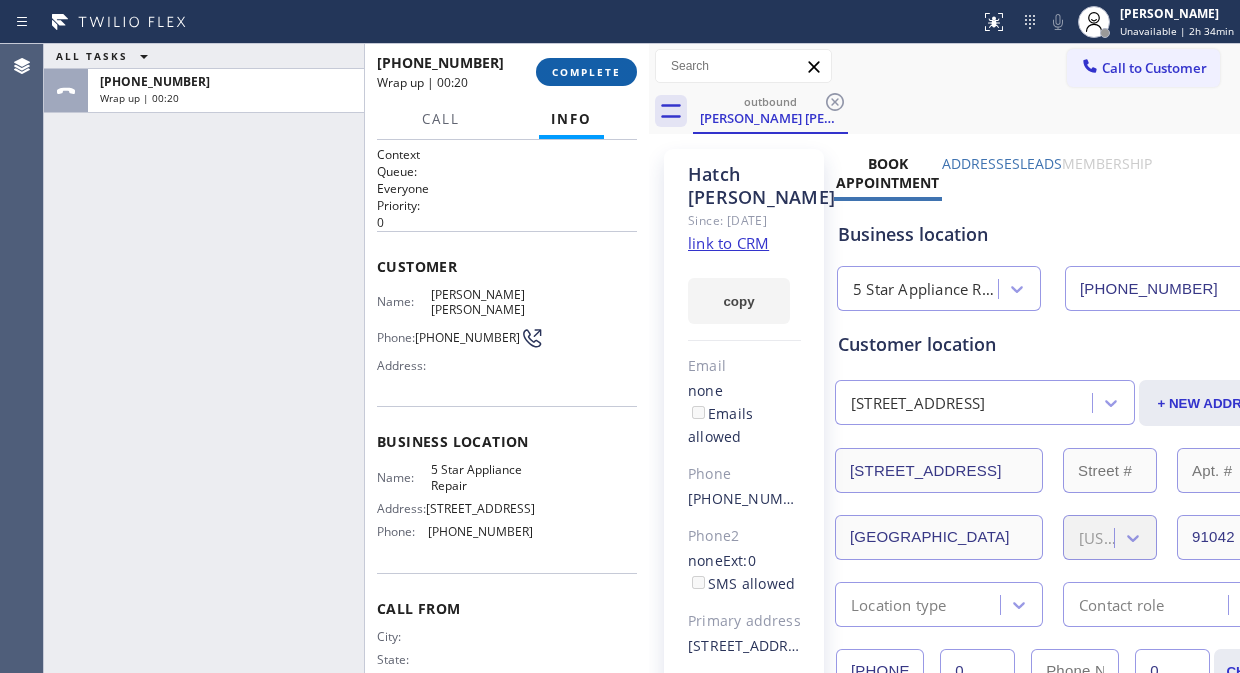 click on "COMPLETE" at bounding box center (586, 72) 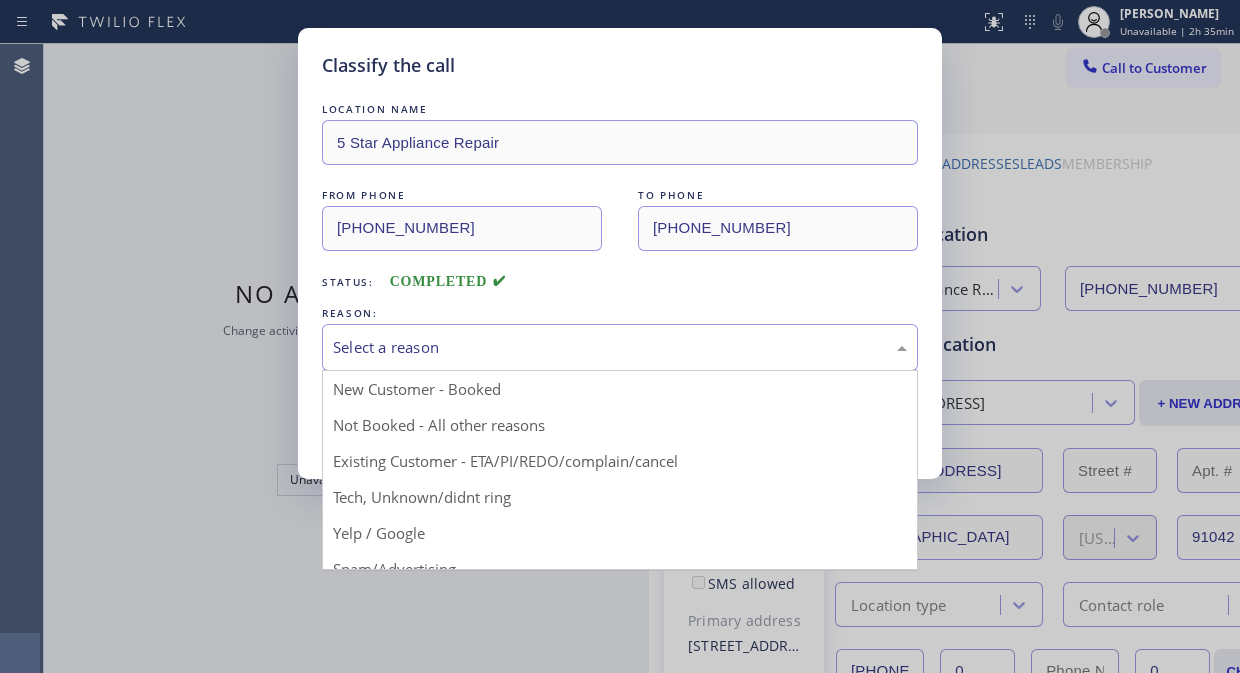 drag, startPoint x: 615, startPoint y: 343, endPoint x: 588, endPoint y: 452, distance: 112.29426 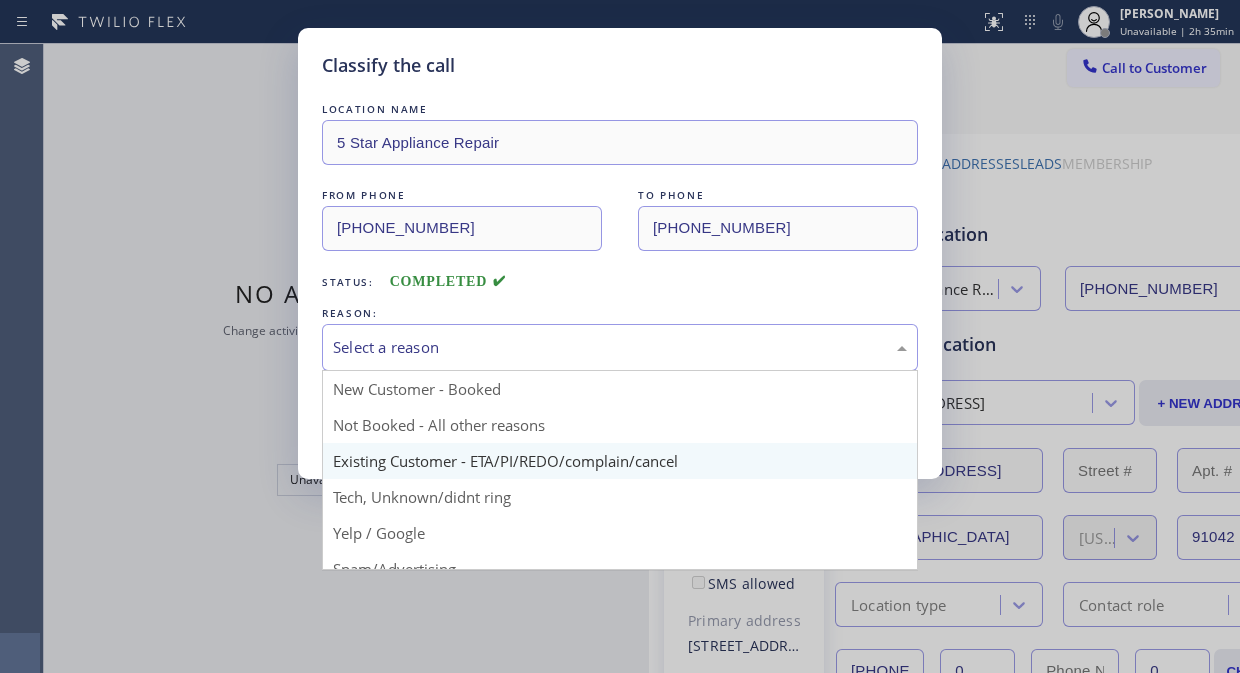 click on "Select a reason" at bounding box center (620, 347) 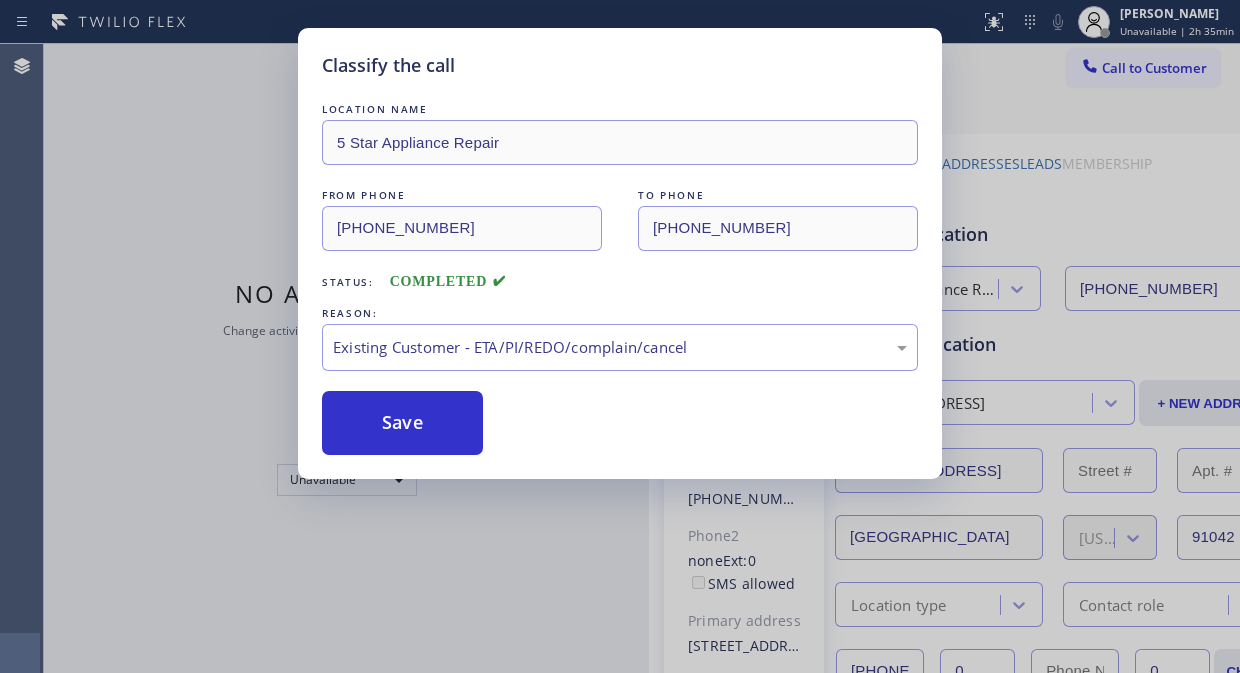 click on "Save" at bounding box center [402, 423] 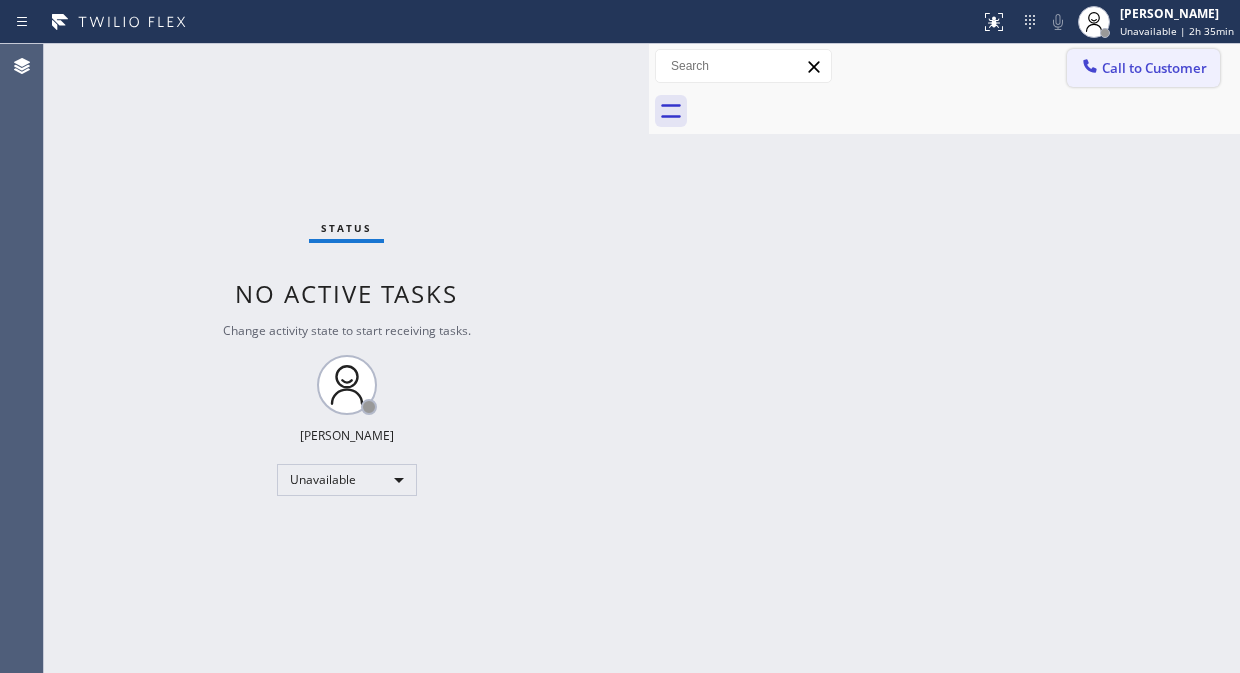 click on "Call to Customer" at bounding box center [1154, 68] 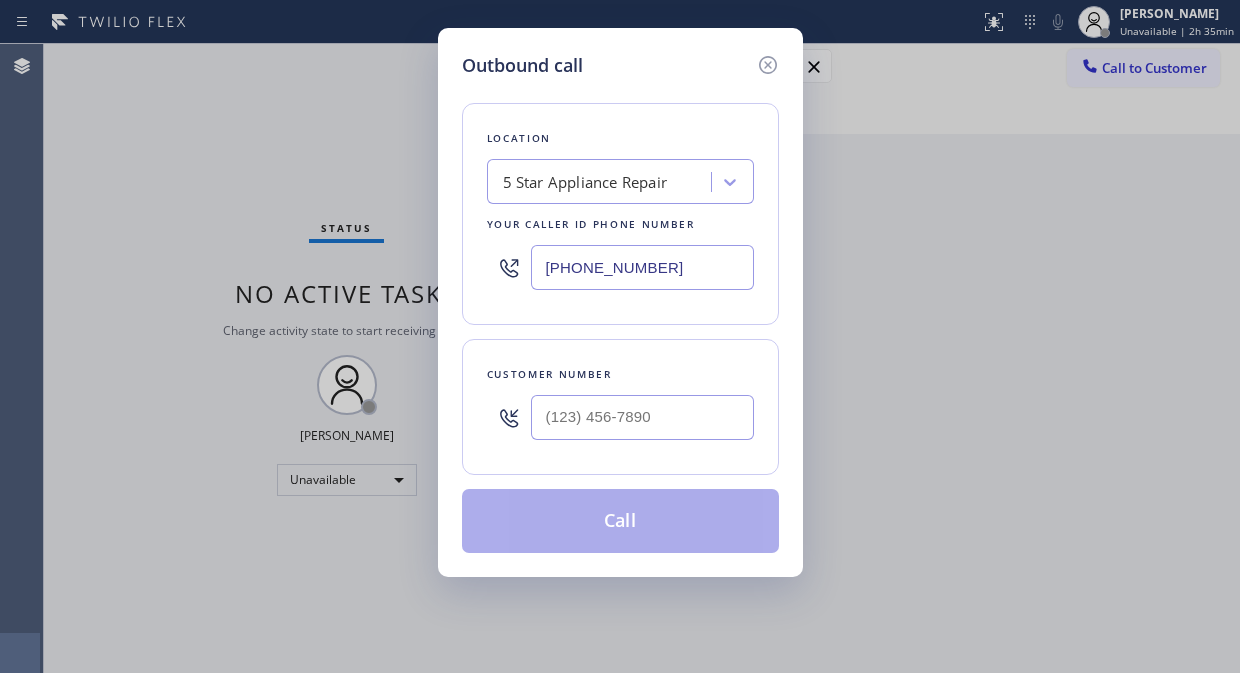 click at bounding box center (509, 417) 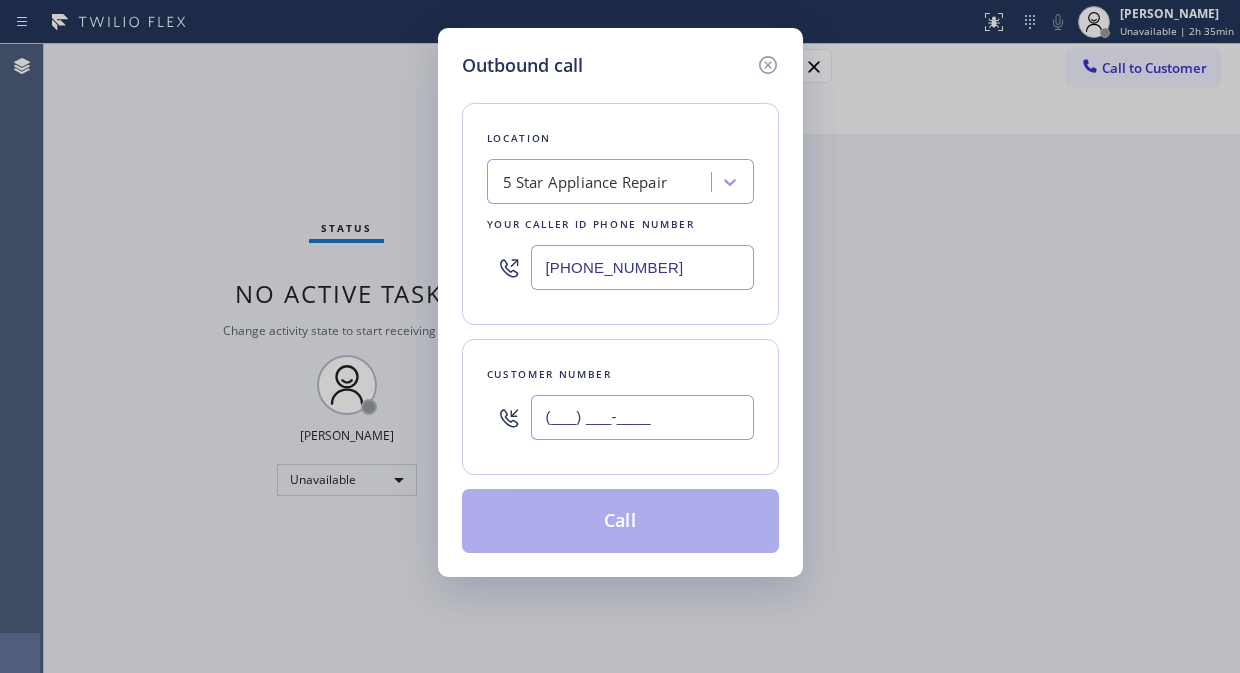 click on "(___) ___-____" at bounding box center [642, 417] 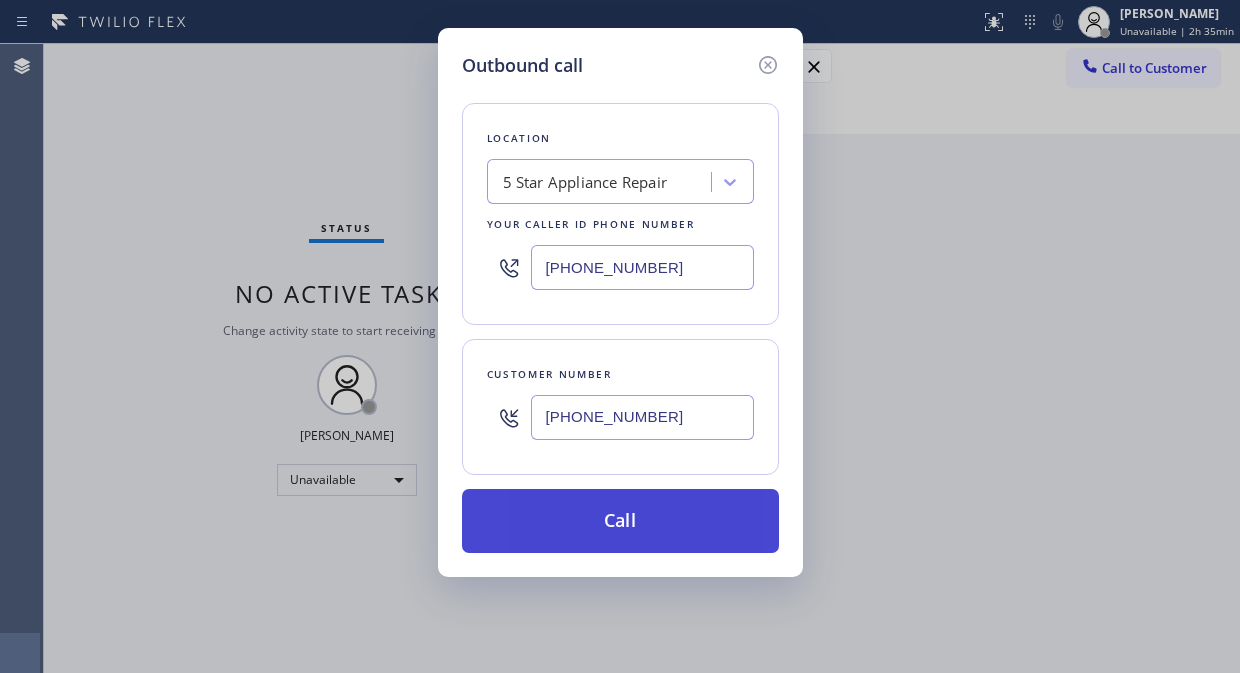 type on "[PHONE_NUMBER]" 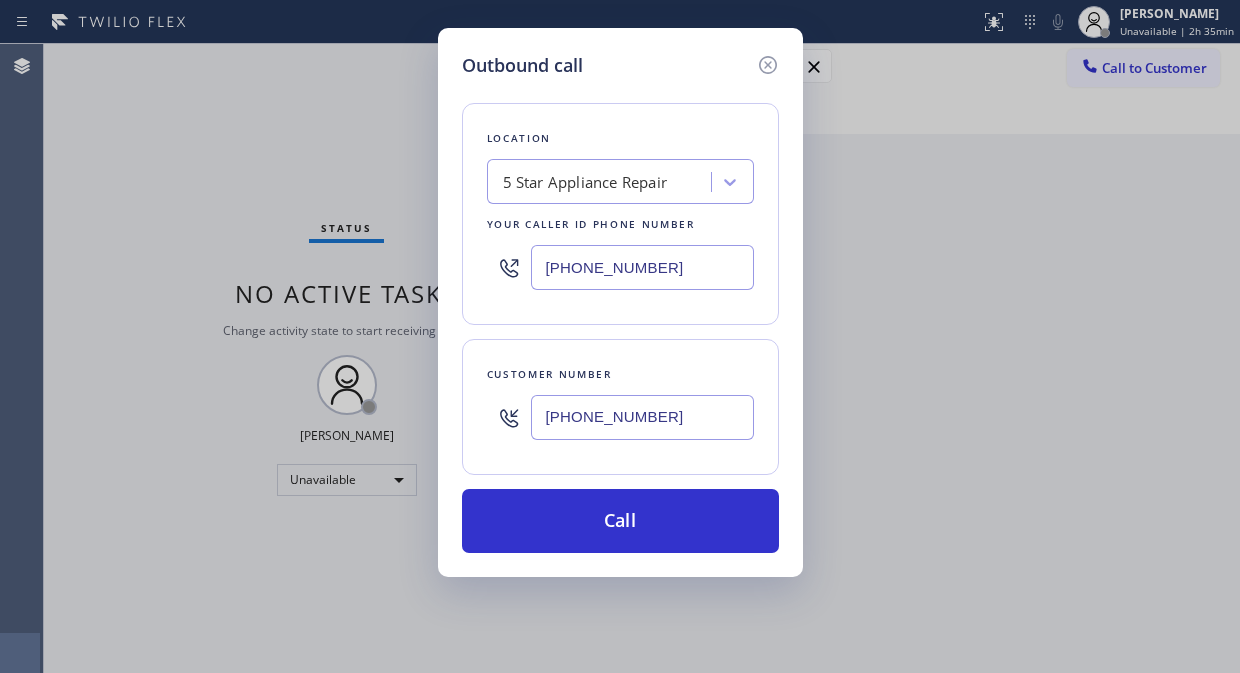 drag, startPoint x: 582, startPoint y: 530, endPoint x: 792, endPoint y: 107, distance: 472.25946 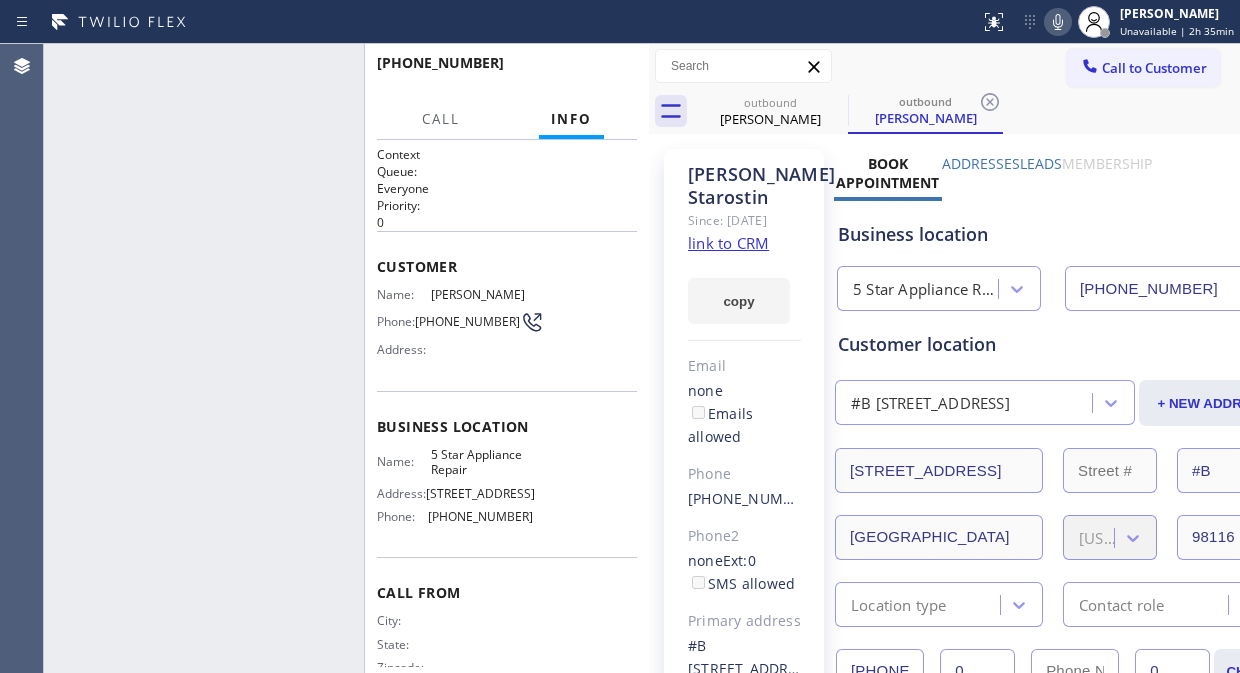 type on "[PHONE_NUMBER]" 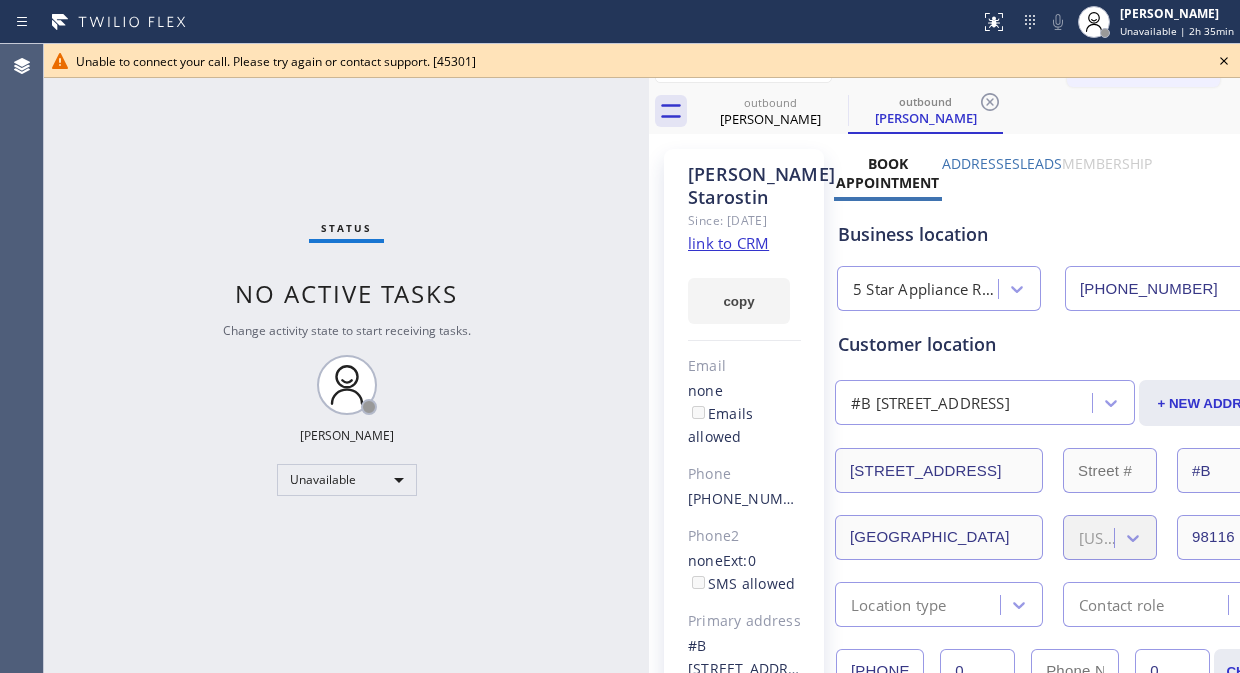 click 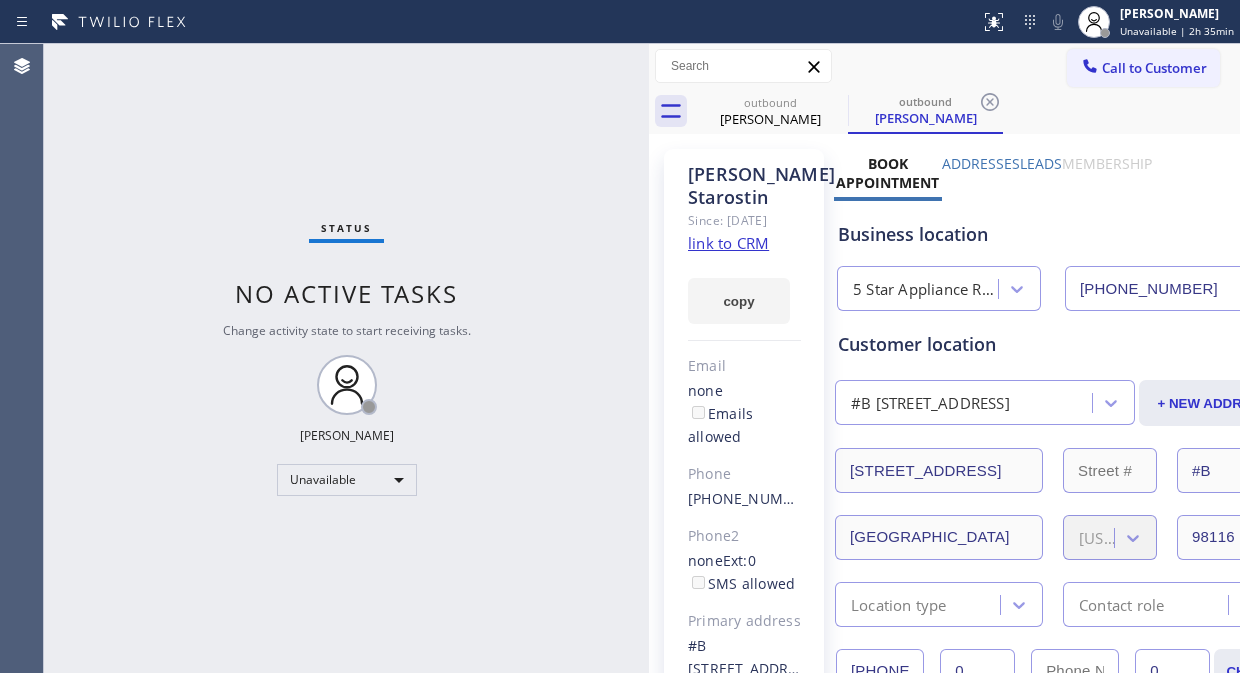 drag, startPoint x: 1178, startPoint y: 73, endPoint x: 890, endPoint y: 192, distance: 311.61676 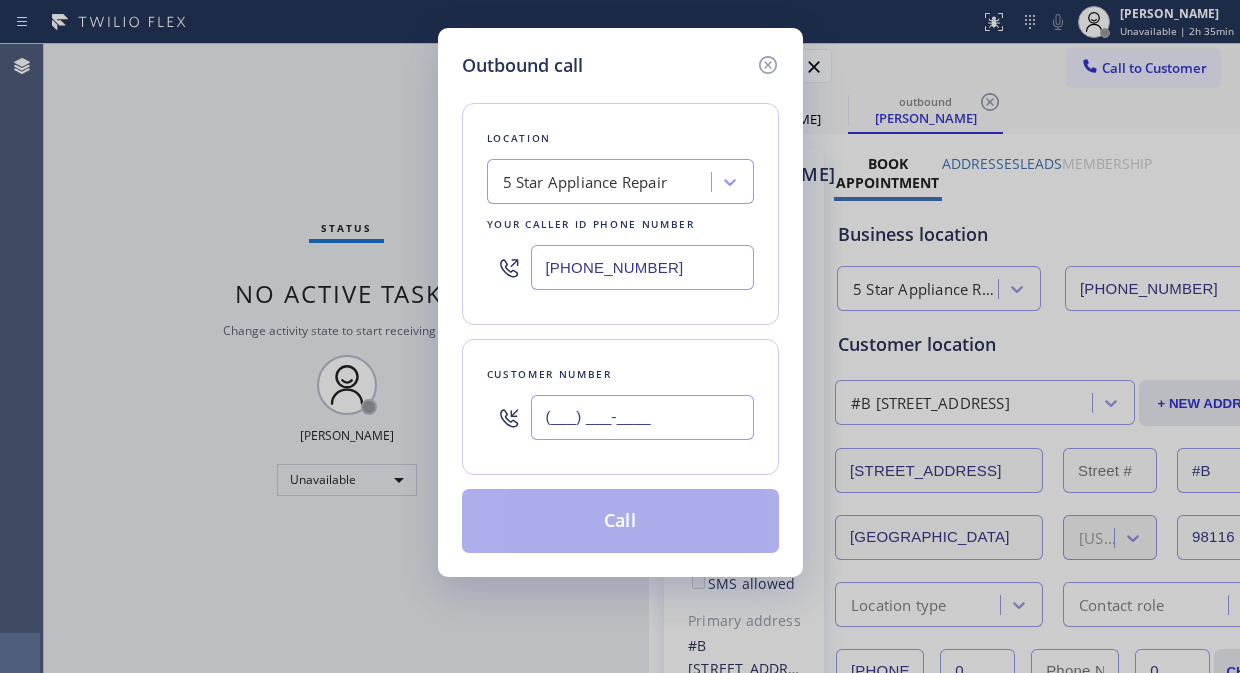 click on "(___) ___-____" at bounding box center (642, 417) 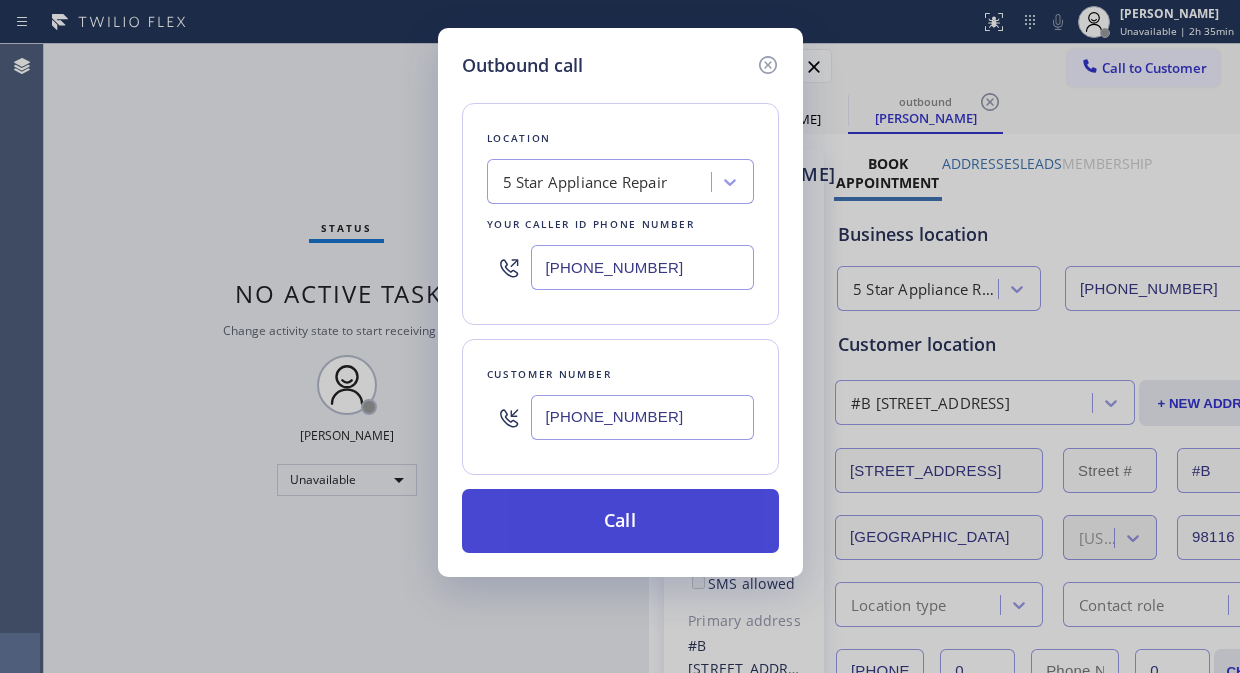 type on "[PHONE_NUMBER]" 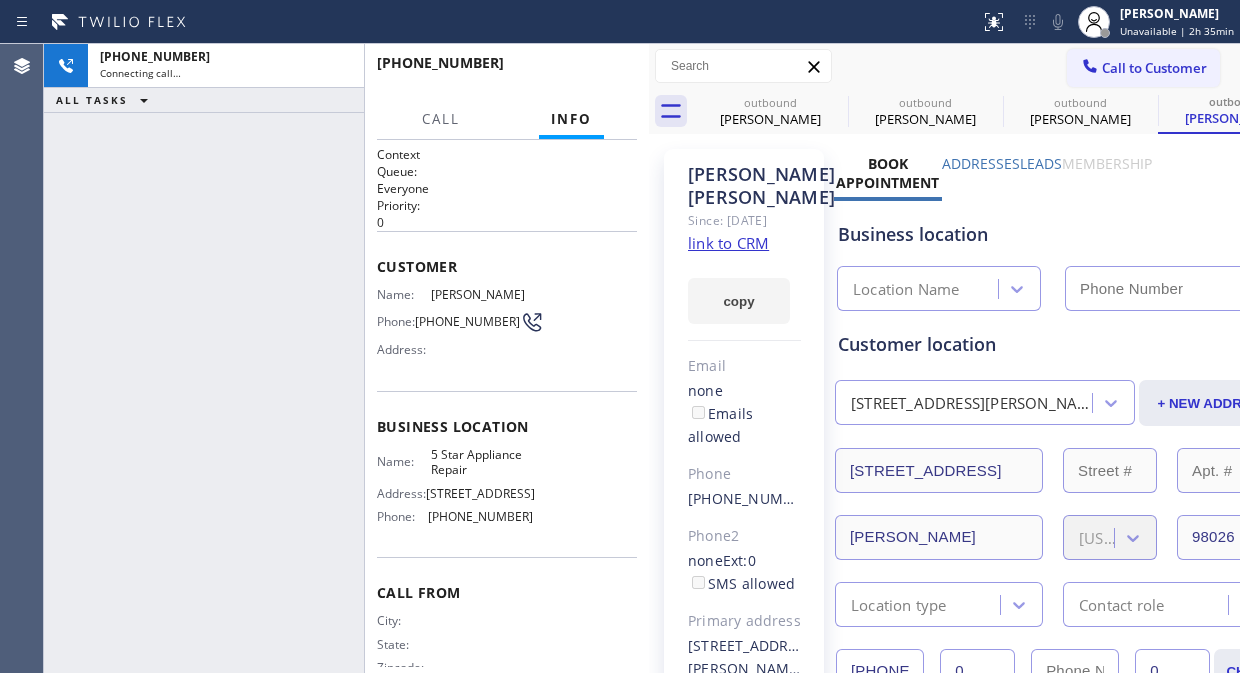 type on "[PHONE_NUMBER]" 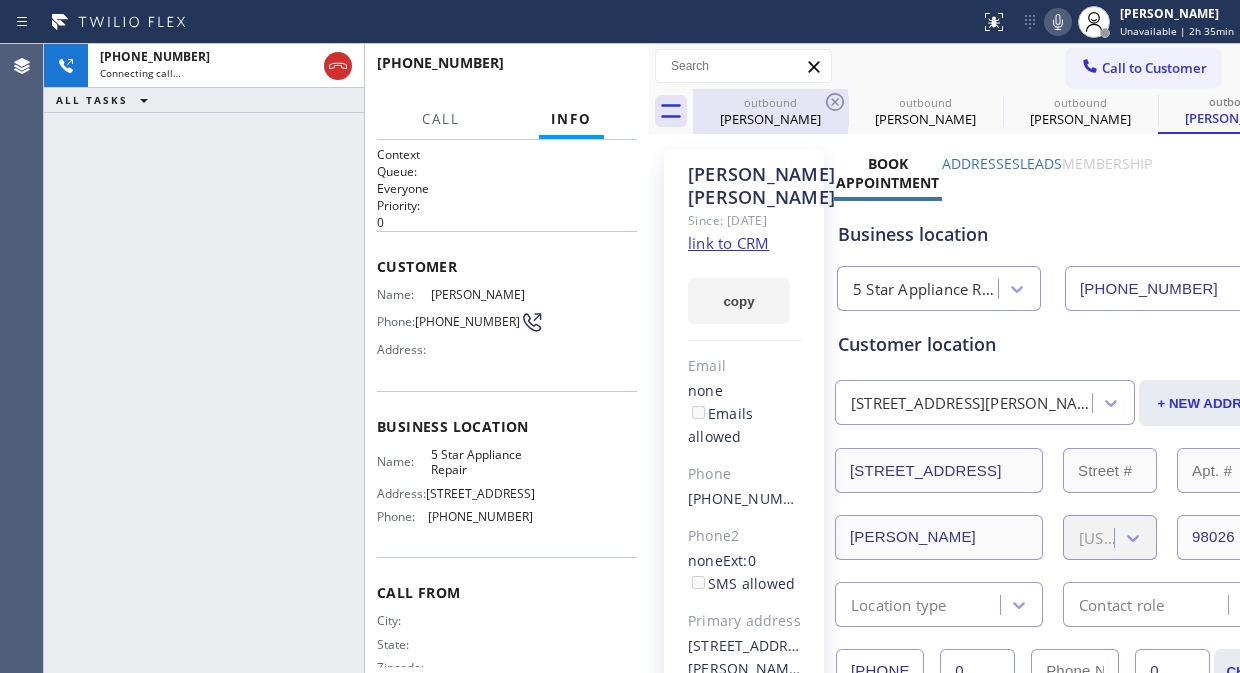 click 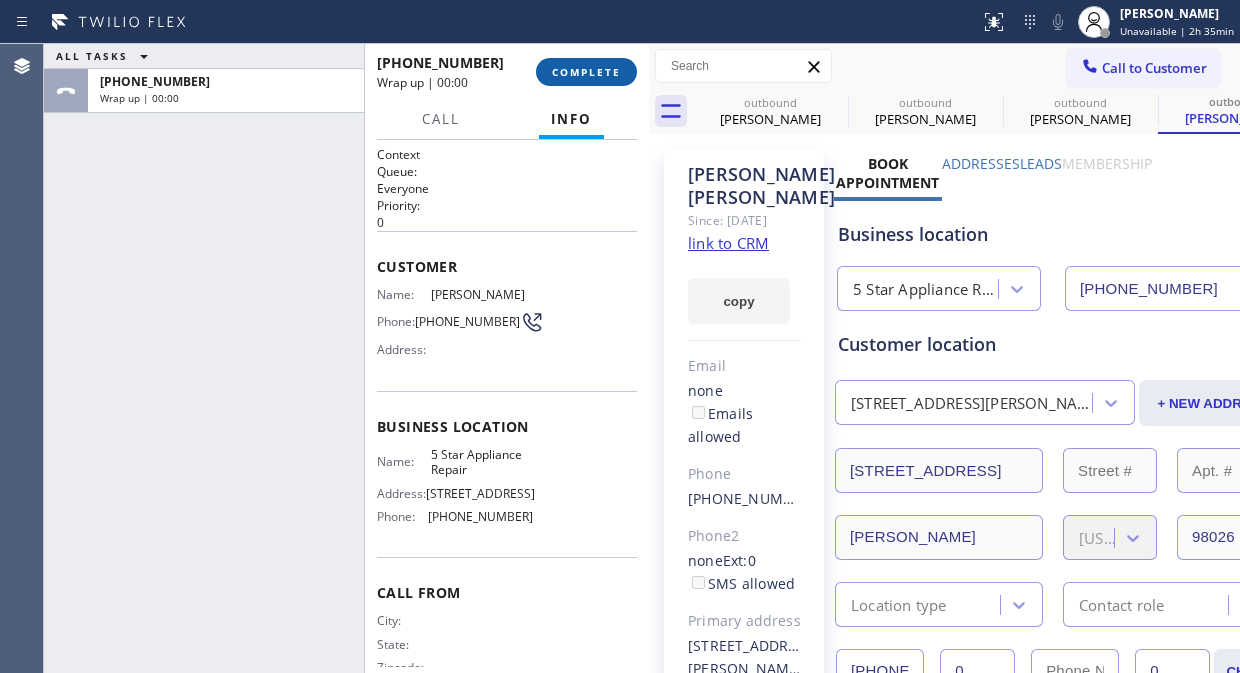 click on "COMPLETE" at bounding box center (586, 72) 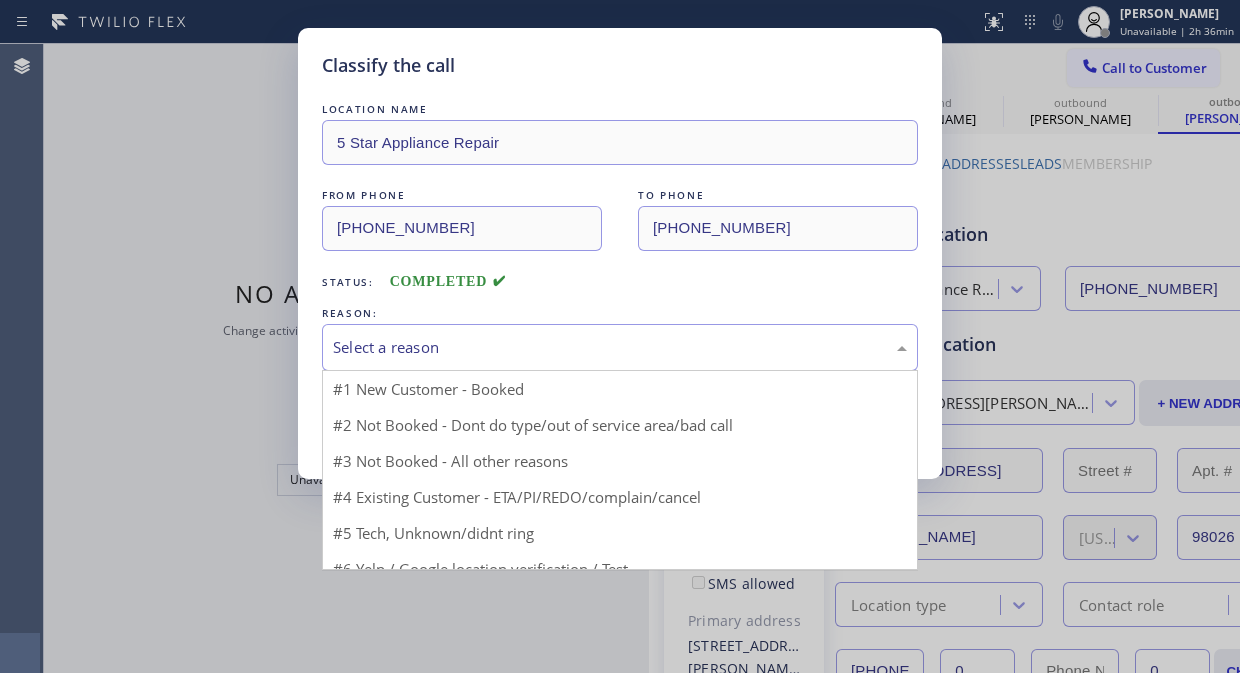 click on "Select a reason" at bounding box center (620, 347) 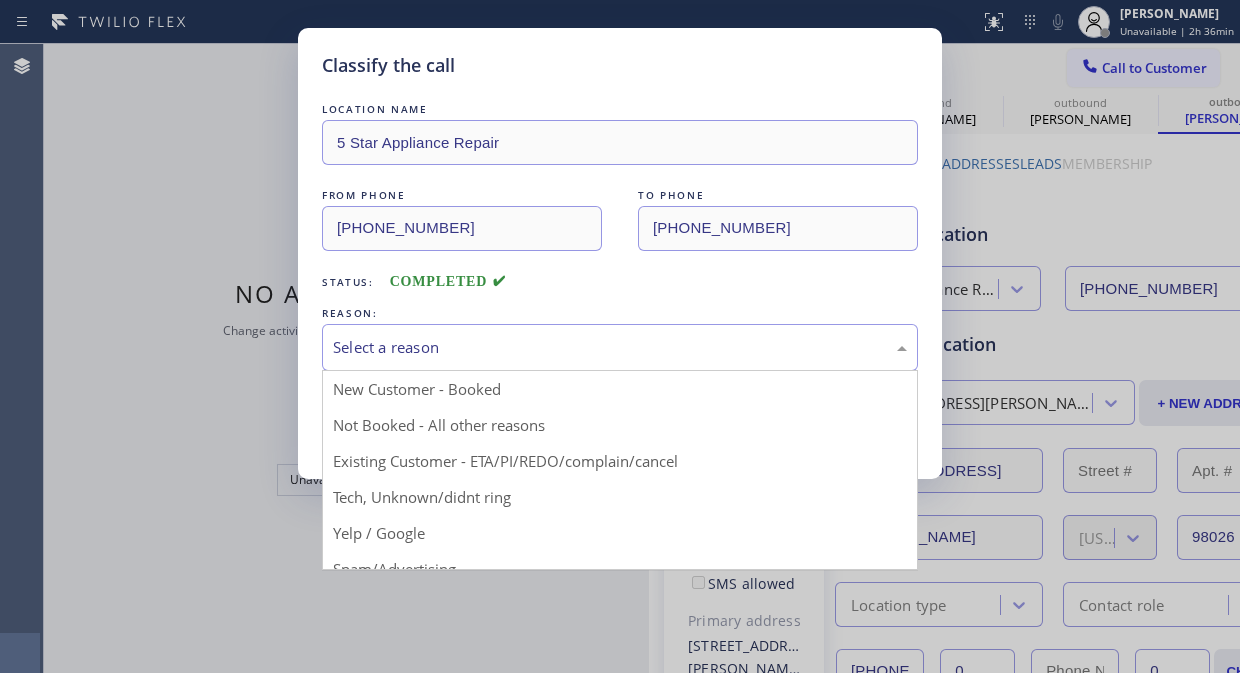 drag, startPoint x: 535, startPoint y: 453, endPoint x: 485, endPoint y: 434, distance: 53.488316 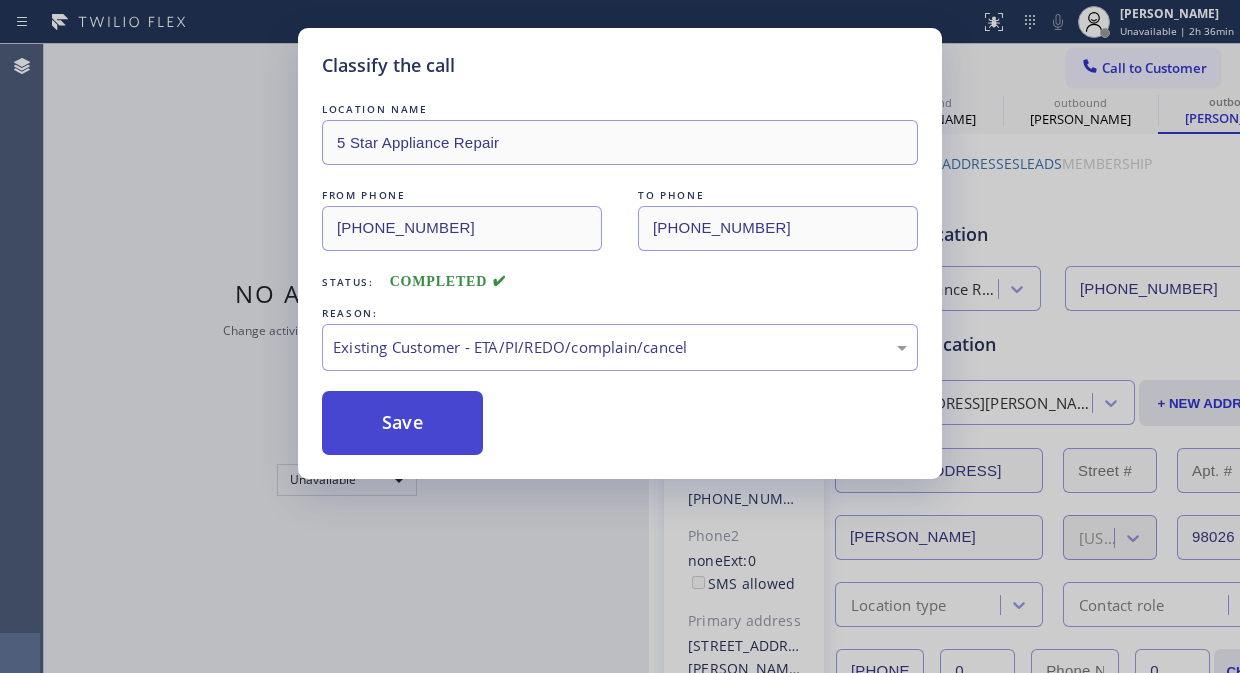click on "Save" at bounding box center [402, 423] 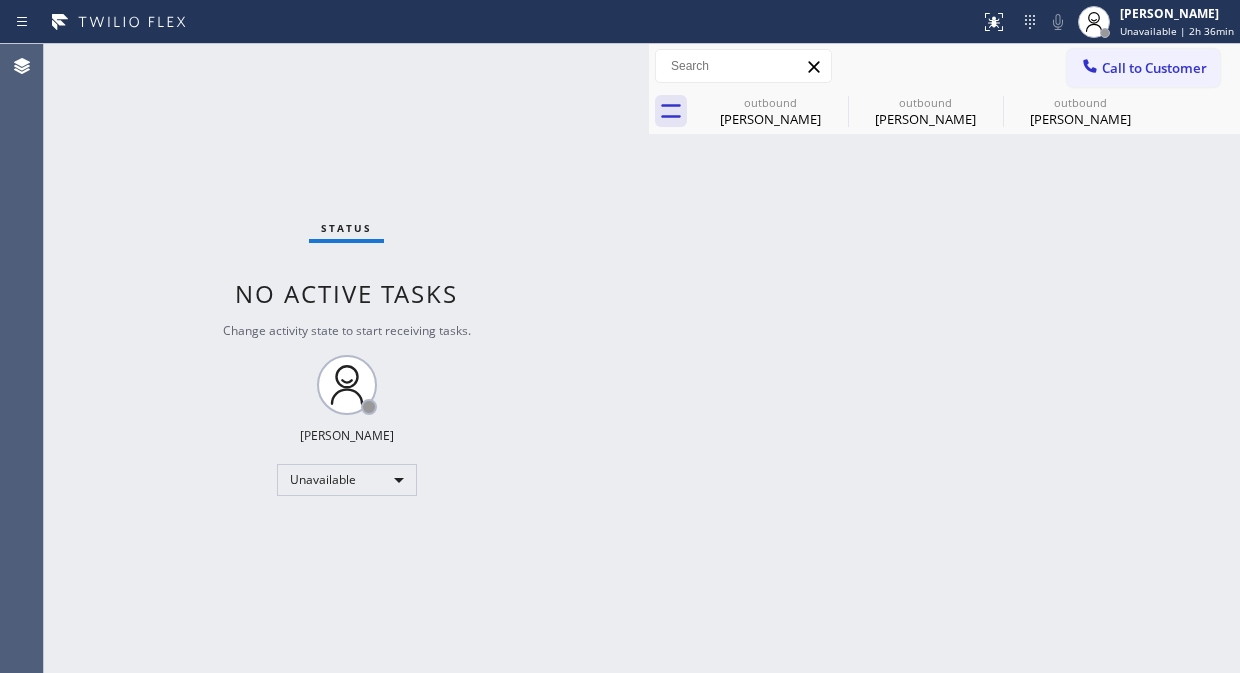 click 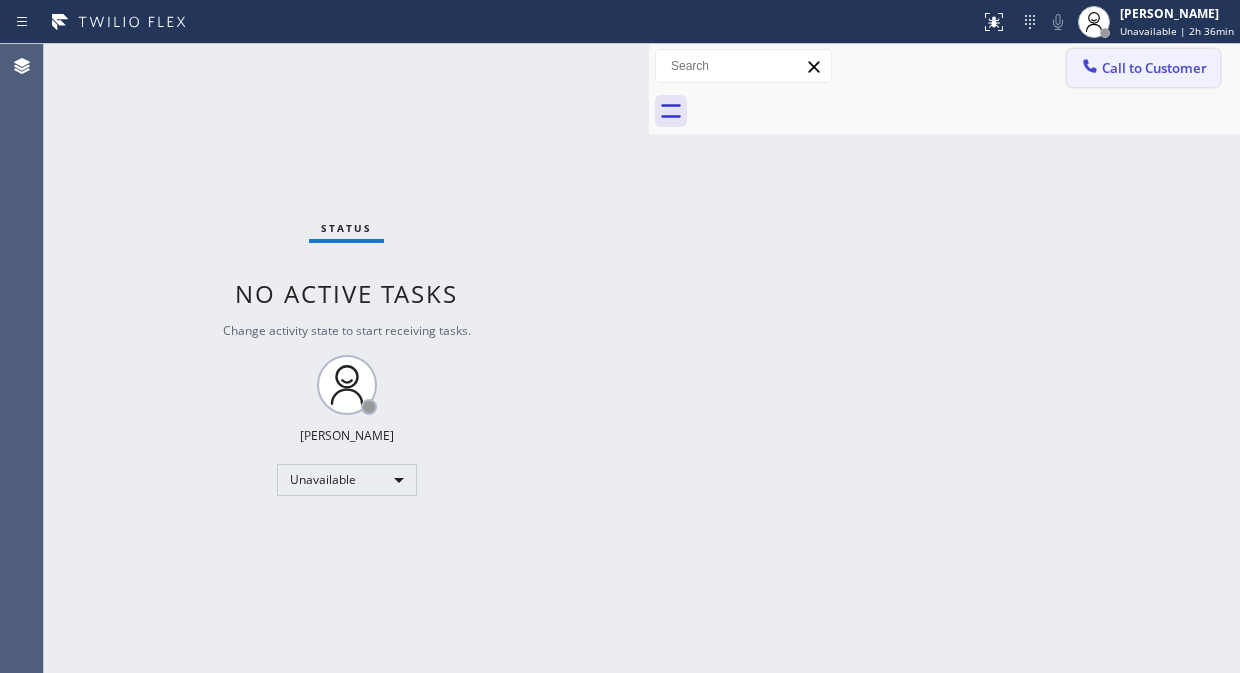click on "Call to Customer" at bounding box center (1154, 68) 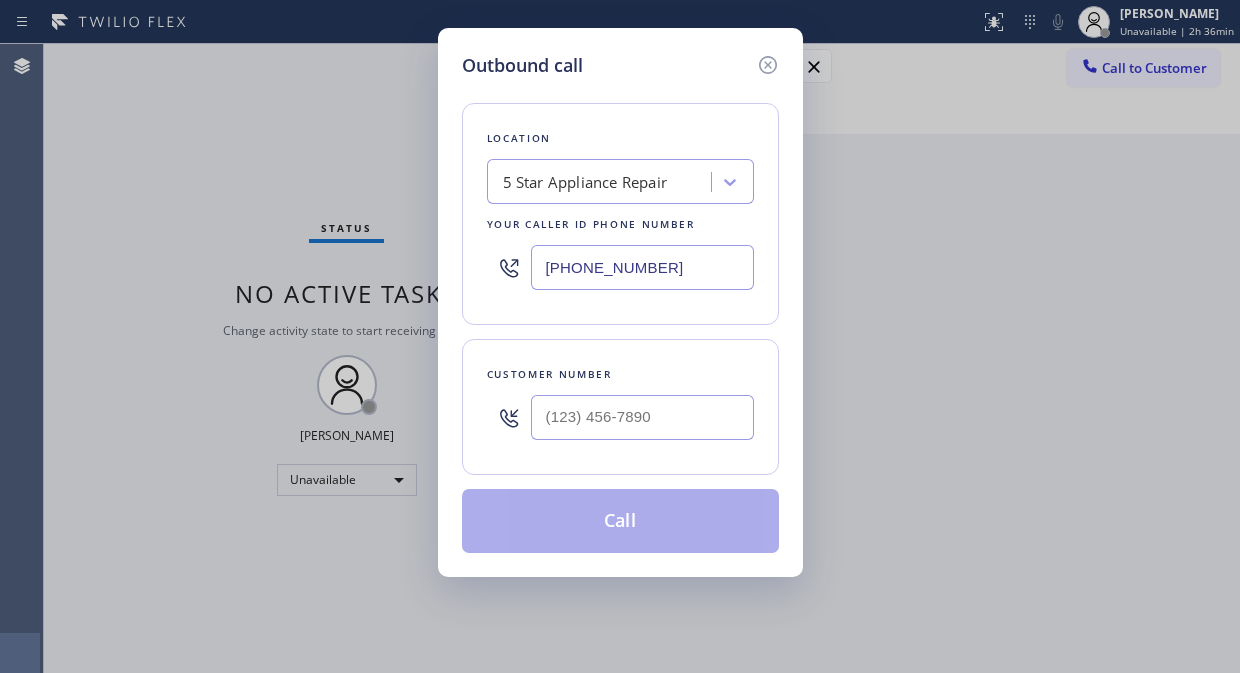 click at bounding box center [642, 417] 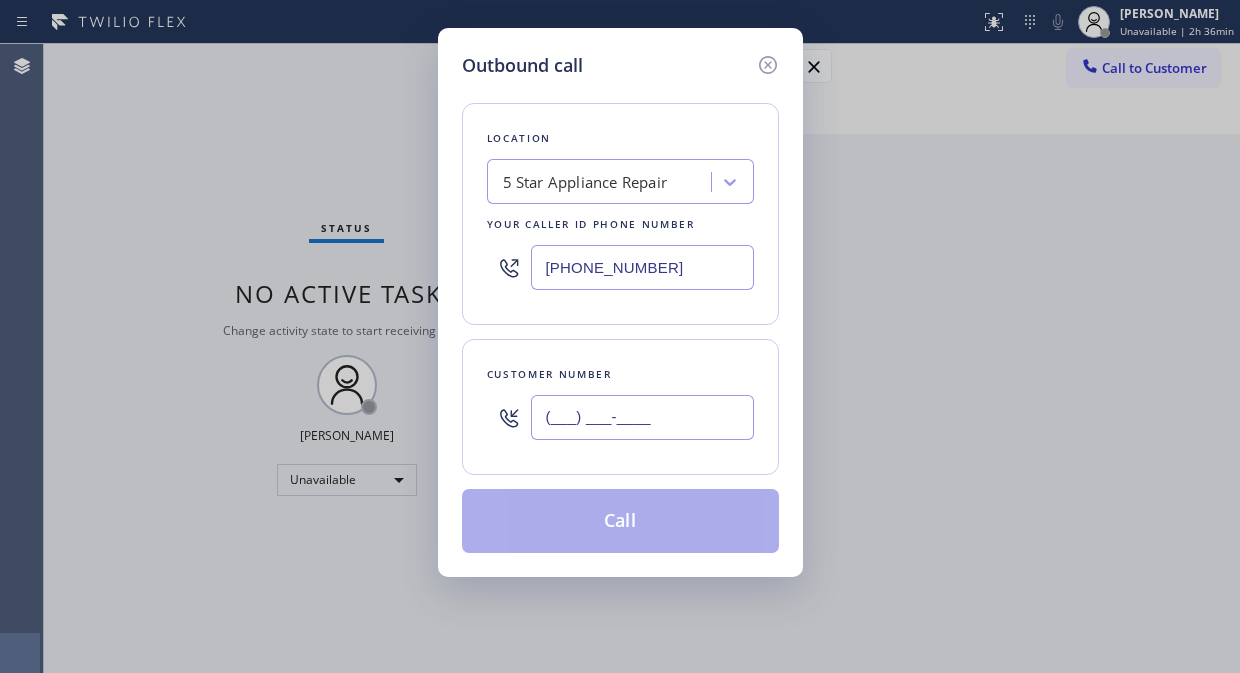 paste on "714) 742-9667" 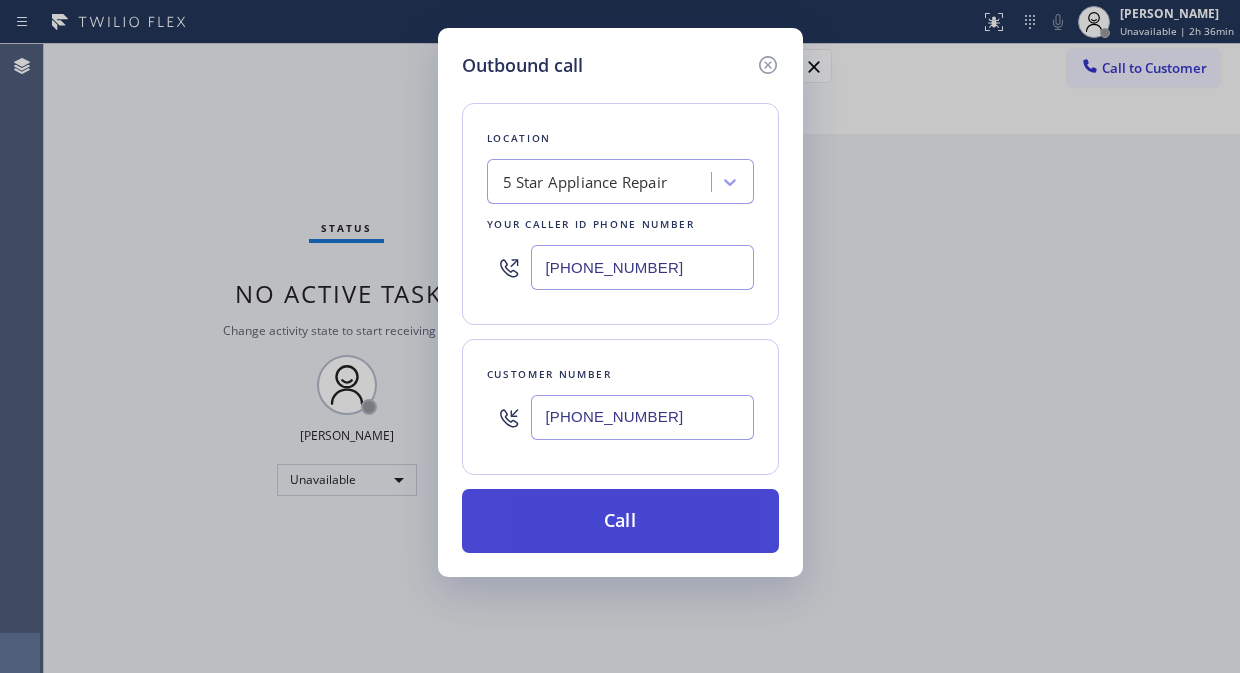 type on "[PHONE_NUMBER]" 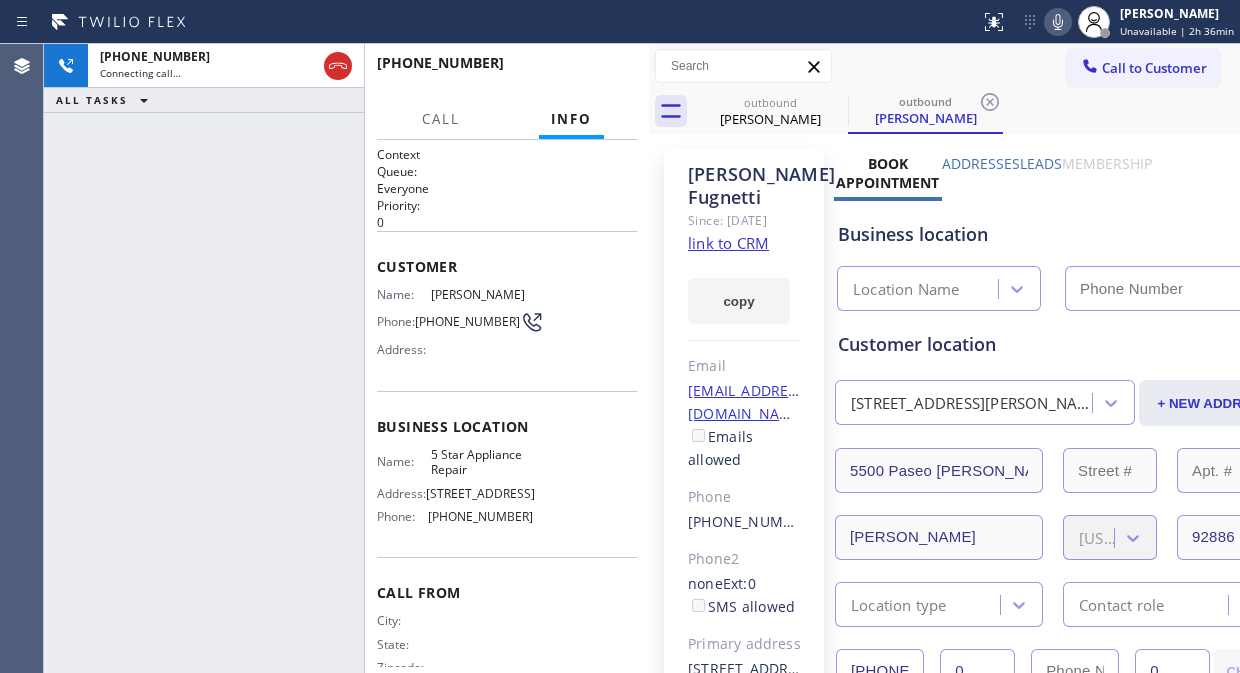 type on "[PHONE_NUMBER]" 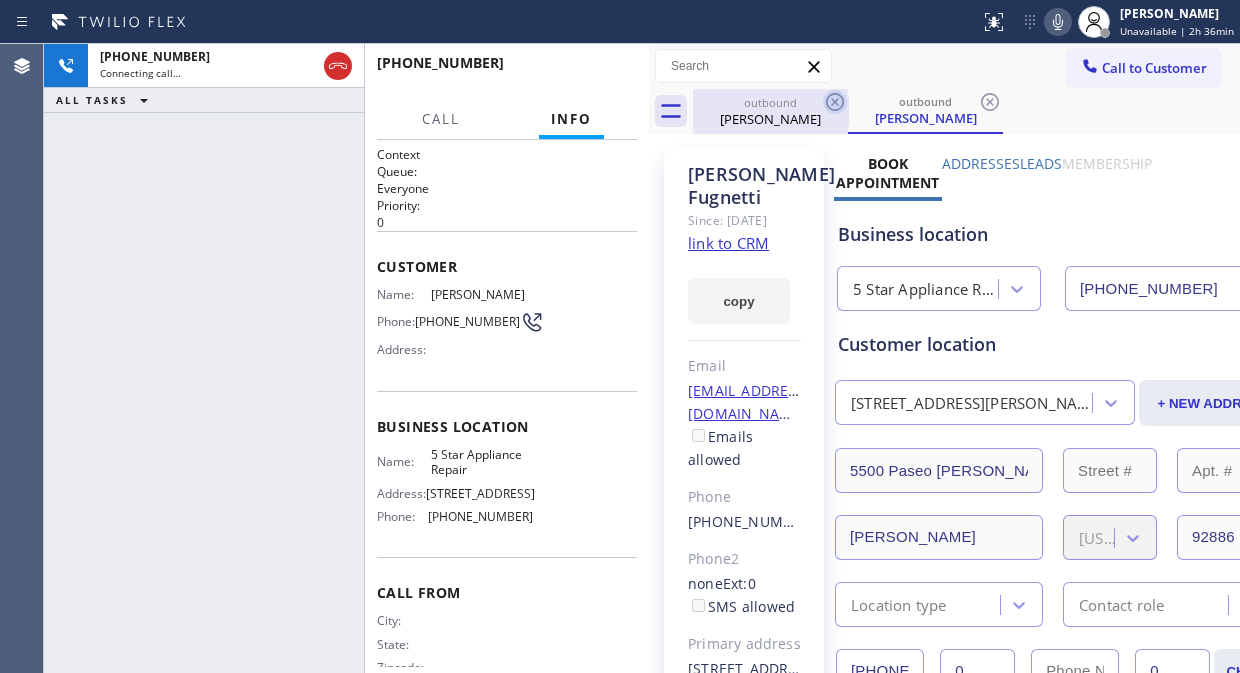 click 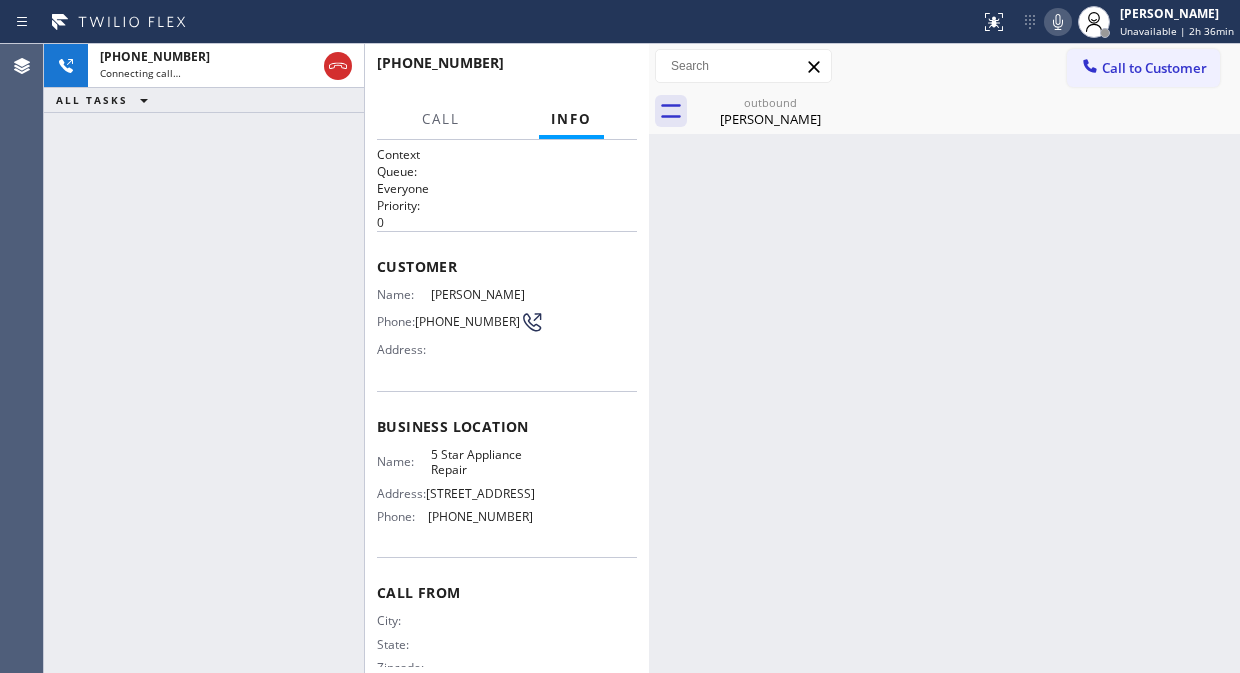 click on "[PHONE_NUMBER] Connecting call… ALL TASKS ALL TASKS ACTIVE TASKS TASKS IN WRAP UP" at bounding box center (204, 358) 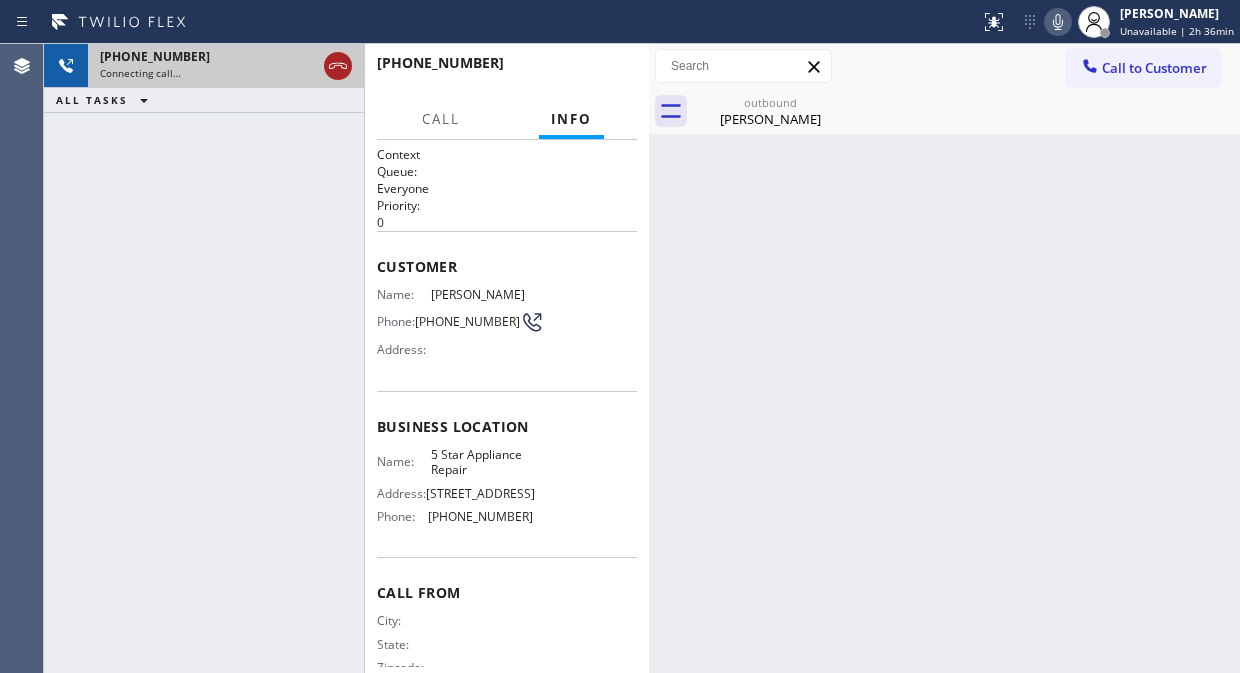 click 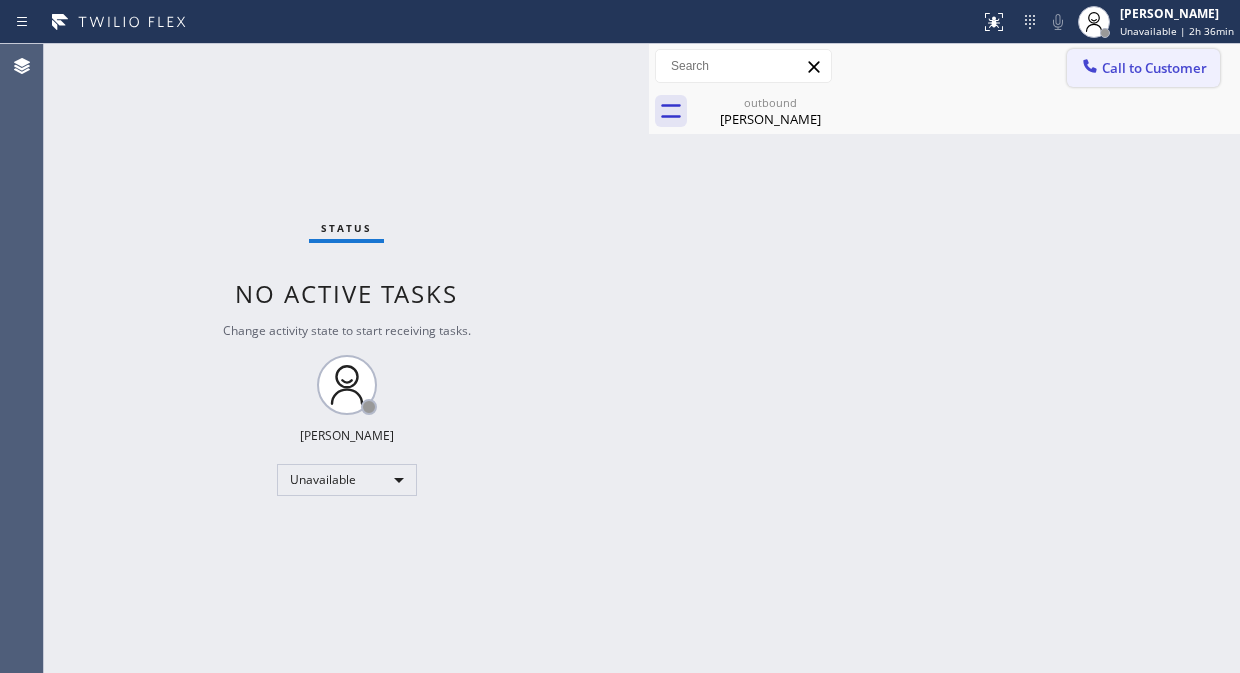 click on "Call to Customer" at bounding box center [1154, 68] 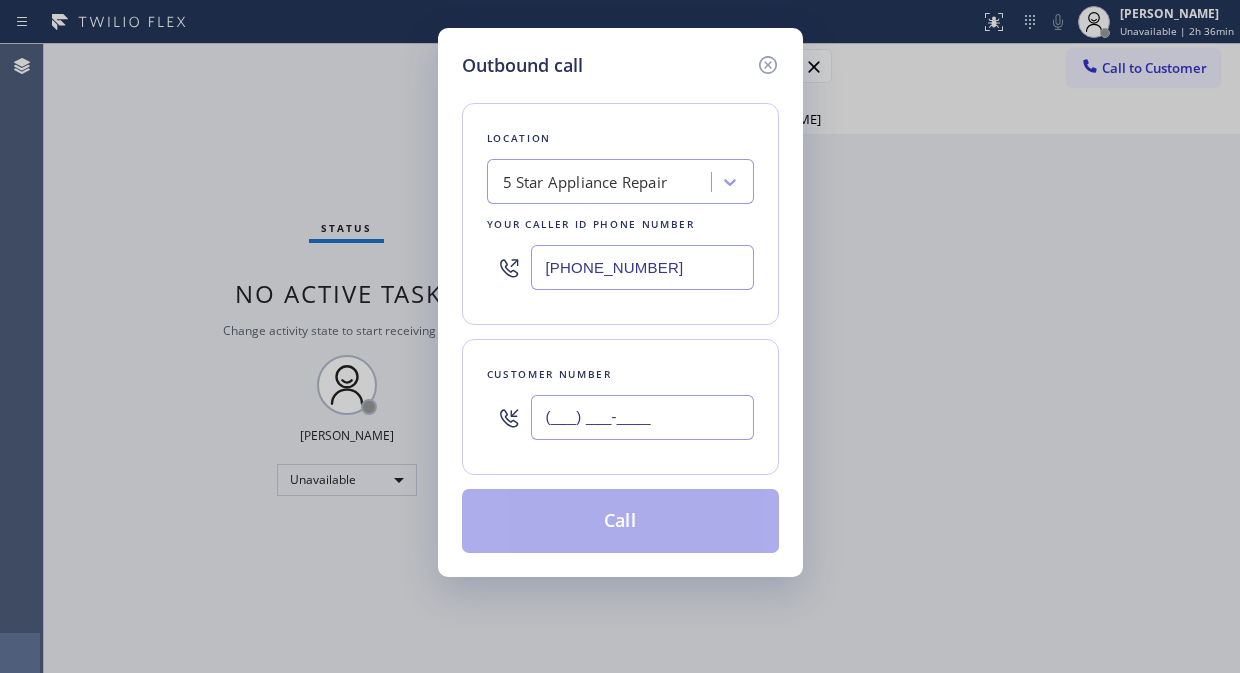 click on "(___) ___-____" at bounding box center (642, 417) 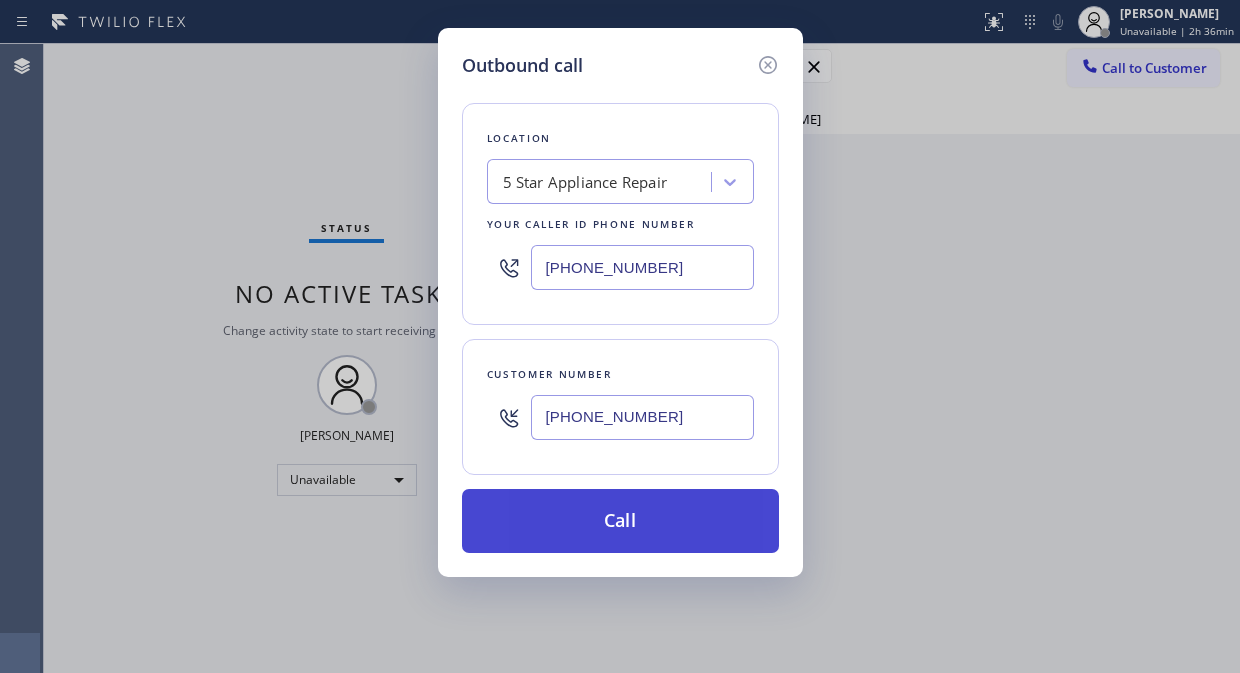 type on "[PHONE_NUMBER]" 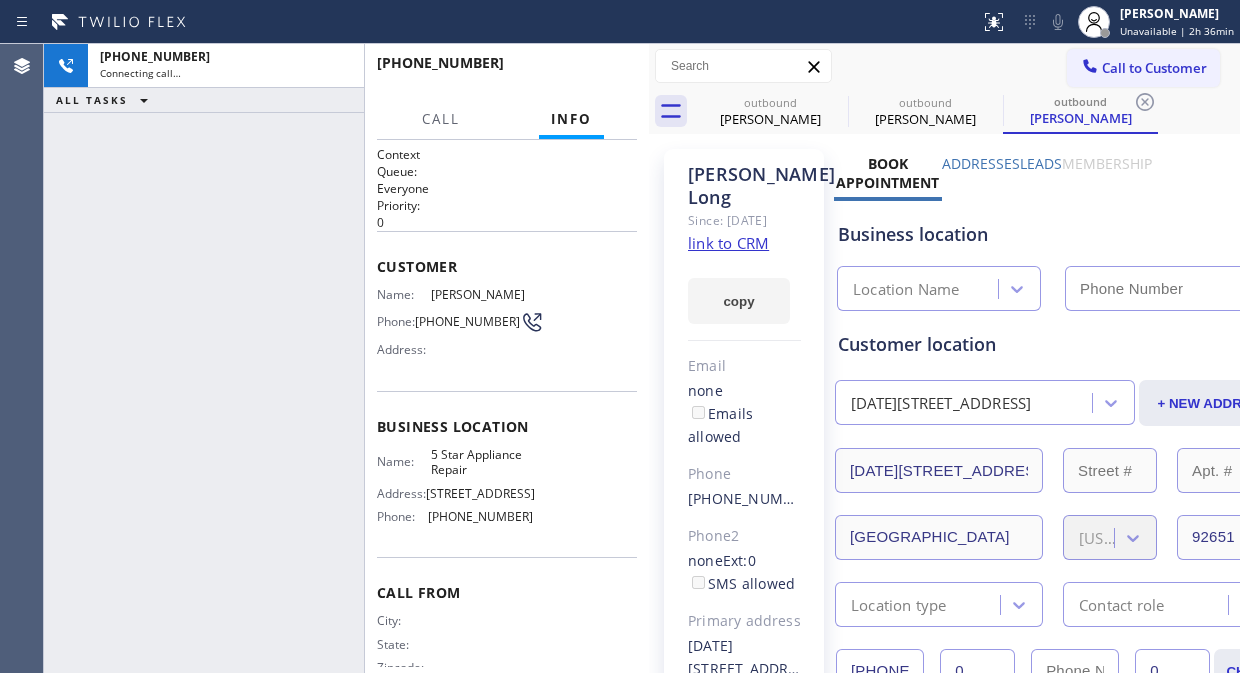 type on "[PHONE_NUMBER]" 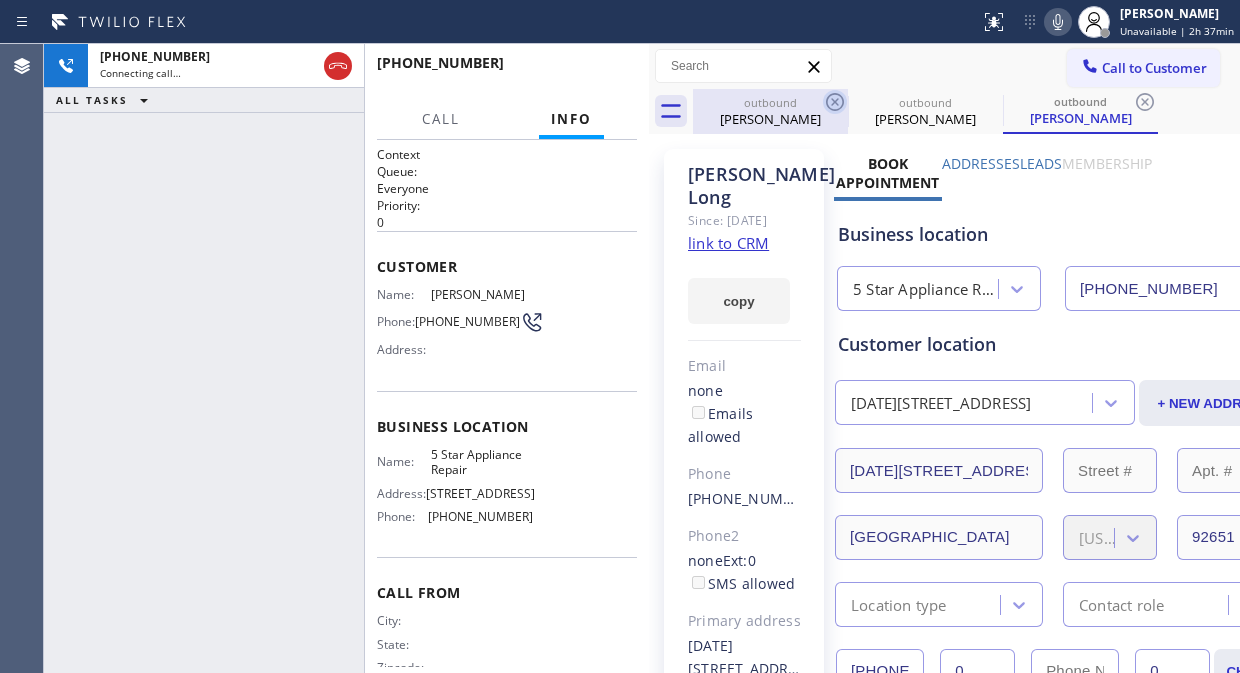 click 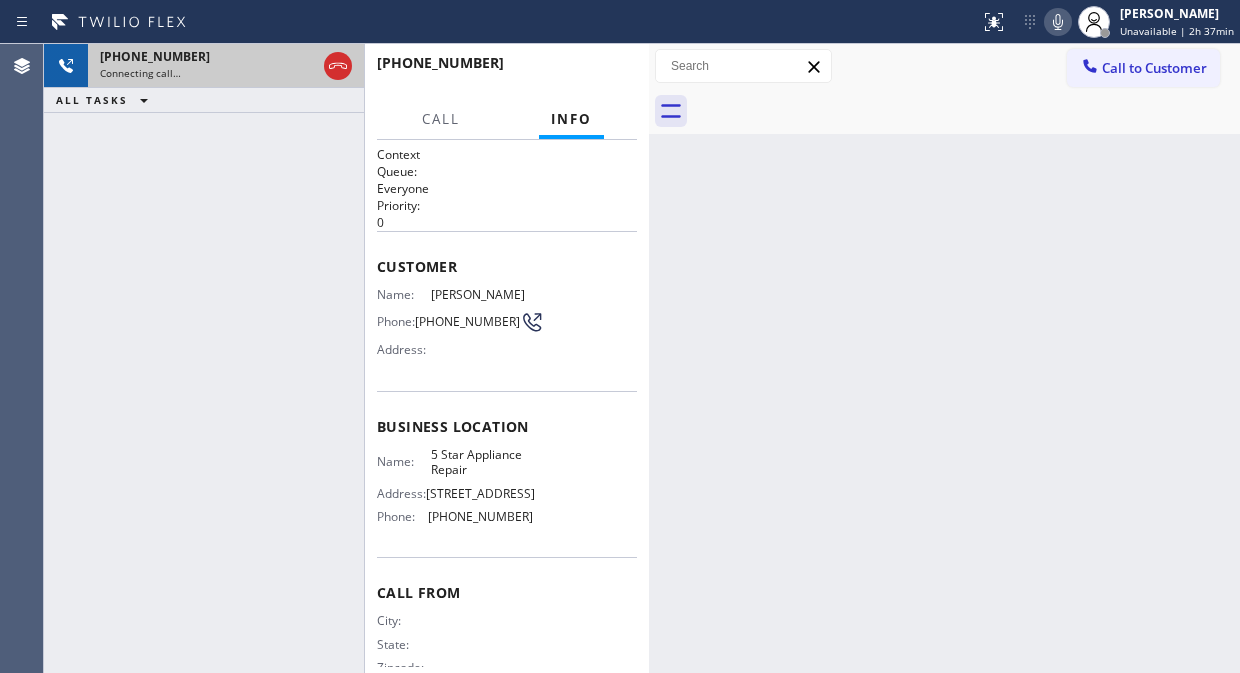 click on "Connecting call…" at bounding box center (208, 73) 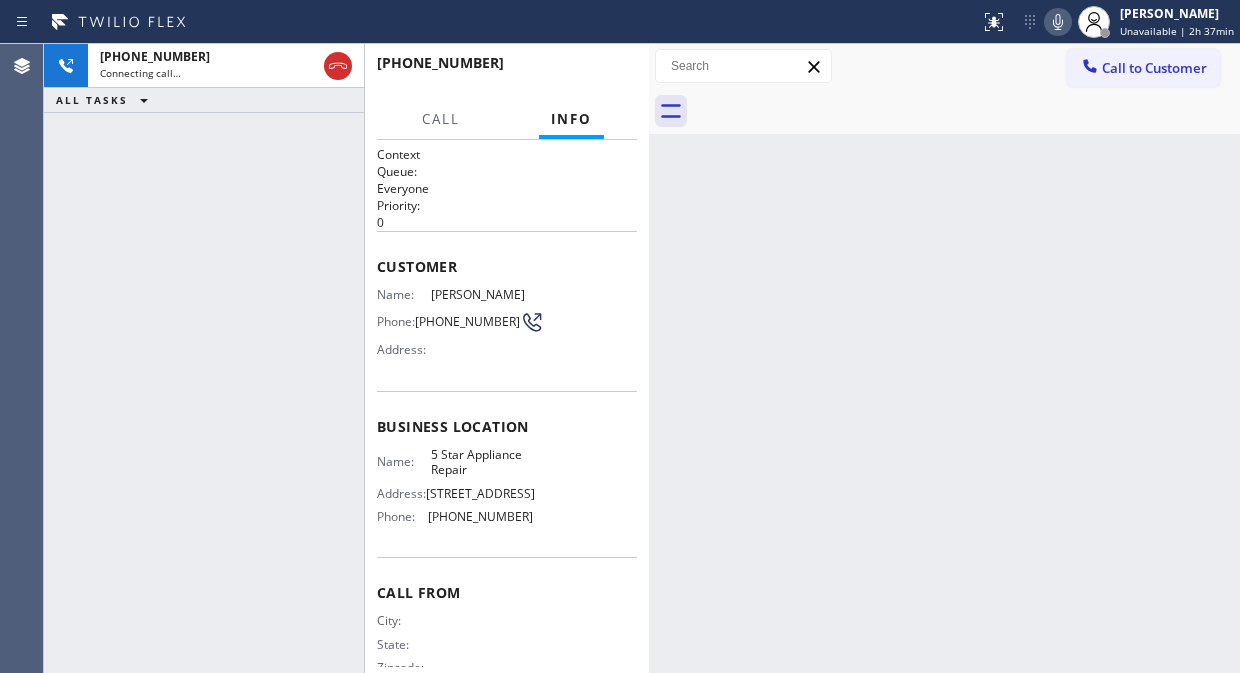 click 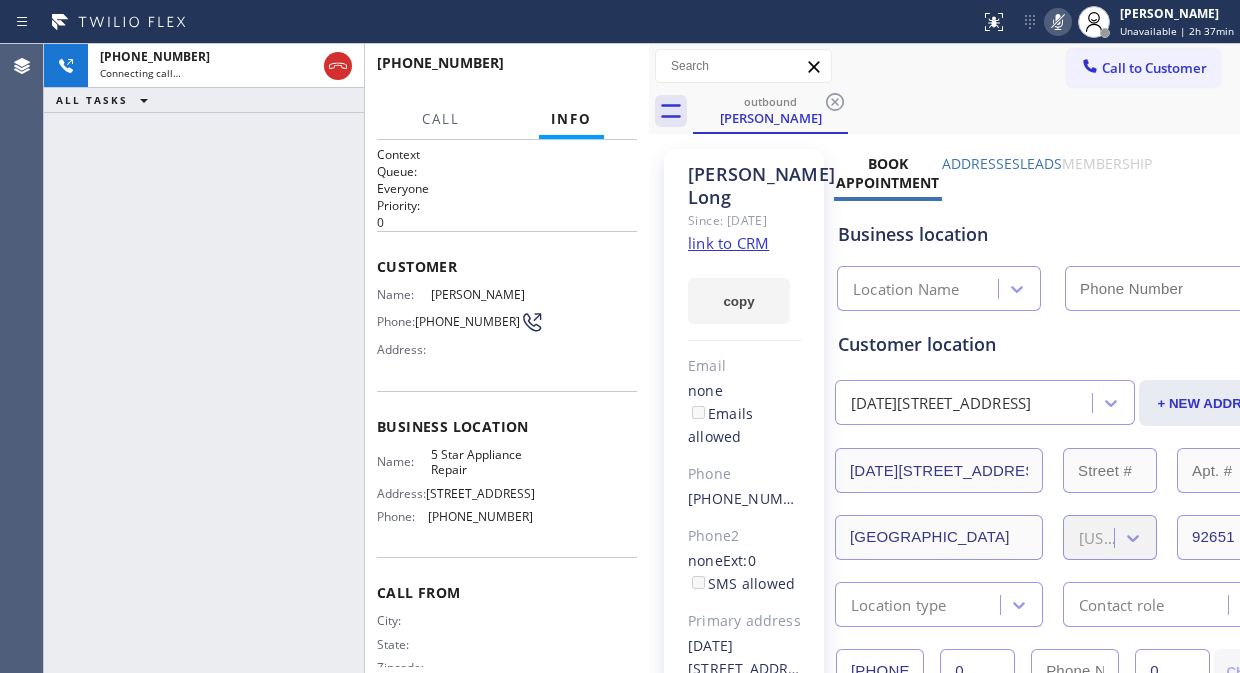 type on "[PHONE_NUMBER]" 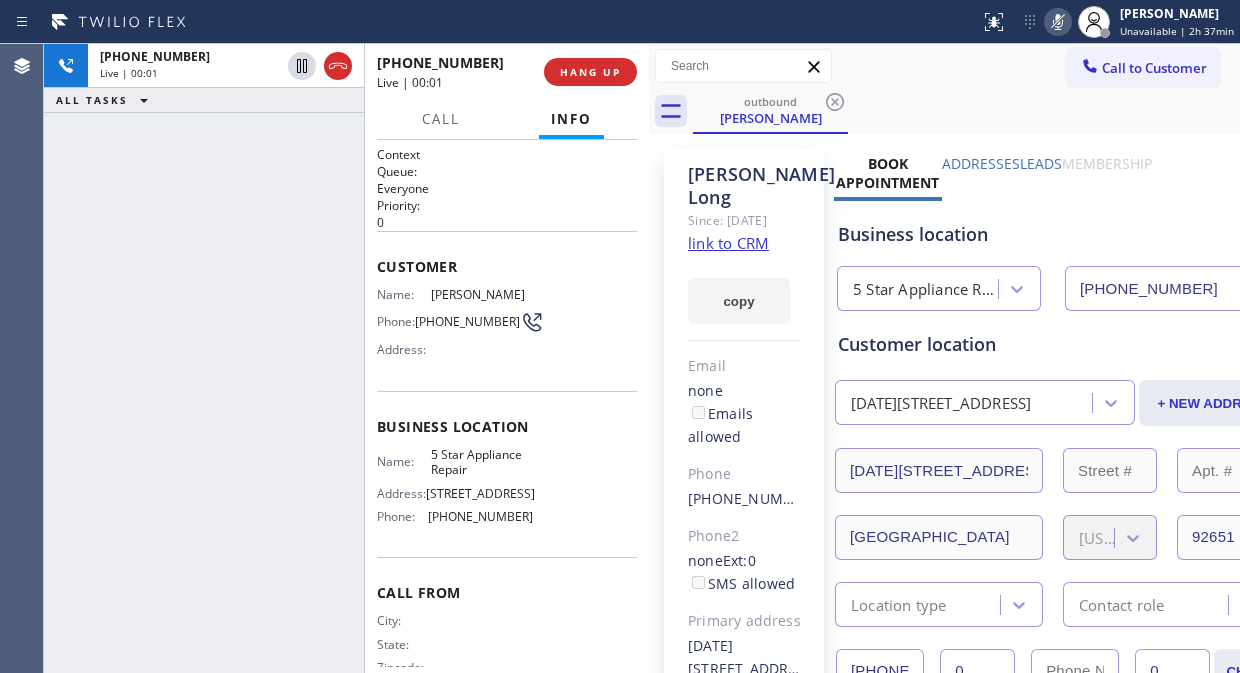 click 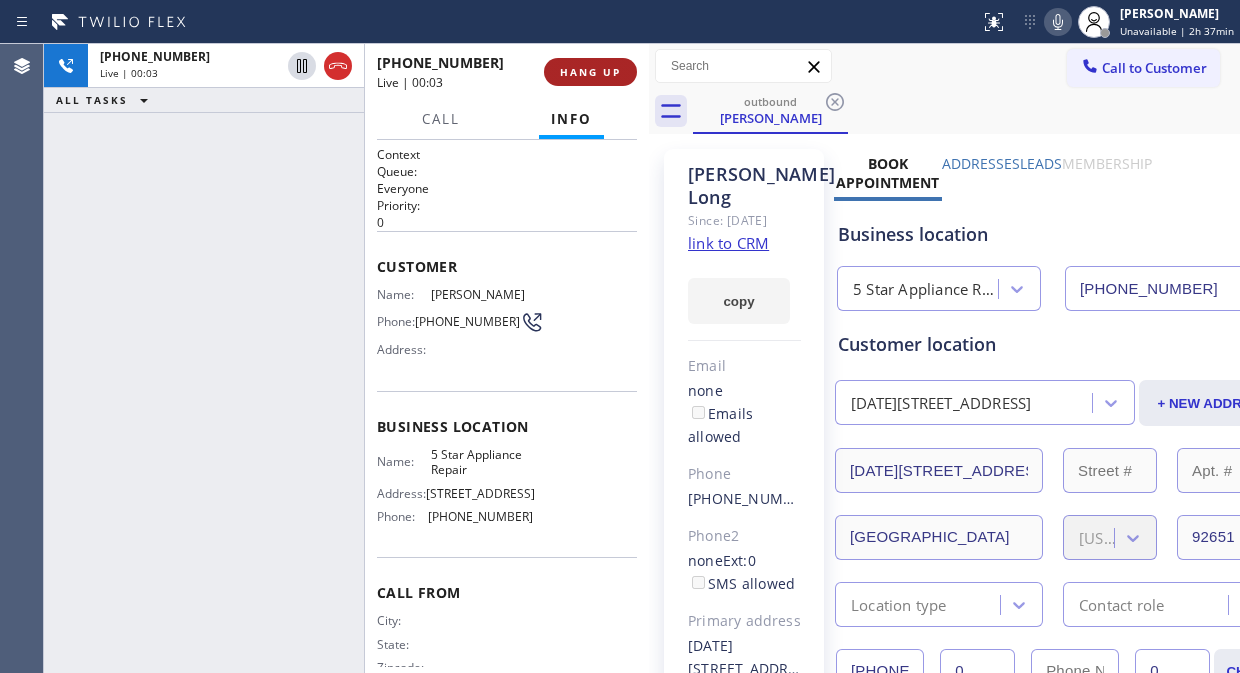 click on "HANG UP" at bounding box center [590, 72] 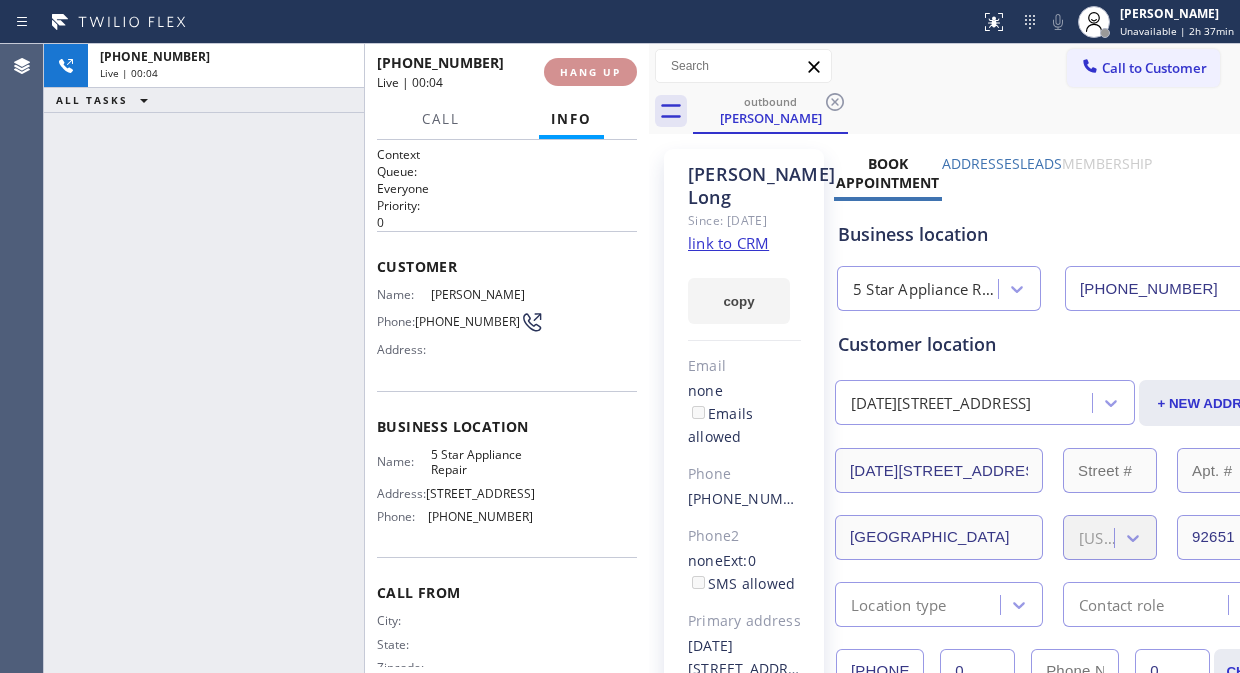 click on "HANG UP" at bounding box center (590, 72) 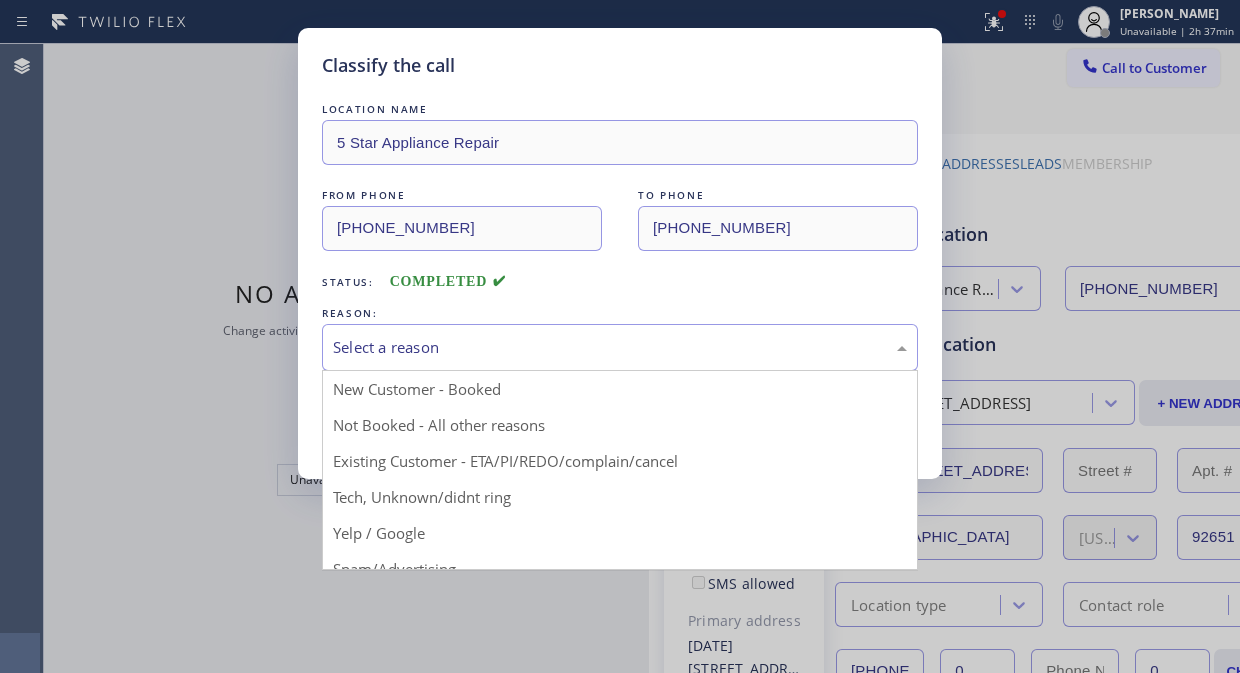 click on "Select a reason" at bounding box center (620, 347) 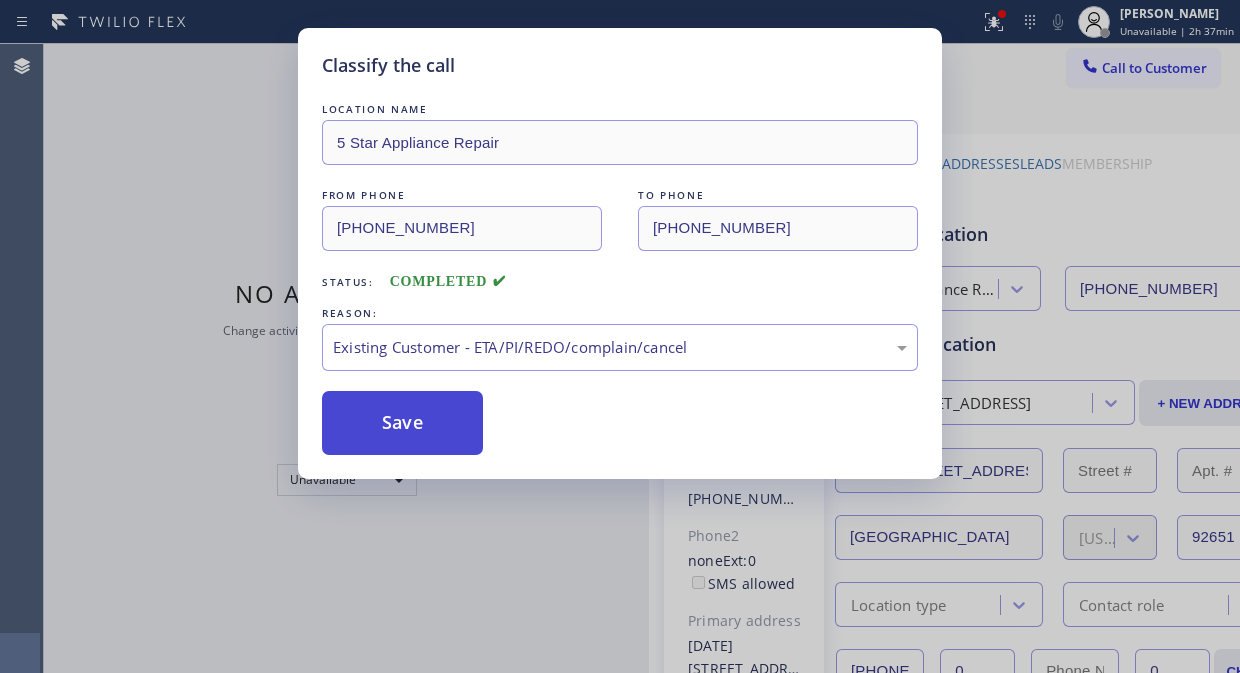 click on "Save" at bounding box center (402, 423) 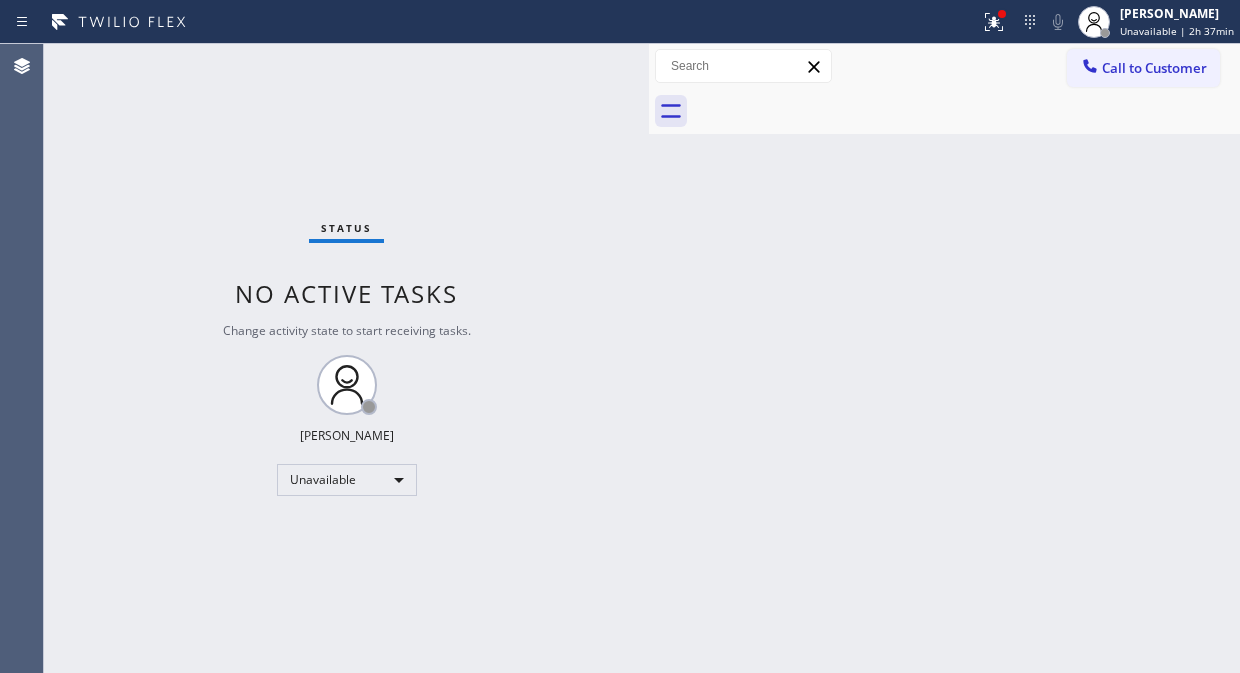 click on "Call to Customer" at bounding box center (1154, 68) 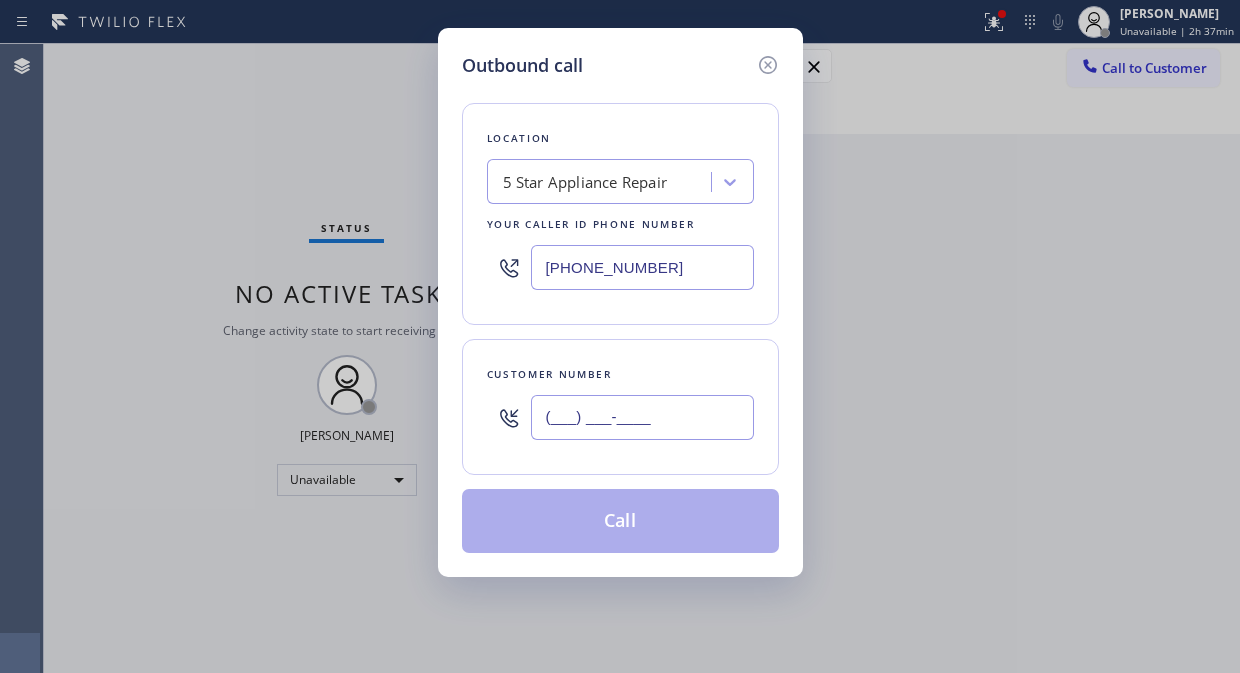 click on "(___) ___-____" at bounding box center (642, 417) 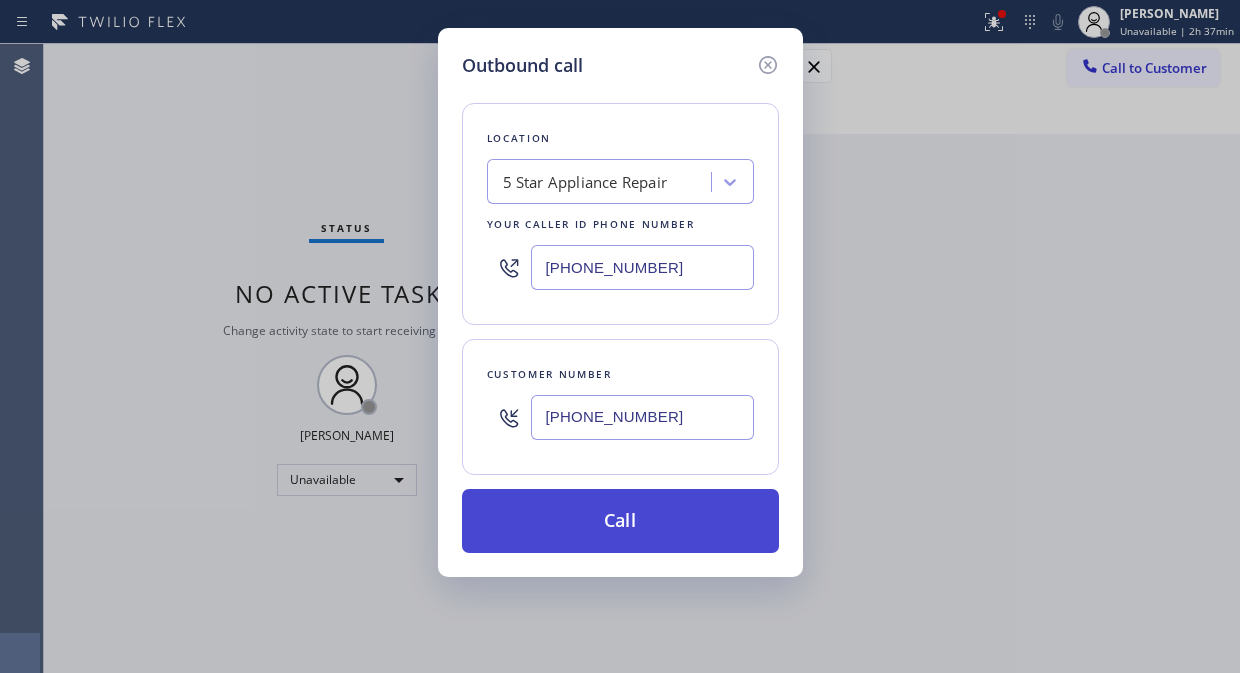 type on "[PHONE_NUMBER]" 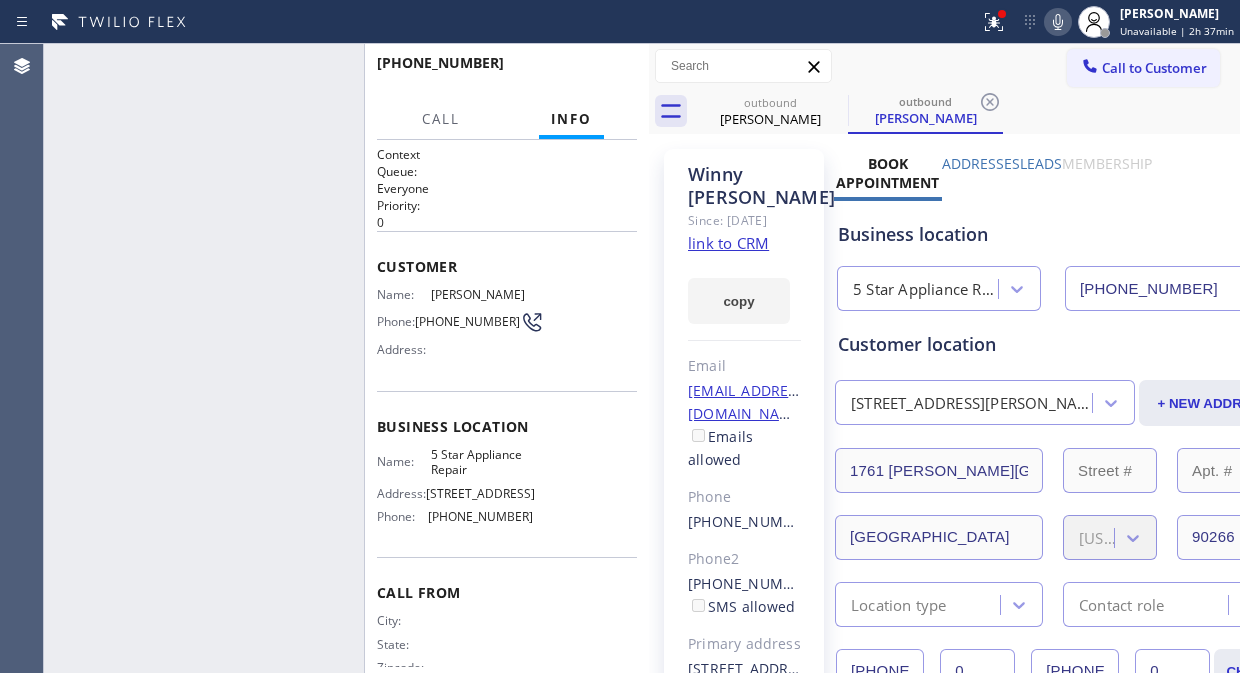 type on "[PHONE_NUMBER]" 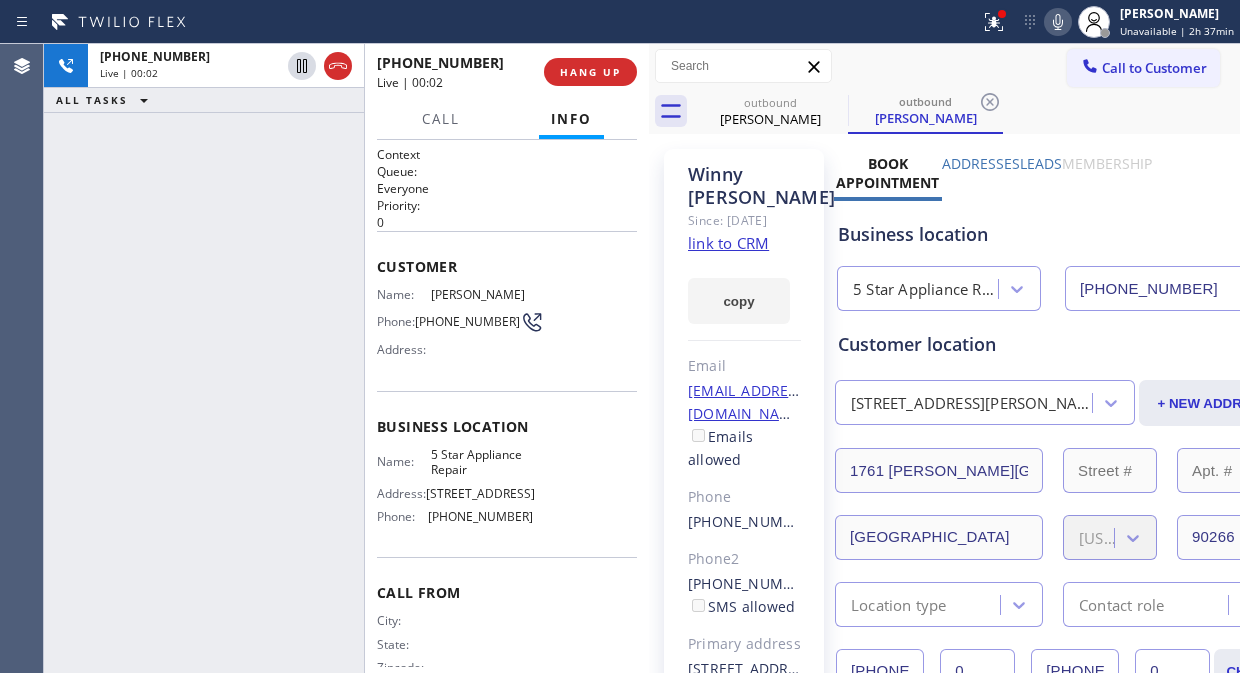 click on "[PHONE_NUMBER] Live | 00:02 ALL TASKS ALL TASKS ACTIVE TASKS TASKS IN WRAP UP" at bounding box center (204, 358) 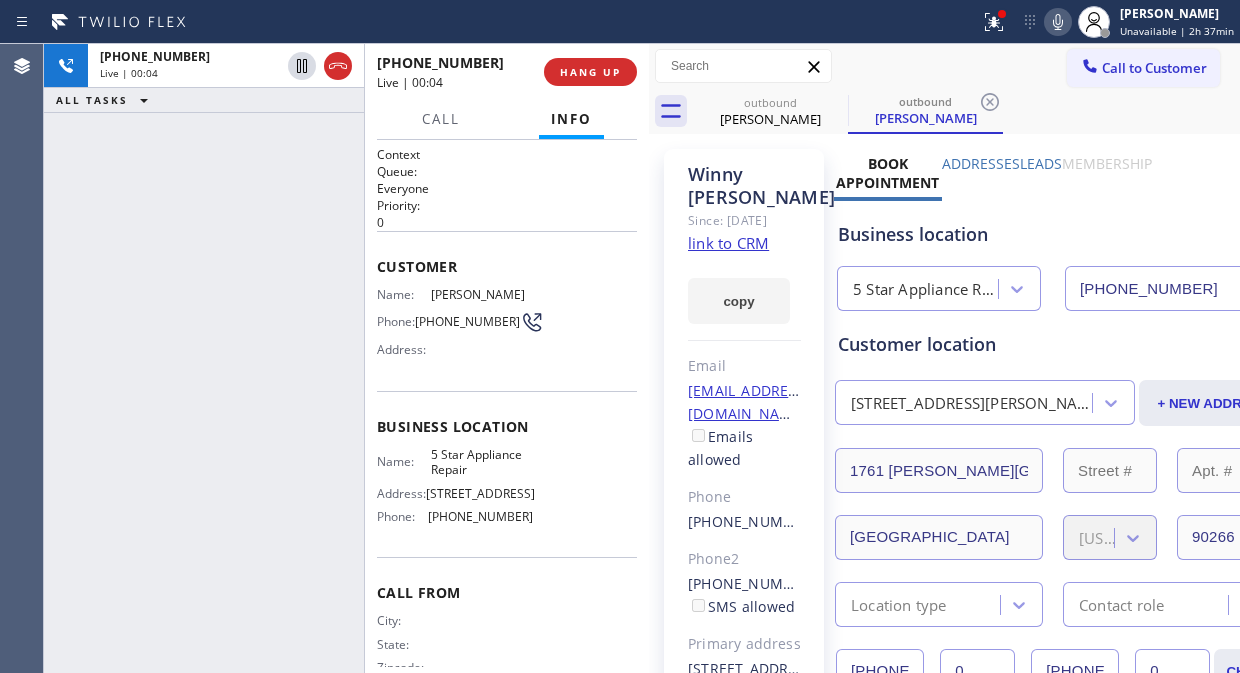 scroll, scrollTop: 333, scrollLeft: 0, axis: vertical 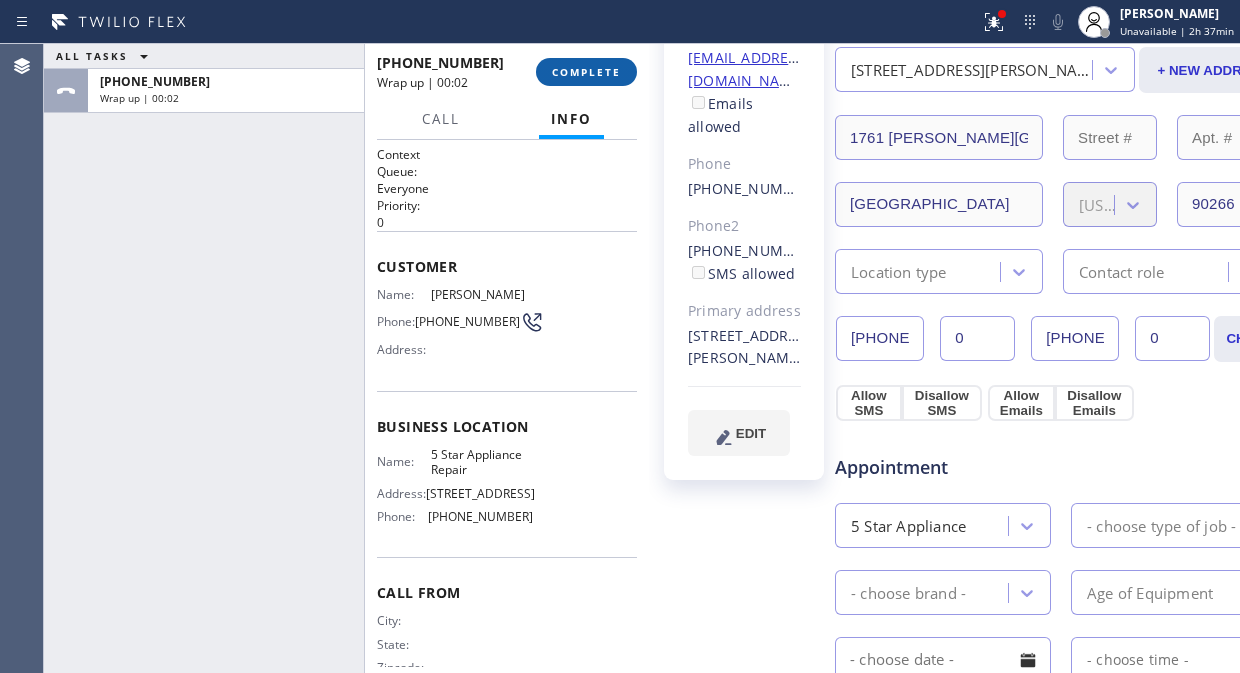 click on "COMPLETE" at bounding box center (586, 72) 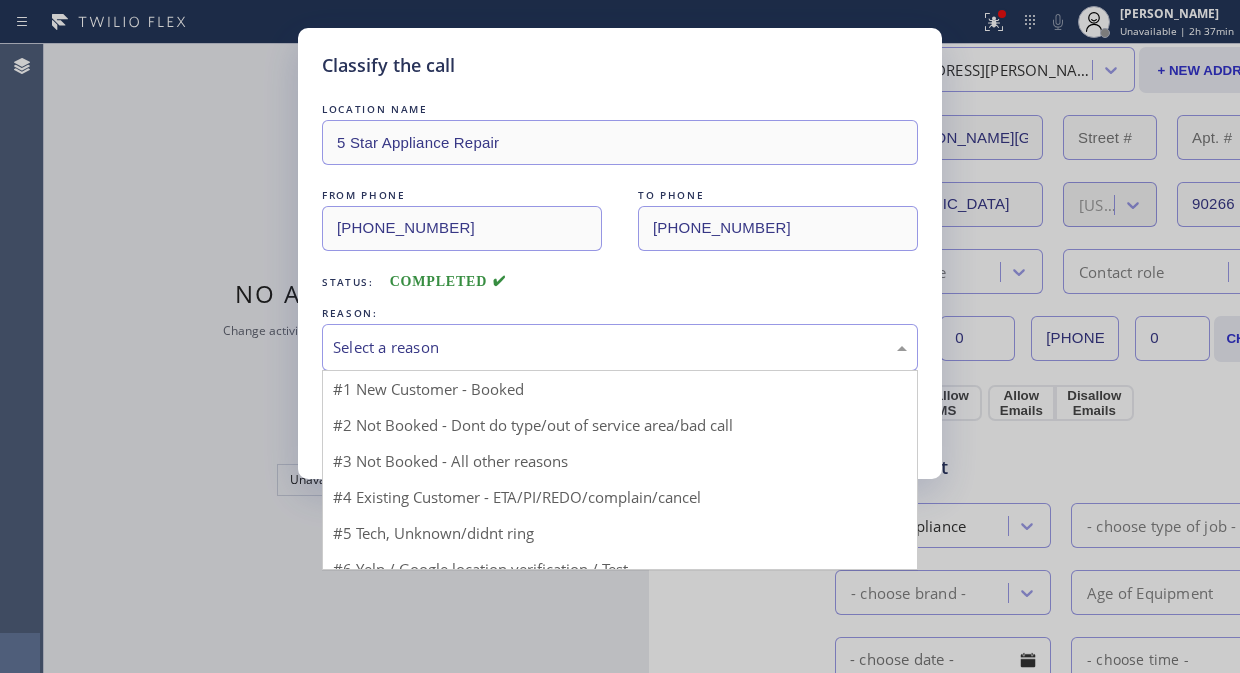 drag, startPoint x: 583, startPoint y: 336, endPoint x: 577, endPoint y: 414, distance: 78.23043 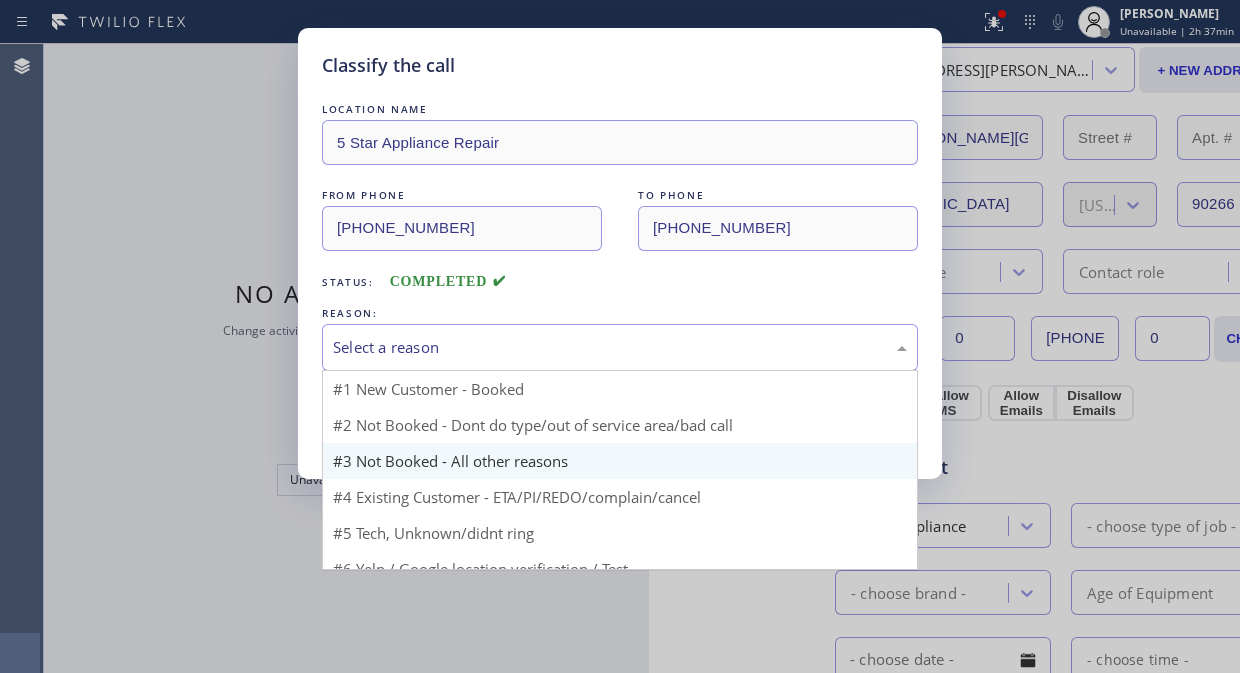 click on "Select a reason" at bounding box center (620, 347) 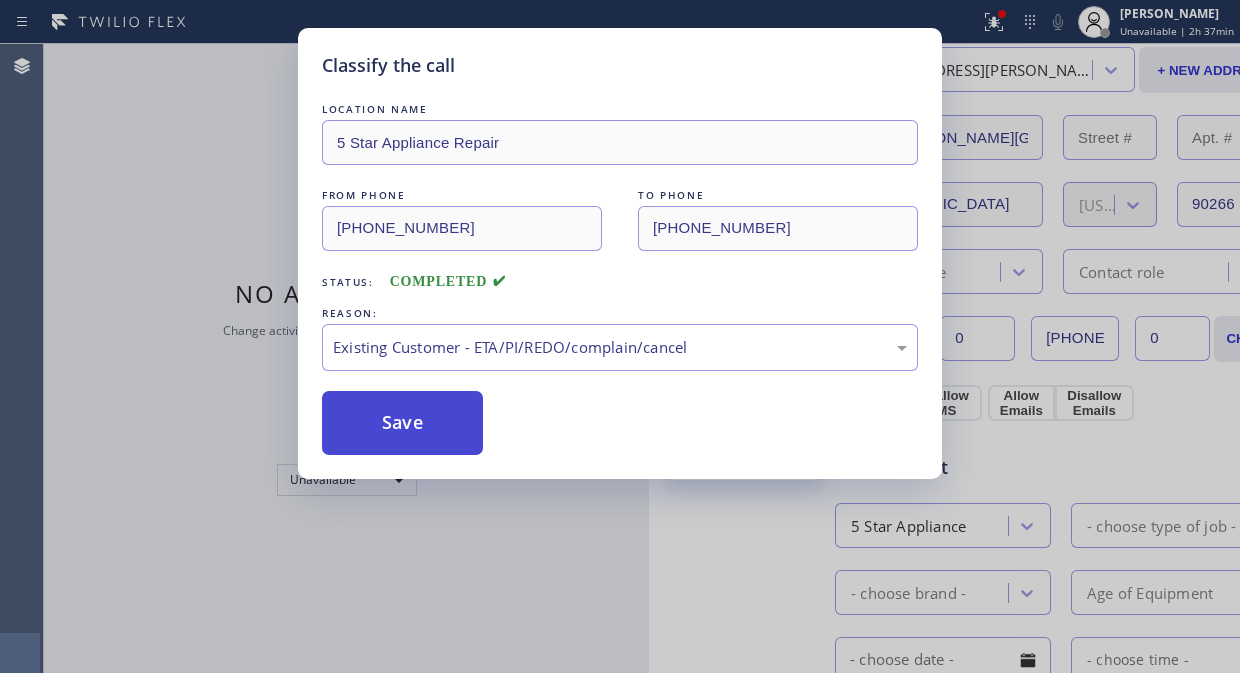 click on "Save" at bounding box center [402, 423] 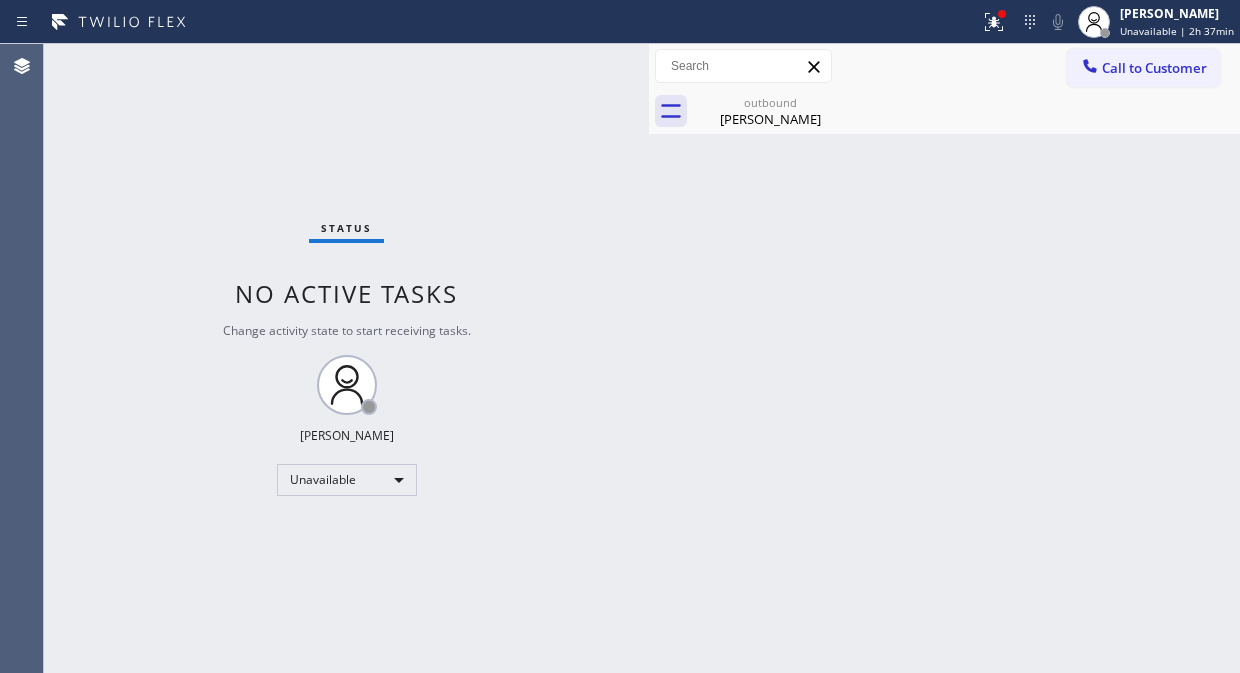 scroll, scrollTop: 0, scrollLeft: 0, axis: both 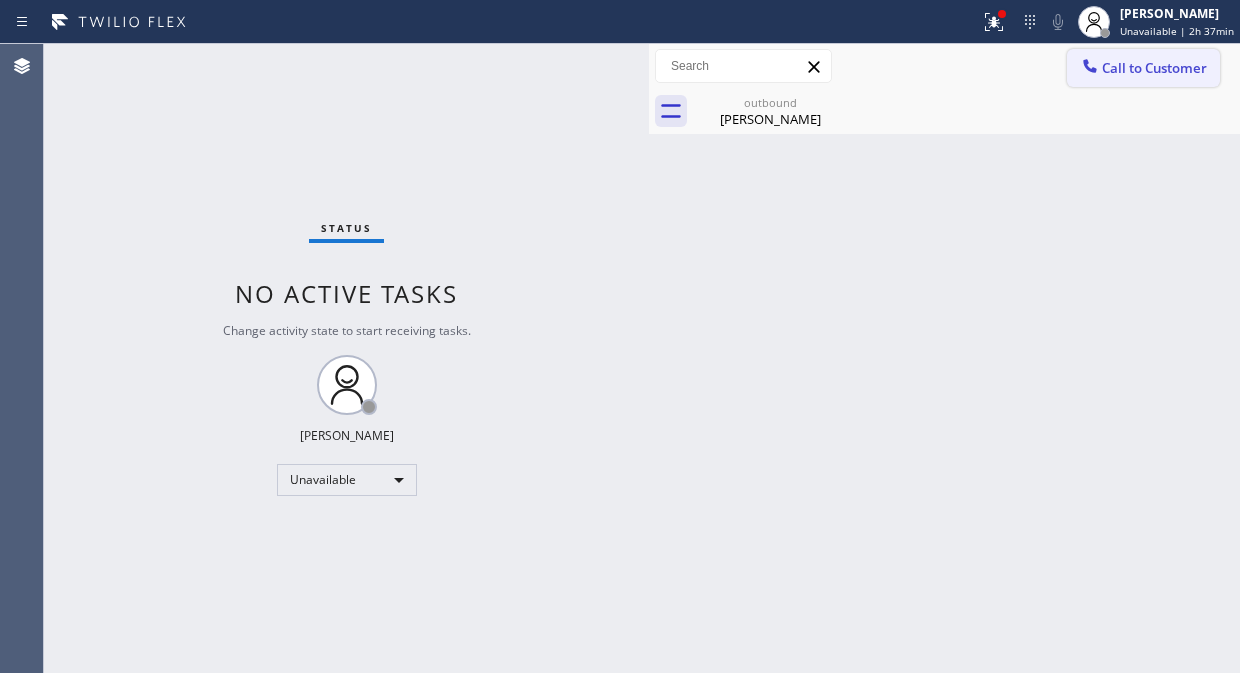 click on "Call to Customer" at bounding box center [1154, 68] 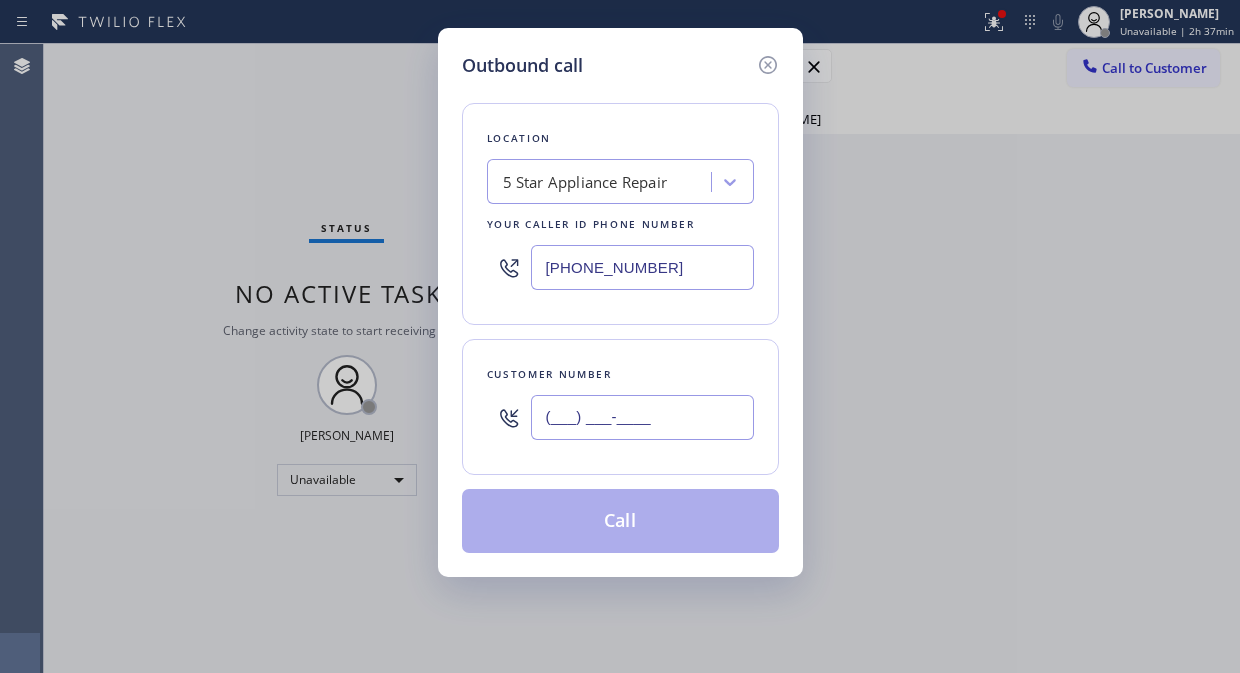 click on "(___) ___-____" at bounding box center (642, 417) 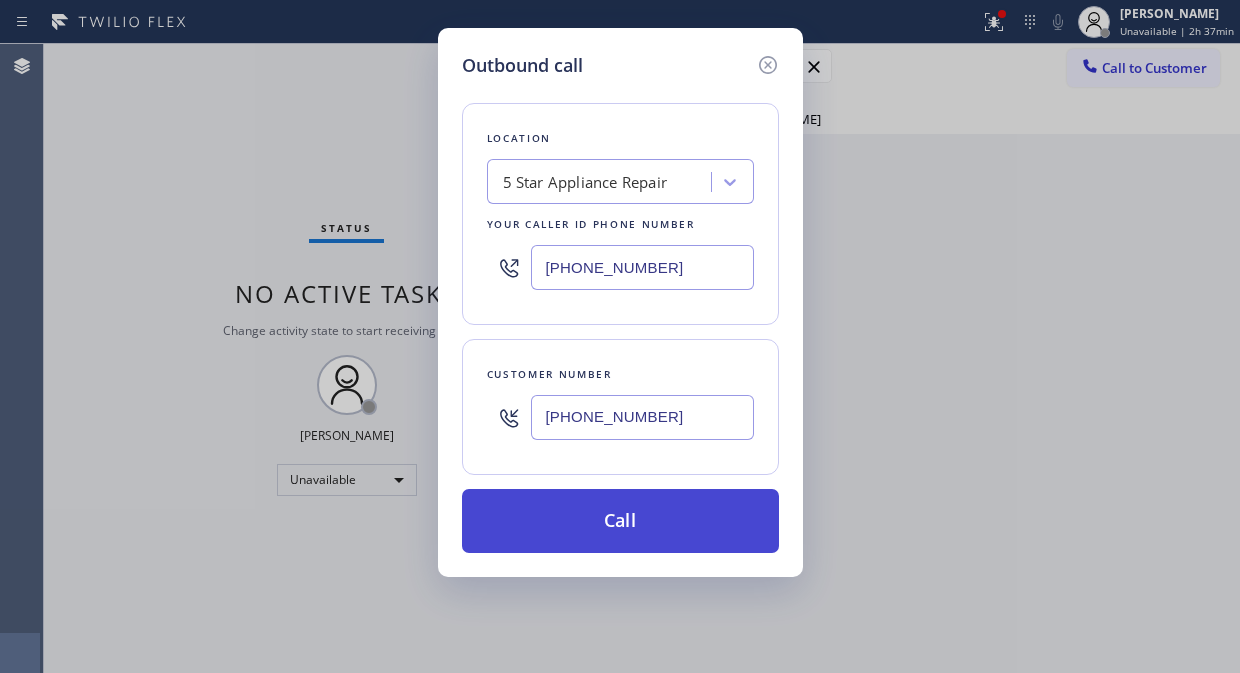 type on "[PHONE_NUMBER]" 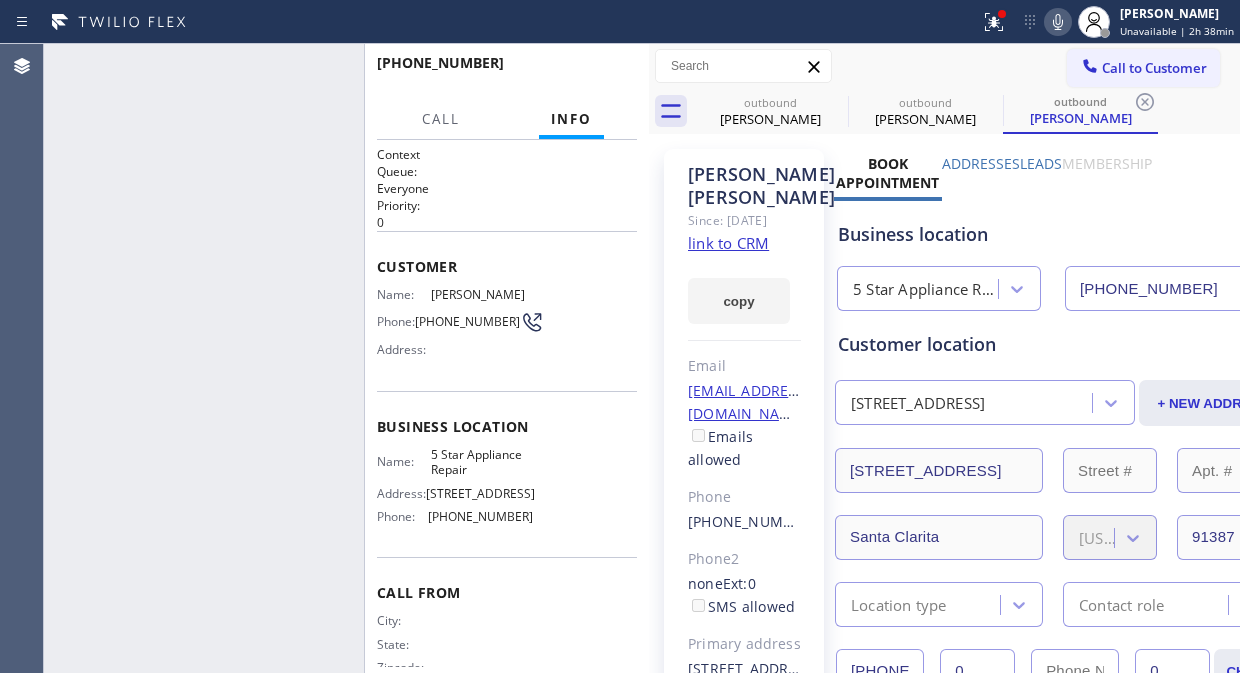 type on "[PHONE_NUMBER]" 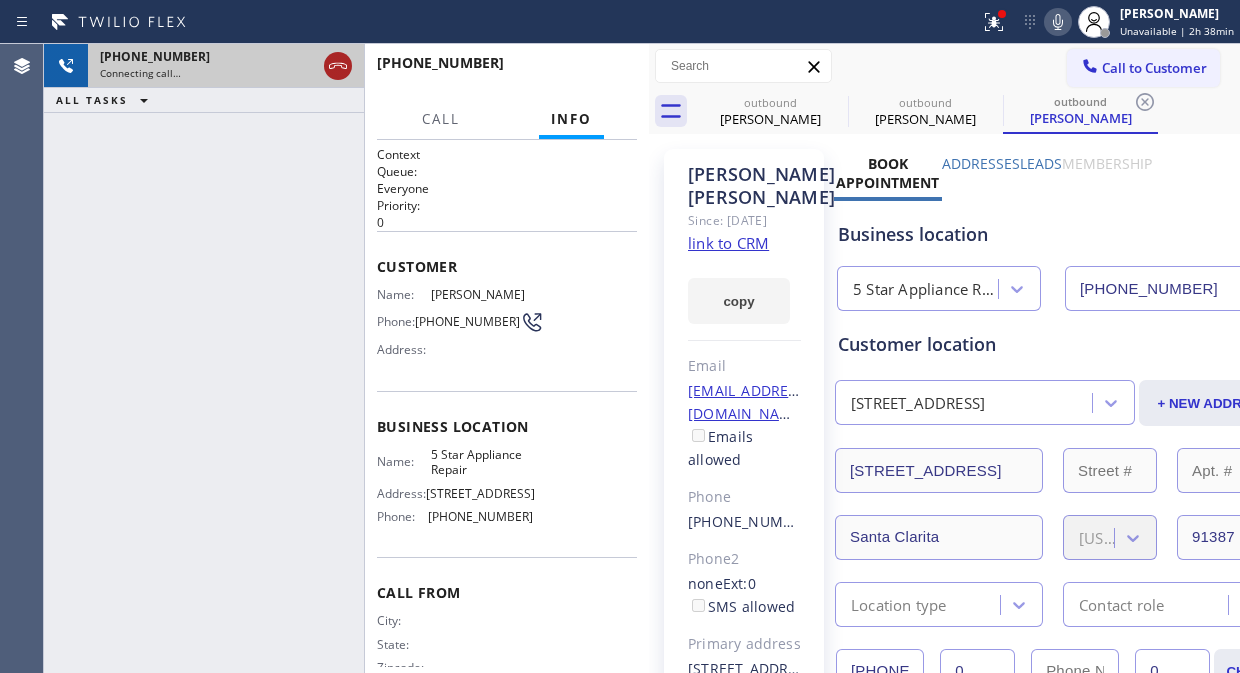 click 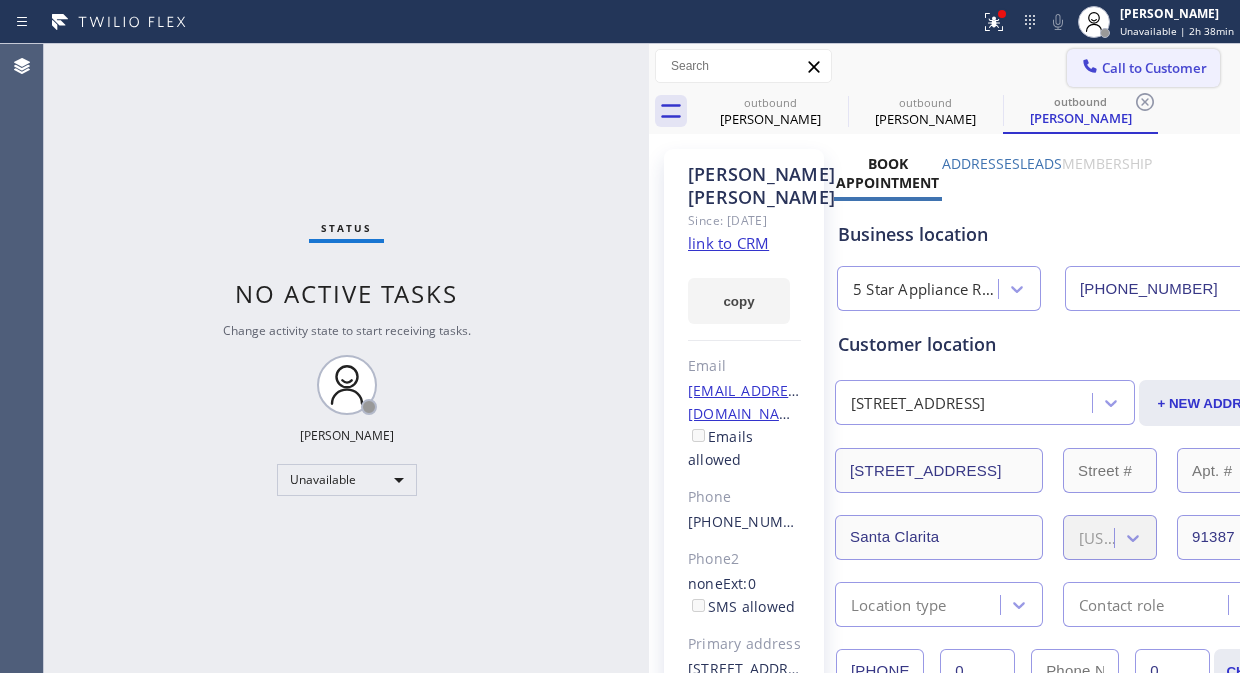 click on "Call to Customer" at bounding box center (1154, 68) 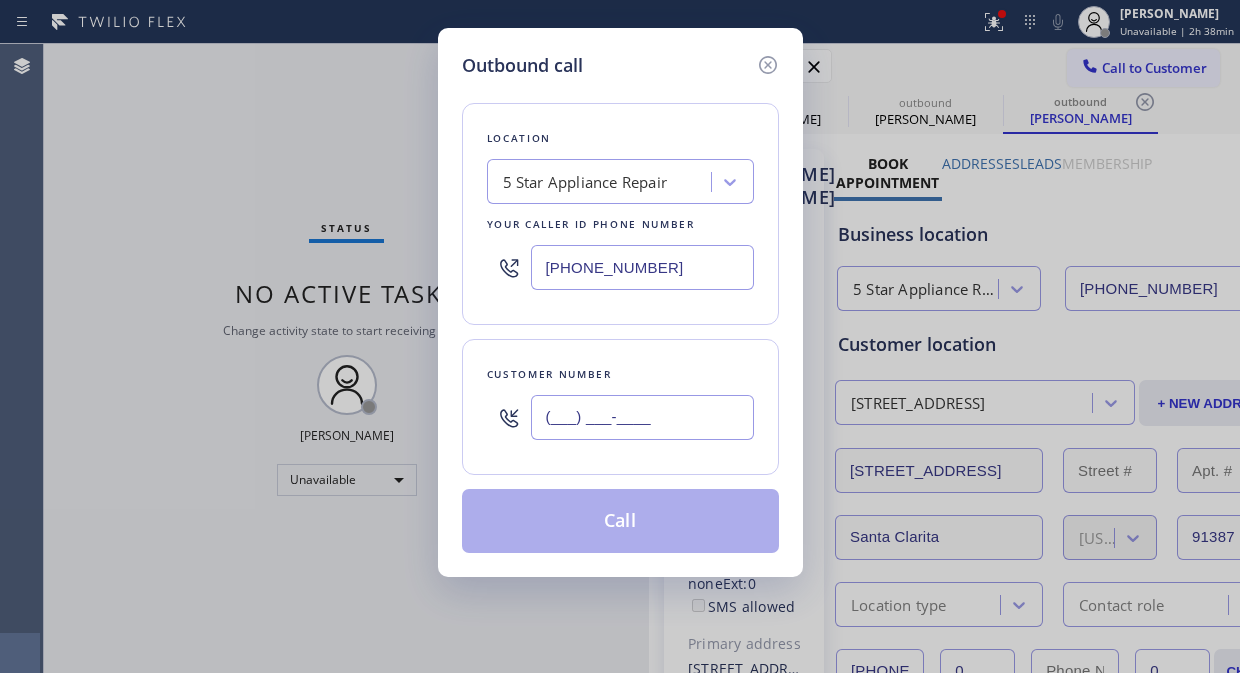 click on "(___) ___-____" at bounding box center (642, 417) 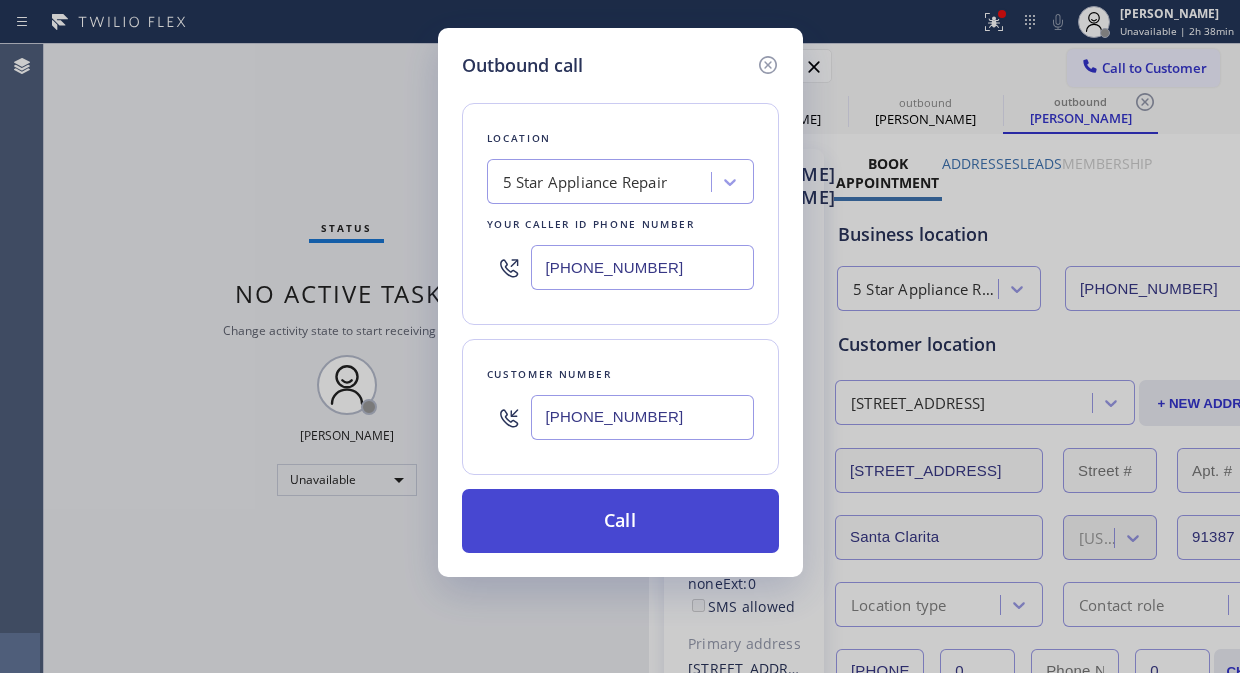 type on "[PHONE_NUMBER]" 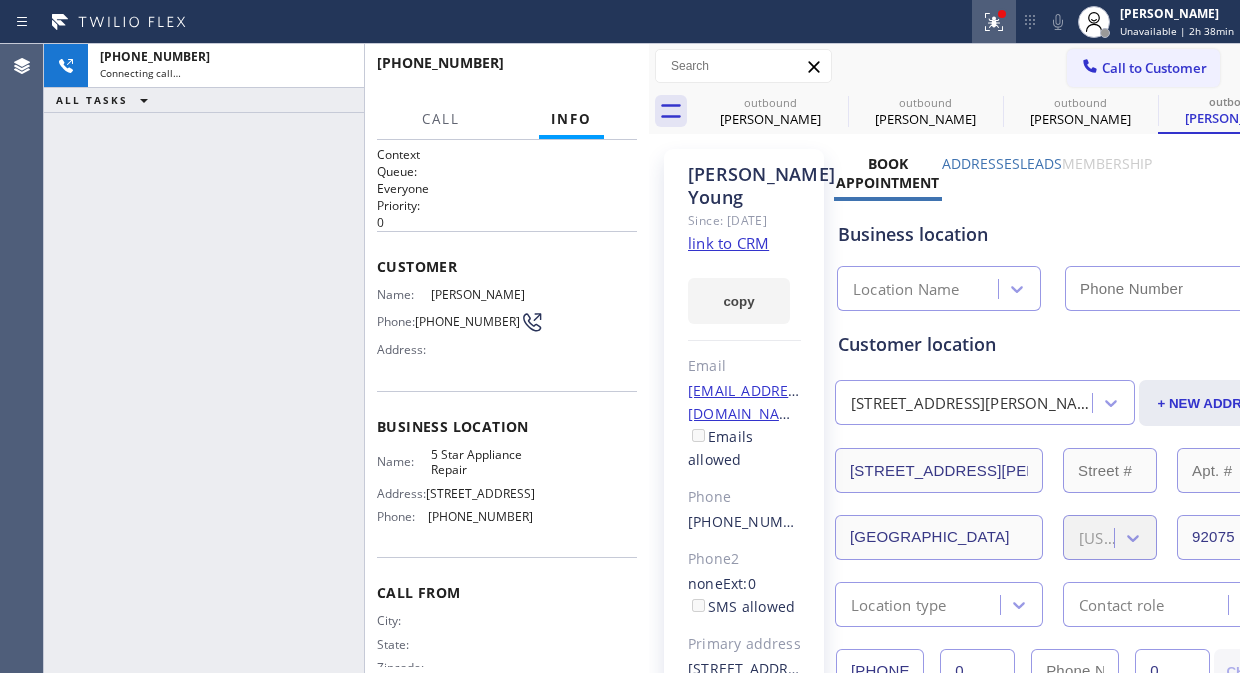 click at bounding box center [994, 22] 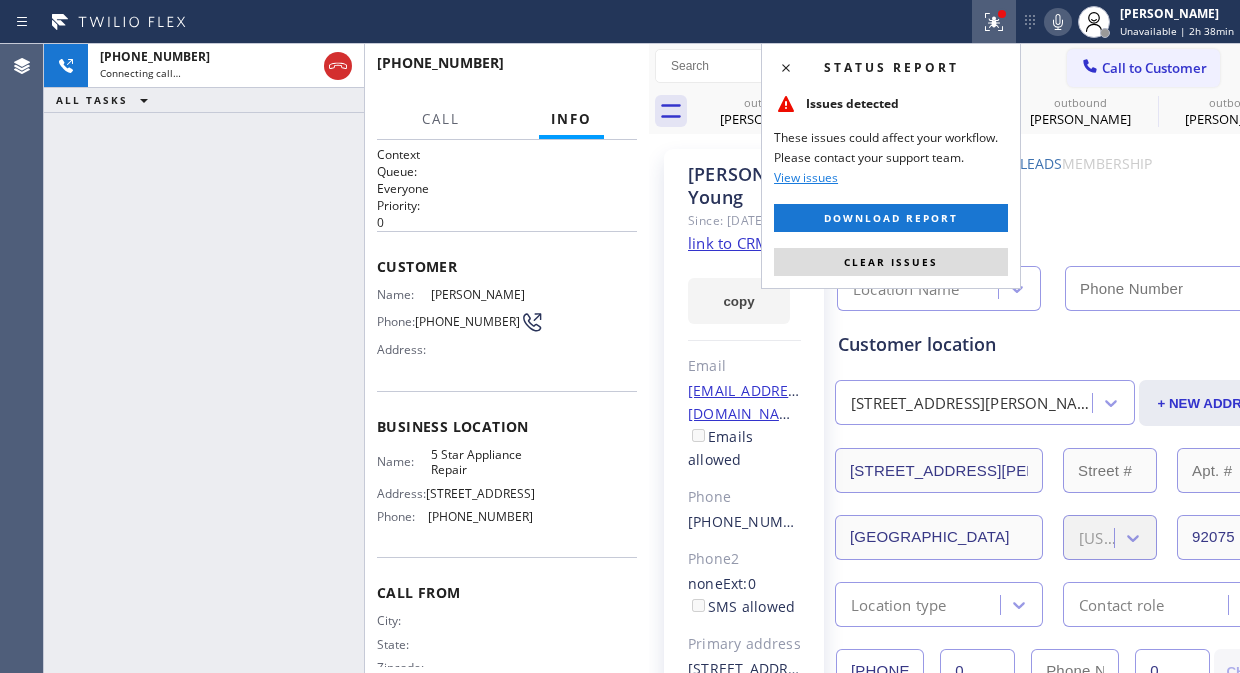 click on "Status report Issues detected These issues could affect your workflow. Please contact your support team. View issues Download report Clear issues" at bounding box center [891, 166] 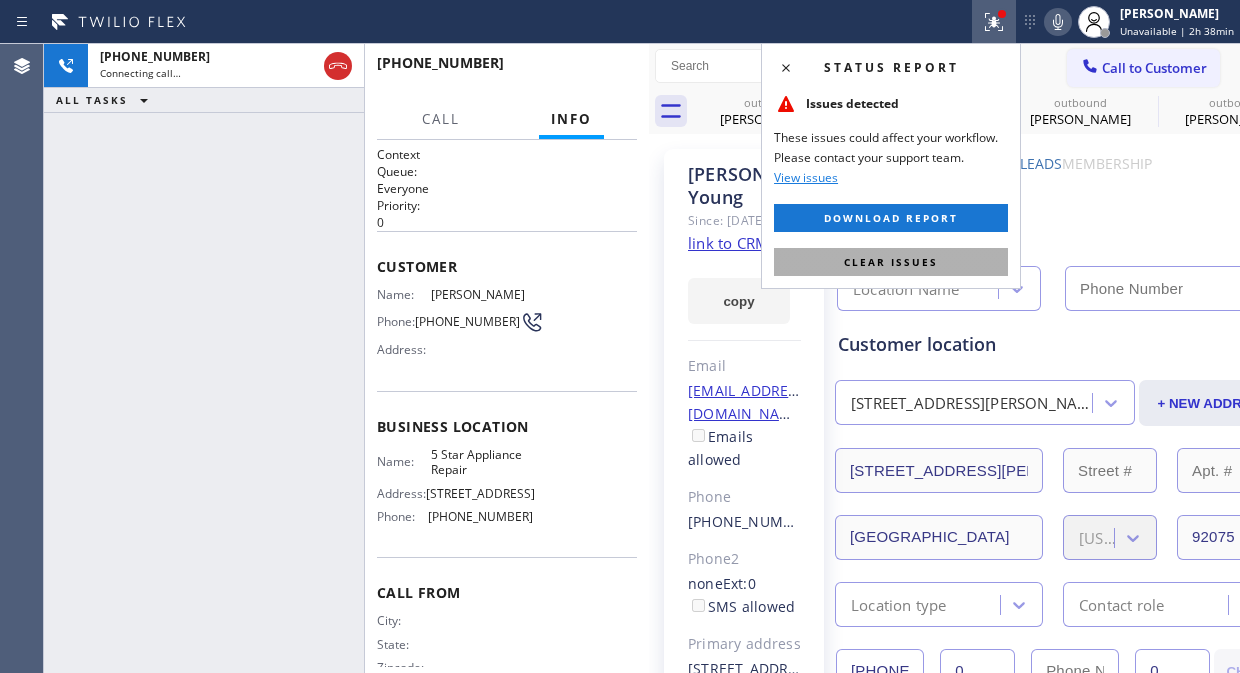 click on "Clear issues" at bounding box center (891, 262) 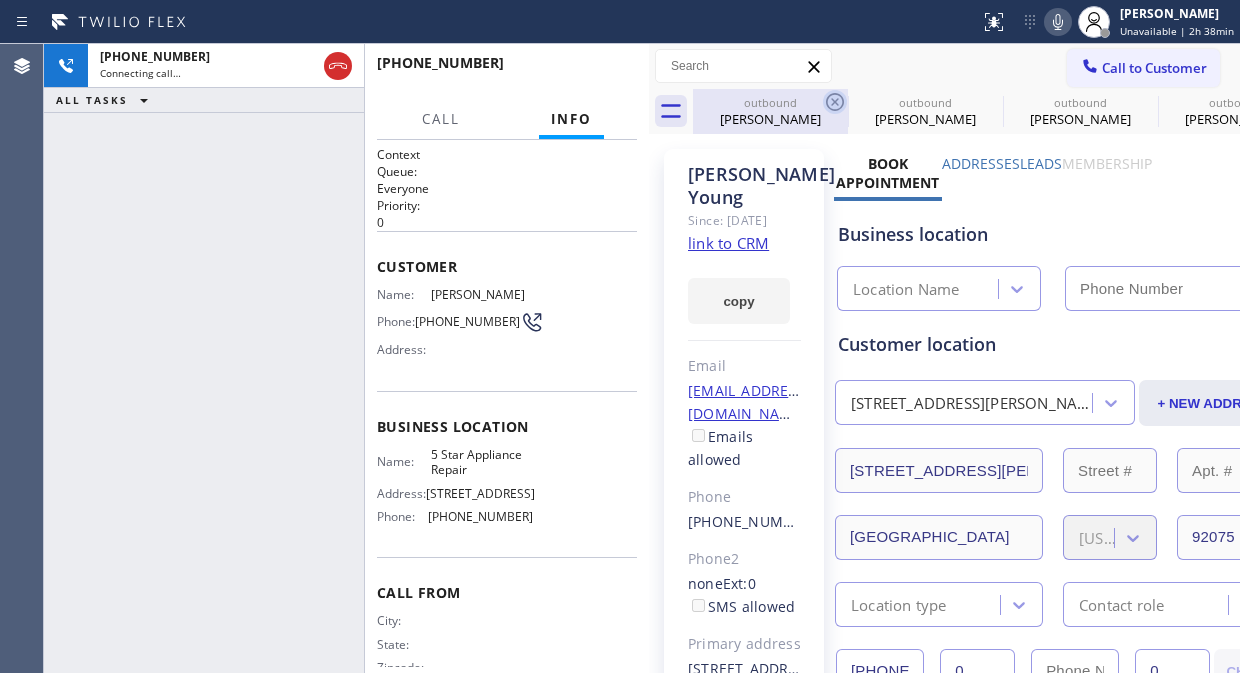 click 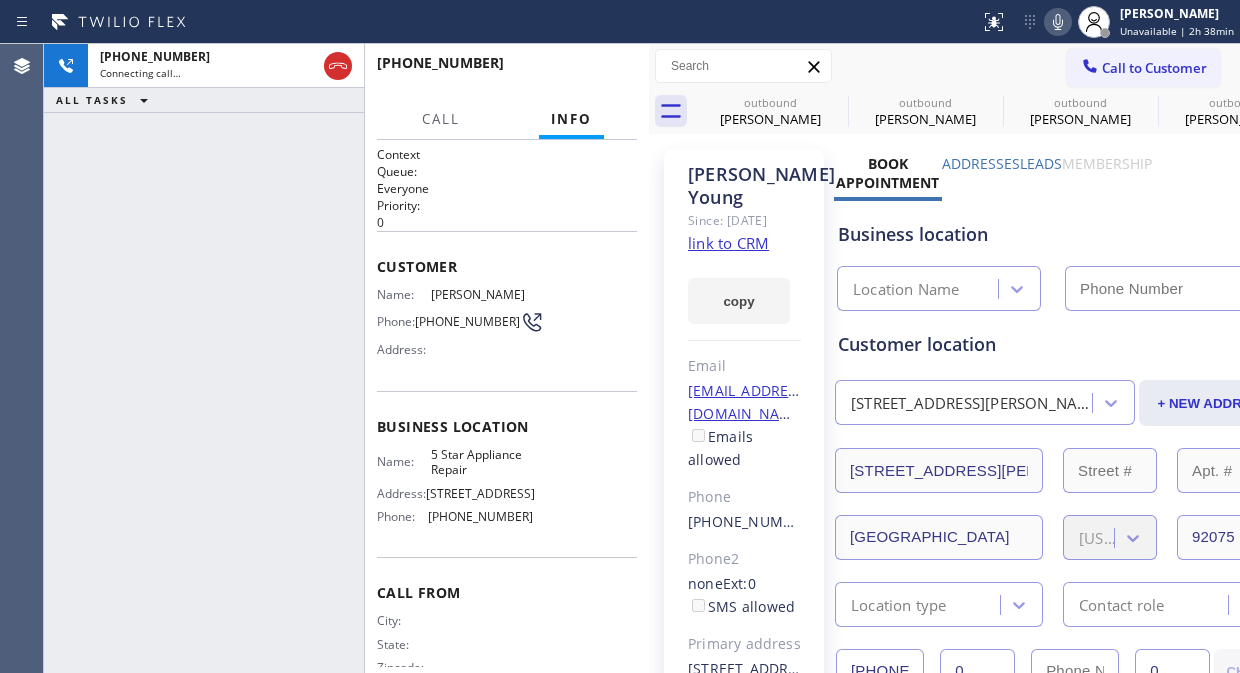 click 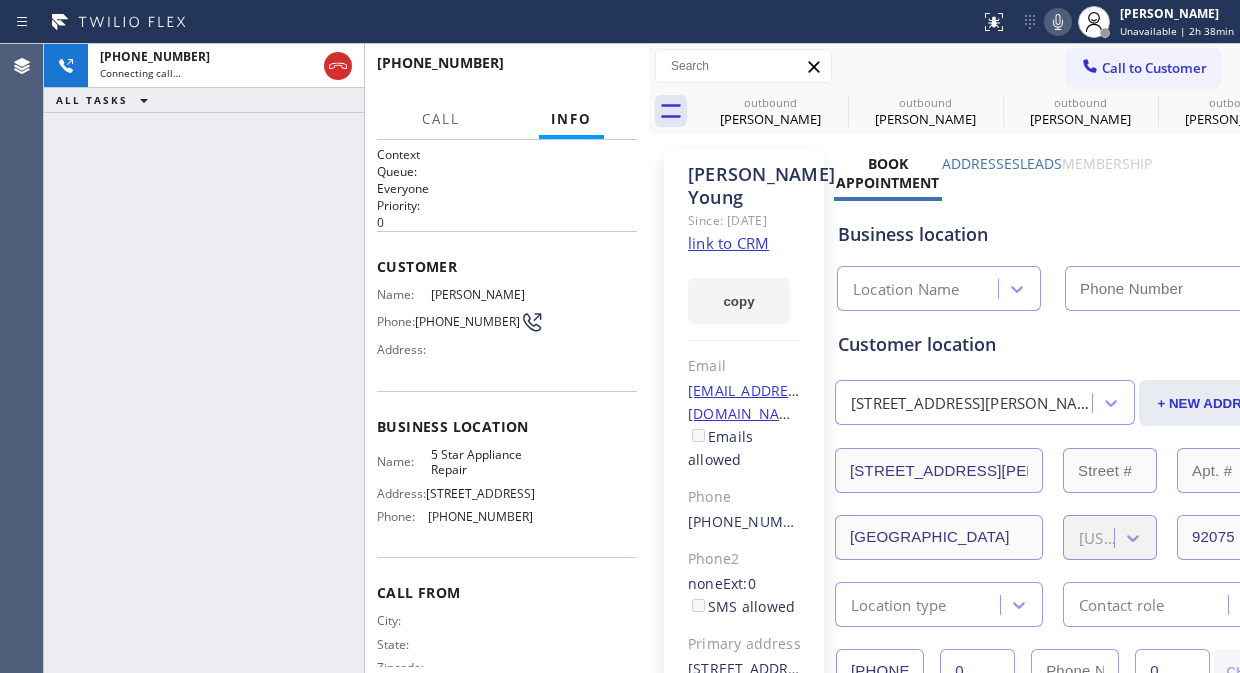 click 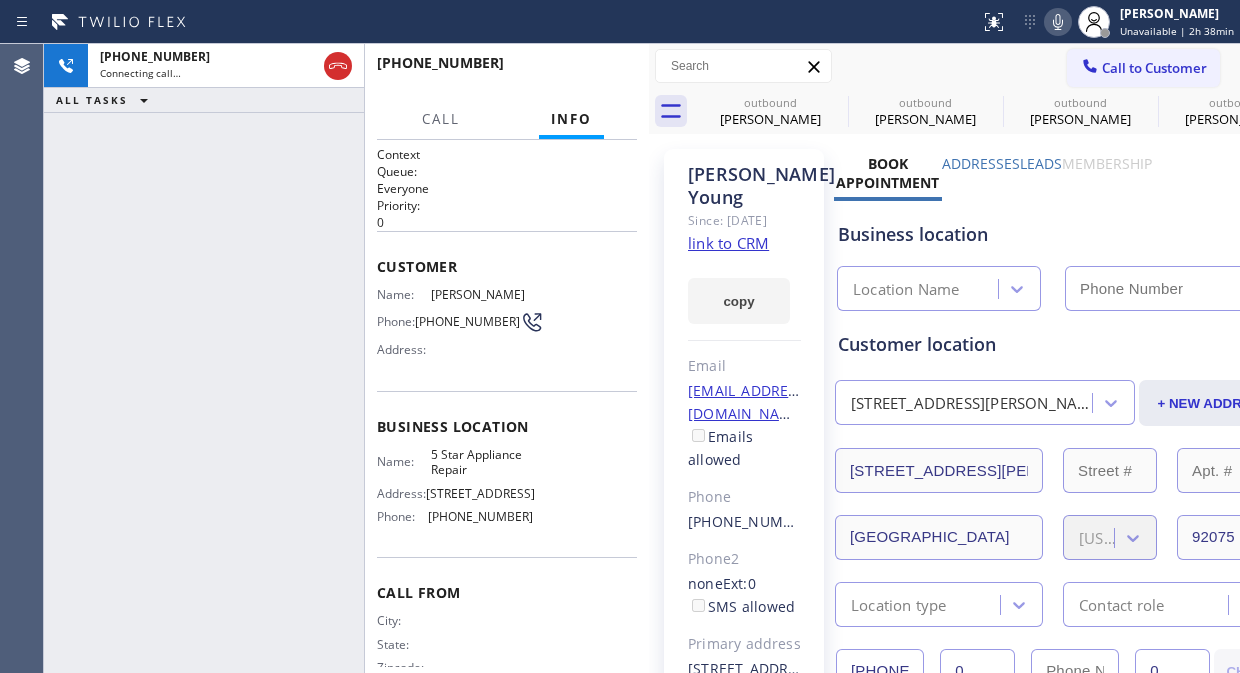 click on "outbound [PERSON_NAME]  outbound [PERSON_NAME] outbound [PERSON_NAME] outbound [PERSON_NAME] outbound [PERSON_NAME]" at bounding box center (966, 111) 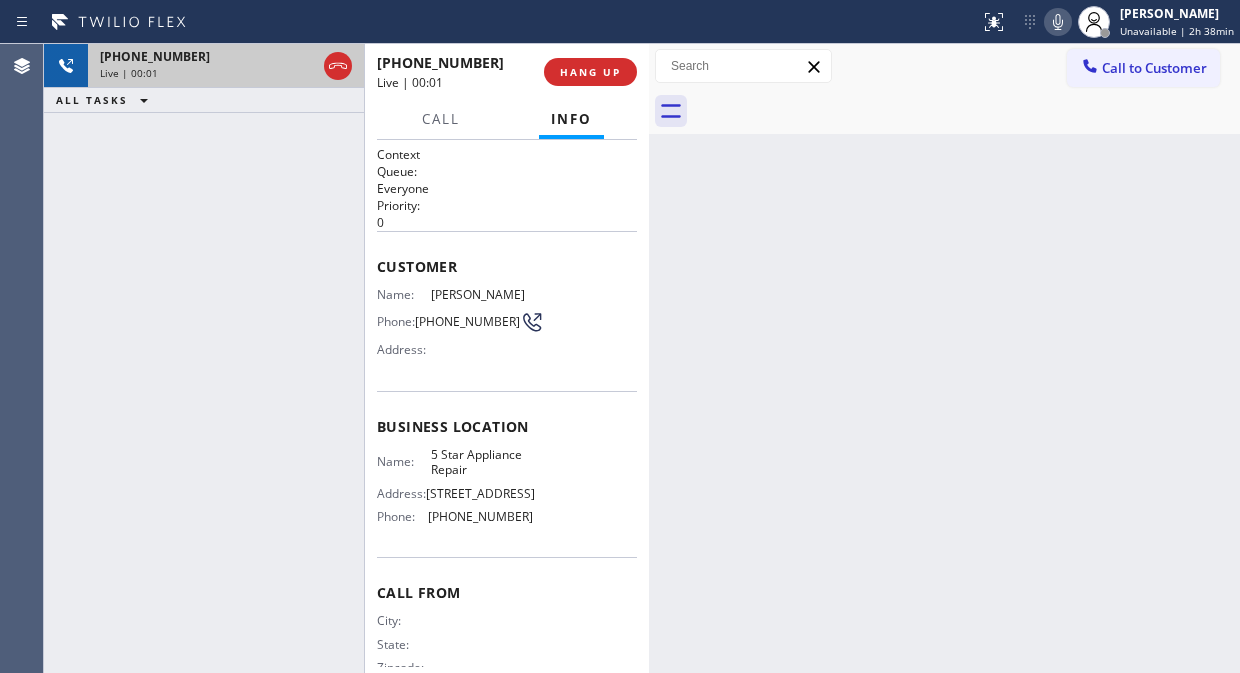 click on "[PHONE_NUMBER]" at bounding box center [208, 56] 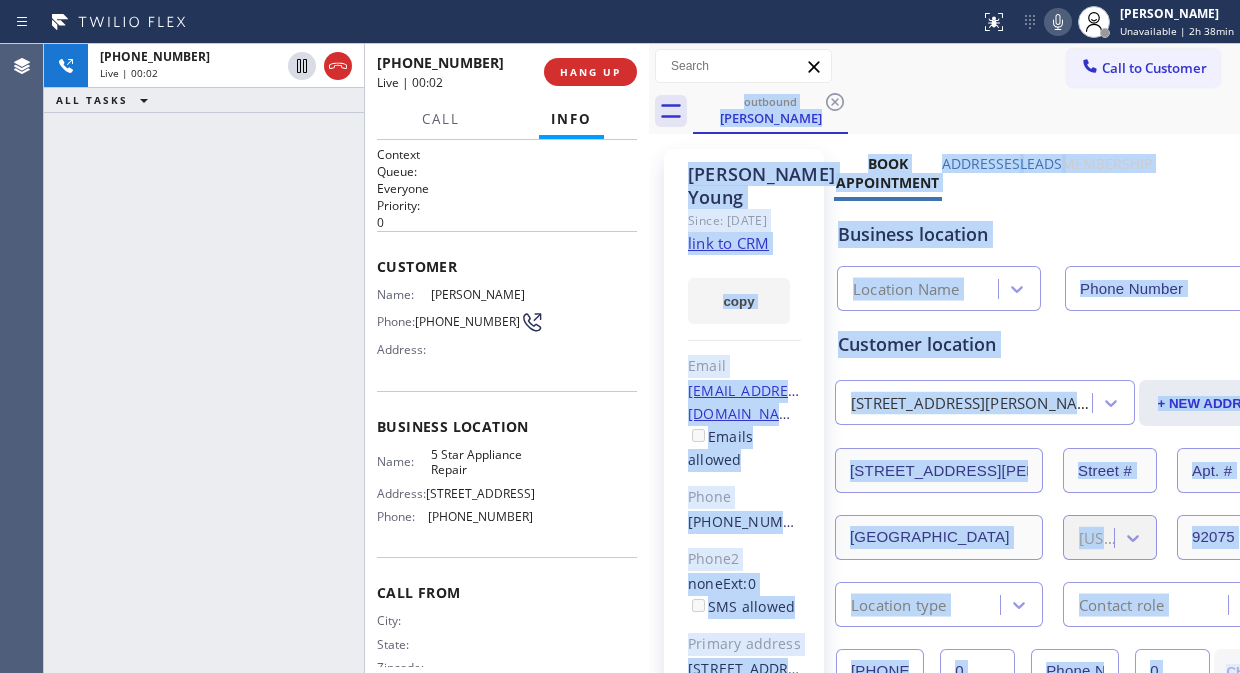 type on "[PHONE_NUMBER]" 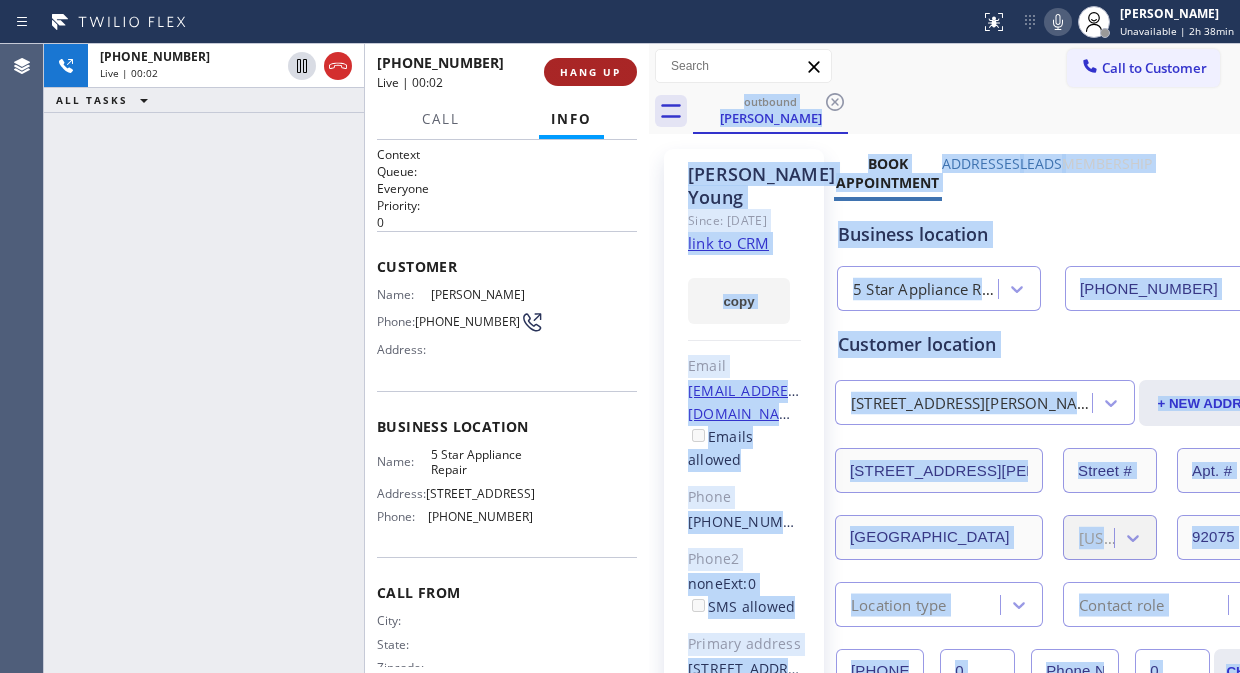 click on "HANG UP" at bounding box center (590, 72) 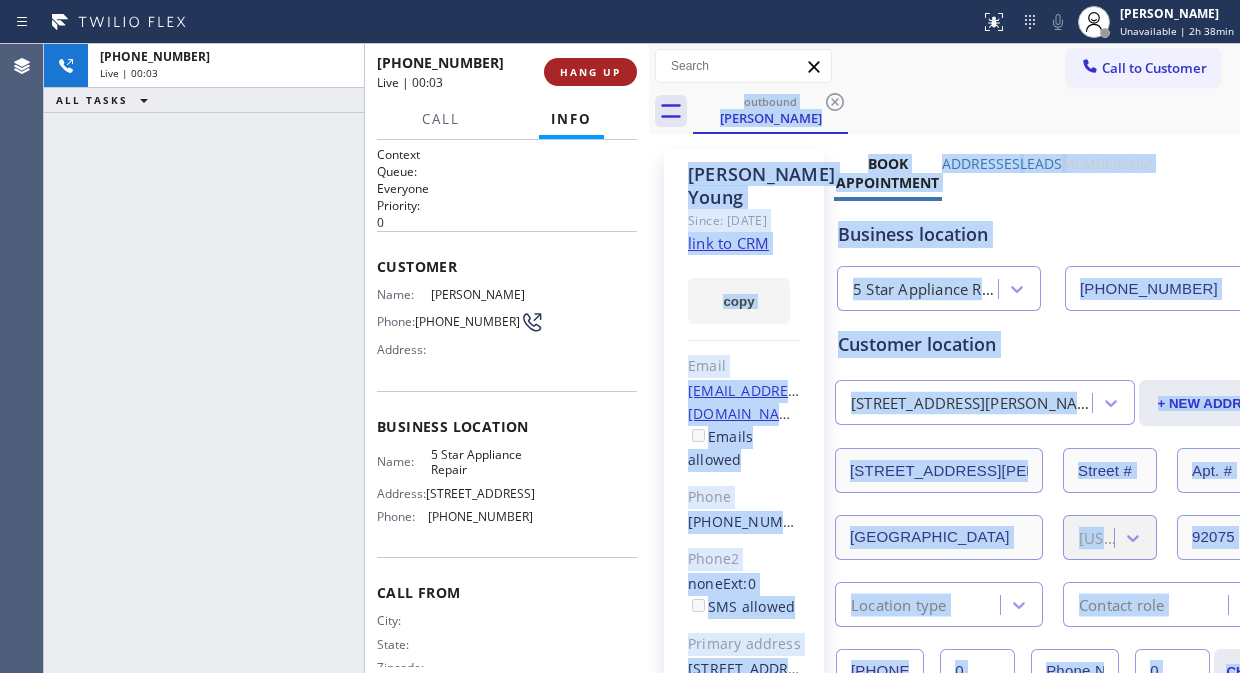 click on "HANG UP" at bounding box center (590, 72) 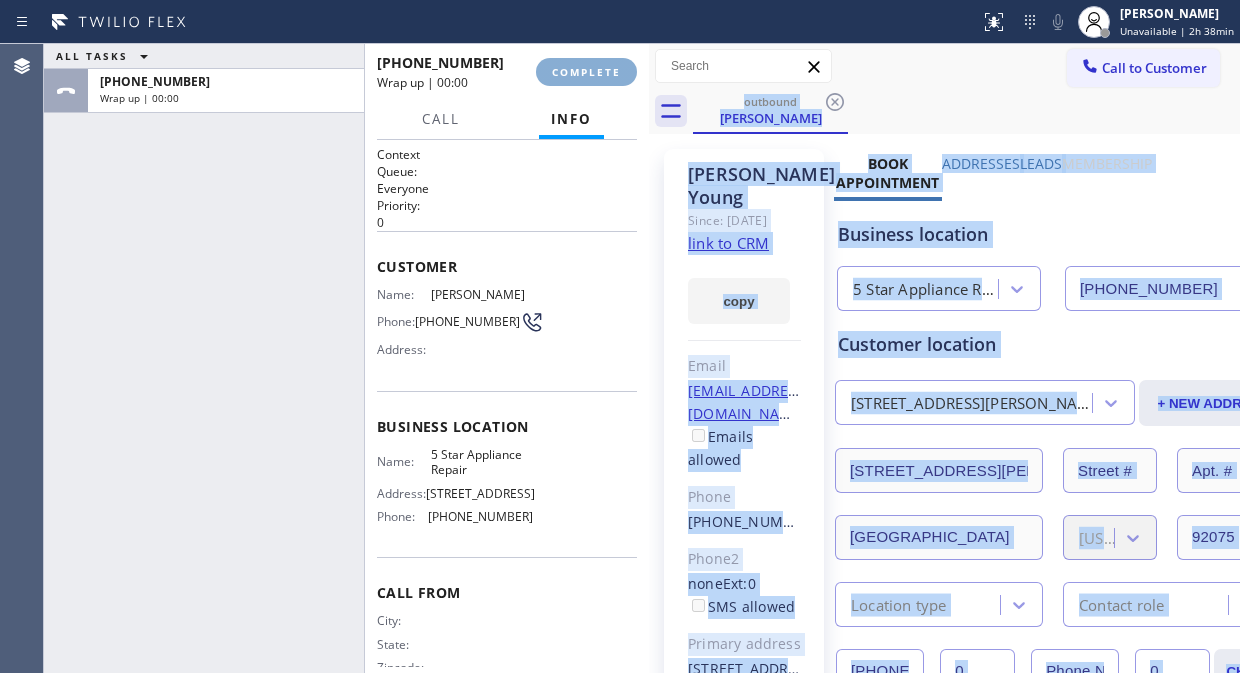 click on "COMPLETE" at bounding box center [586, 72] 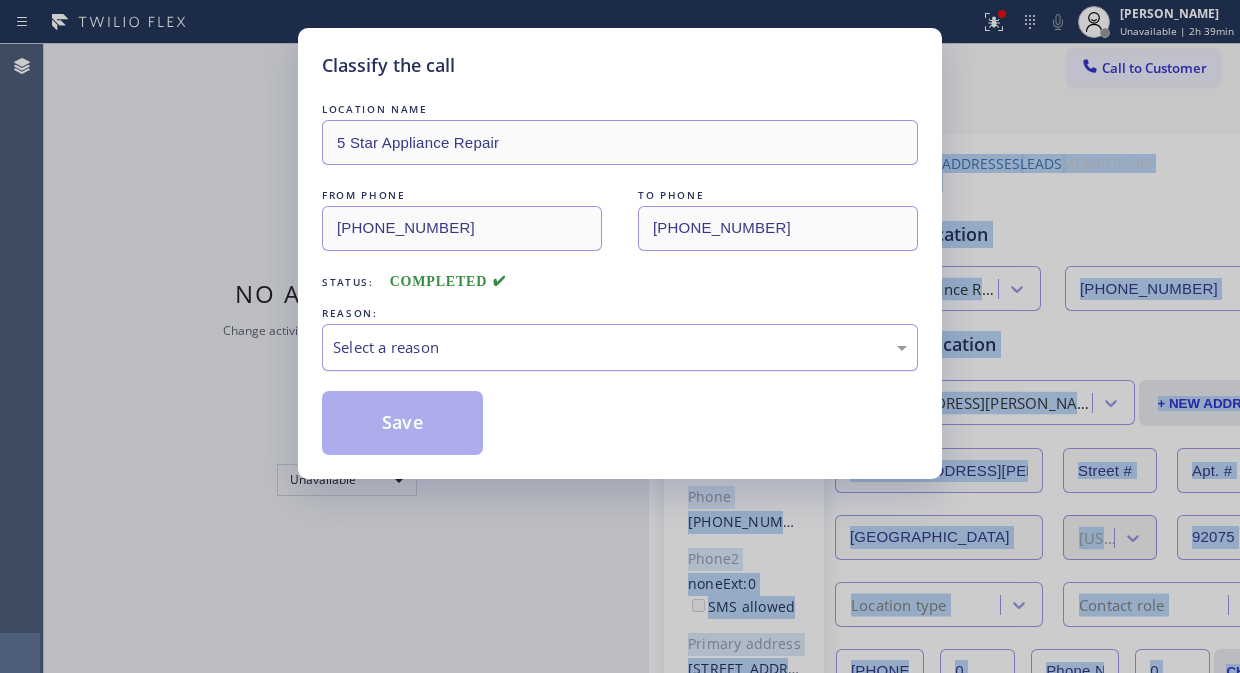 drag, startPoint x: 575, startPoint y: 334, endPoint x: 561, endPoint y: 366, distance: 34.928497 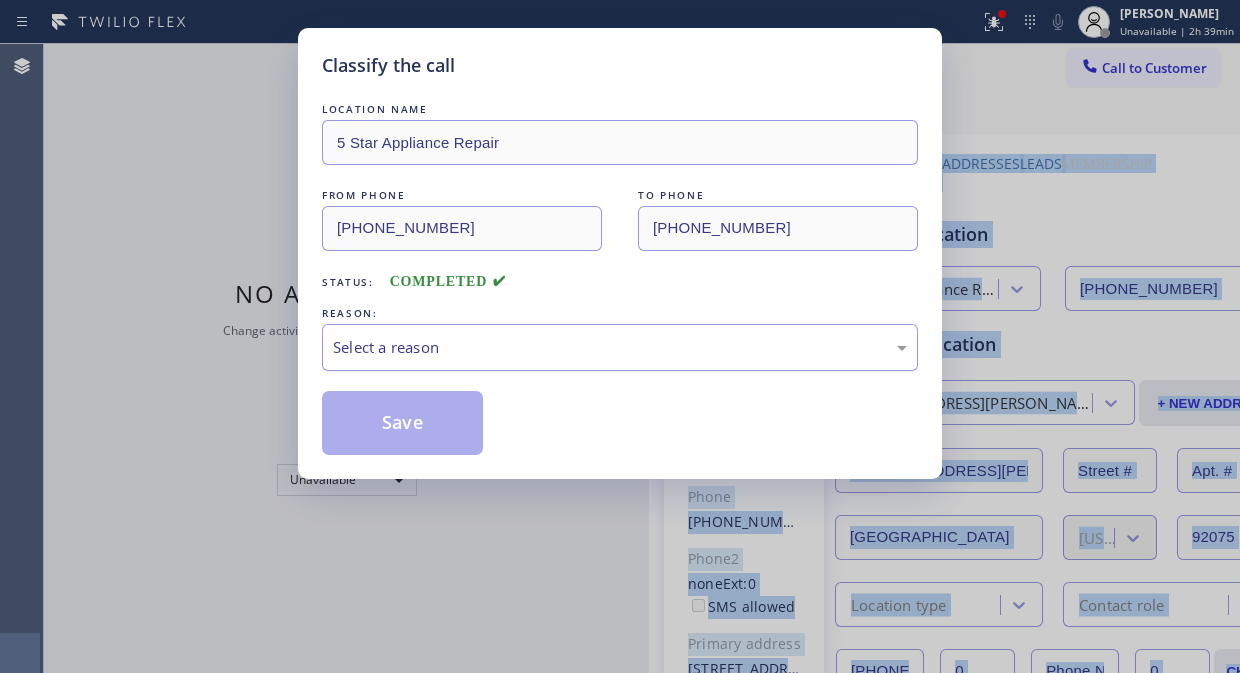 click on "Select a reason" at bounding box center (620, 347) 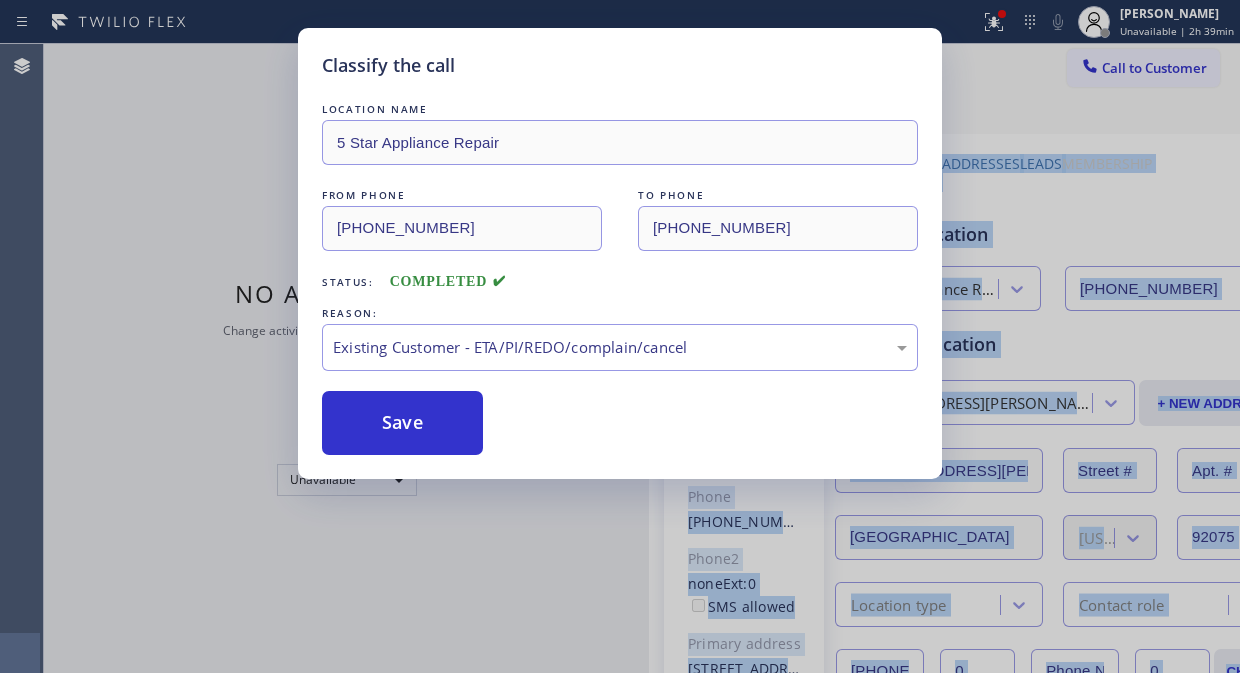 click on "Save" at bounding box center [402, 423] 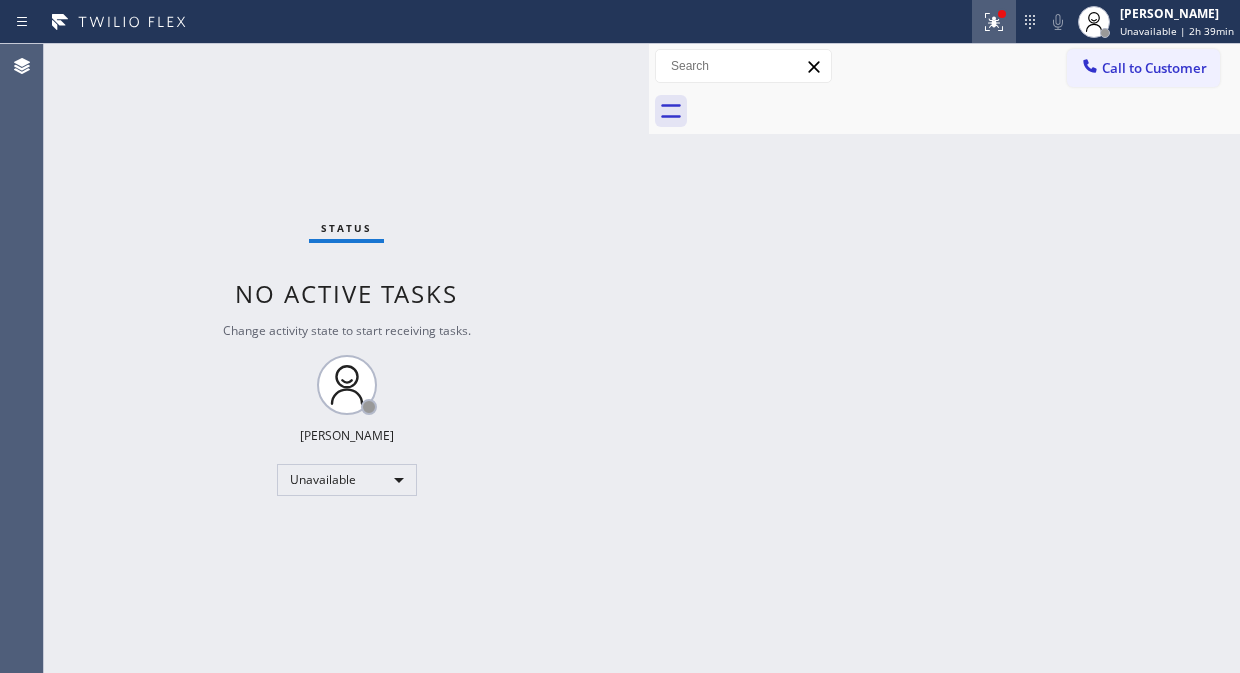 click 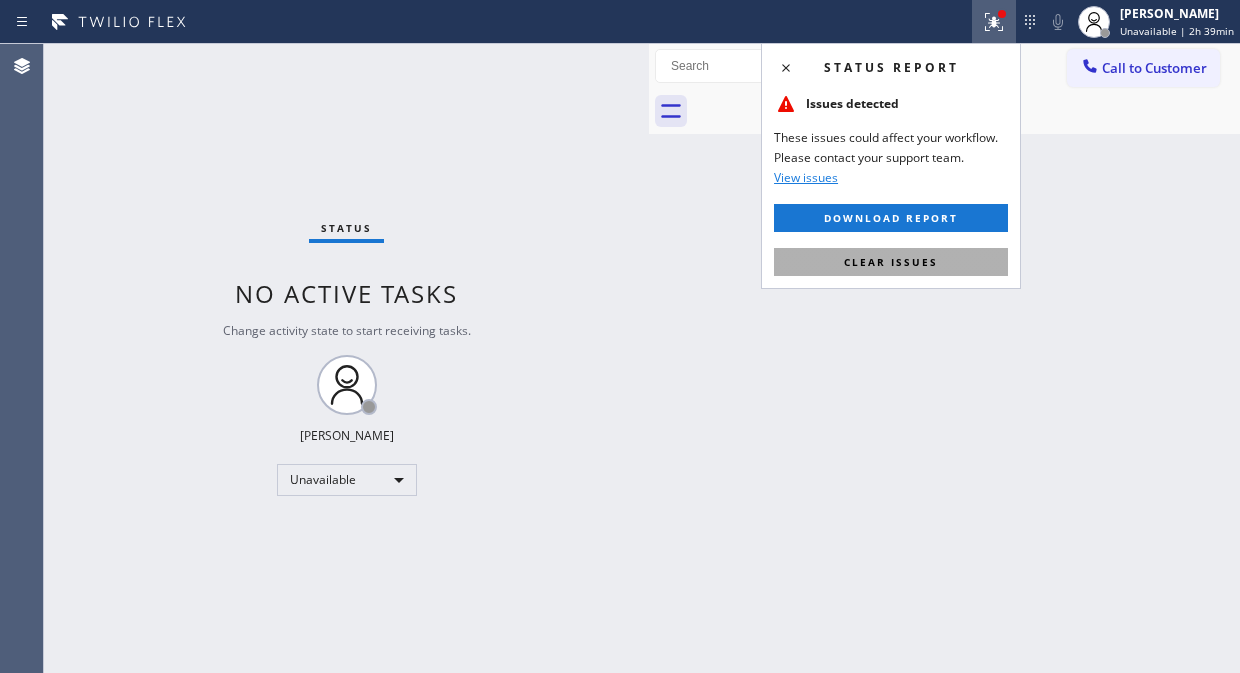 click on "Clear issues" at bounding box center [891, 262] 